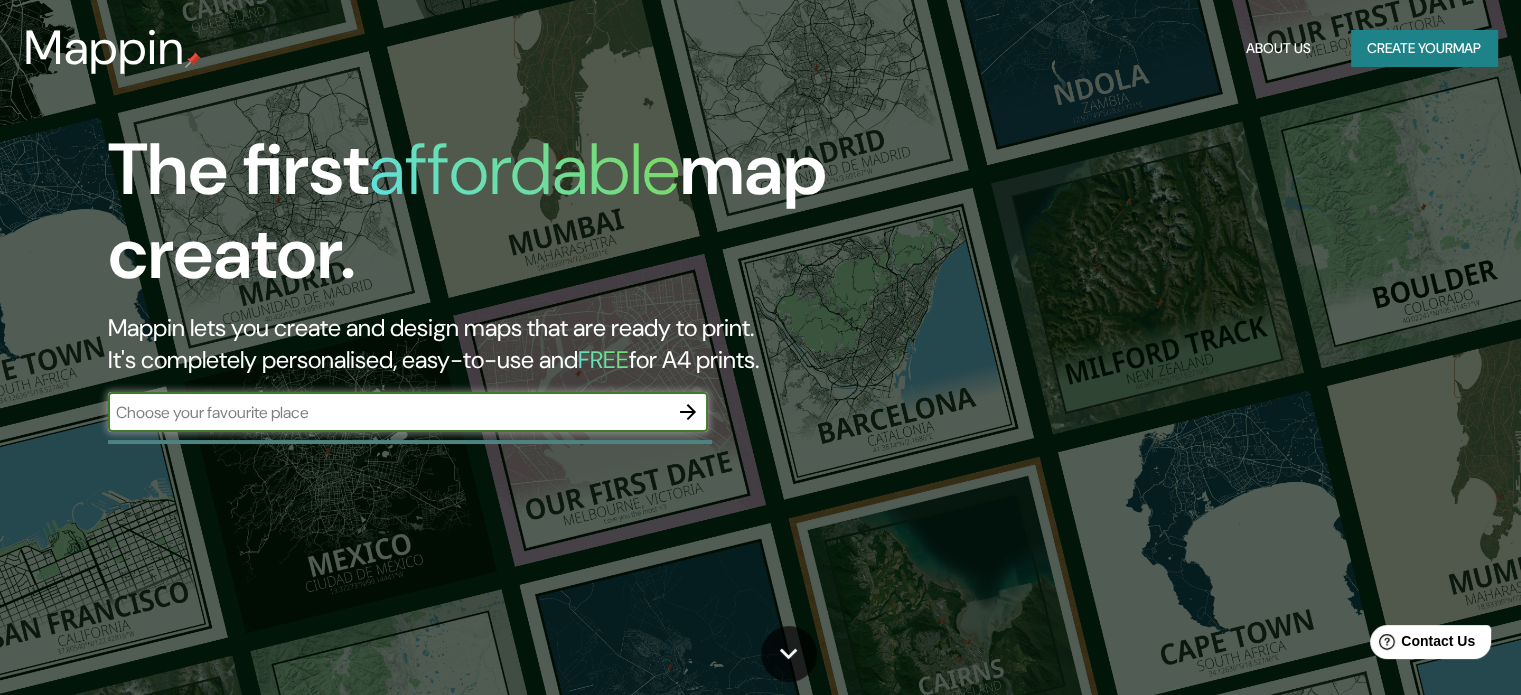 scroll, scrollTop: 0, scrollLeft: 0, axis: both 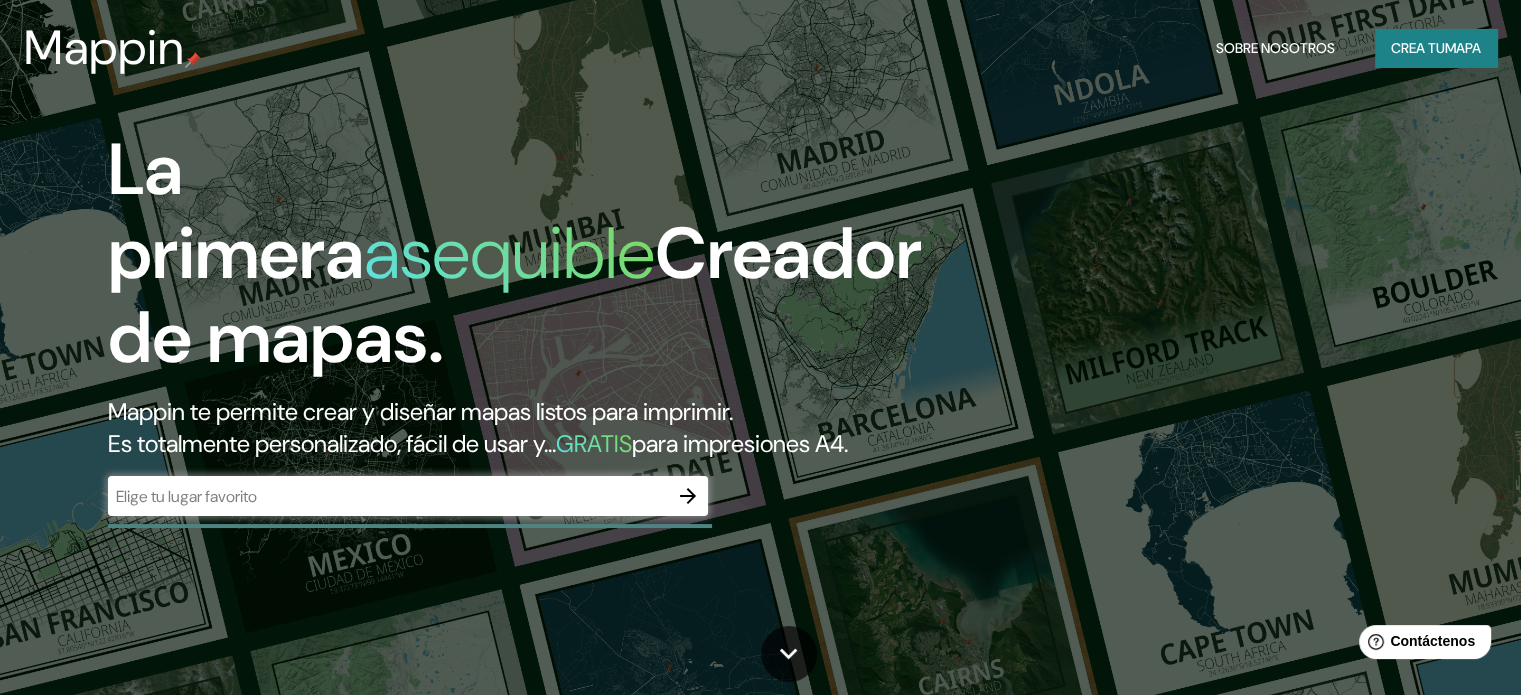click at bounding box center (388, 496) 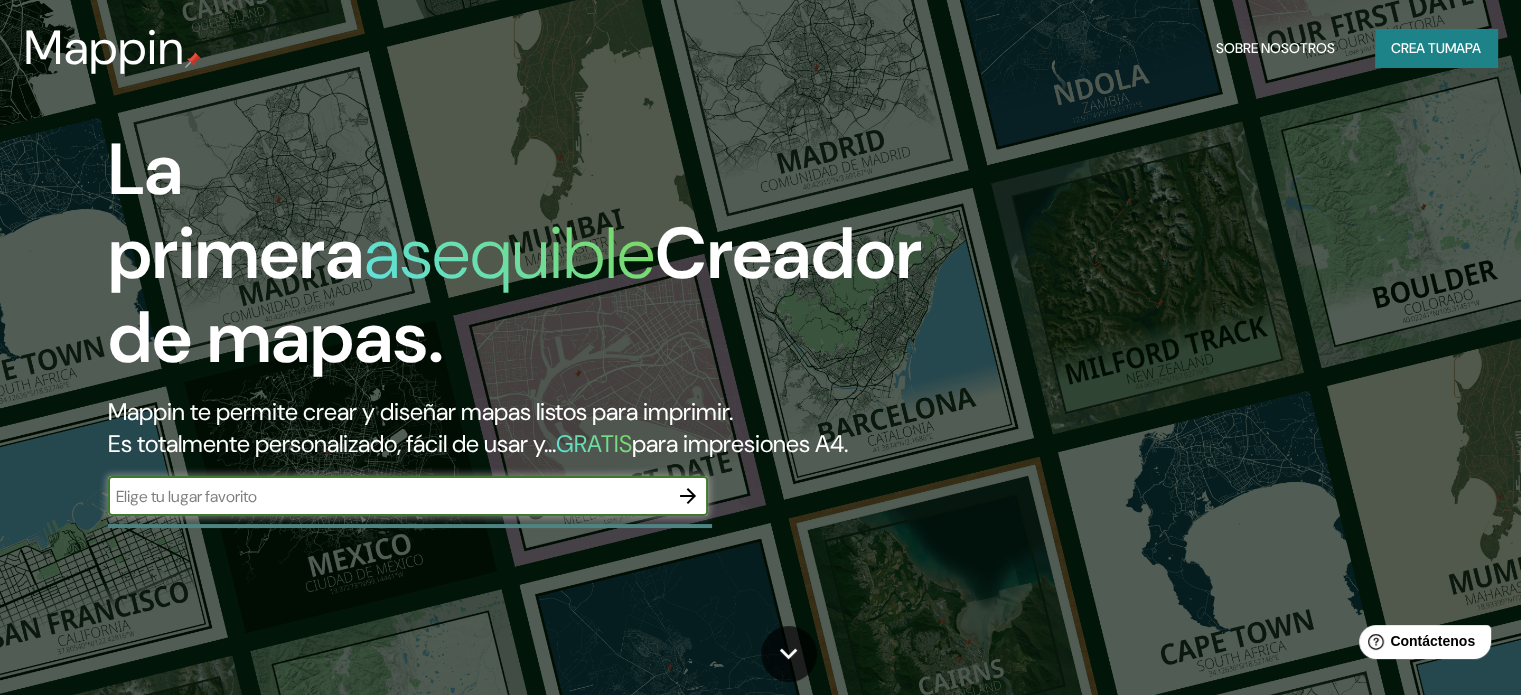 click on "​" at bounding box center (408, 496) 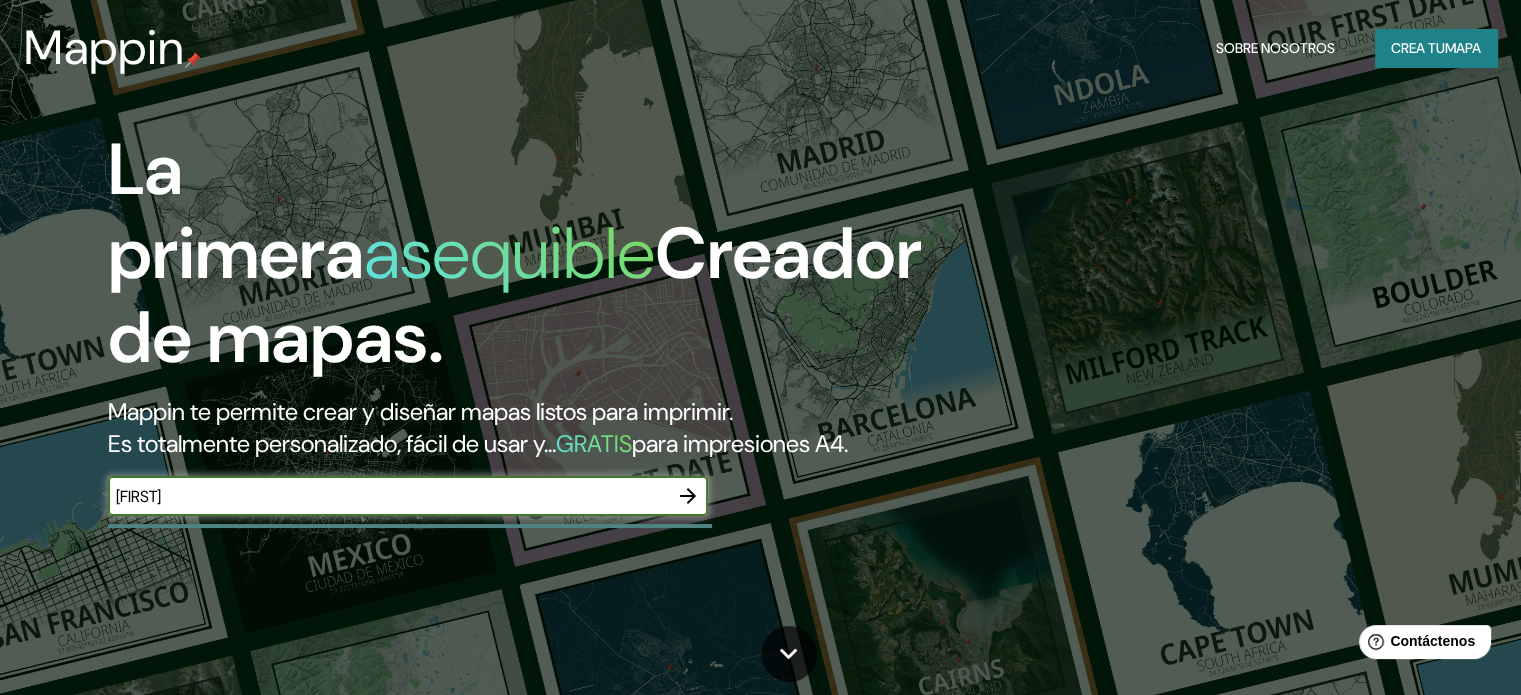 type on "Salvador" 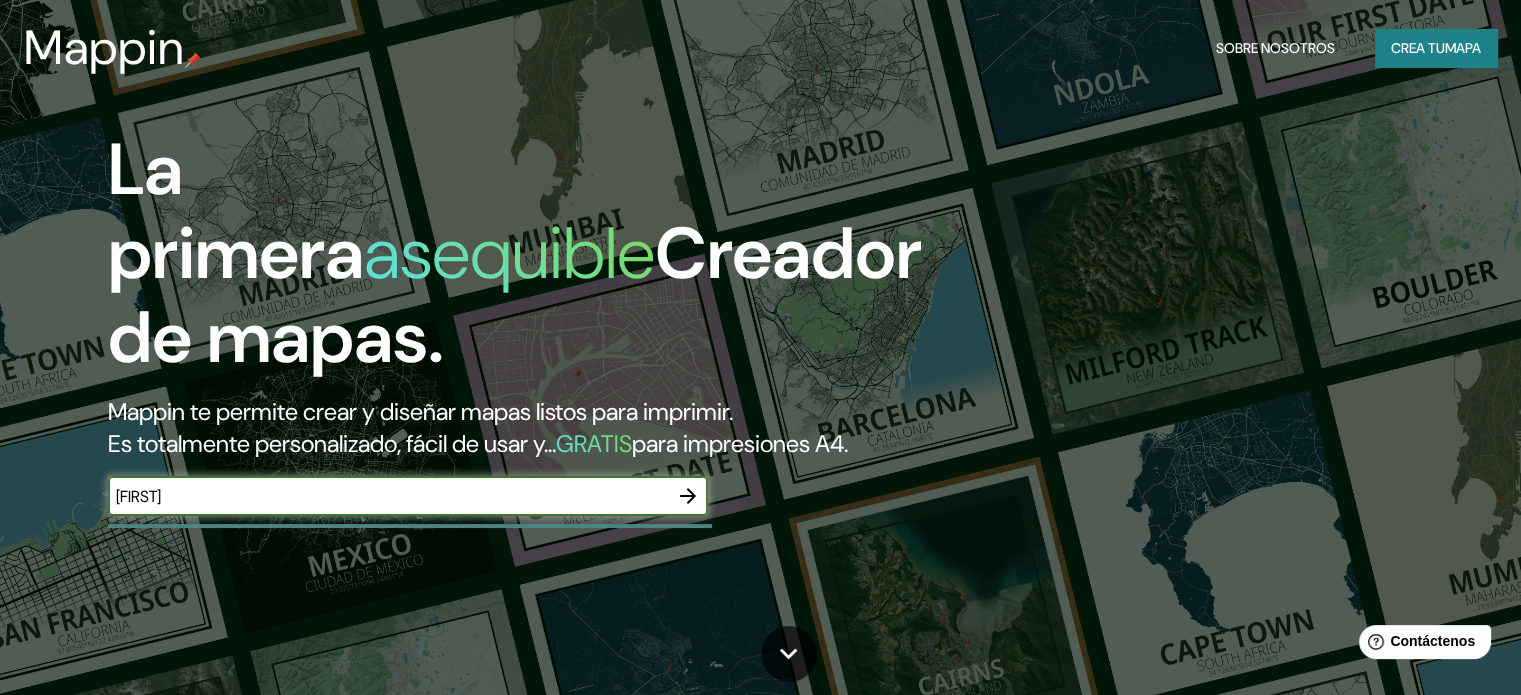 click 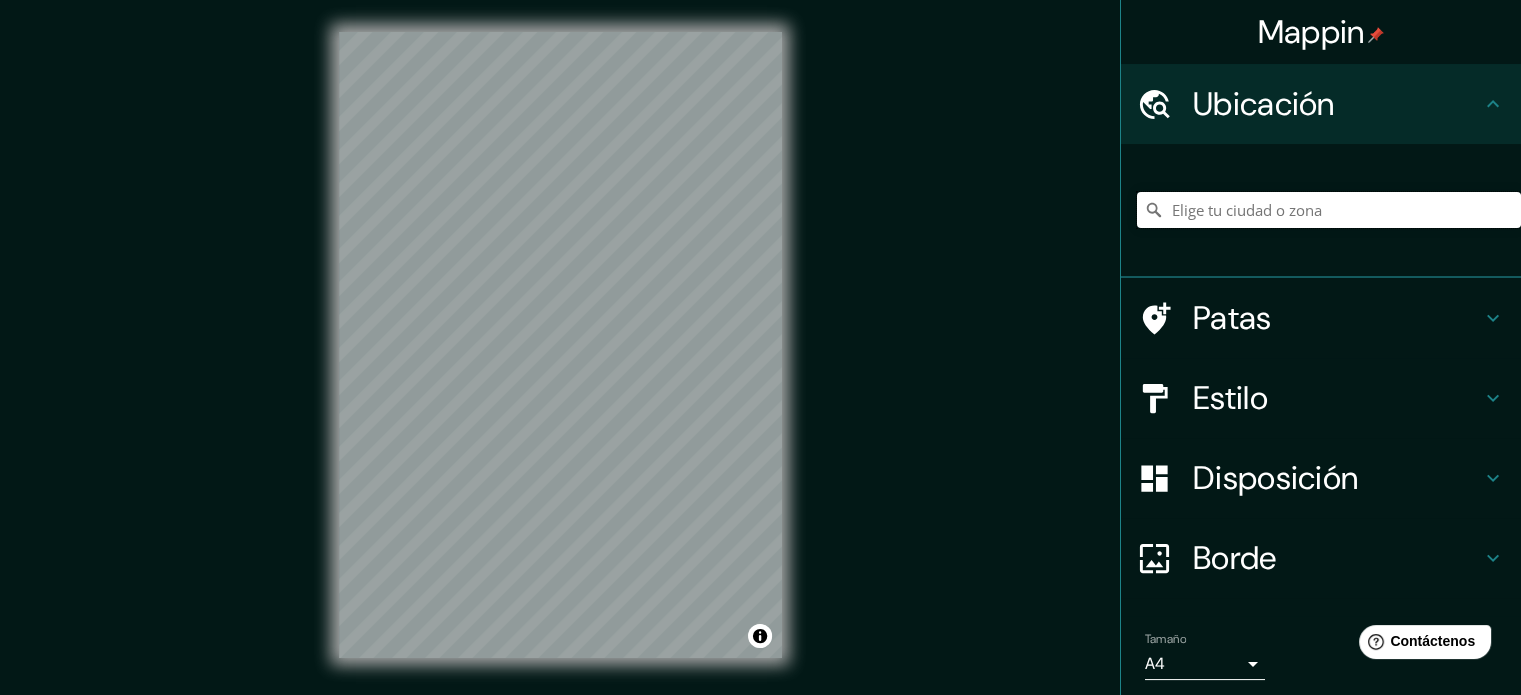 click at bounding box center (1329, 210) 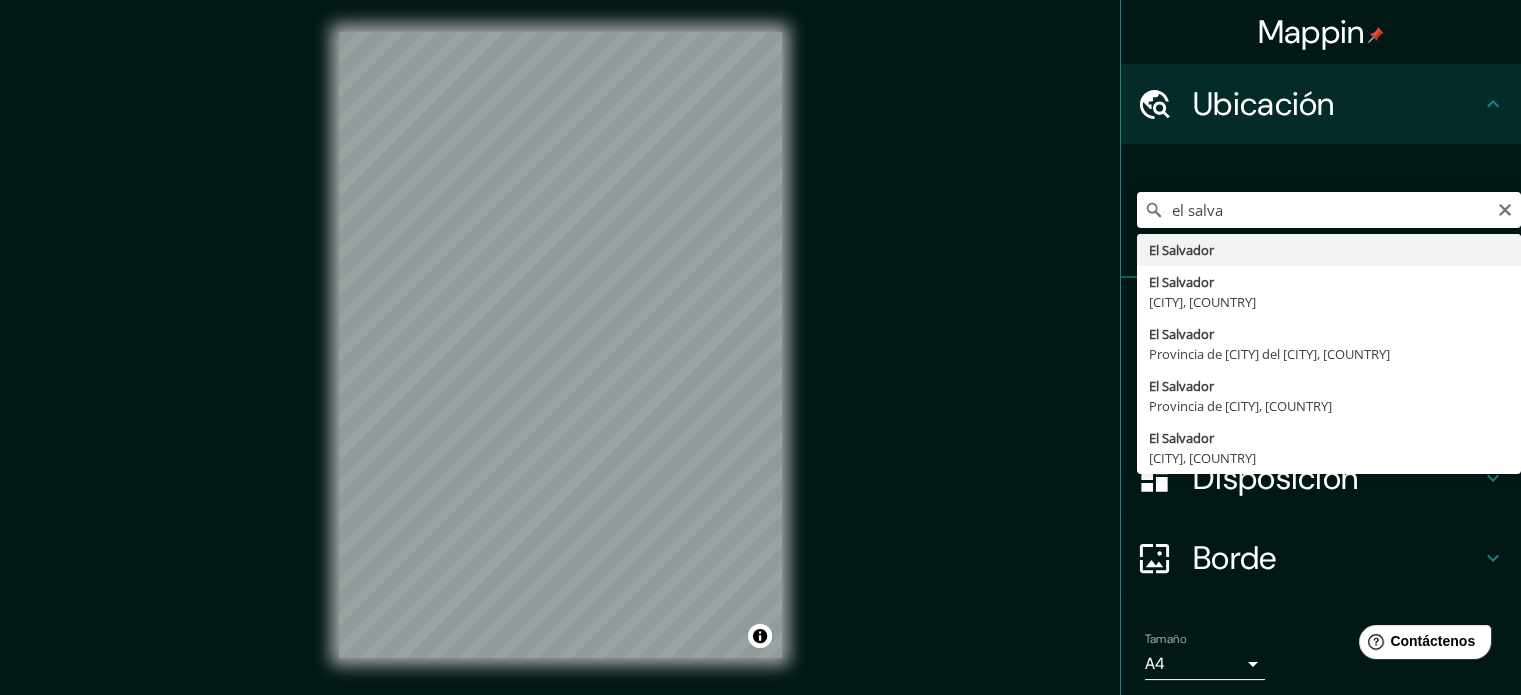 type on "El Salvador" 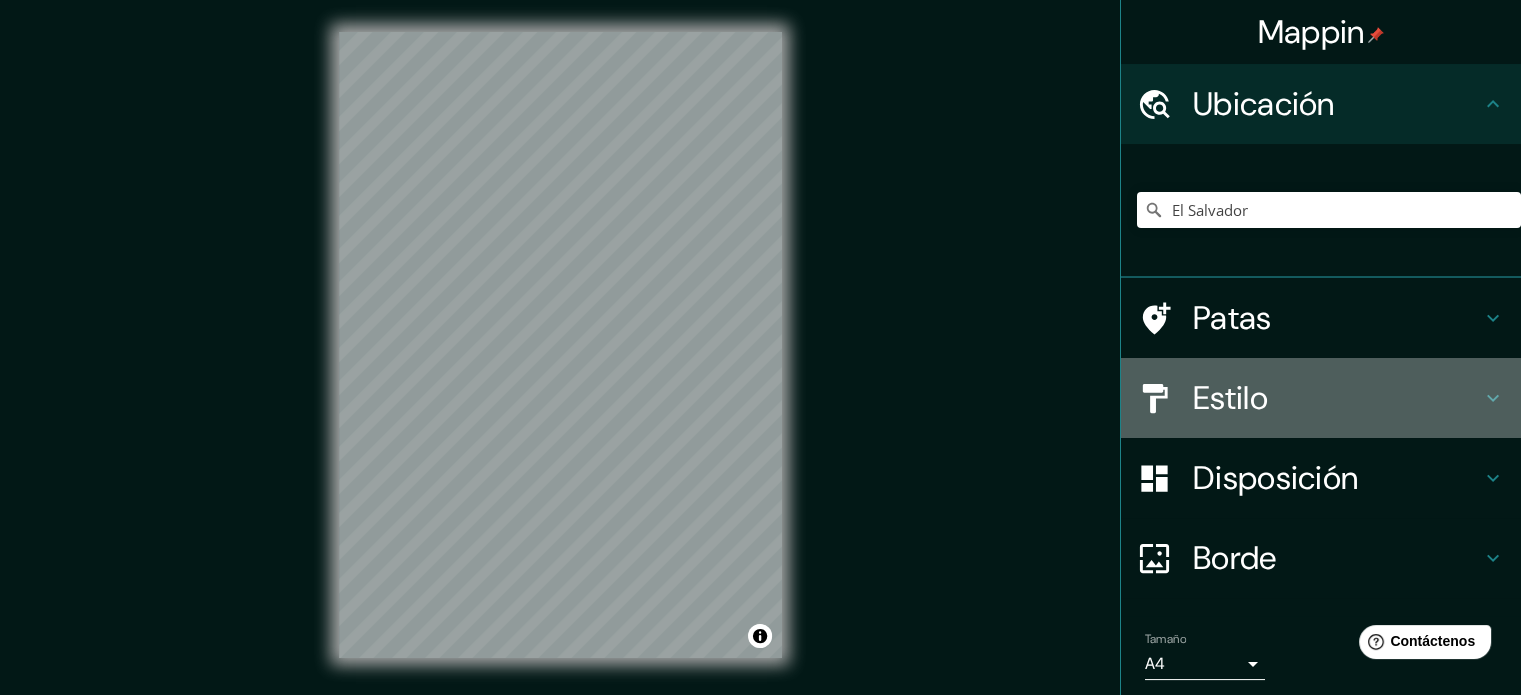 click on "Estilo" at bounding box center (1230, 398) 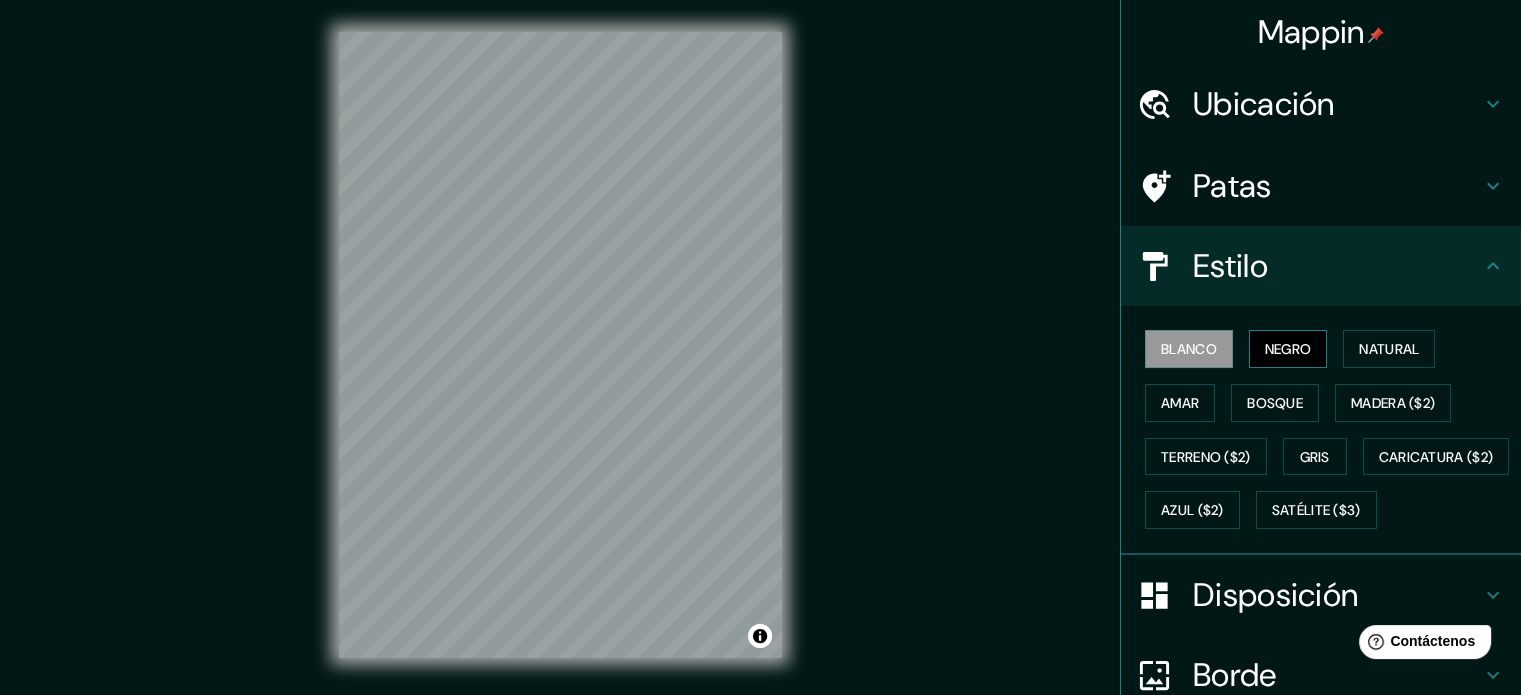 click on "Negro" at bounding box center [1288, 349] 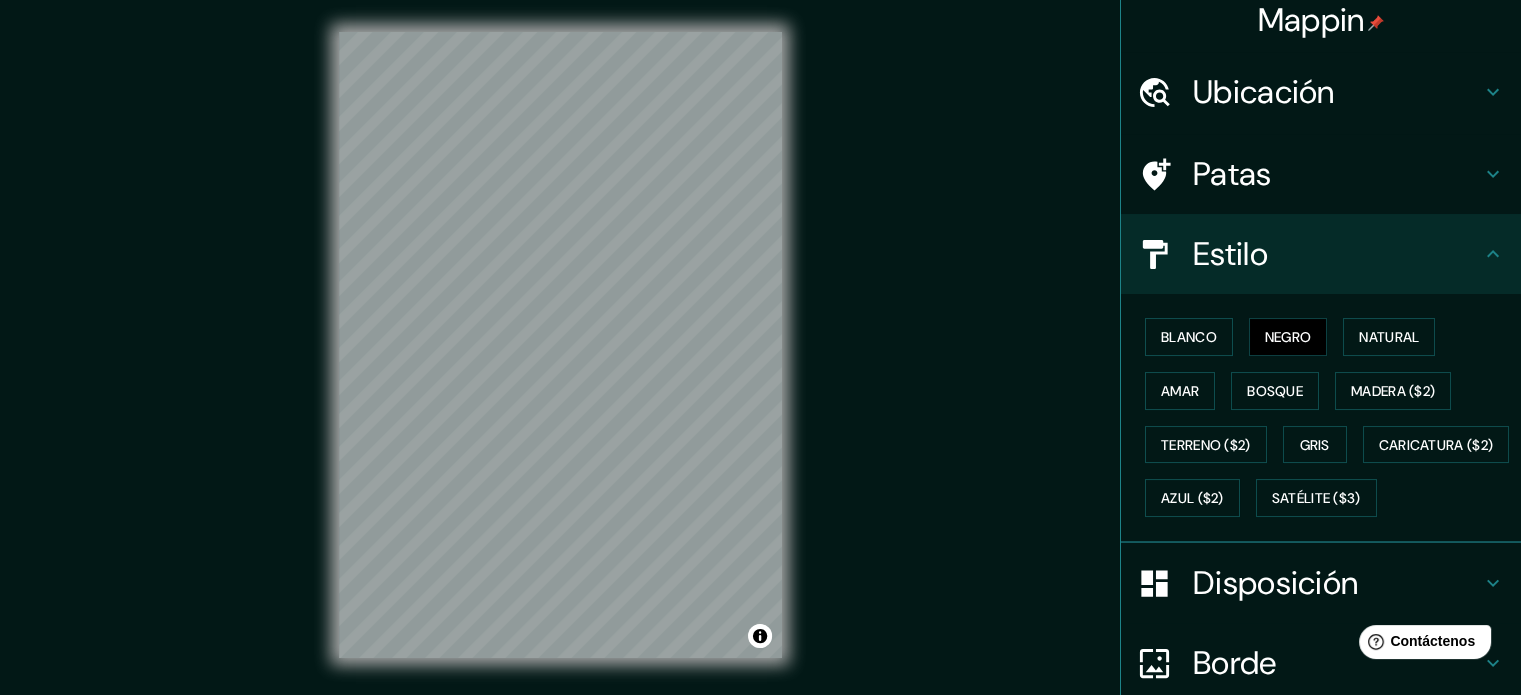 scroll, scrollTop: 0, scrollLeft: 0, axis: both 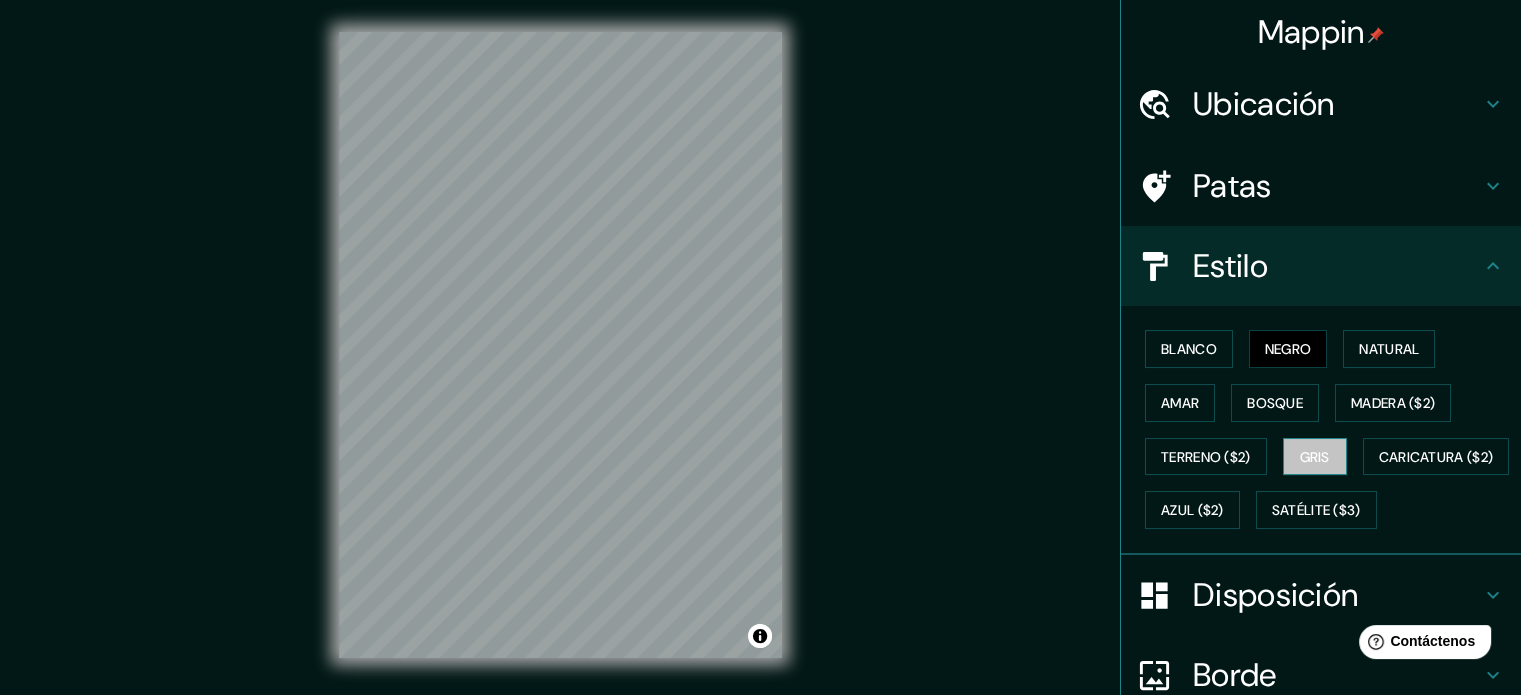 click on "Gris" at bounding box center (1315, 457) 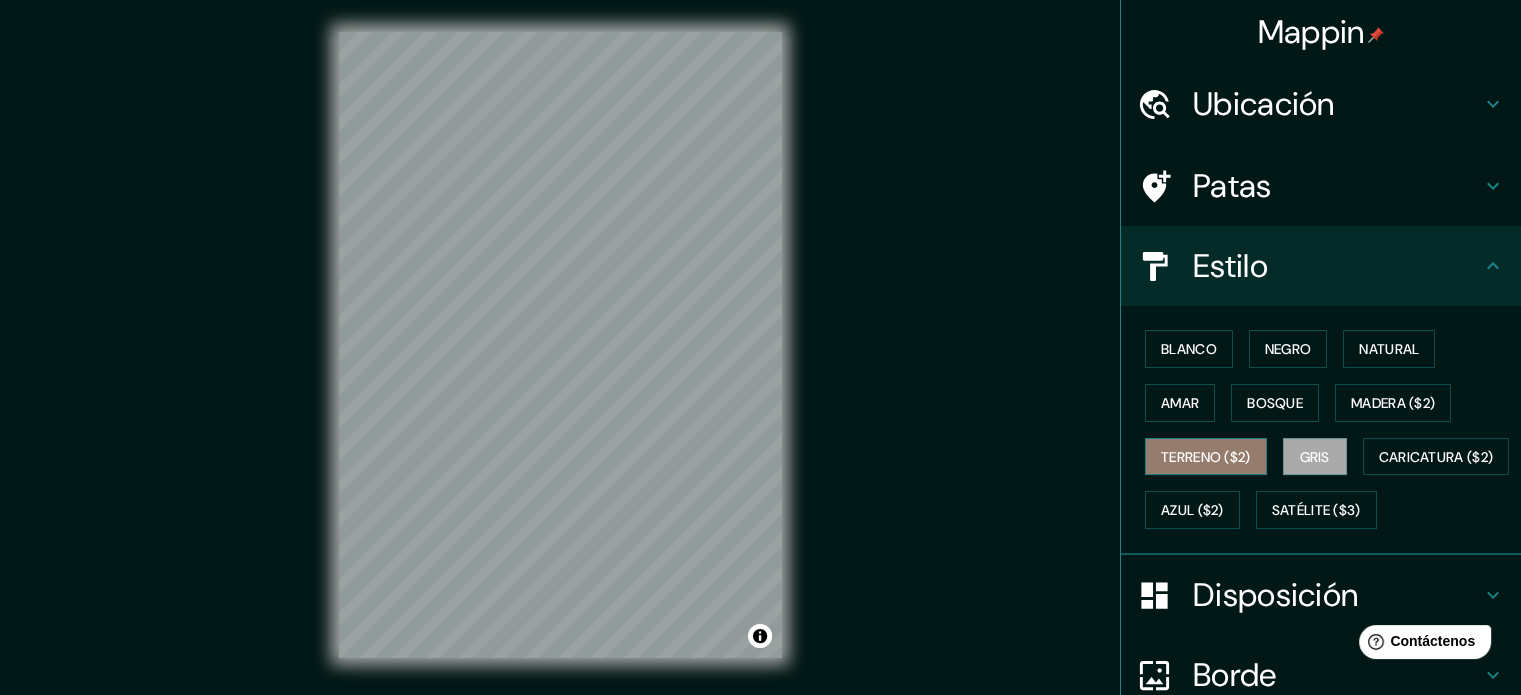 click on "Terreno ($2)" at bounding box center [1206, 457] 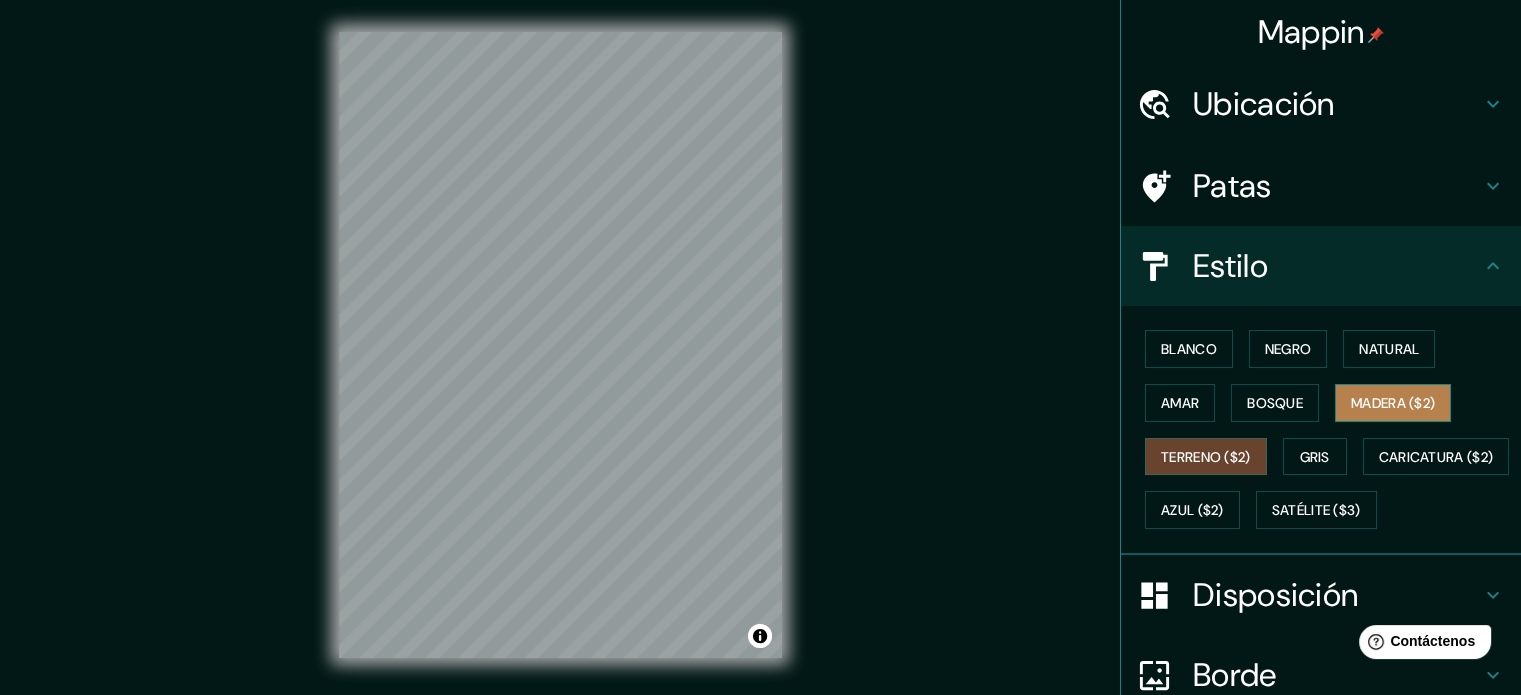 click on "Madera ($2)" at bounding box center (1393, 403) 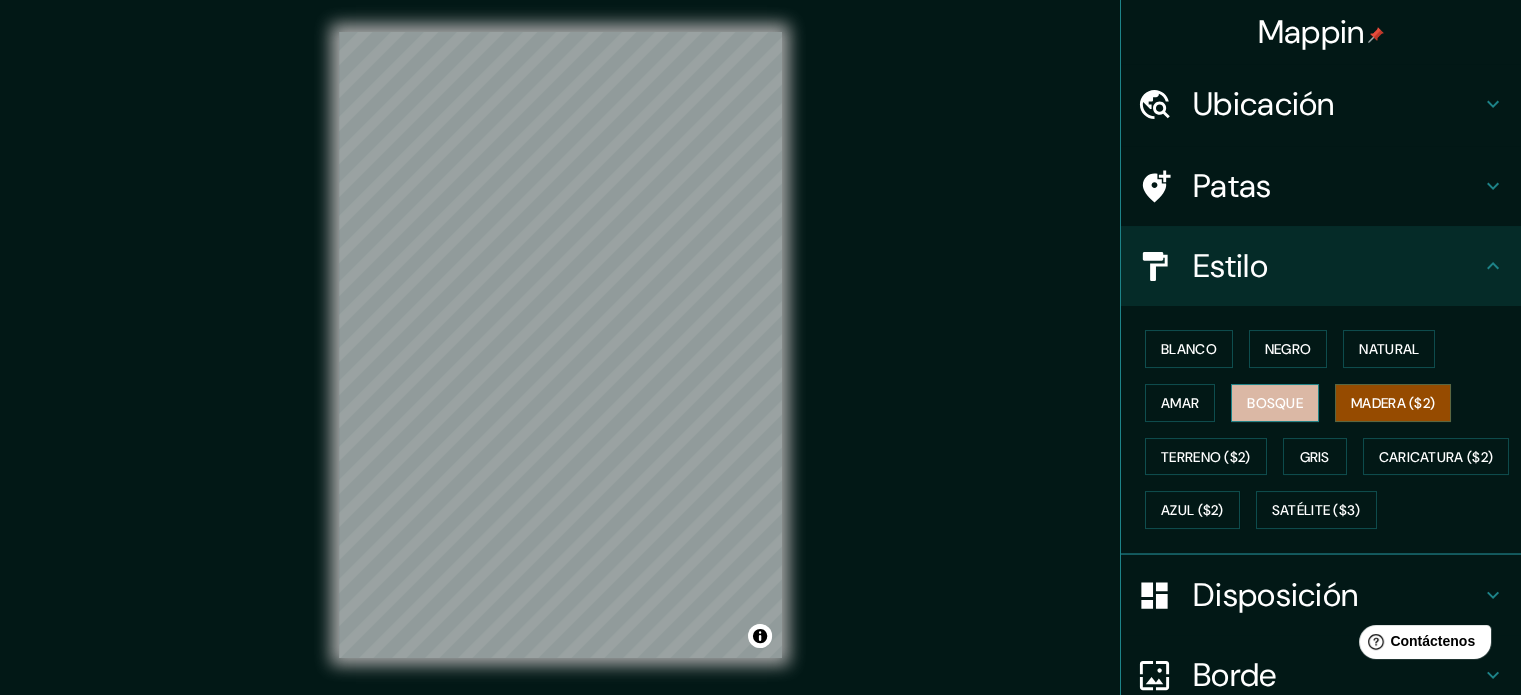 click on "Bosque" at bounding box center [1275, 403] 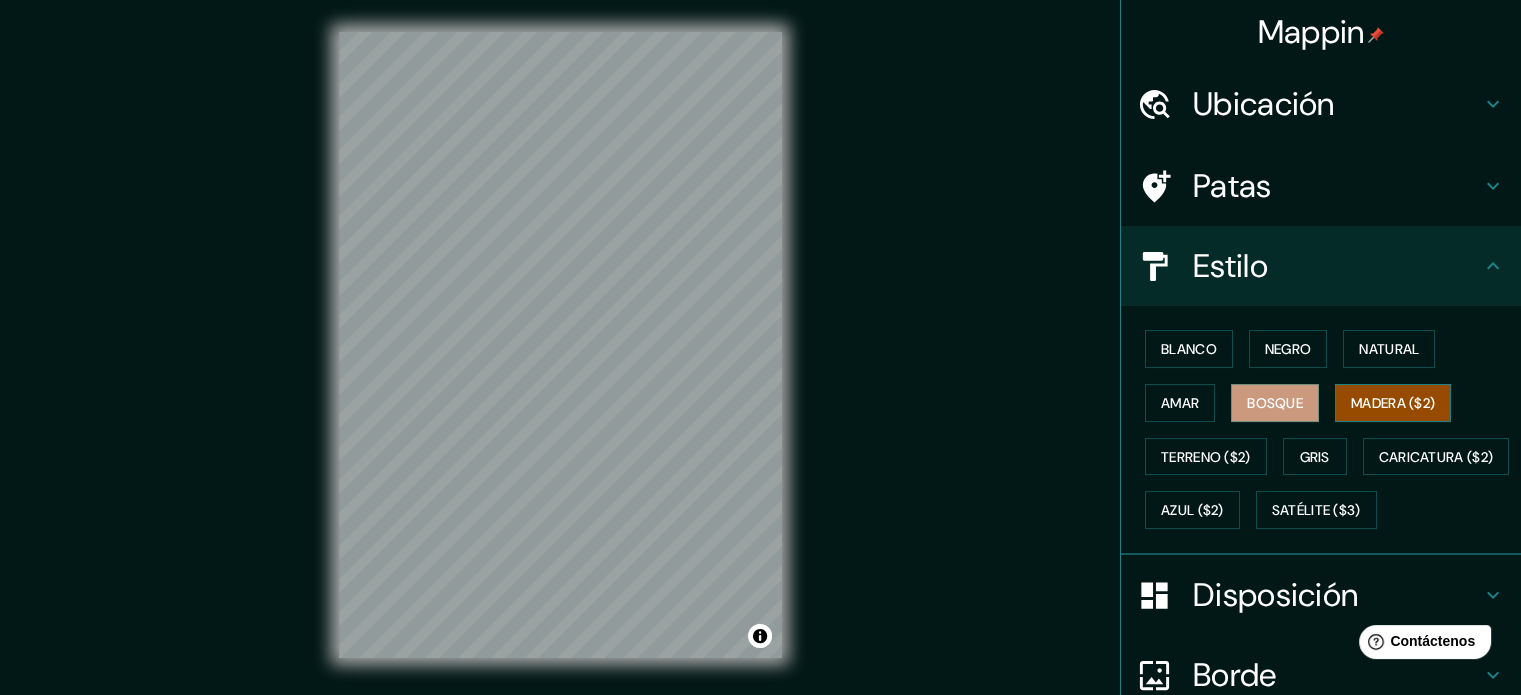 click on "Madera ($2)" at bounding box center (1393, 403) 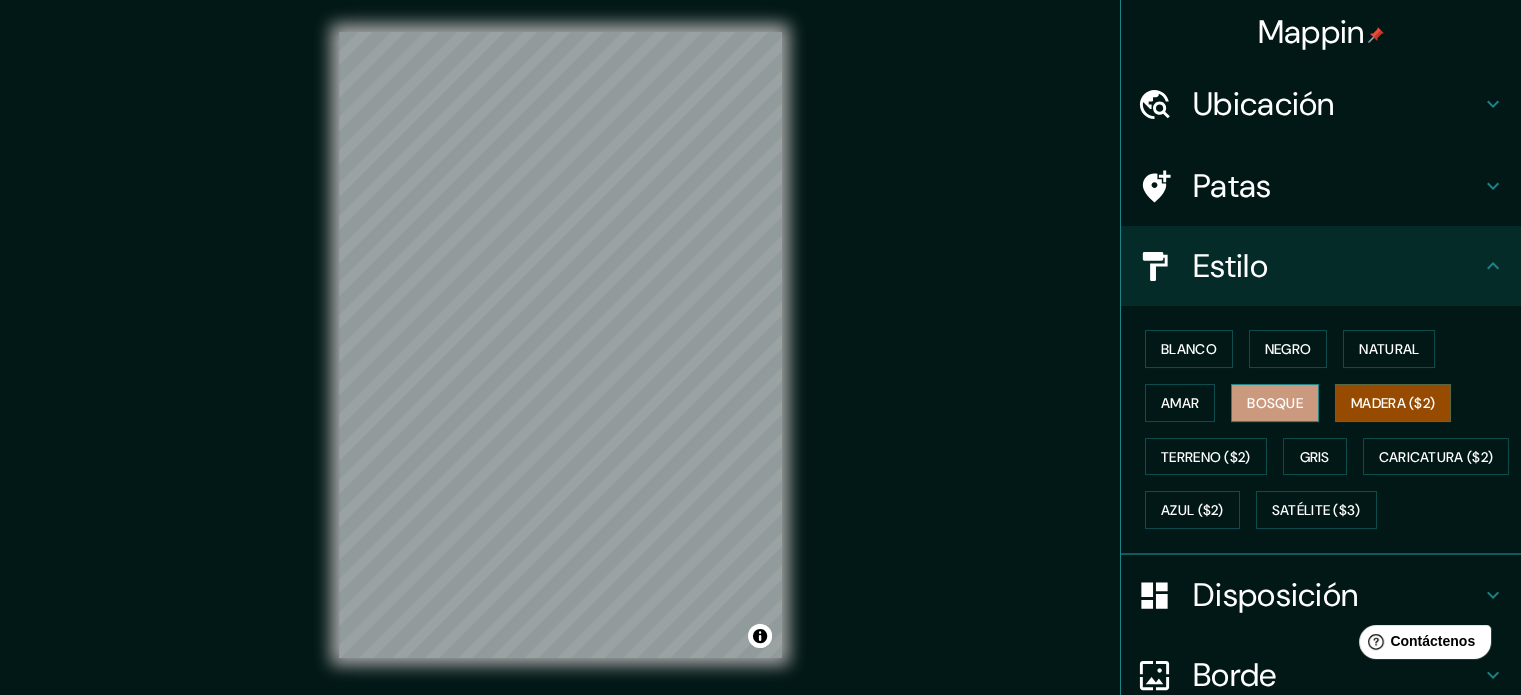 click on "Bosque" at bounding box center (1275, 403) 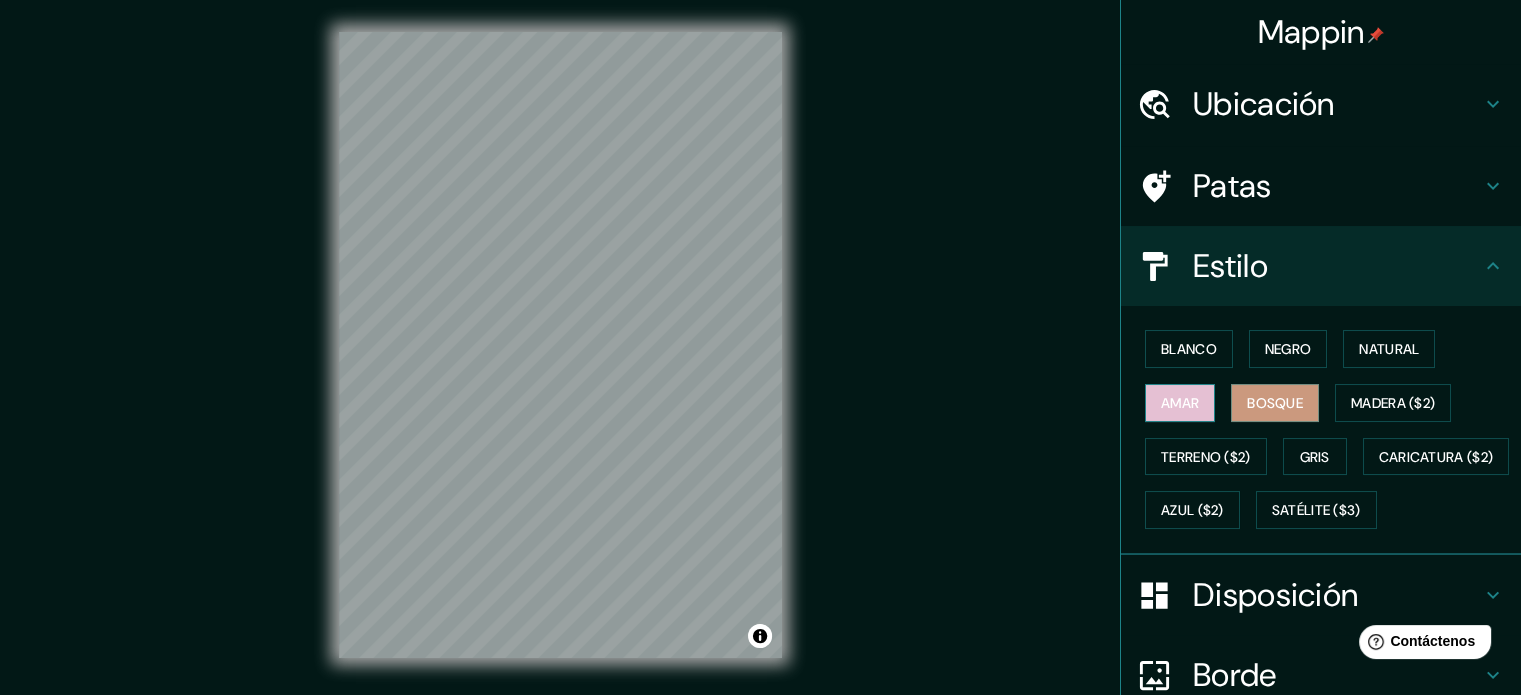 click on "Amar" at bounding box center (1180, 403) 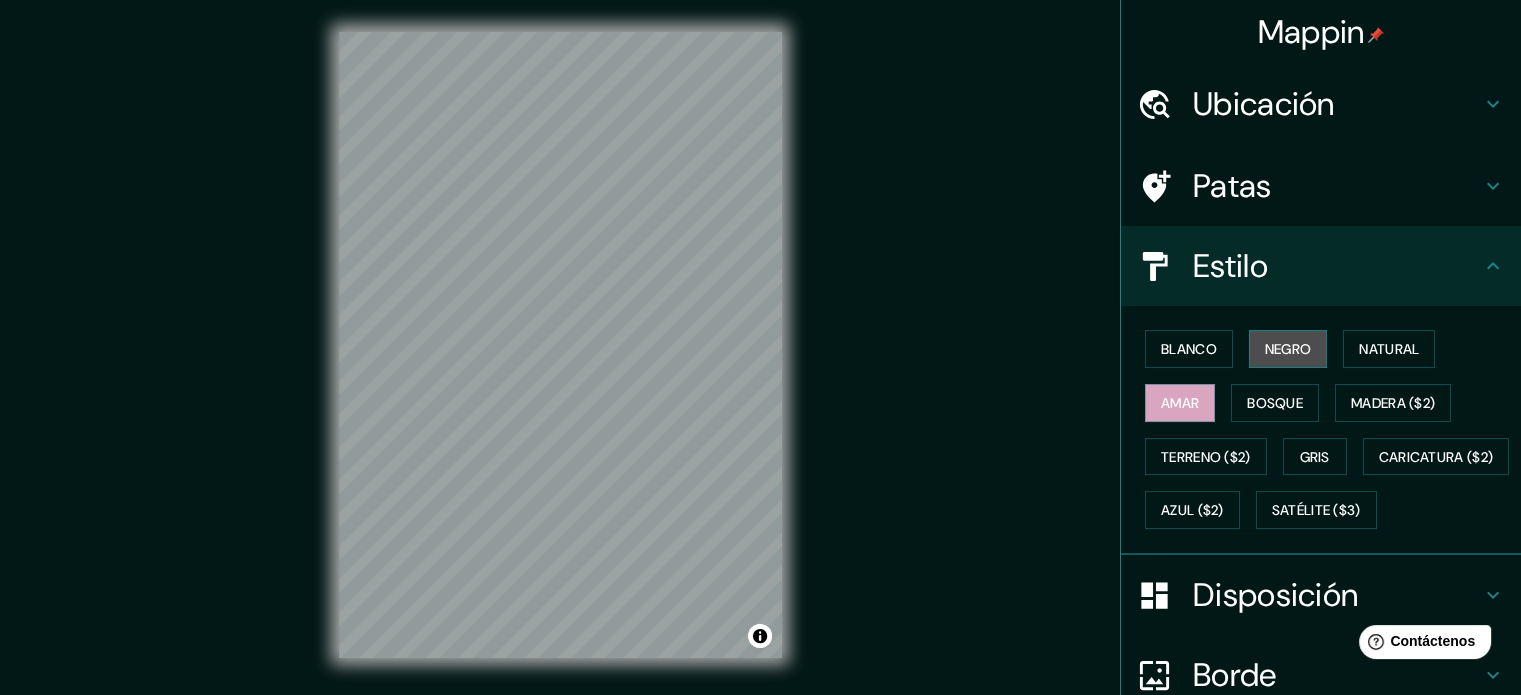 click on "Negro" at bounding box center [1288, 349] 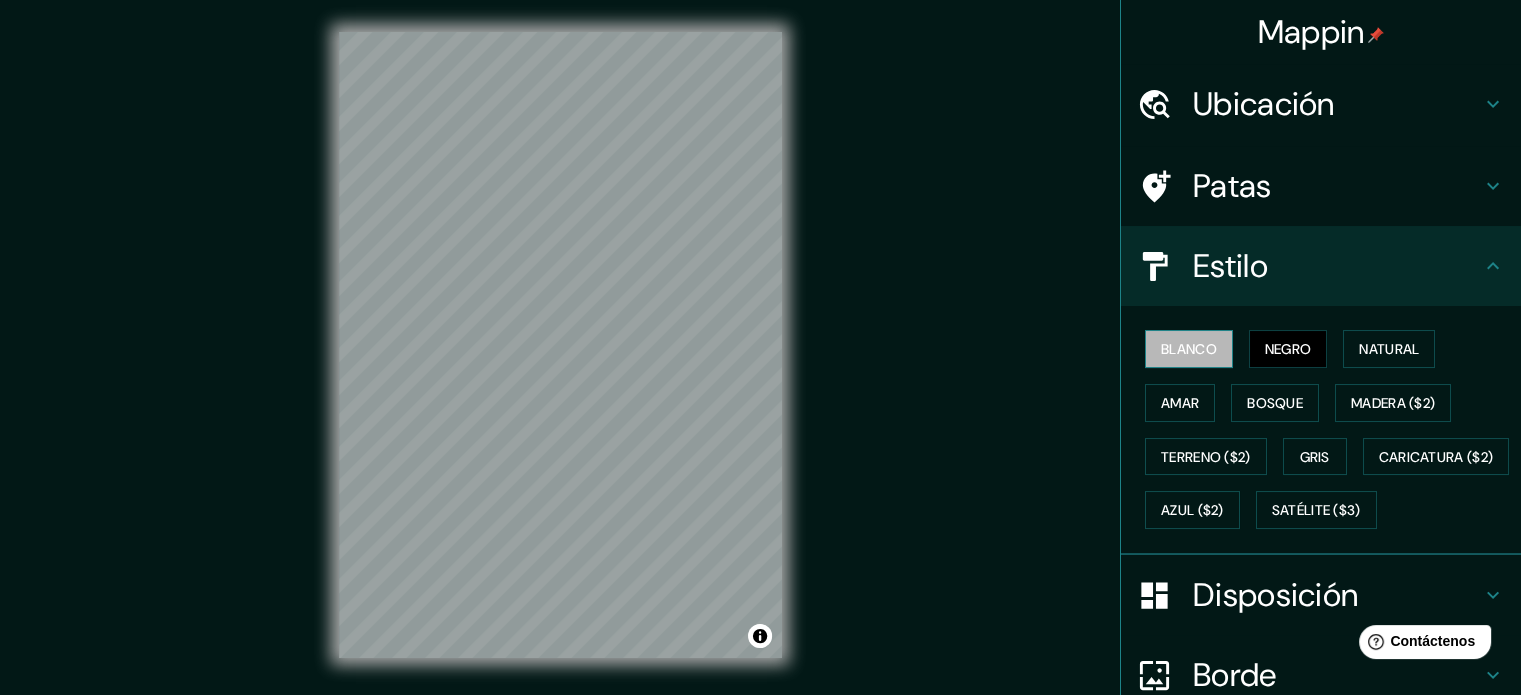 click on "Blanco" at bounding box center (1189, 349) 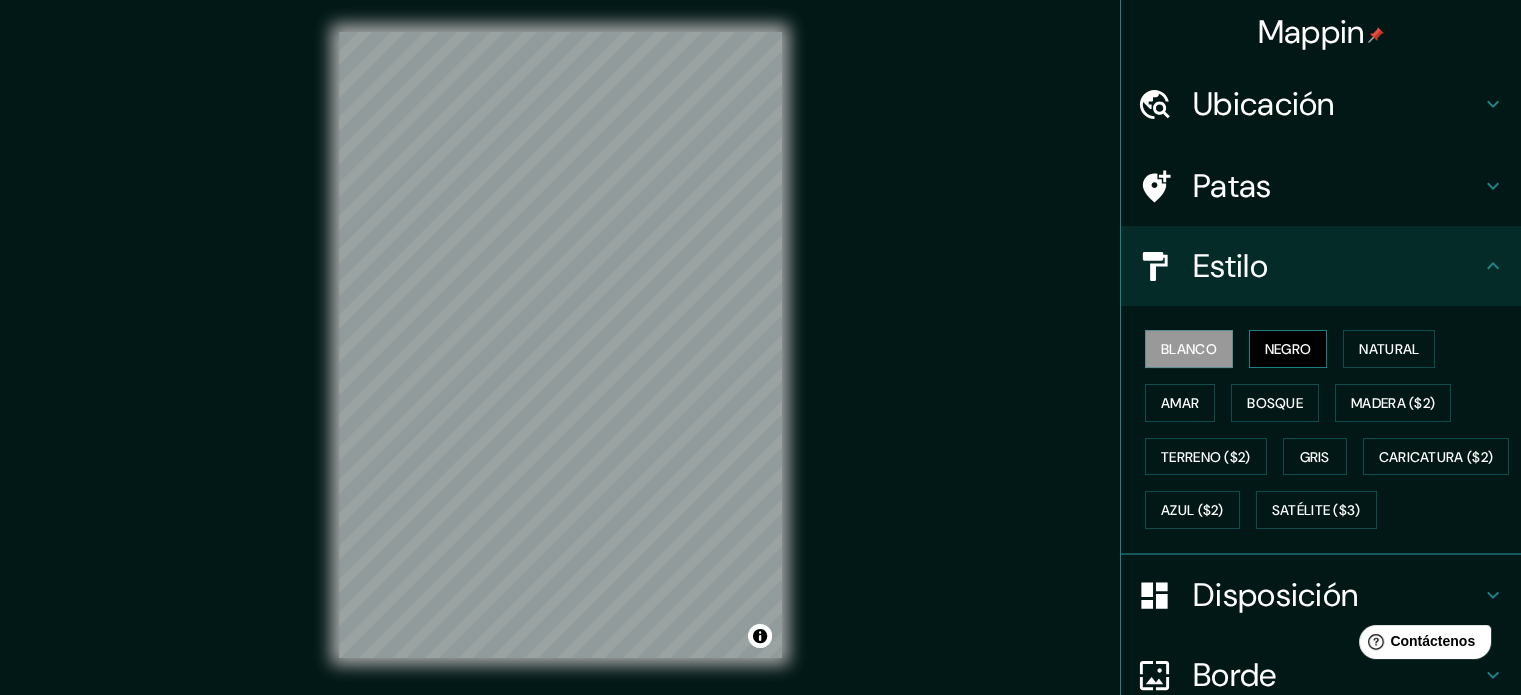click on "Negro" at bounding box center [1288, 349] 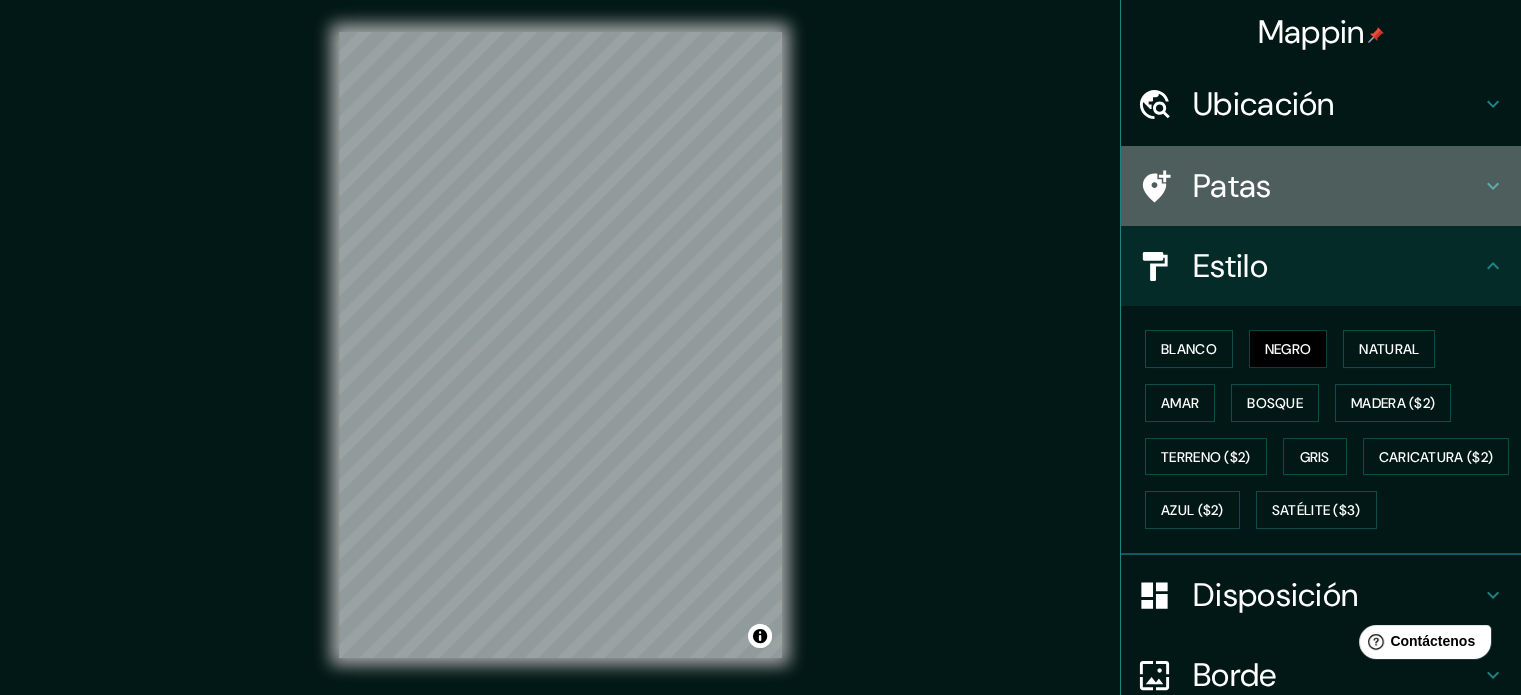 click 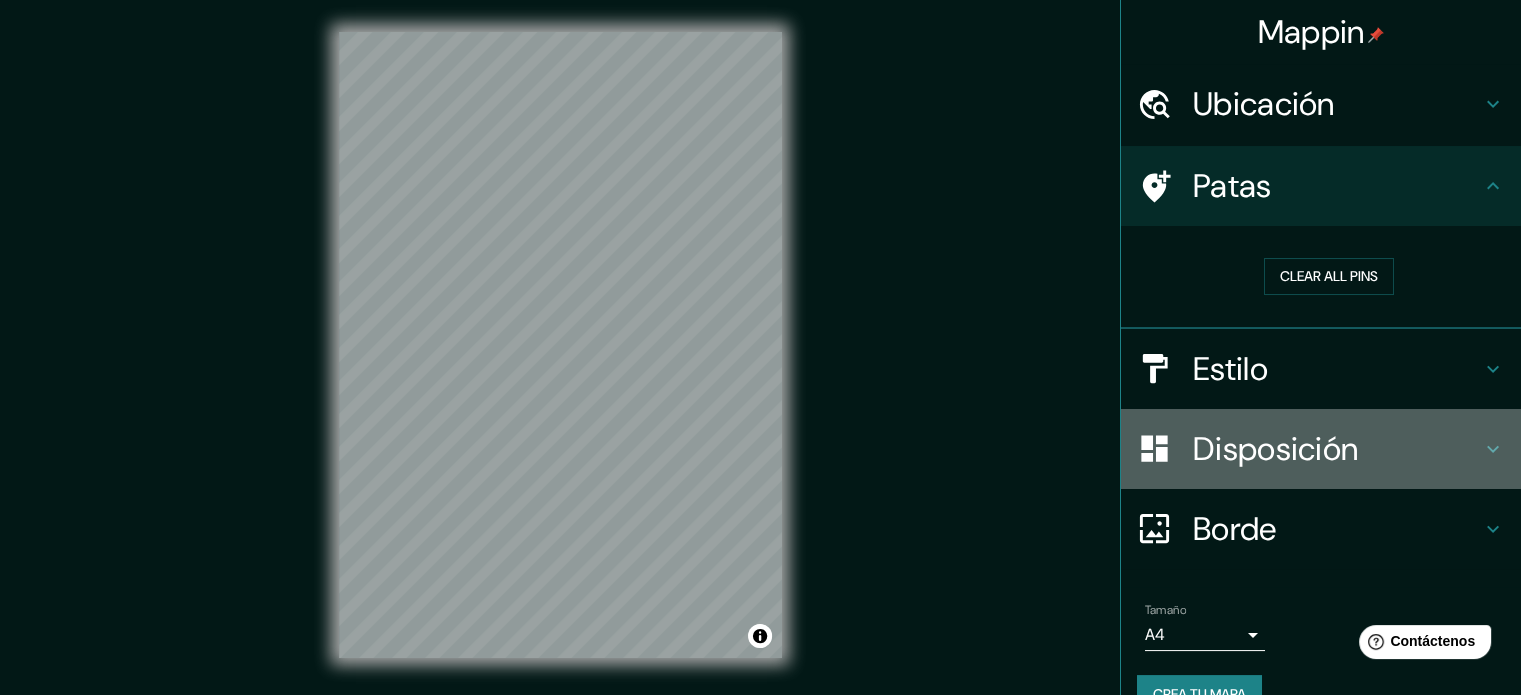 click 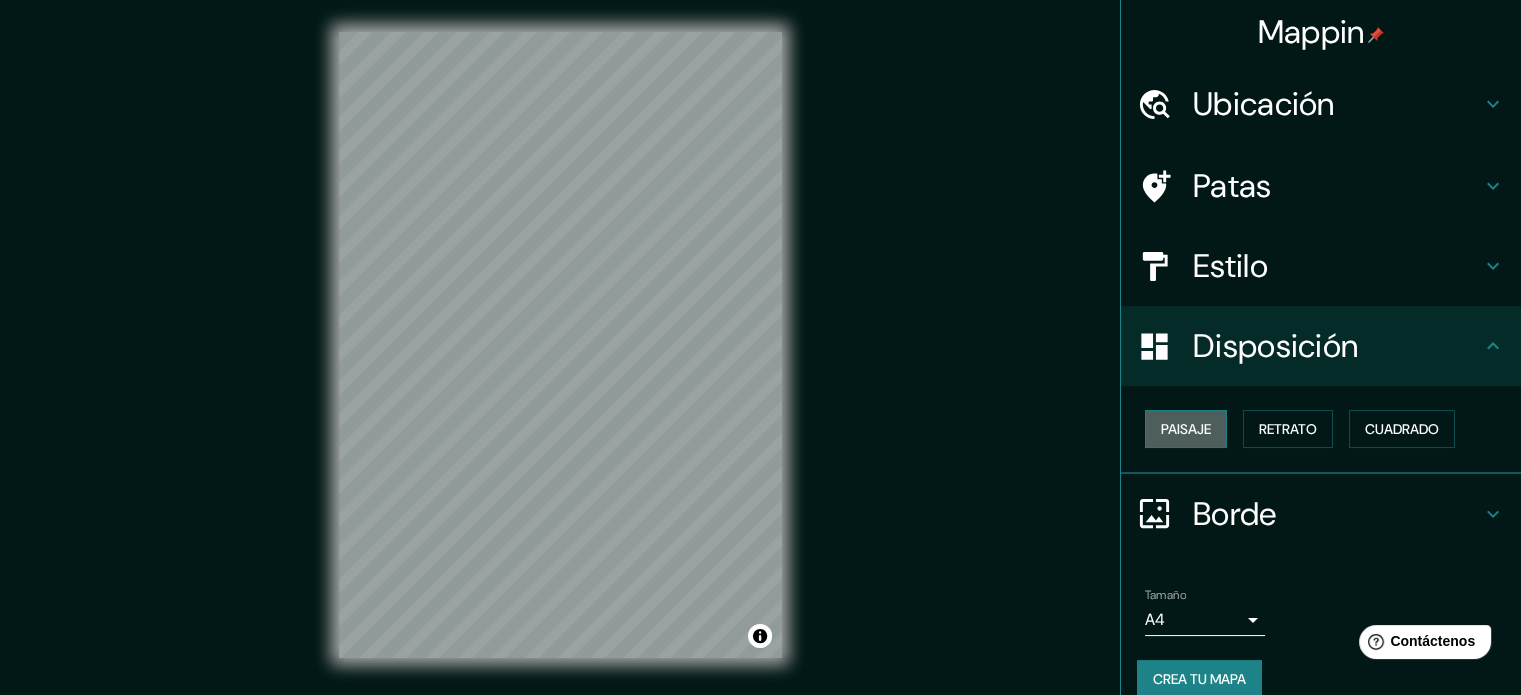 click on "Paisaje" at bounding box center (1186, 429) 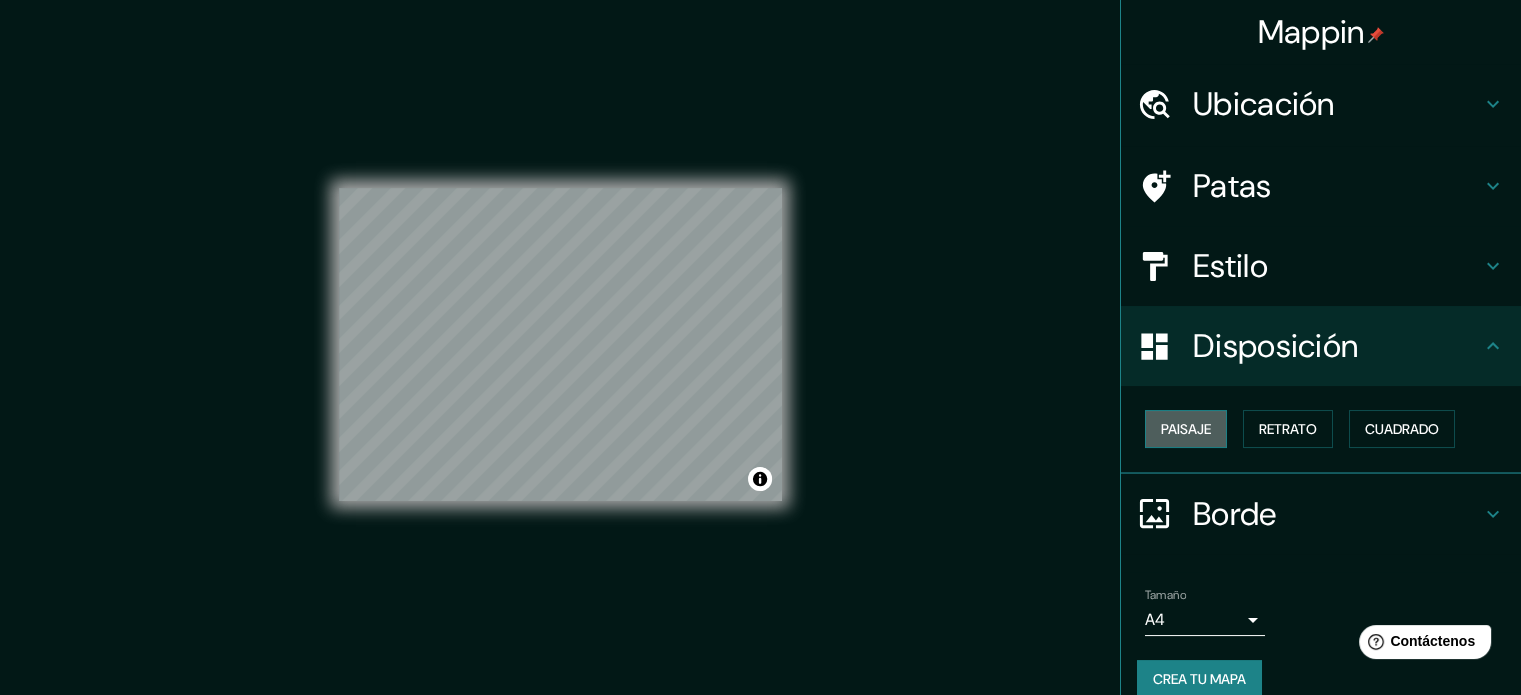 click on "Paisaje" at bounding box center [1186, 429] 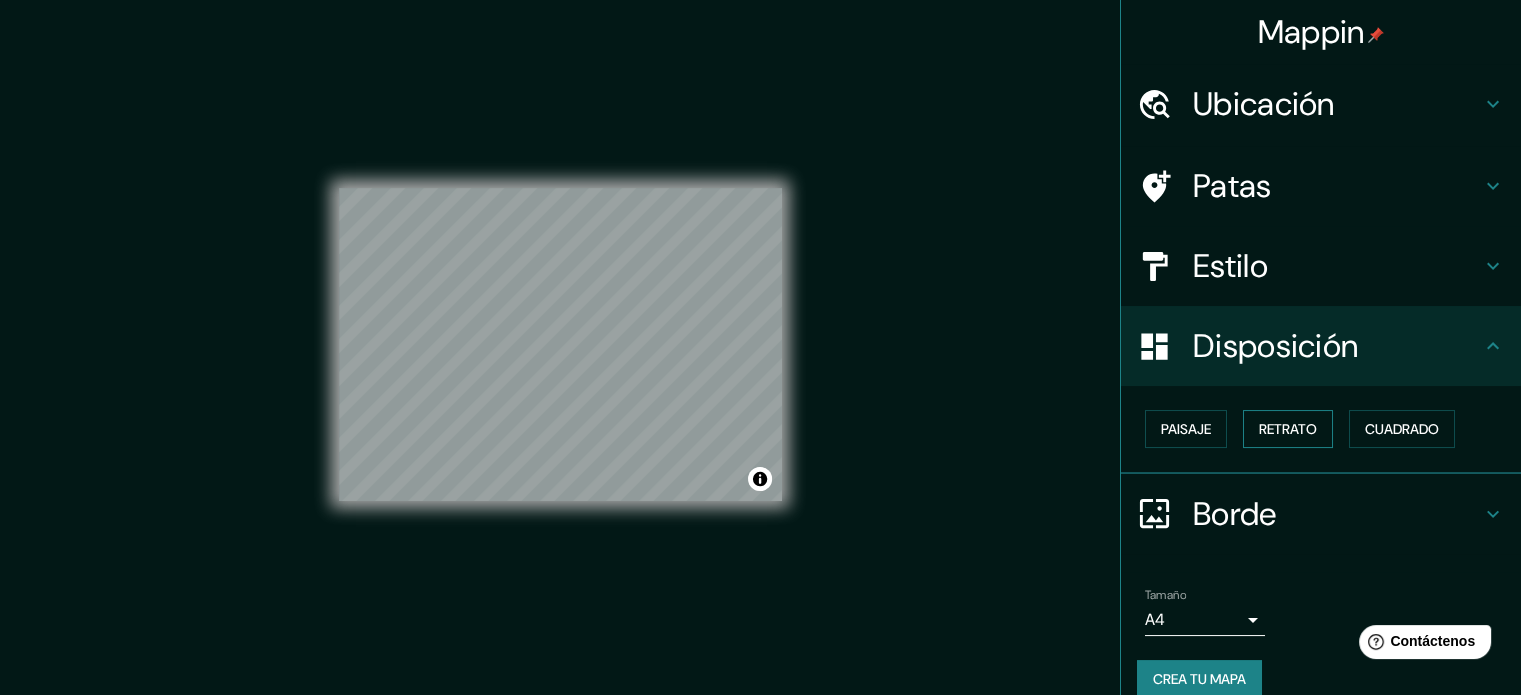 click on "Retrato" at bounding box center (1288, 429) 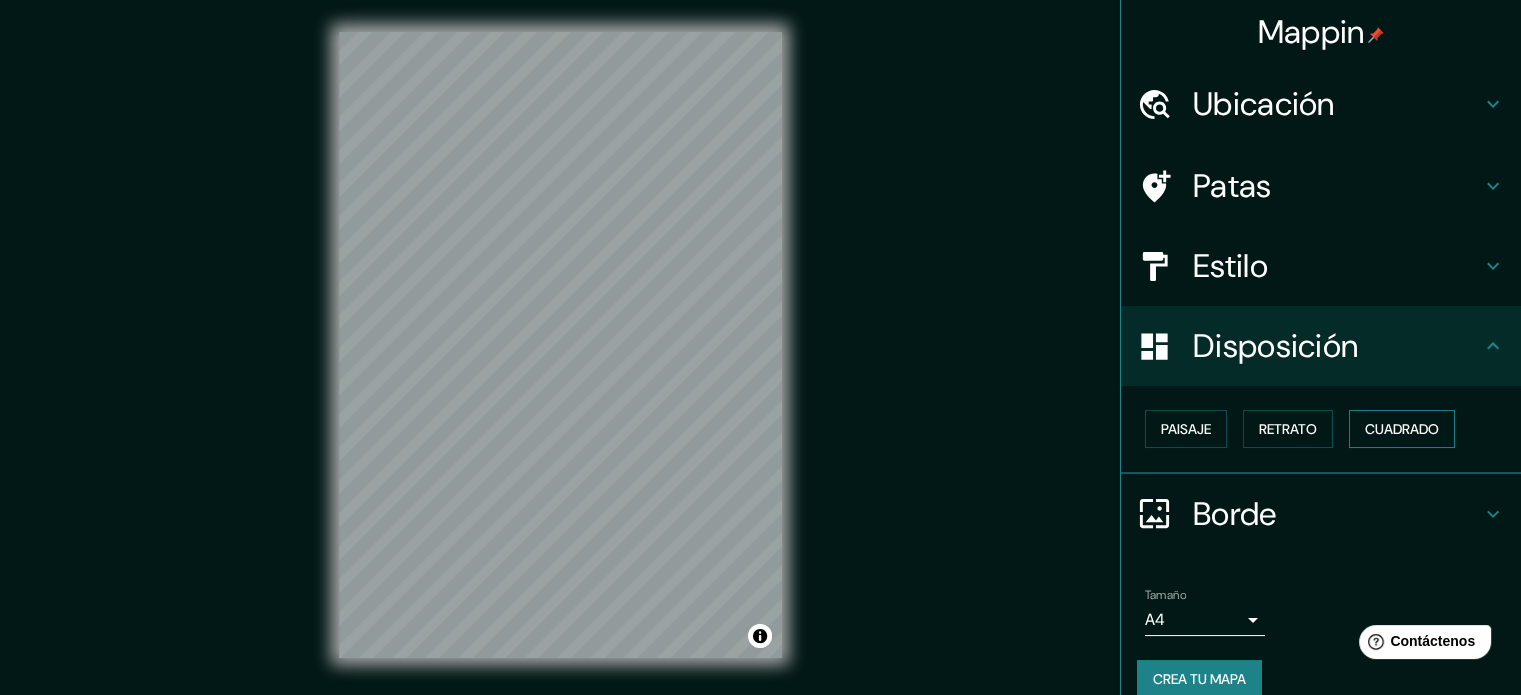 click on "Cuadrado" at bounding box center (1402, 429) 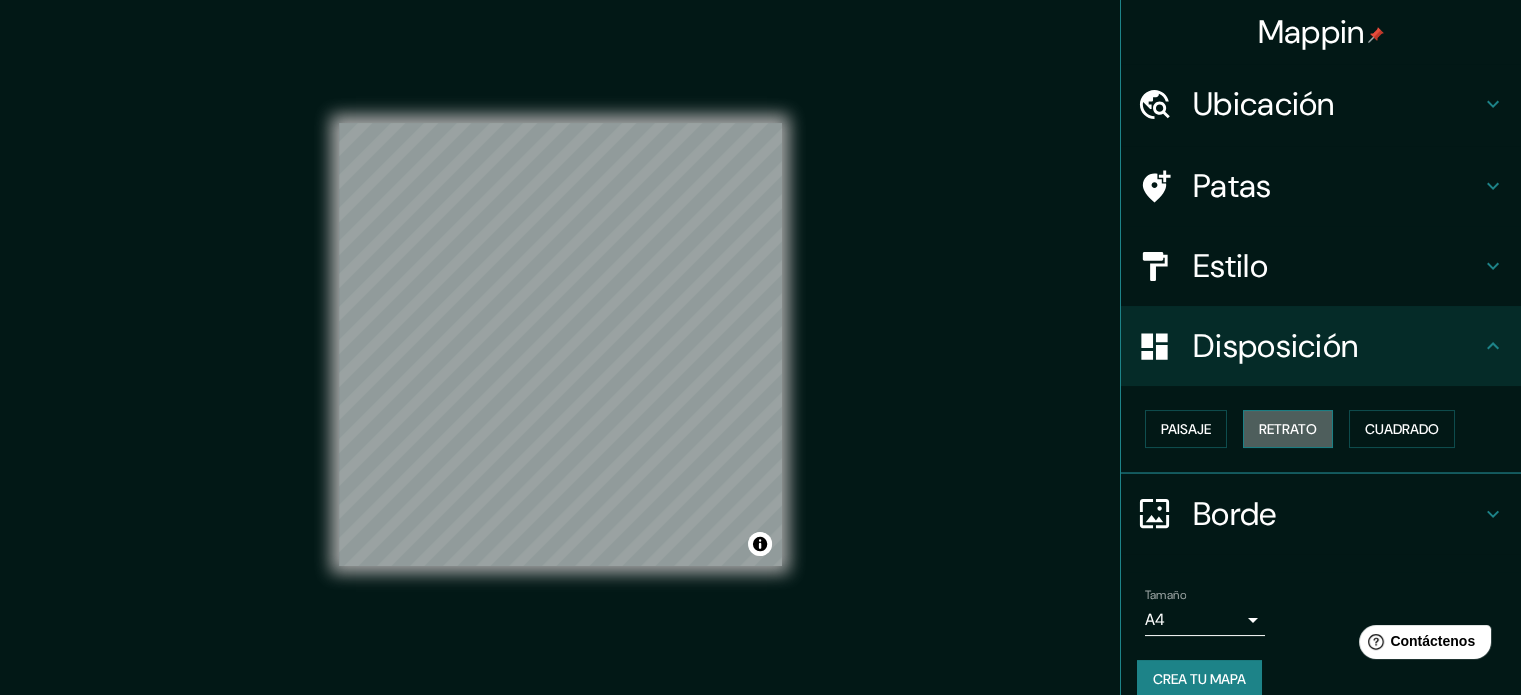 click on "Retrato" at bounding box center [1288, 429] 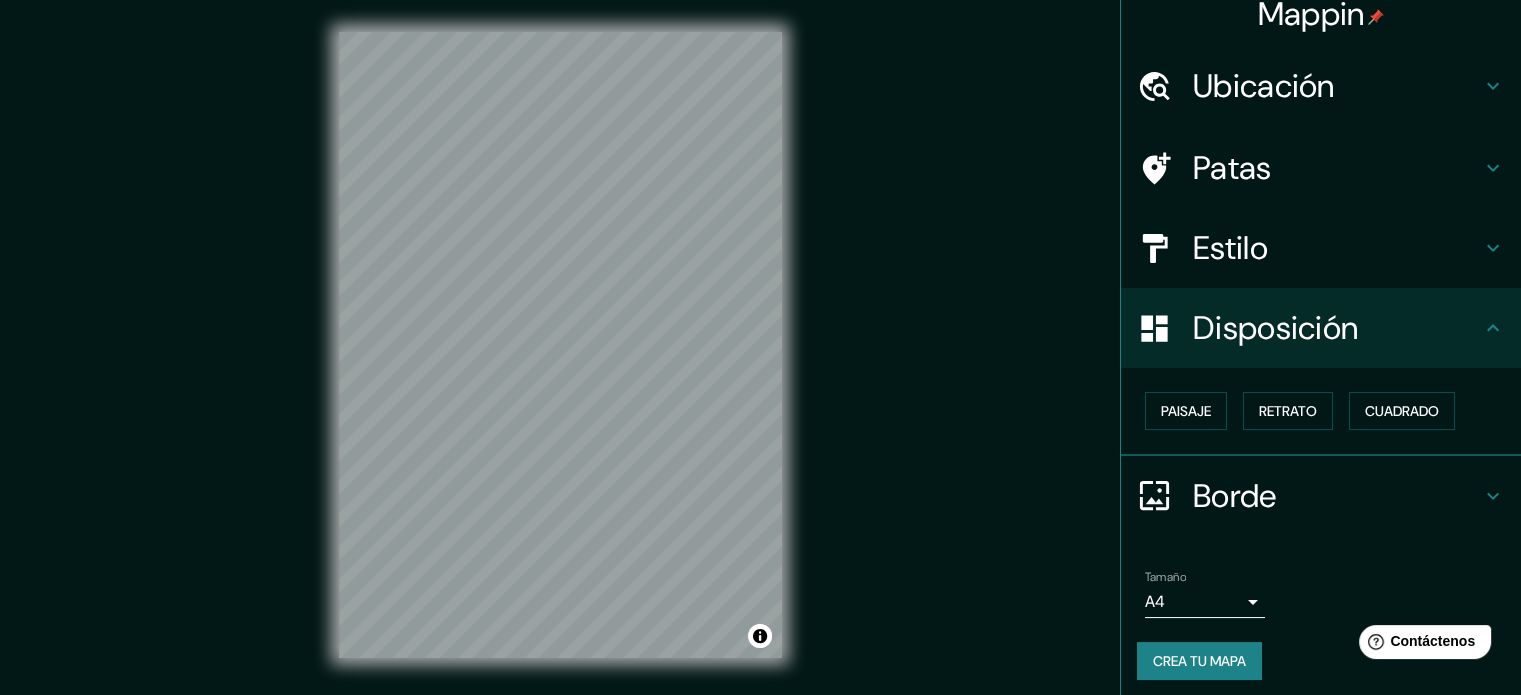 scroll, scrollTop: 24, scrollLeft: 0, axis: vertical 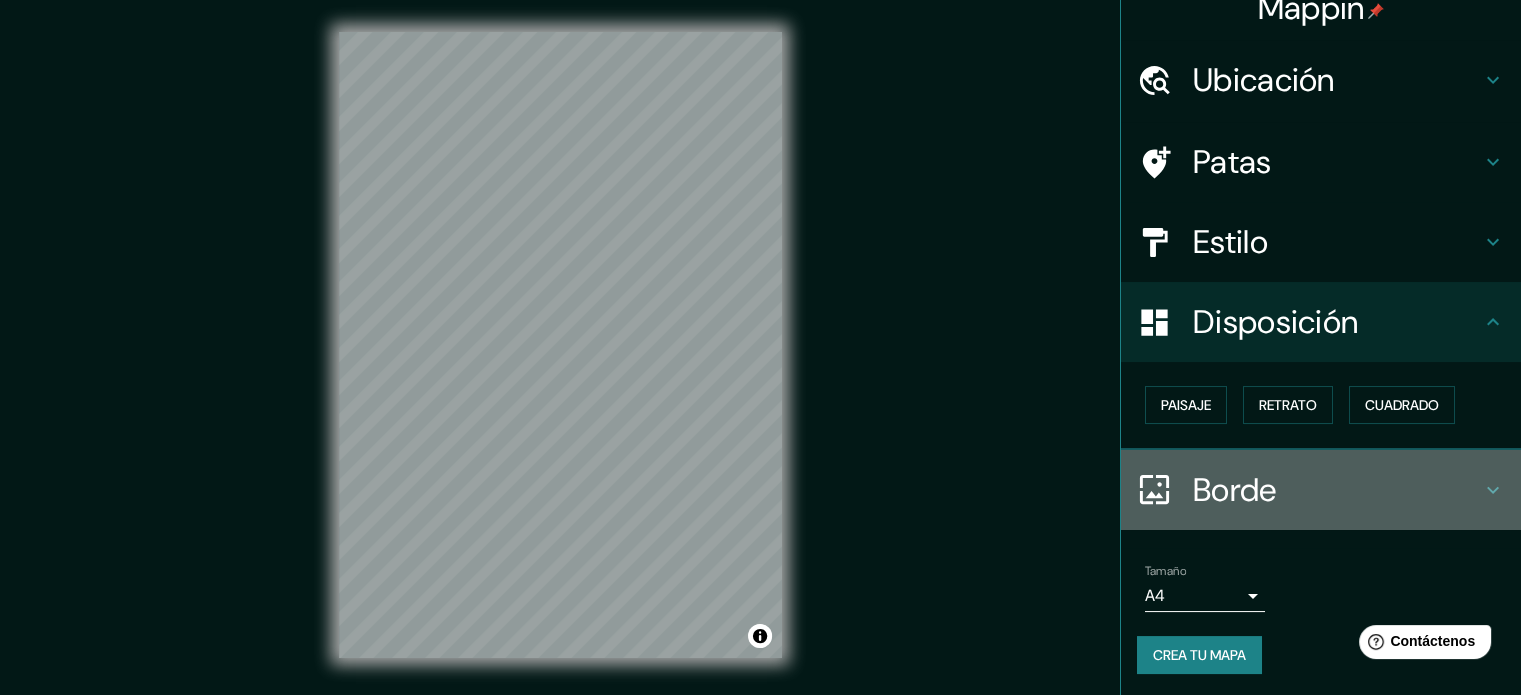 click on "Borde" at bounding box center [1235, 490] 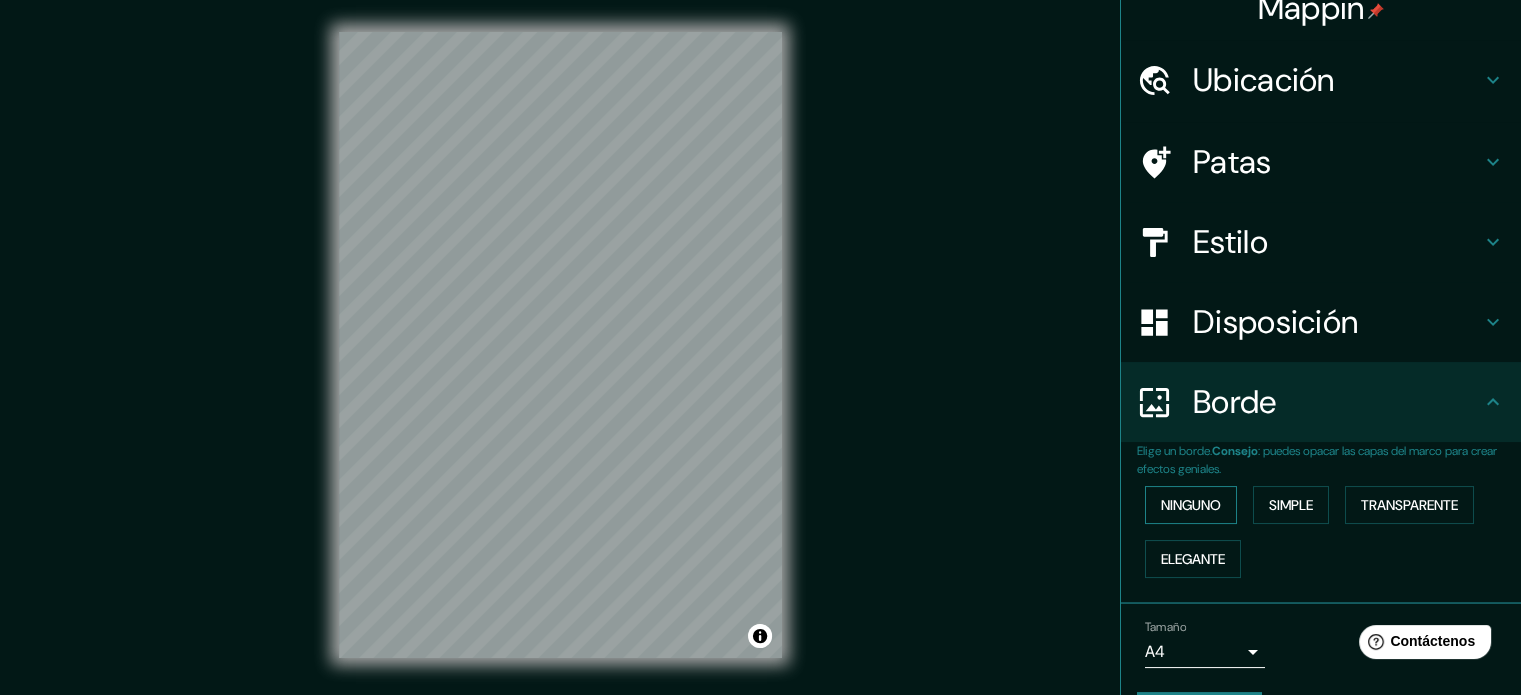 click on "Ninguno" at bounding box center (1191, 505) 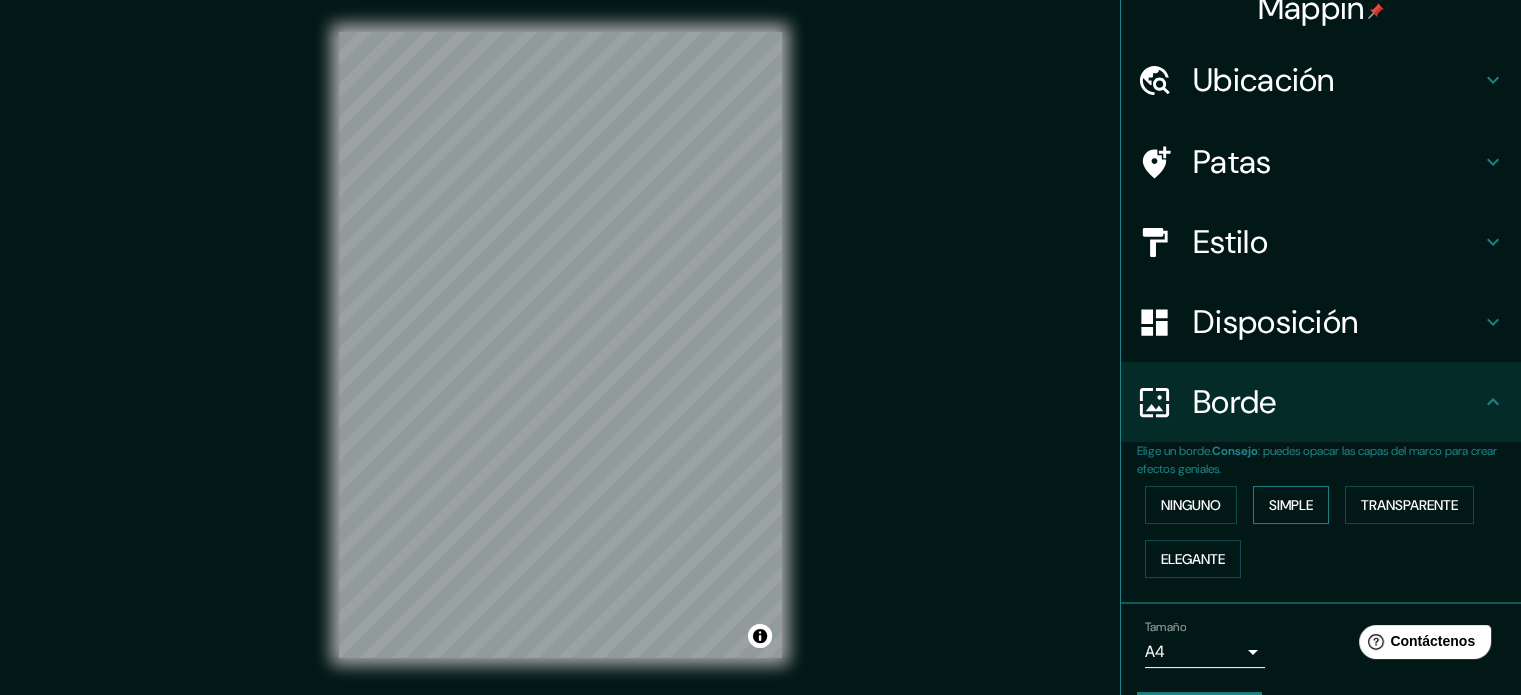 click on "Simple" at bounding box center (1291, 505) 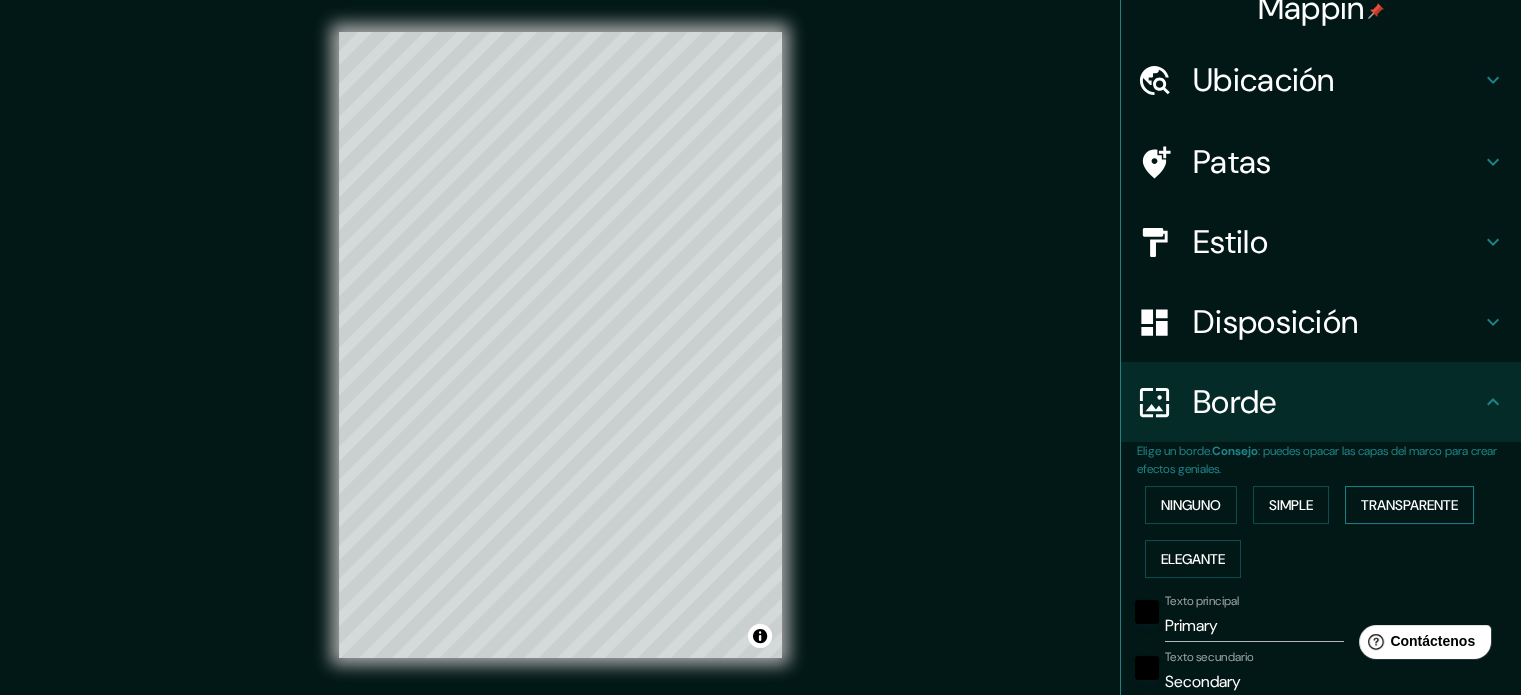 click on "Transparente" at bounding box center [1409, 505] 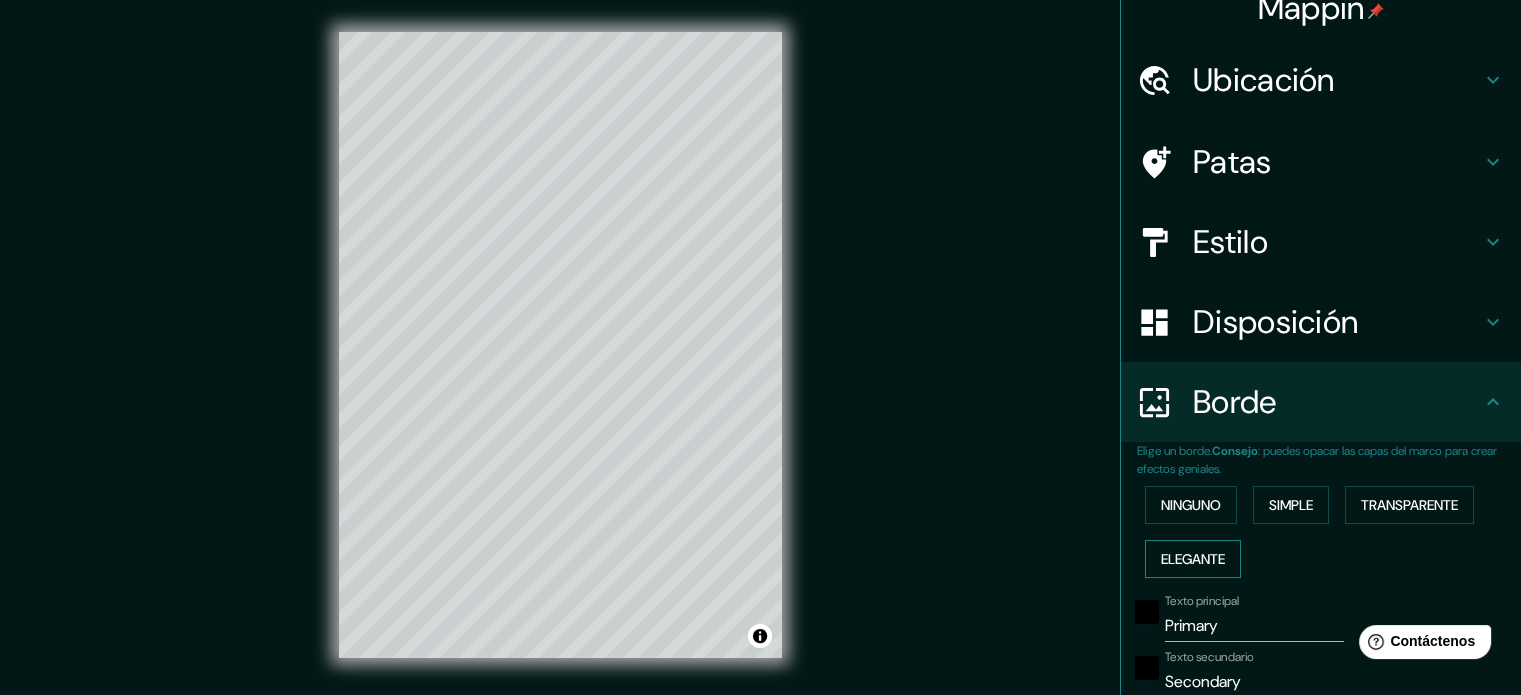 click on "Elegante" at bounding box center (1193, 559) 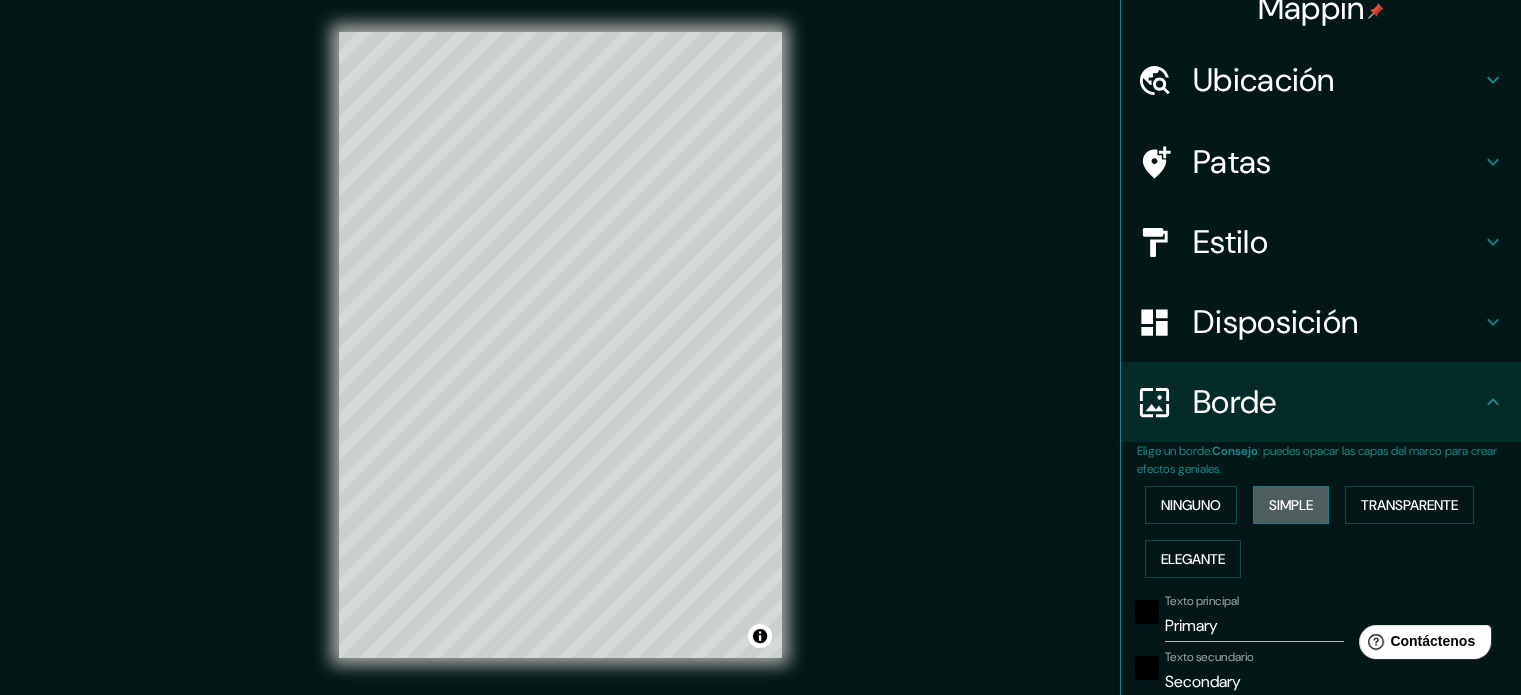 click on "Simple" at bounding box center (1291, 505) 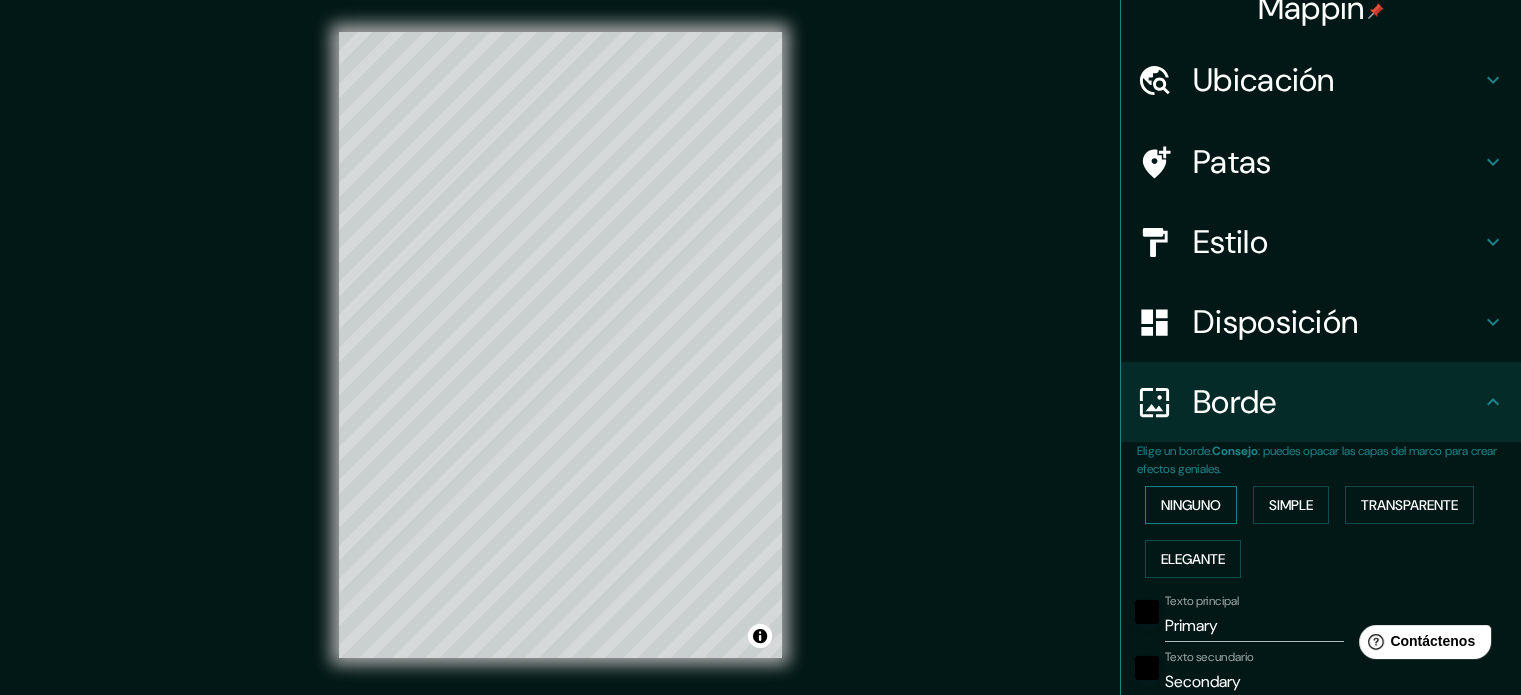click on "Ninguno" at bounding box center [1191, 505] 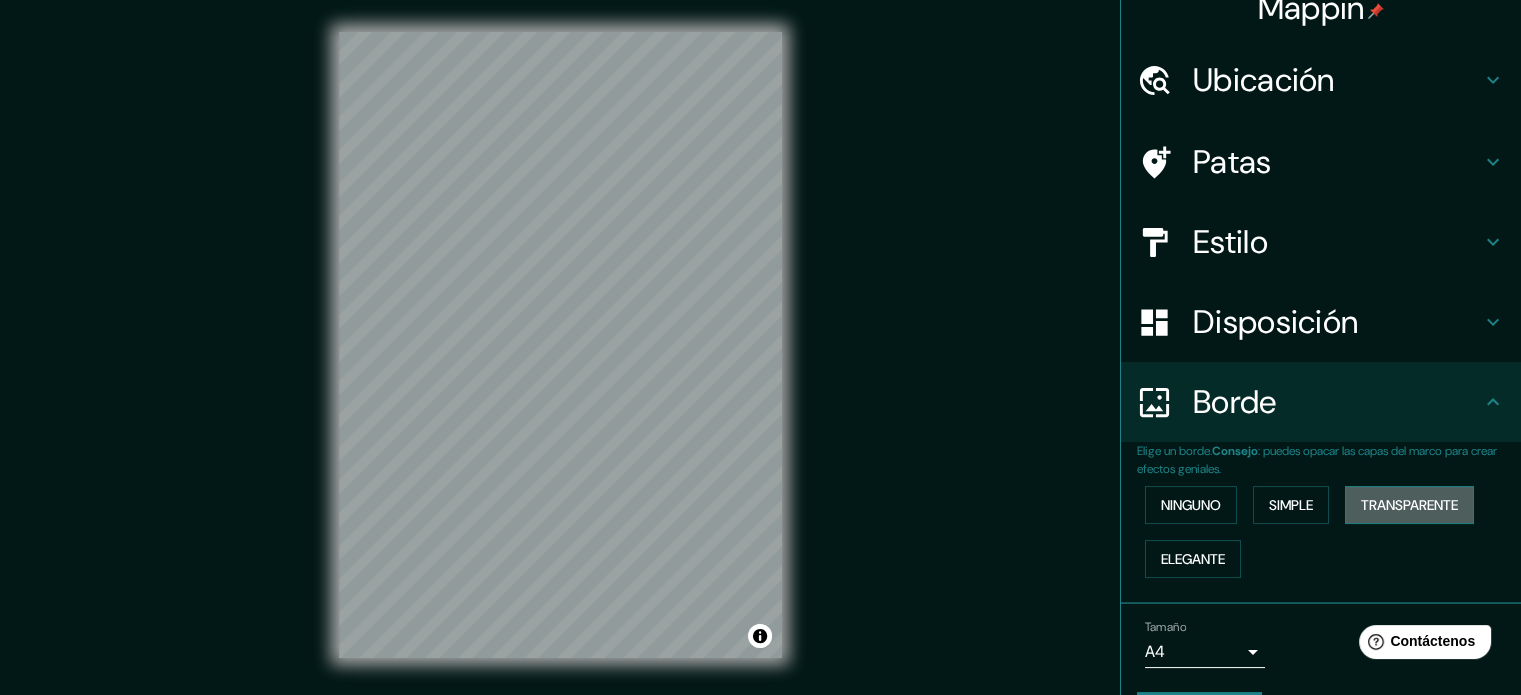 click on "Transparente" at bounding box center [1409, 505] 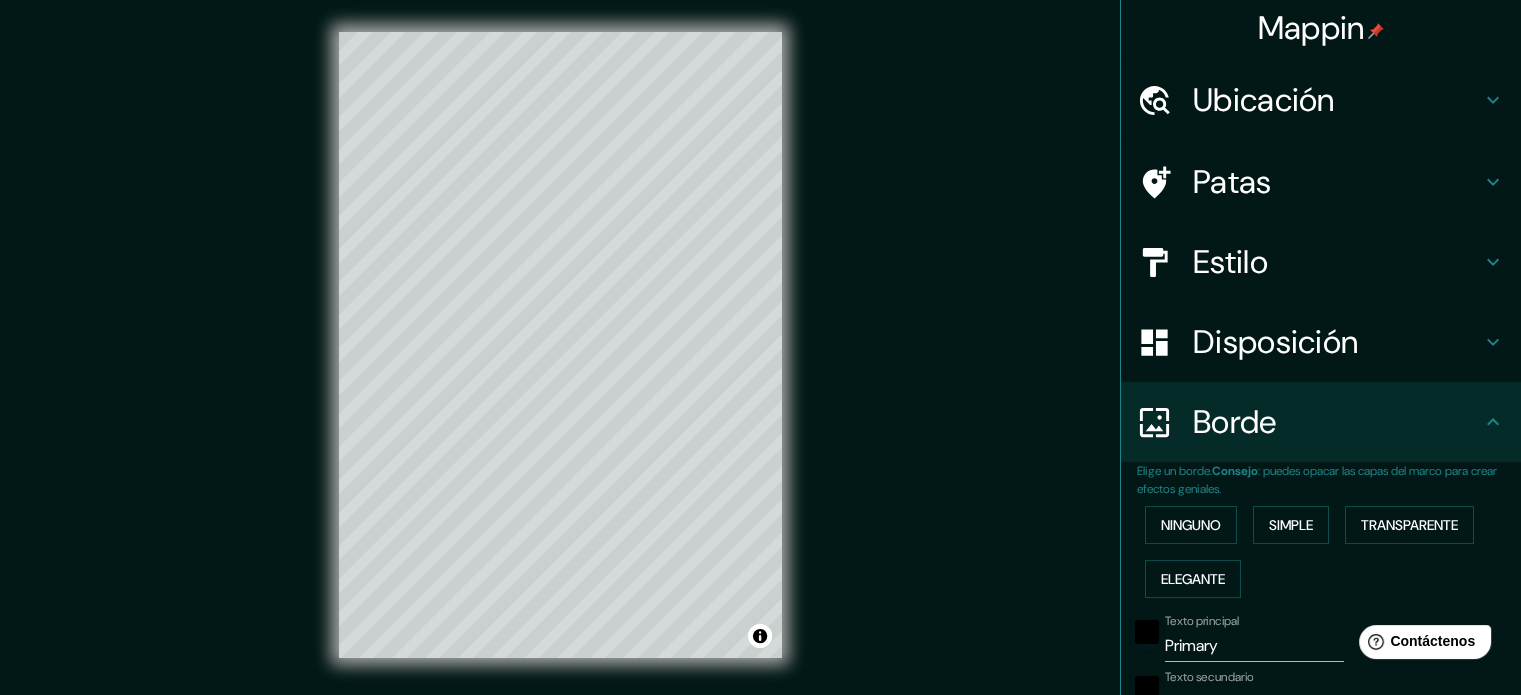 scroll, scrollTop: 0, scrollLeft: 0, axis: both 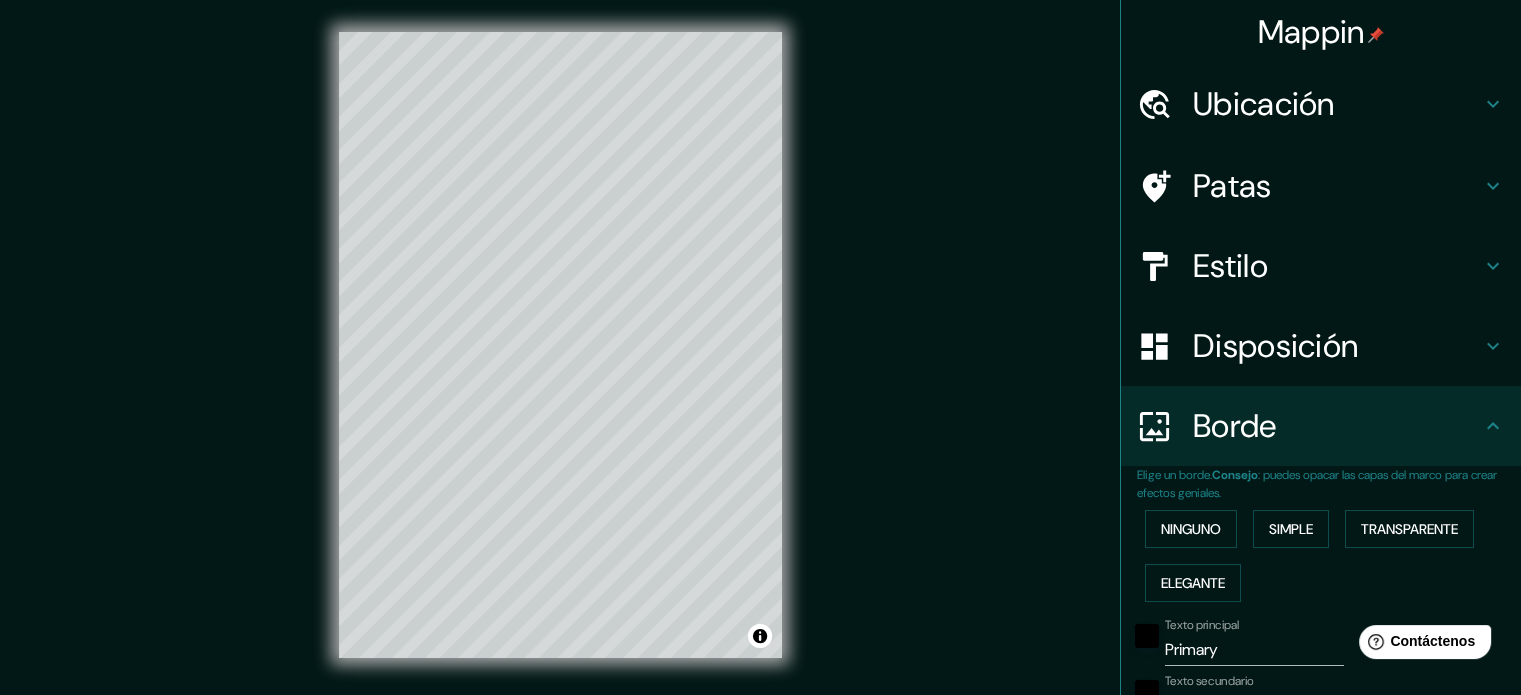 click on "Ubicación" at bounding box center (1321, 104) 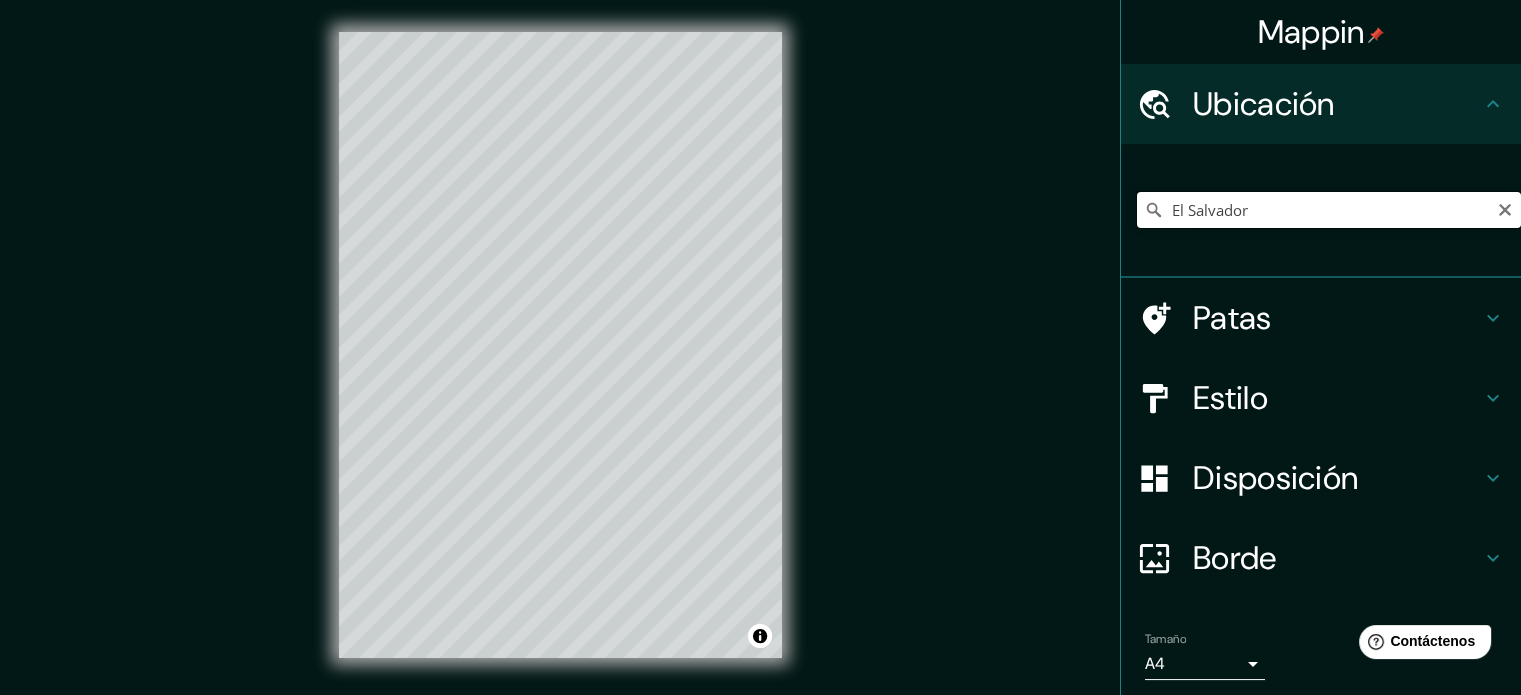 click on "El Salvador" at bounding box center [1329, 210] 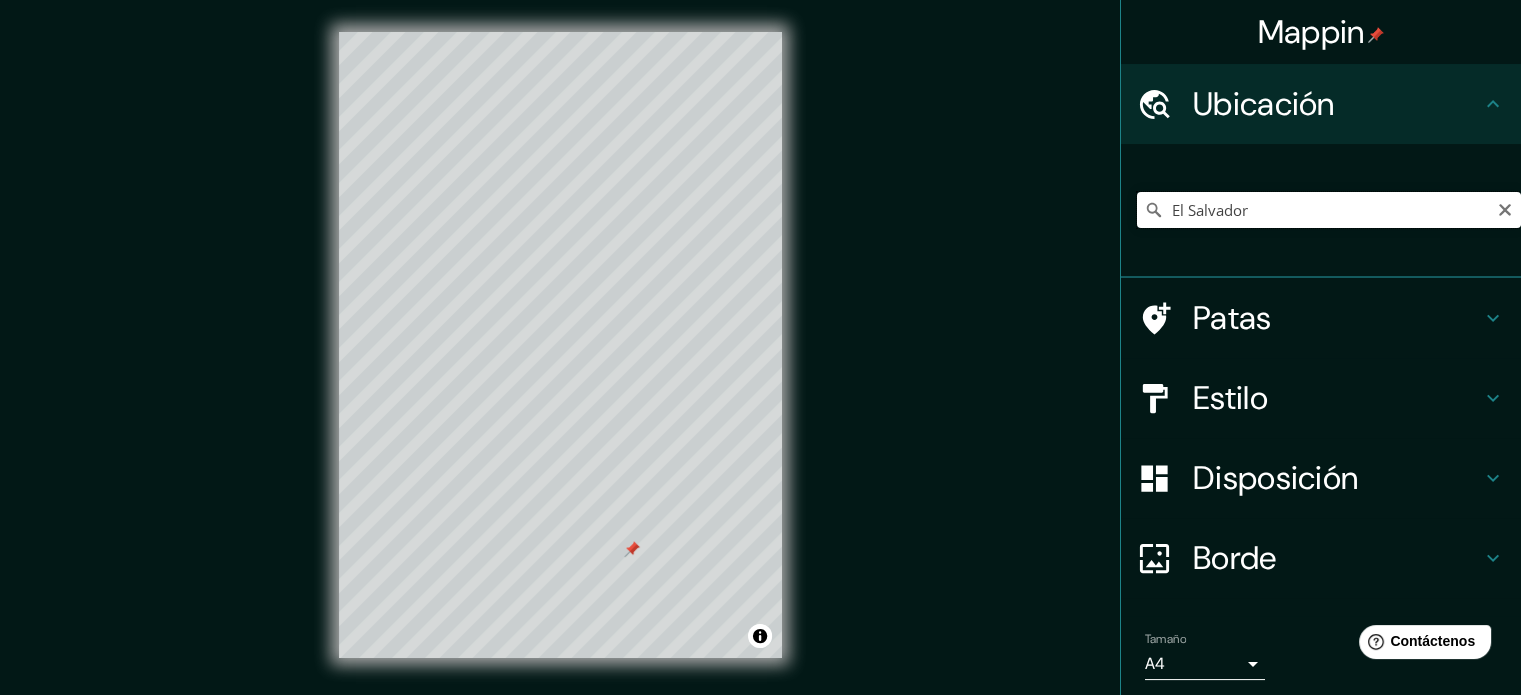 click on "El Salvador" at bounding box center [1329, 210] 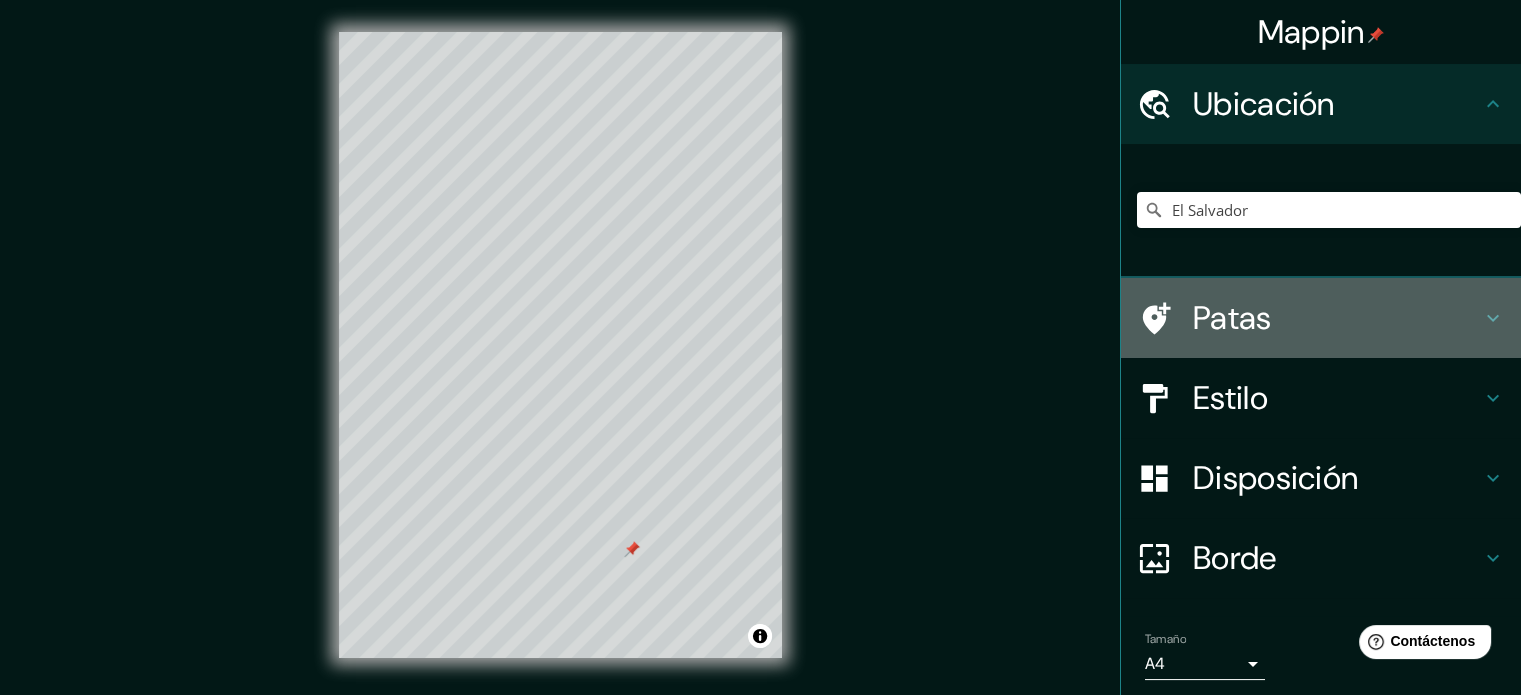 click on "Patas" at bounding box center (1232, 318) 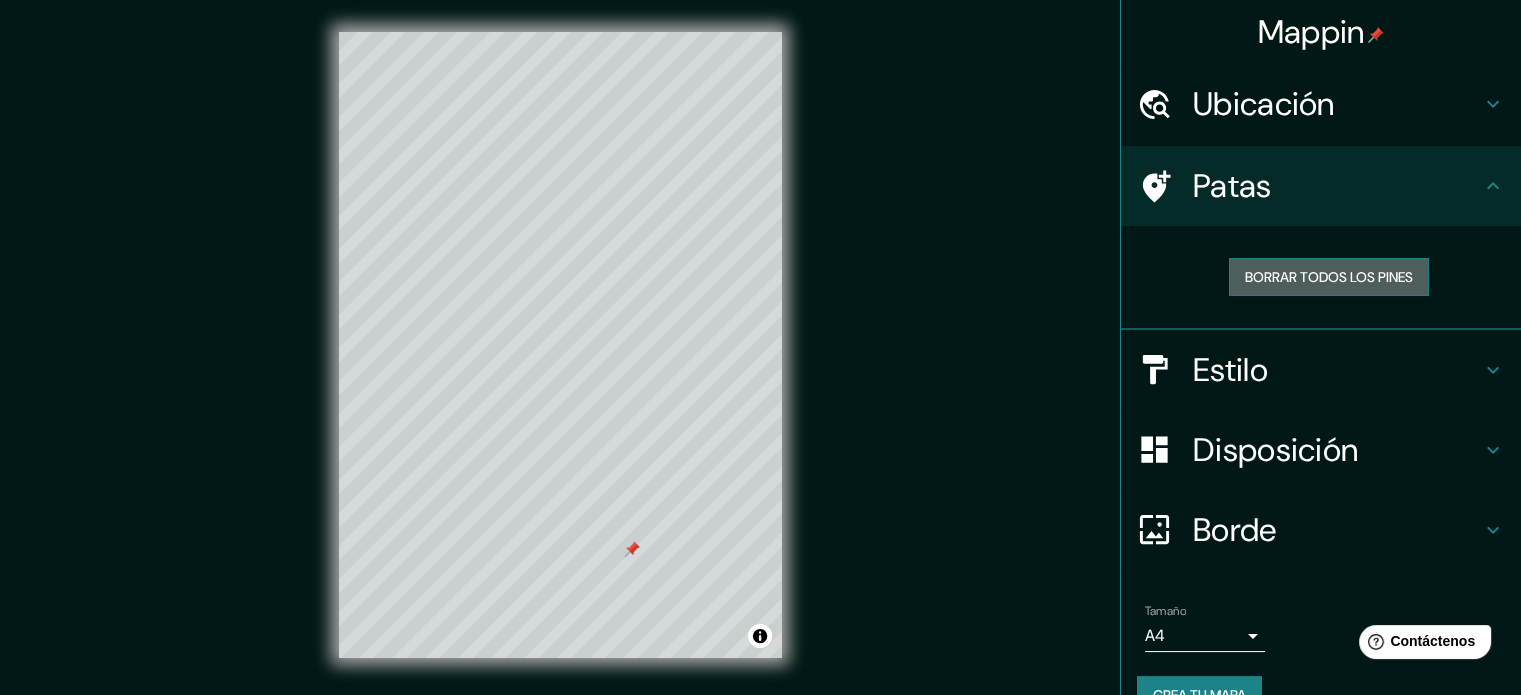 click on "Borrar todos los pines" at bounding box center (1329, 277) 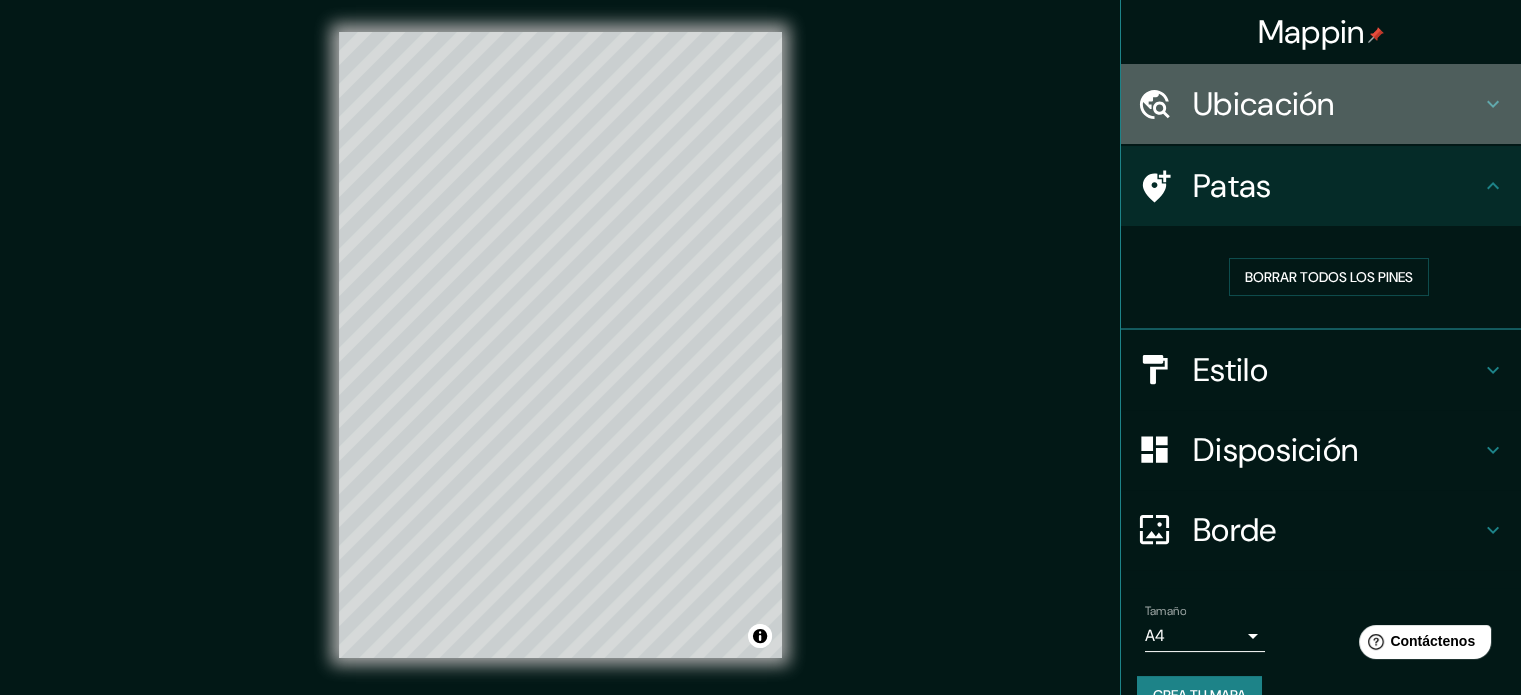 click on "Ubicación" at bounding box center (1264, 104) 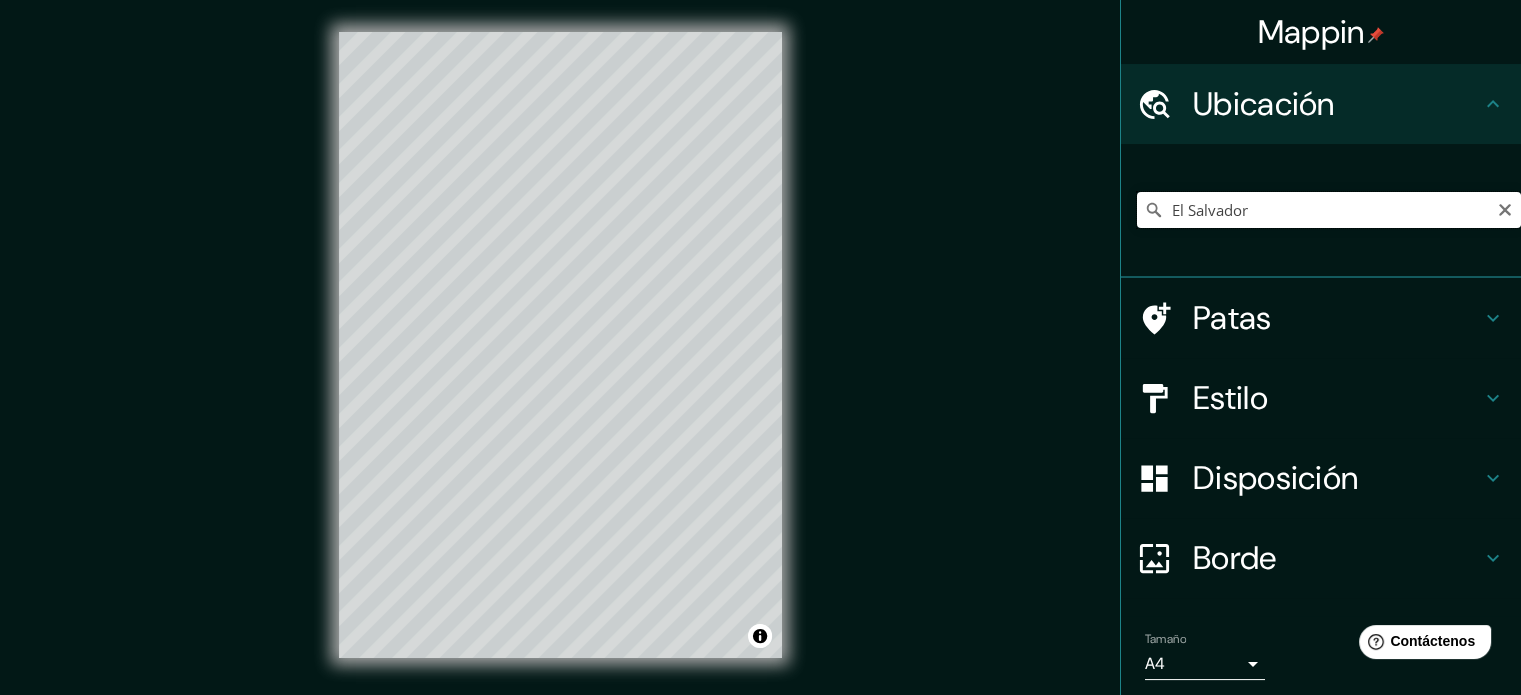 click on "El Salvador" at bounding box center [1329, 210] 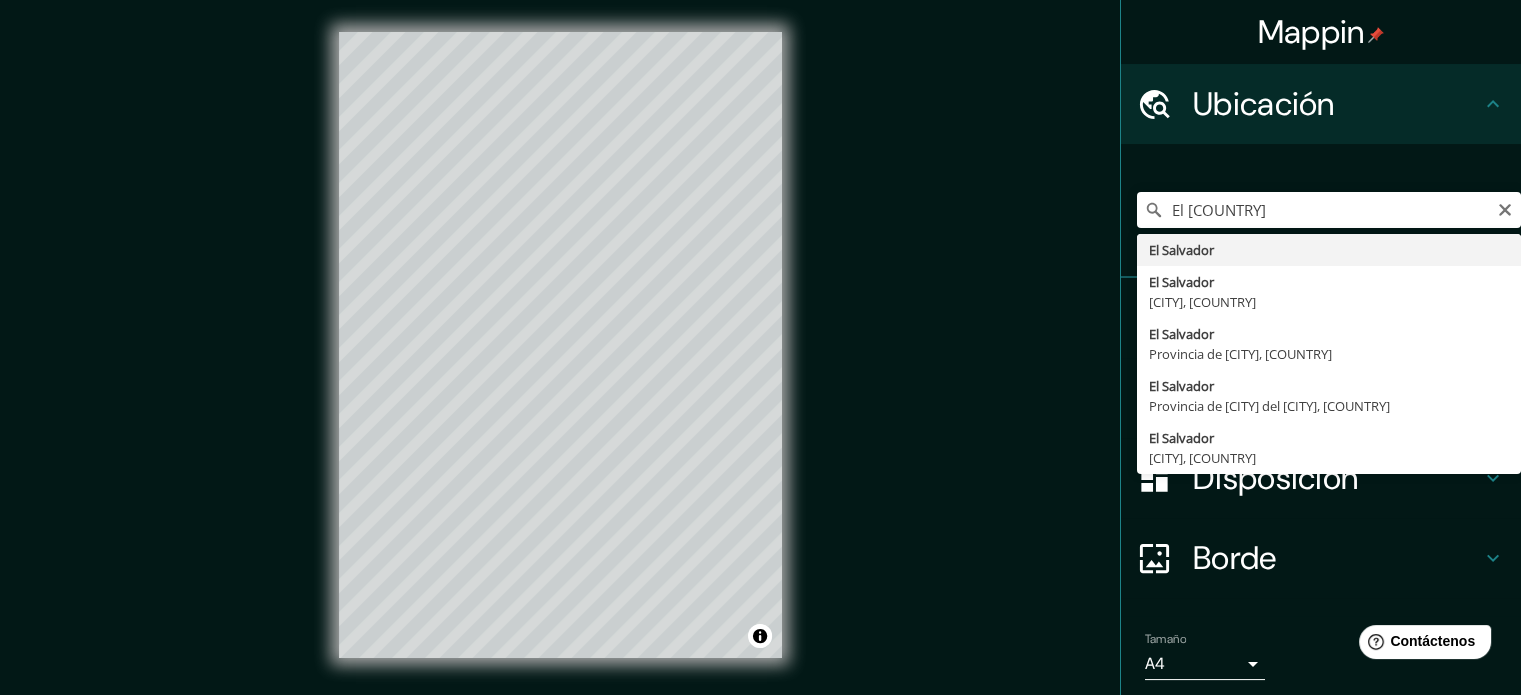 type on "El Salvador" 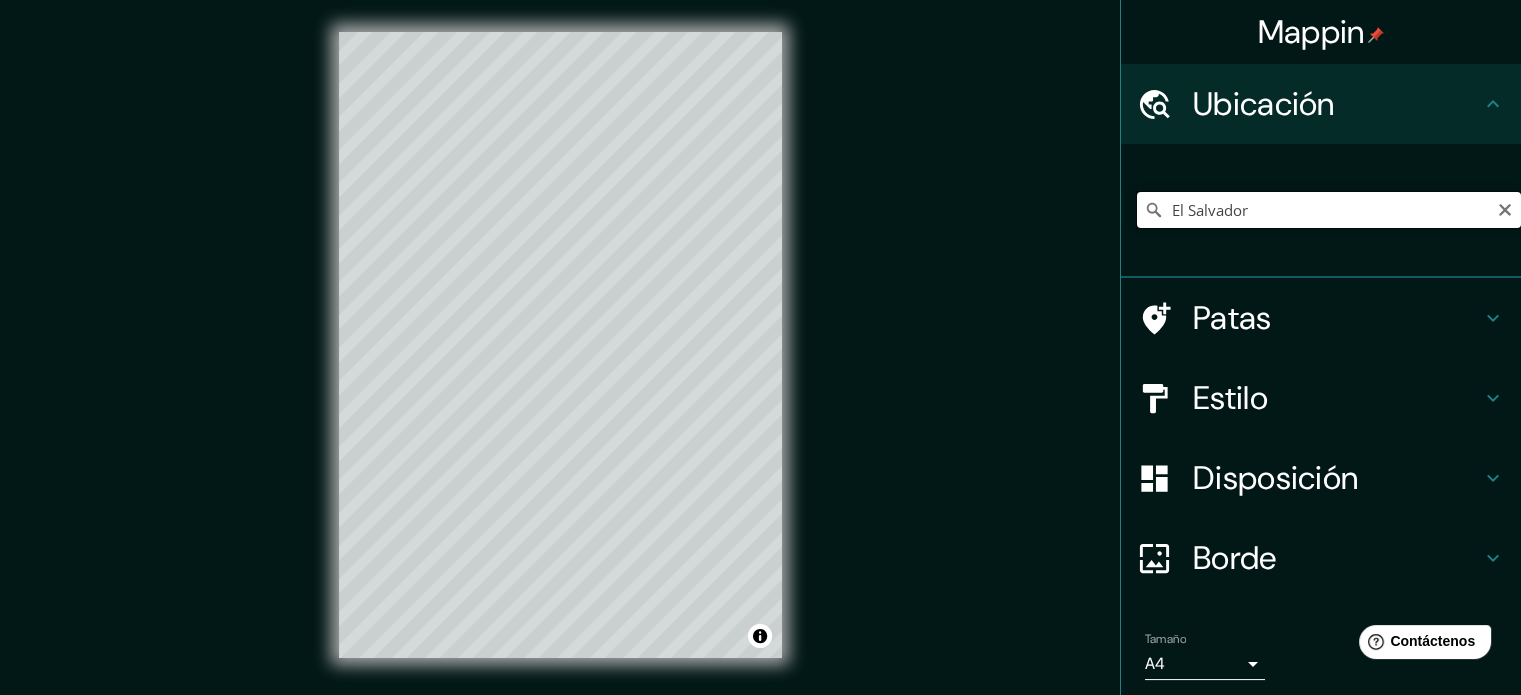 click on "El Salvador" at bounding box center (1329, 210) 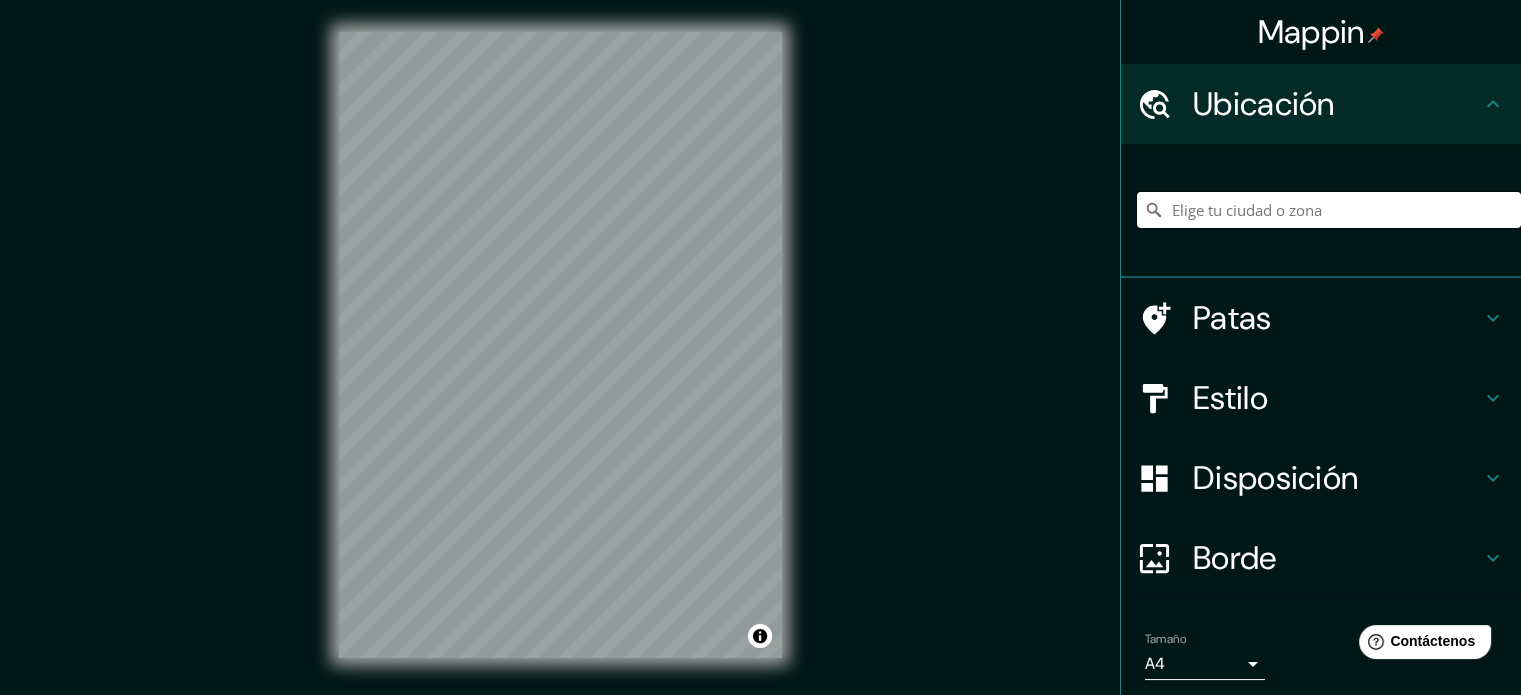click at bounding box center [1329, 210] 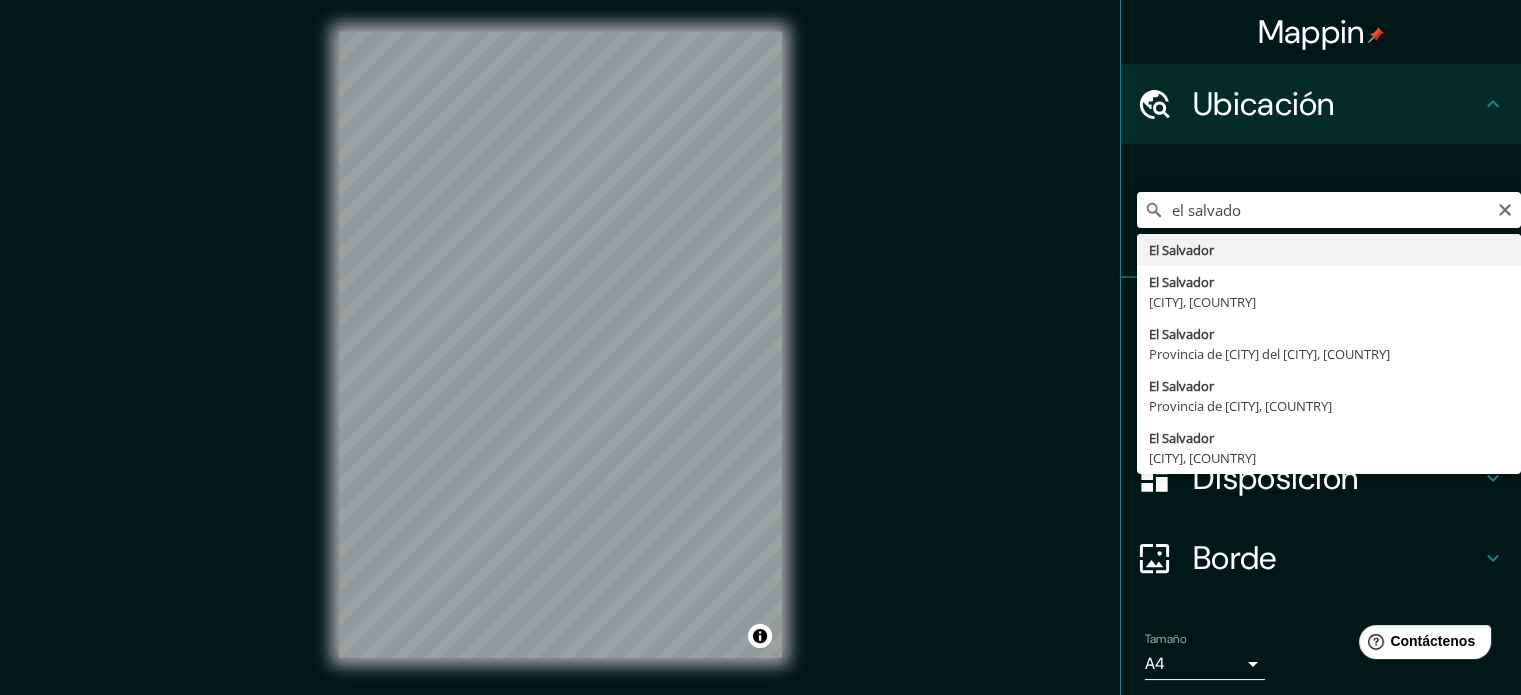 type on "El Salvador" 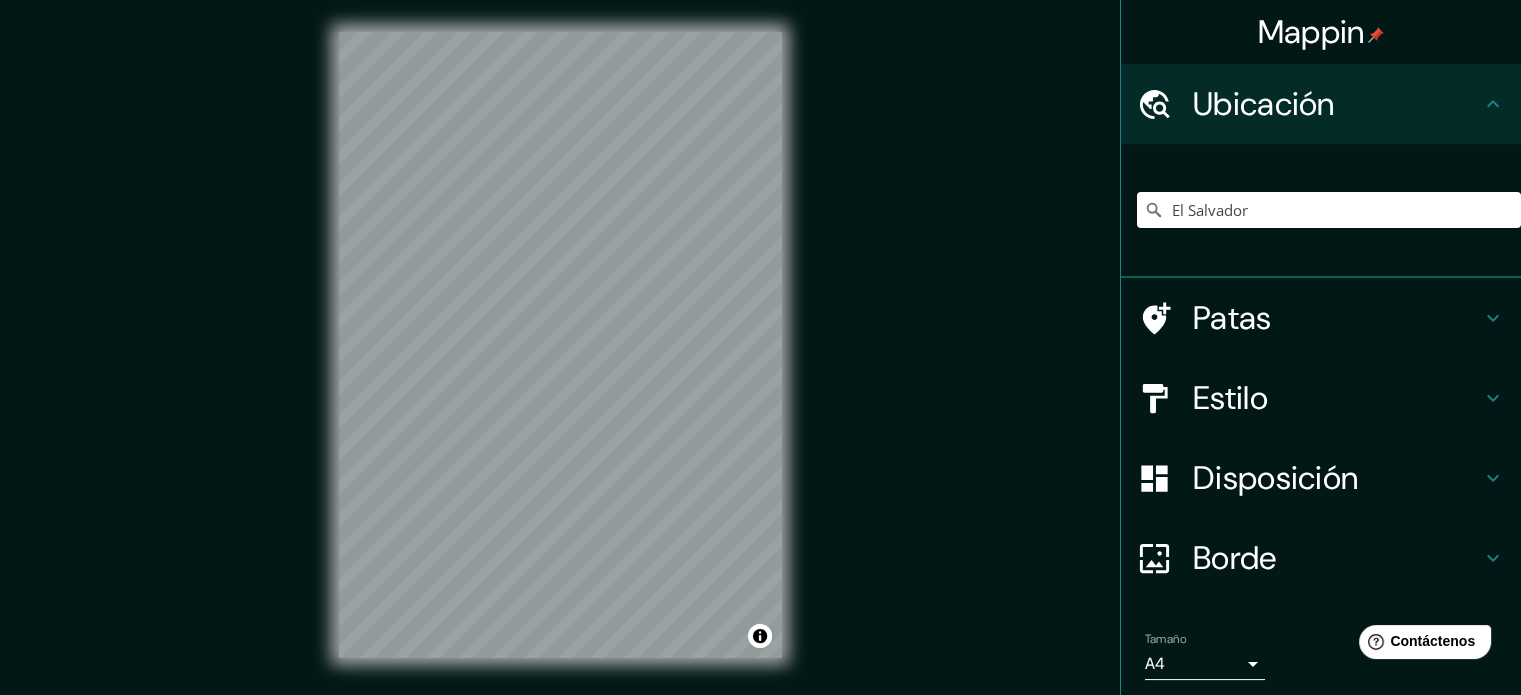 click on "Estilo" at bounding box center [1321, 398] 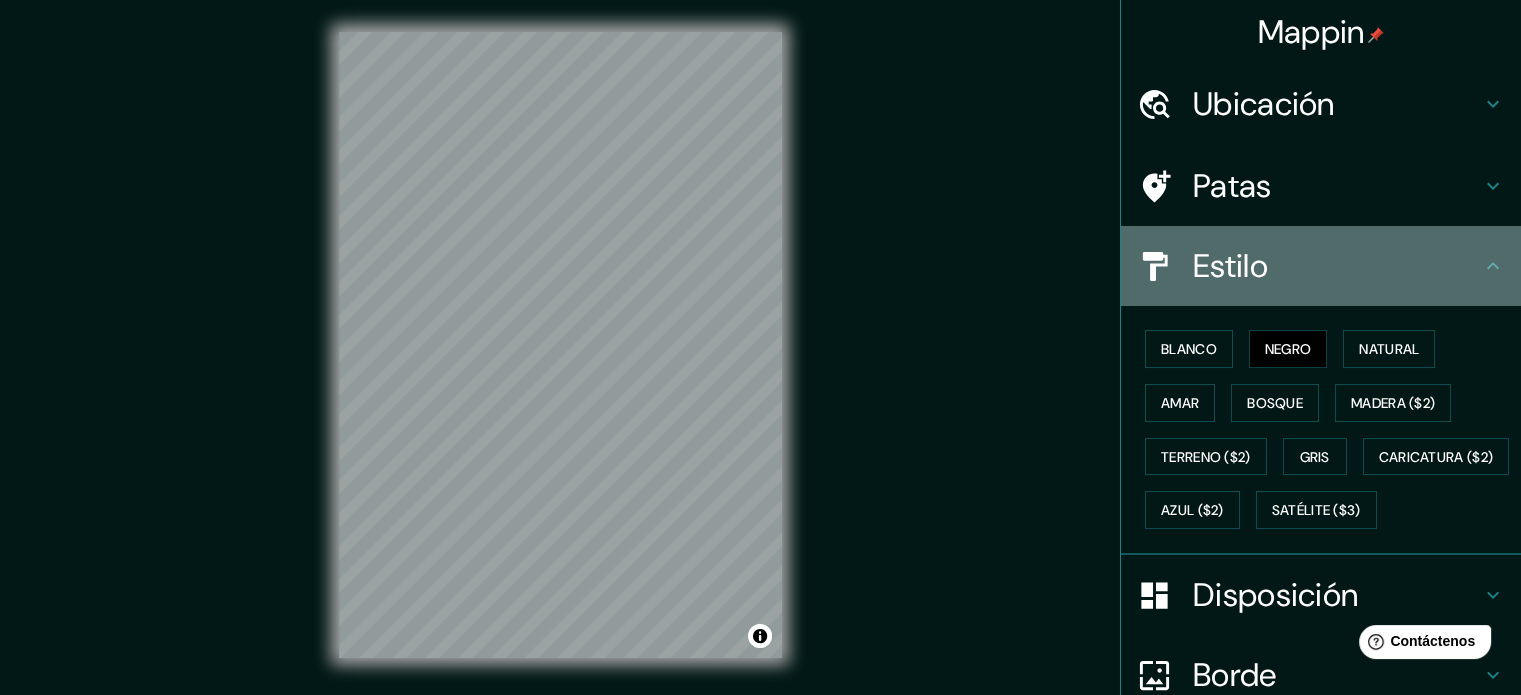 click on "Estilo" at bounding box center [1230, 266] 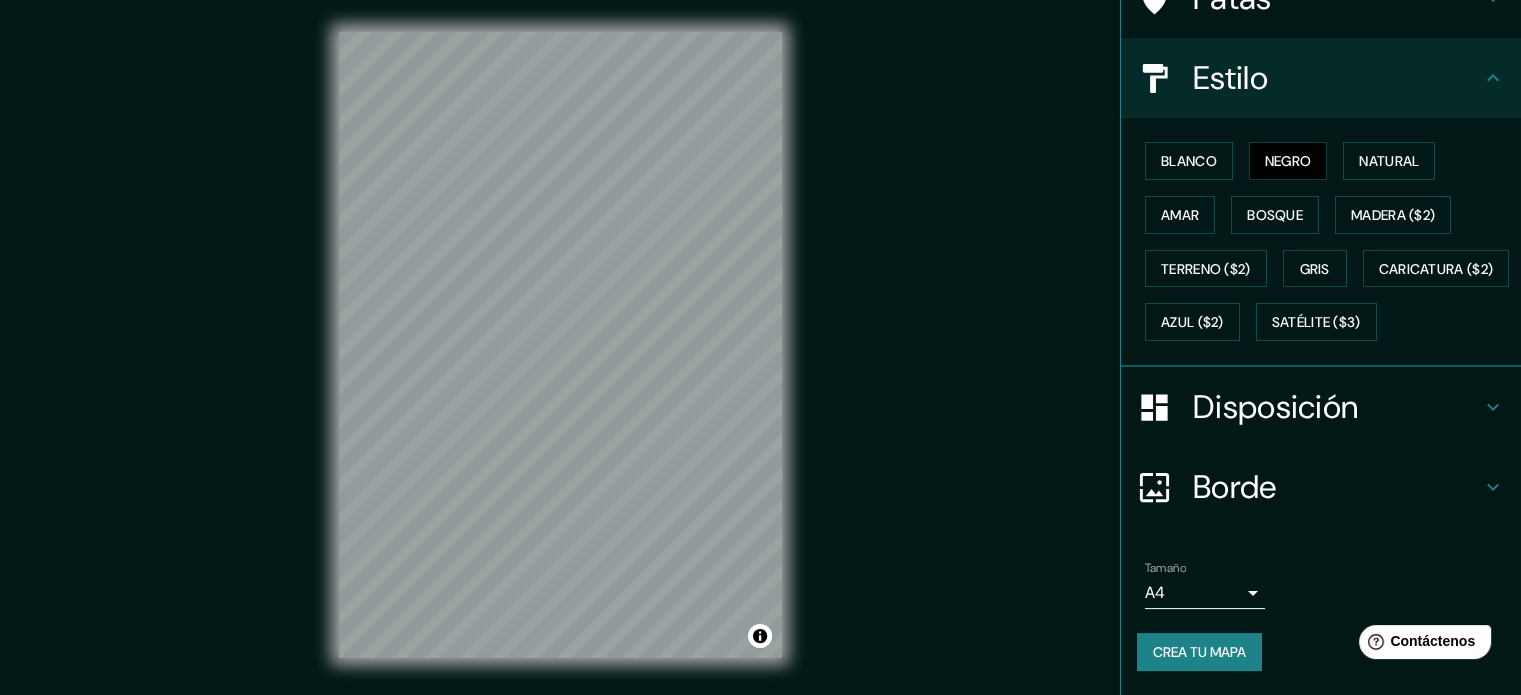 click on "Disposición" at bounding box center [1321, 407] 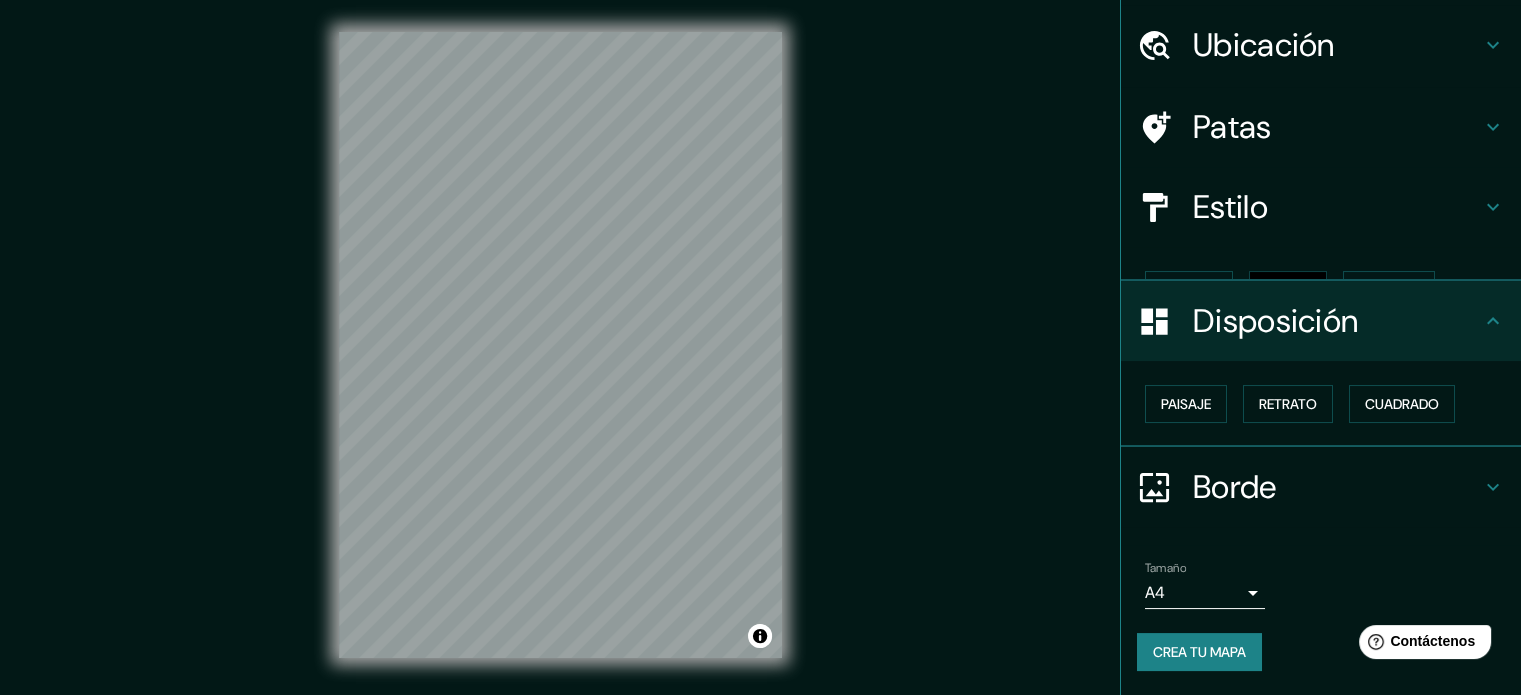 scroll, scrollTop: 24, scrollLeft: 0, axis: vertical 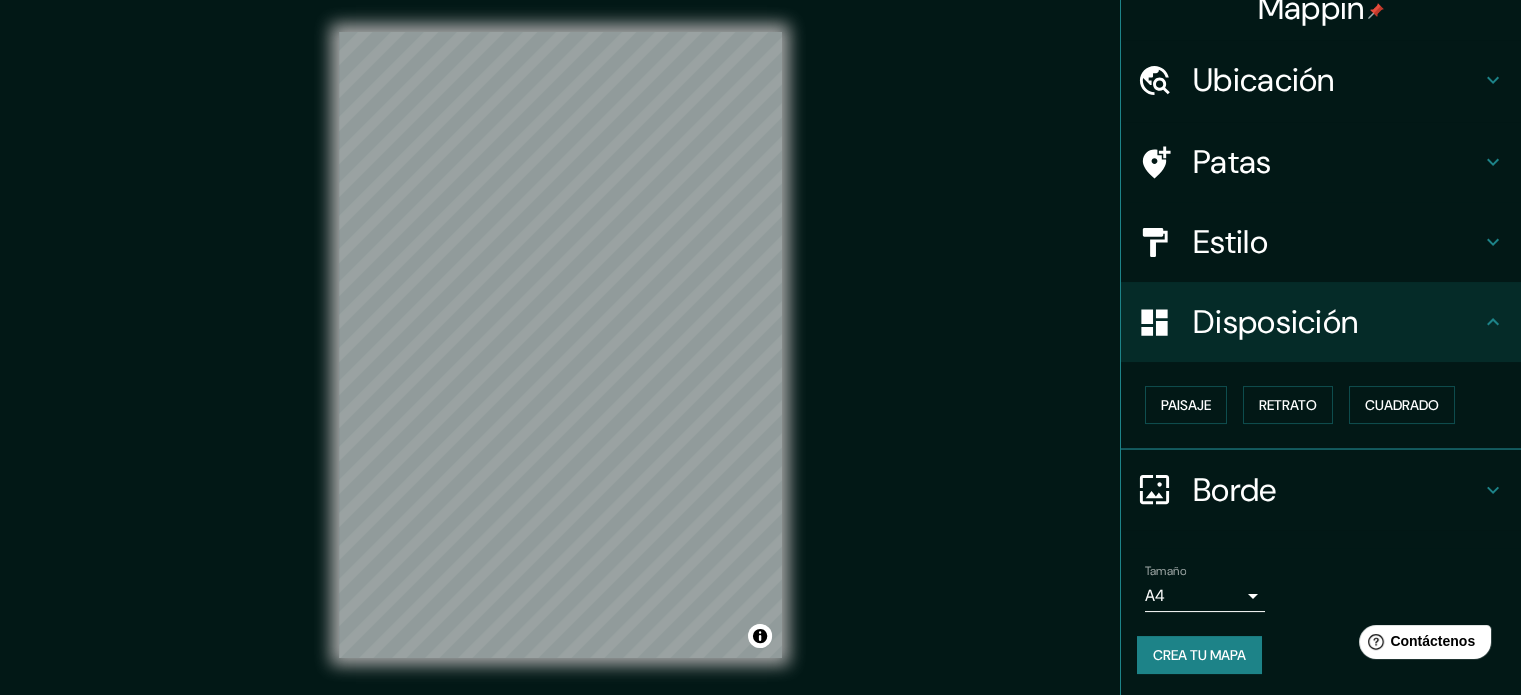 click on "Borde" at bounding box center (1235, 490) 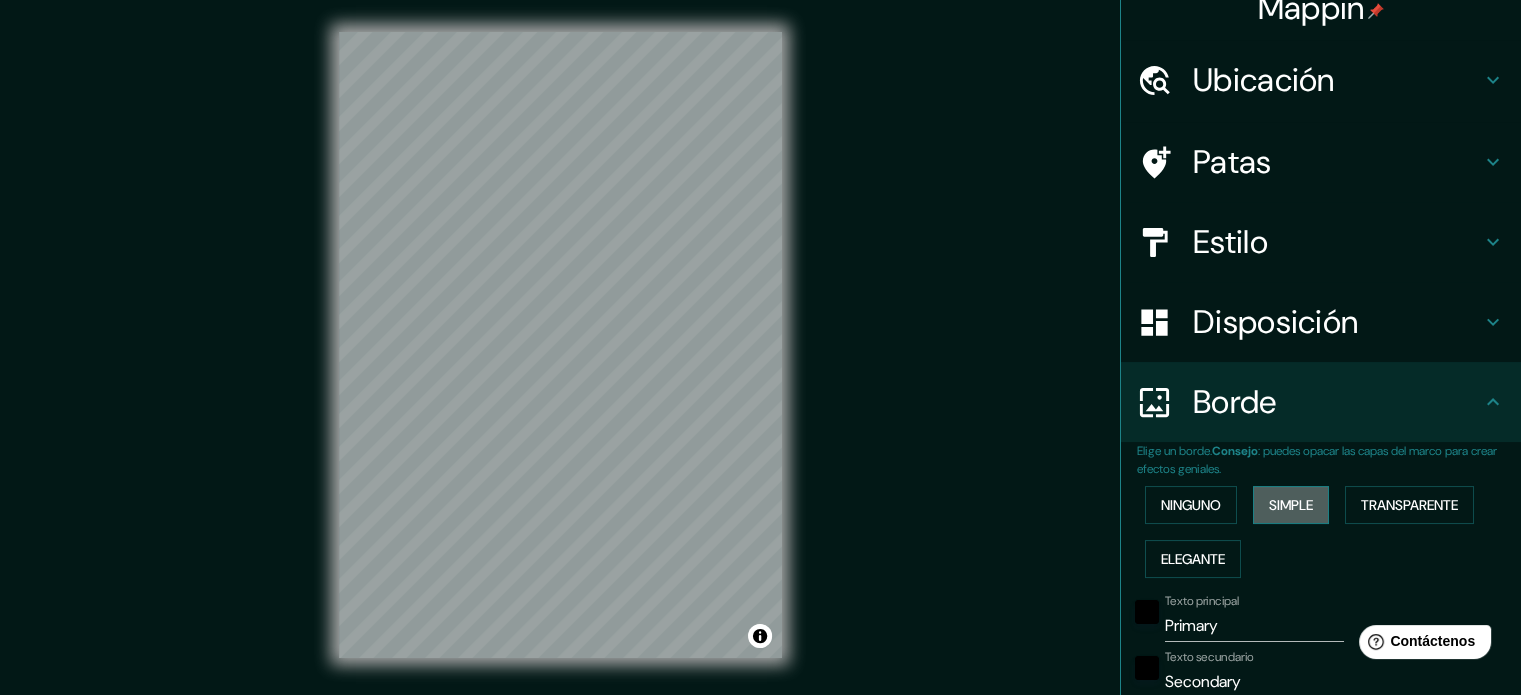 click on "Simple" at bounding box center (1291, 505) 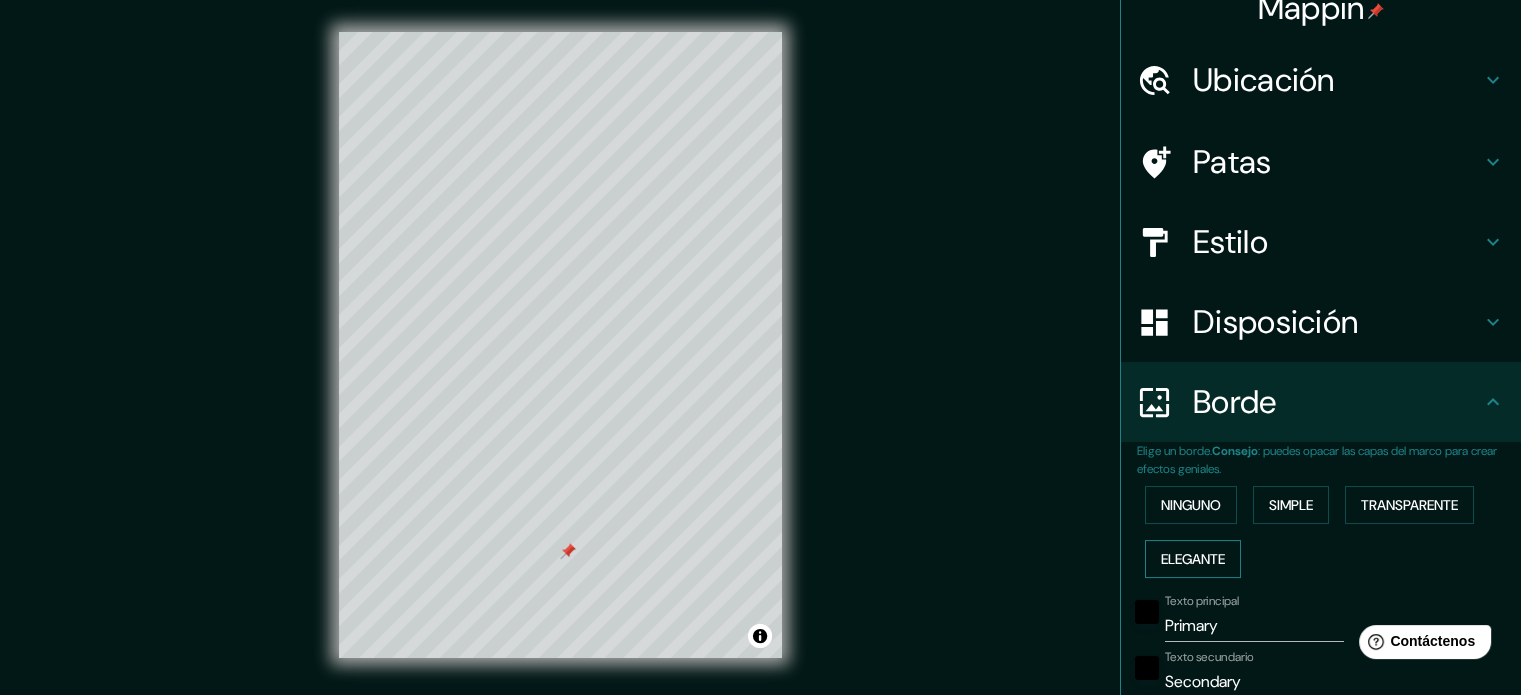 click on "Elegante" at bounding box center (1193, 559) 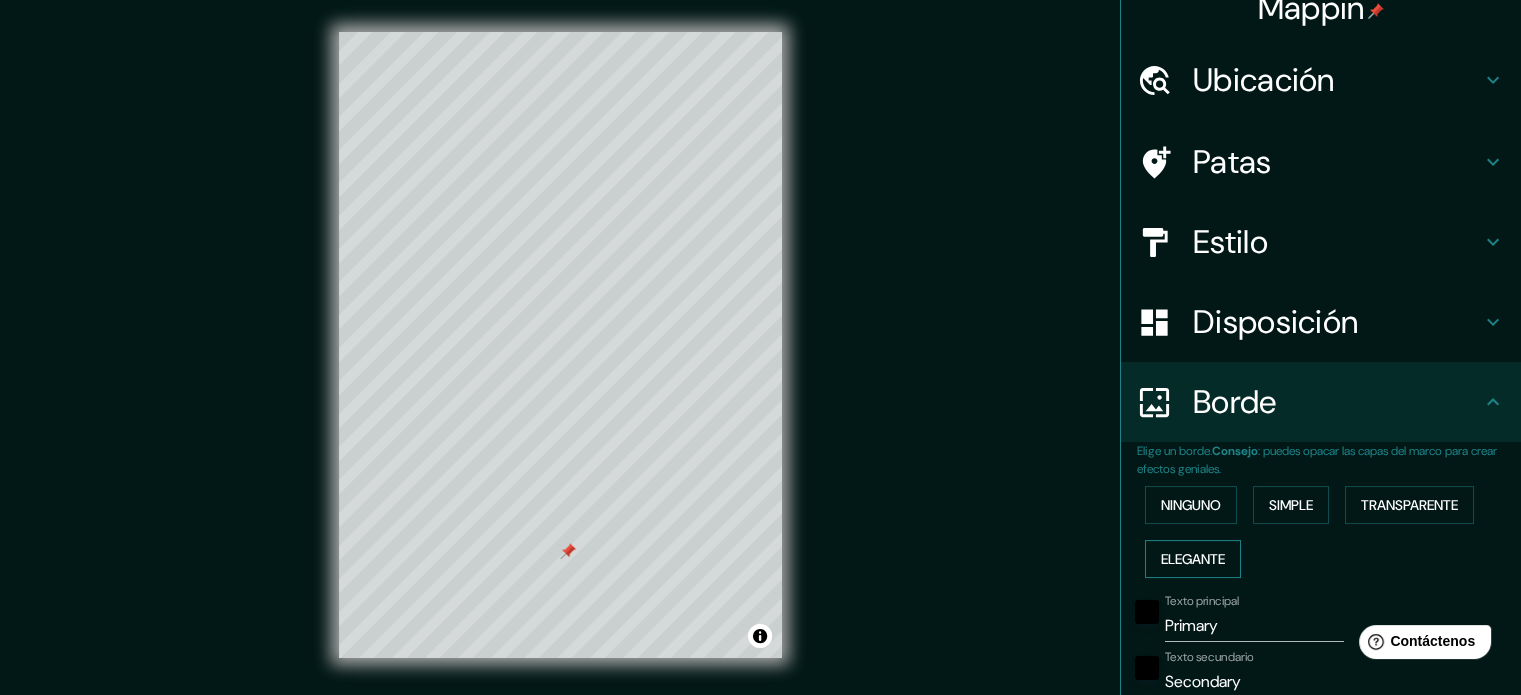 type 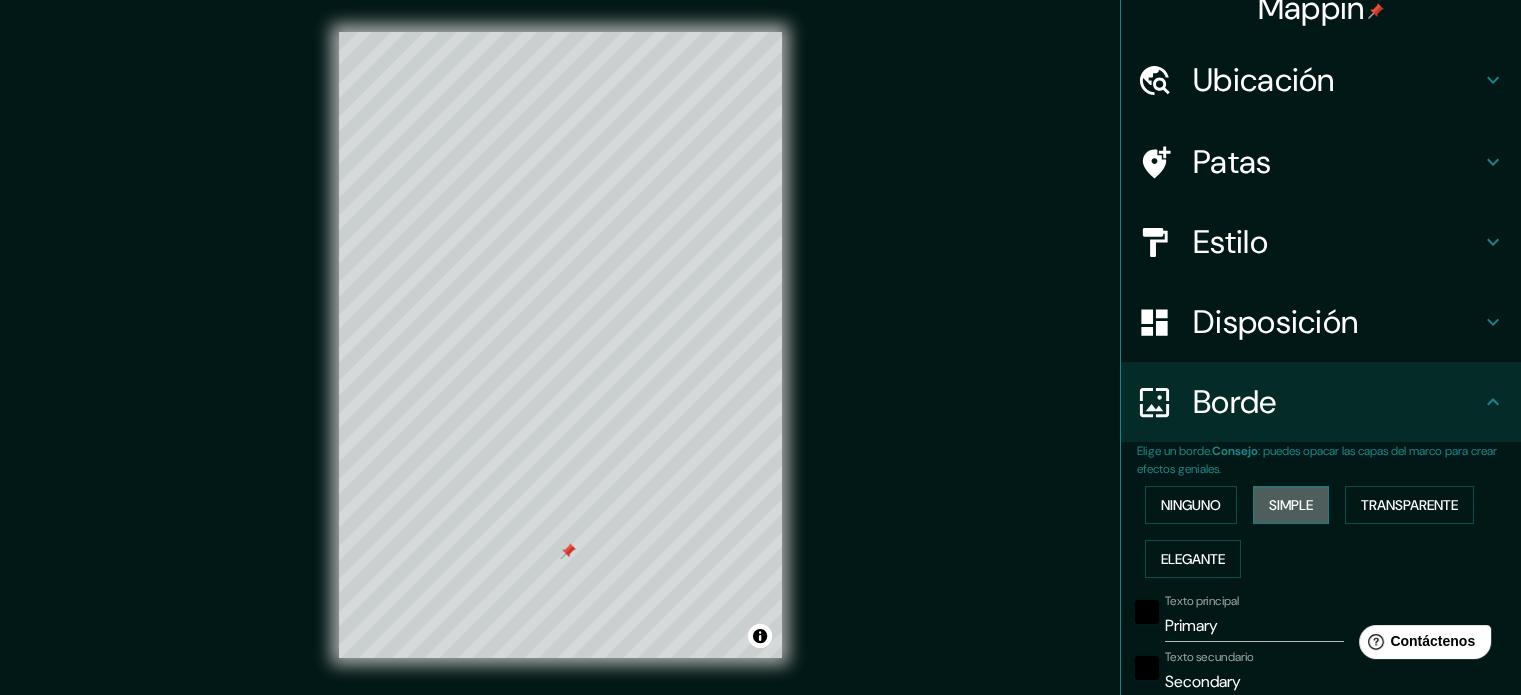 click on "Simple" at bounding box center (1291, 505) 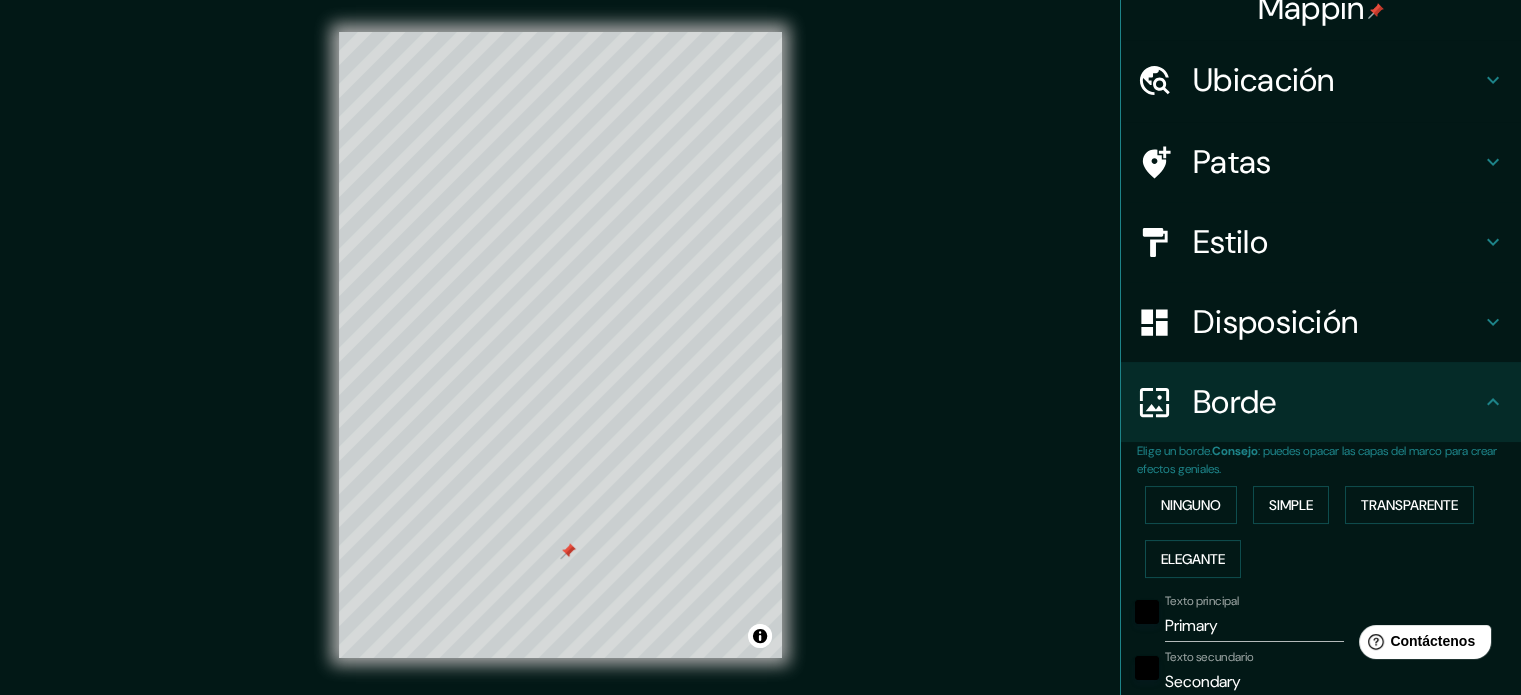 click on "Patas" at bounding box center [1232, 162] 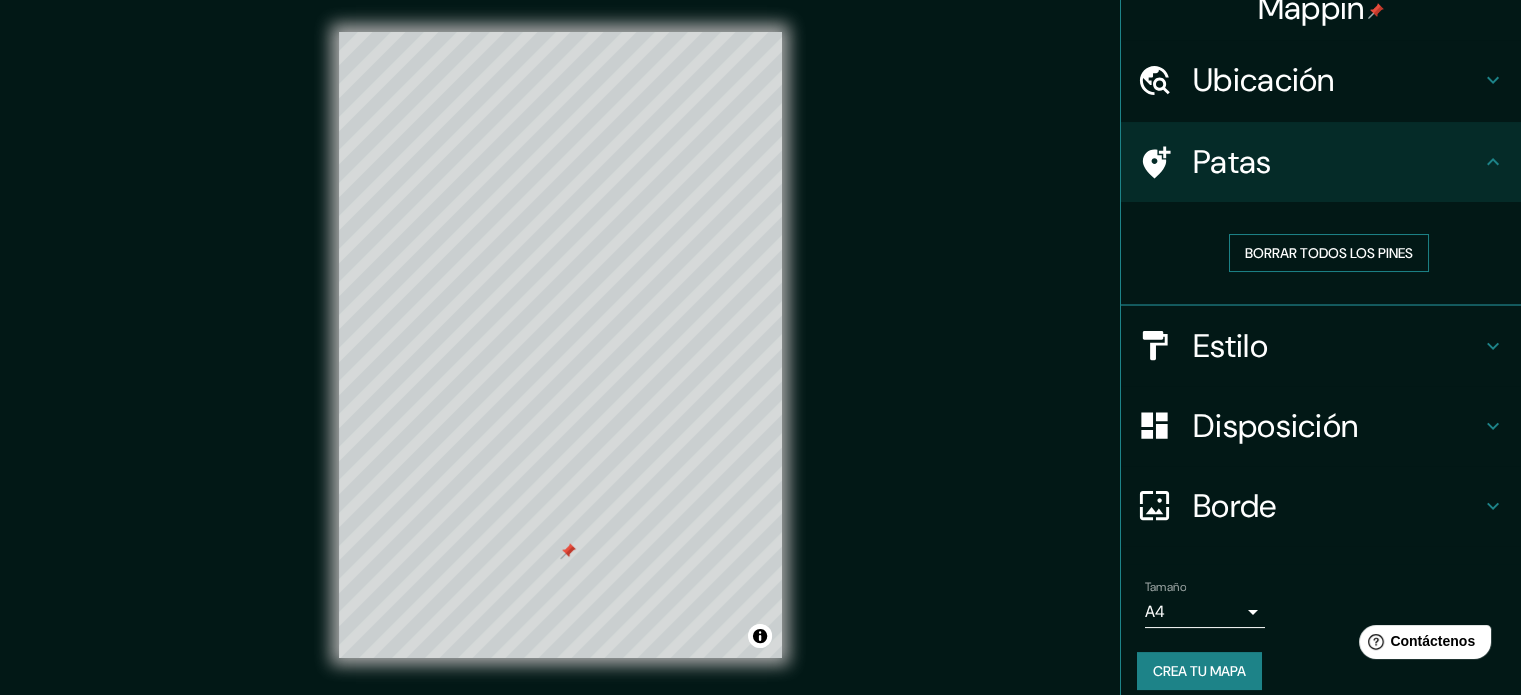 drag, startPoint x: 1293, startPoint y: 231, endPoint x: 1301, endPoint y: 253, distance: 23.409399 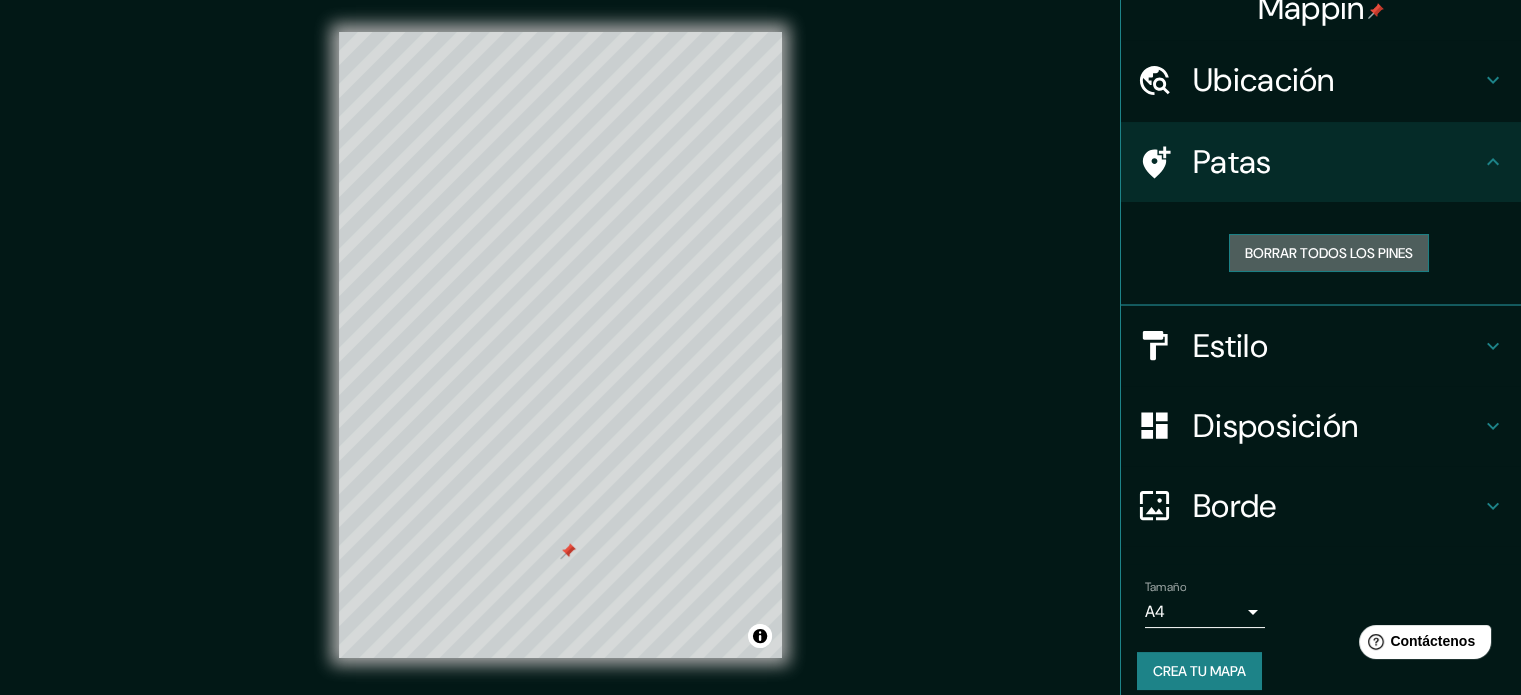 click on "Borrar todos los pines" at bounding box center [1329, 253] 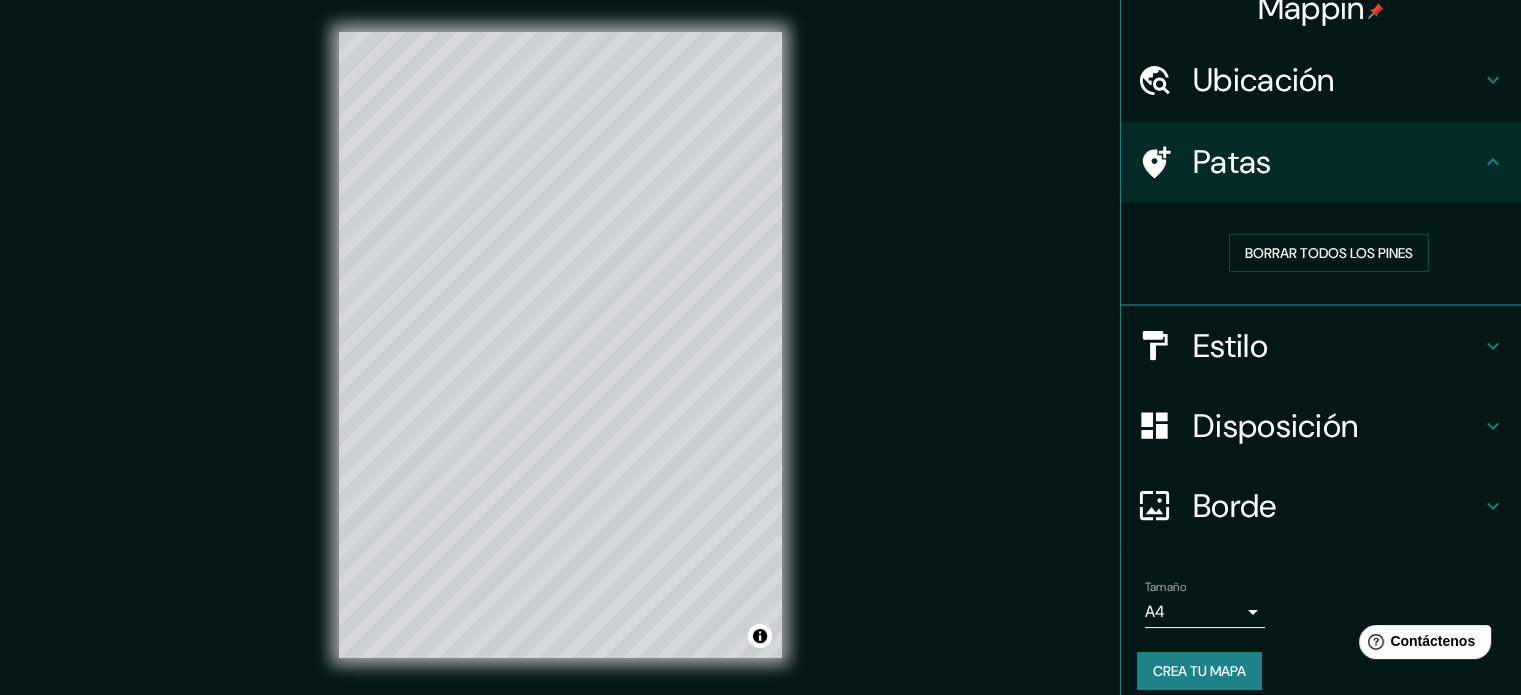 scroll, scrollTop: 40, scrollLeft: 0, axis: vertical 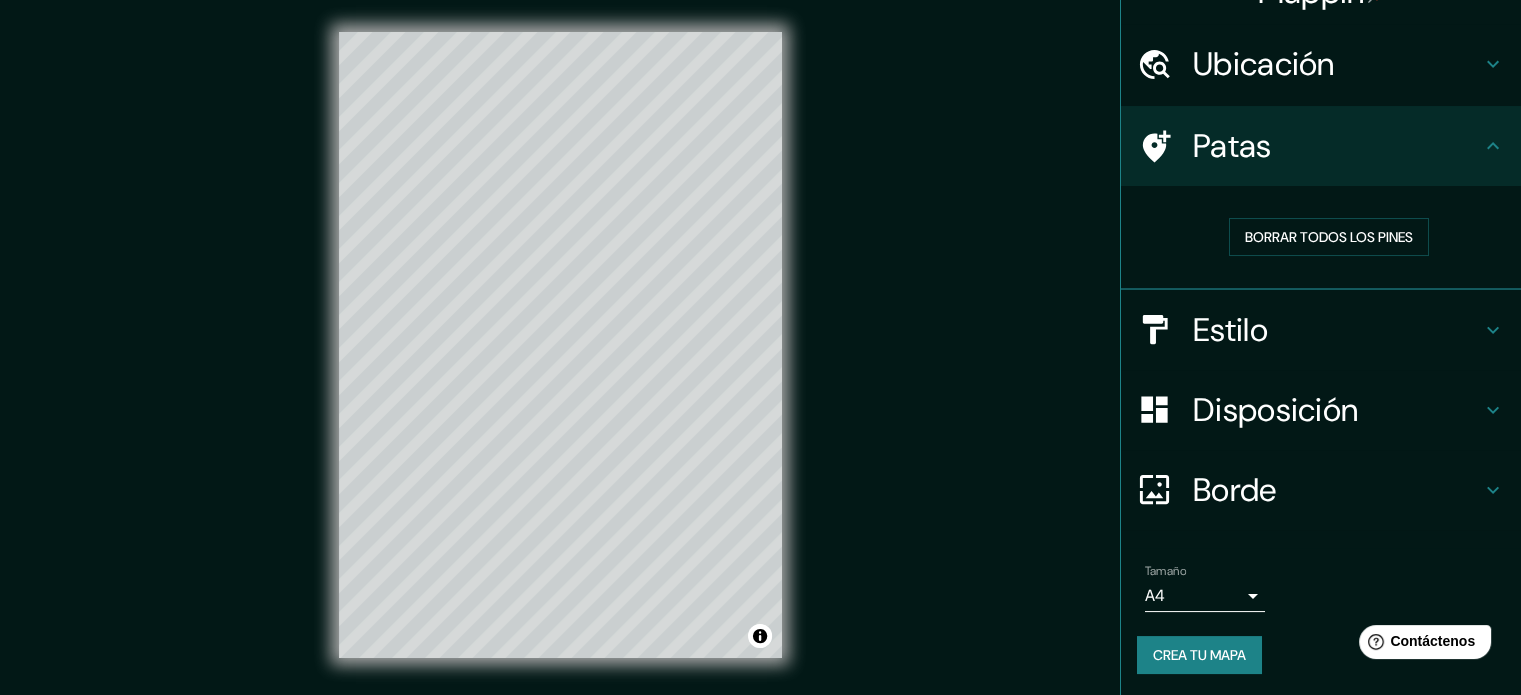 click on "Borde" at bounding box center (1235, 490) 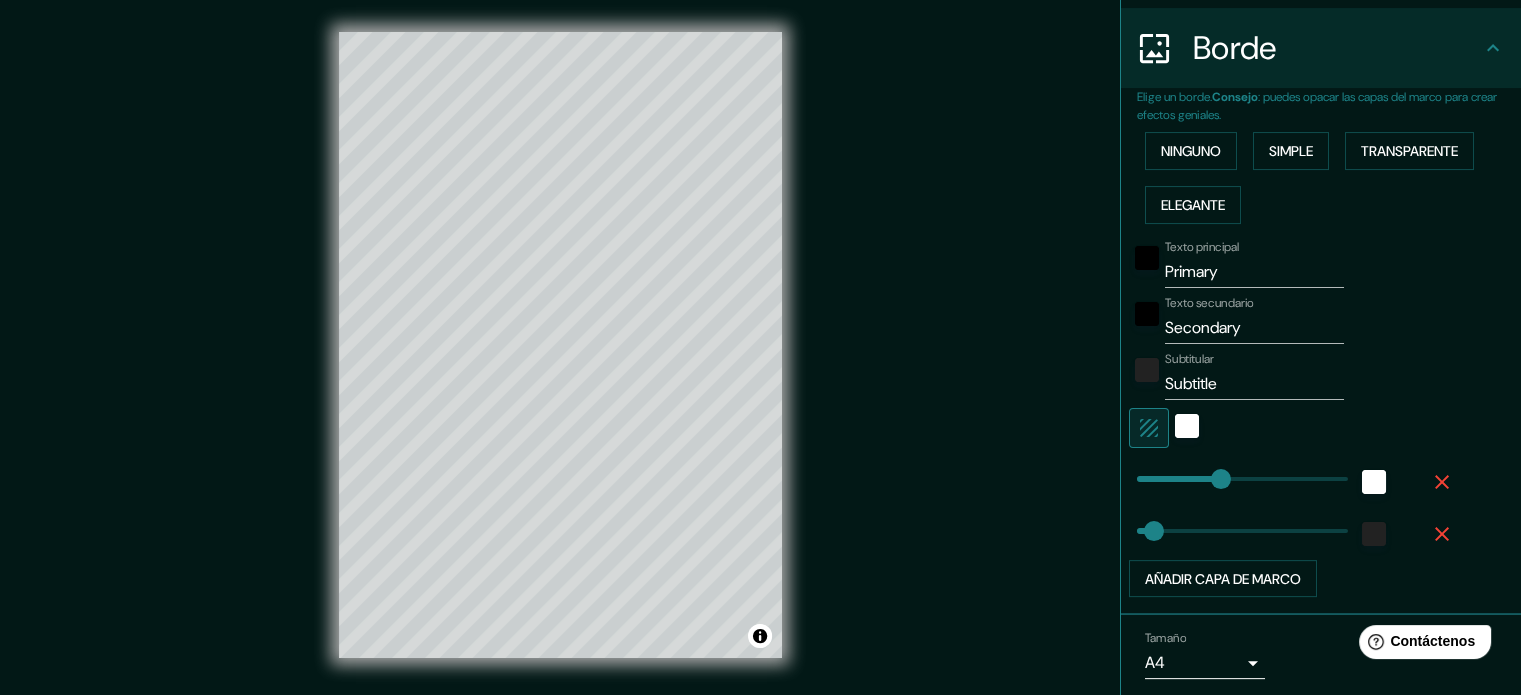 scroll, scrollTop: 344, scrollLeft: 0, axis: vertical 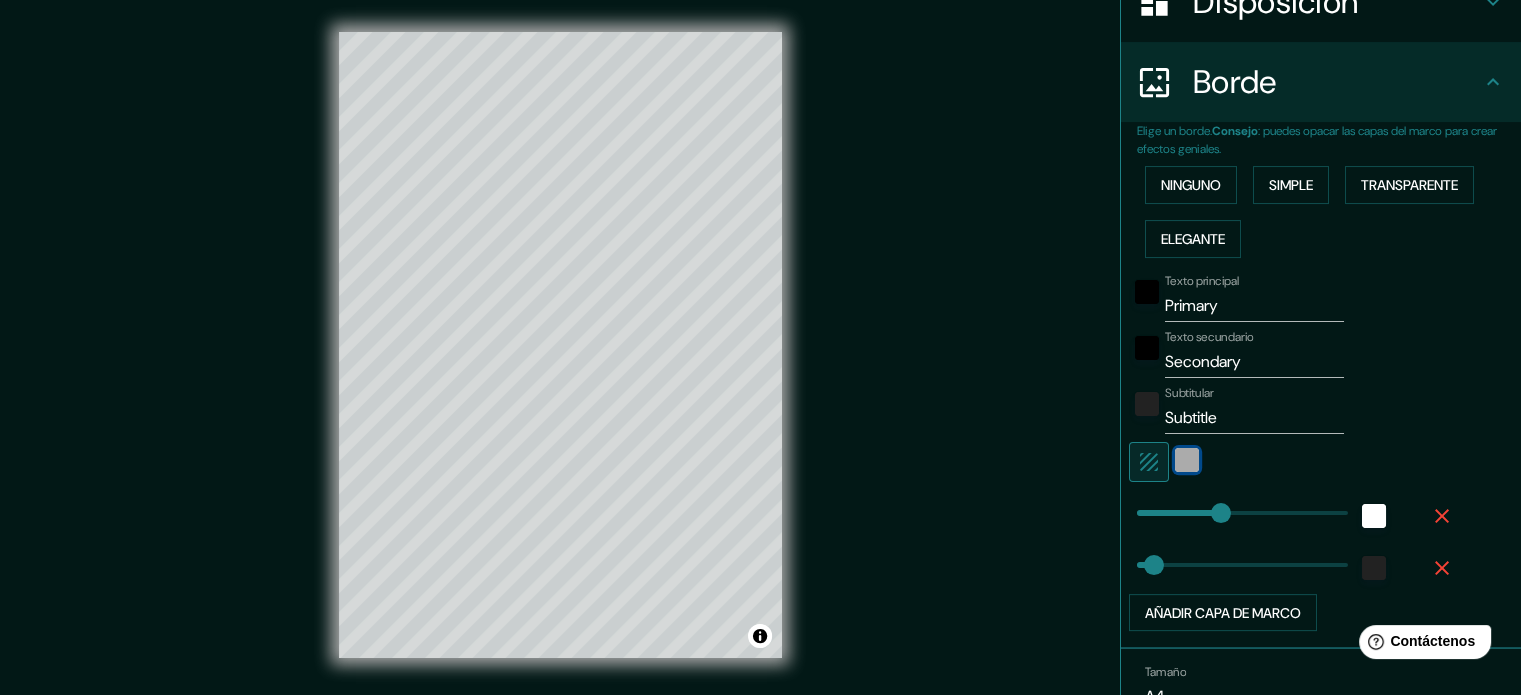 click at bounding box center [1187, 460] 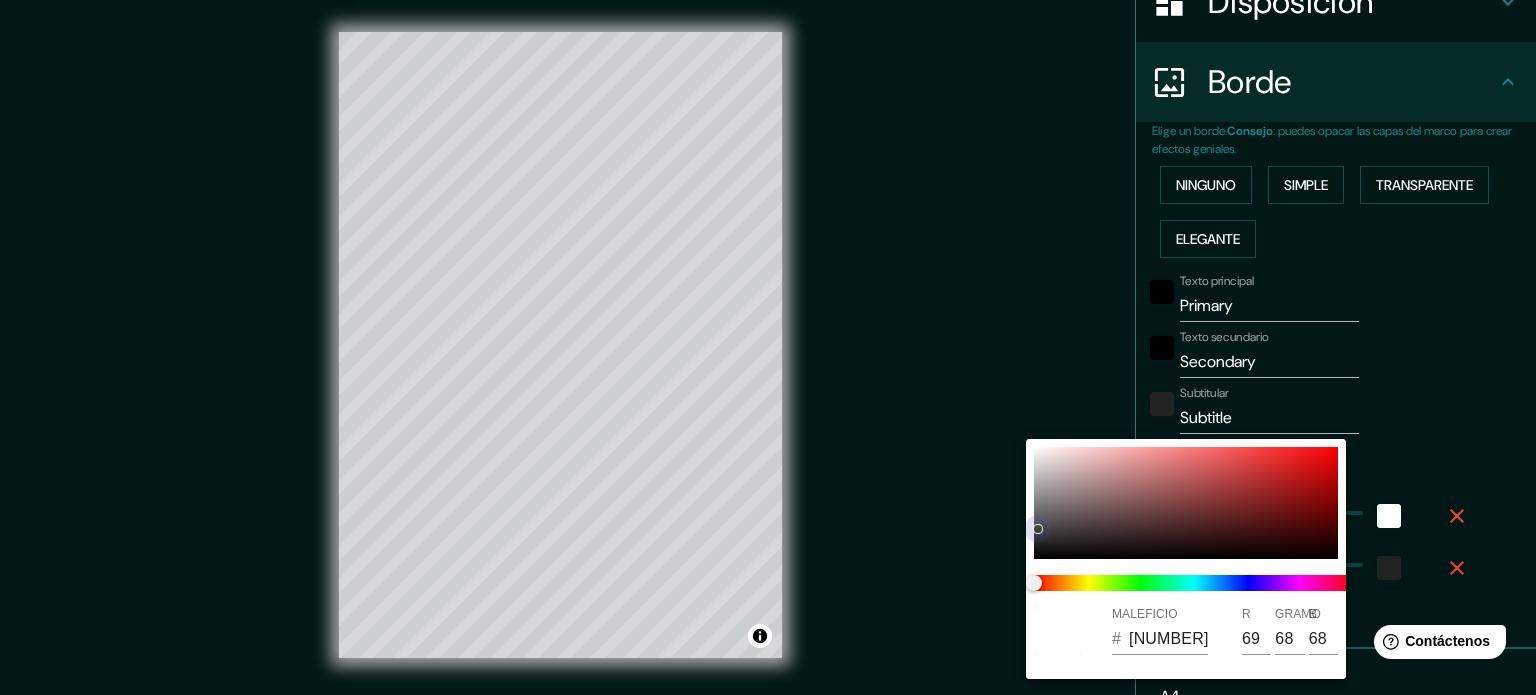 type on "177" 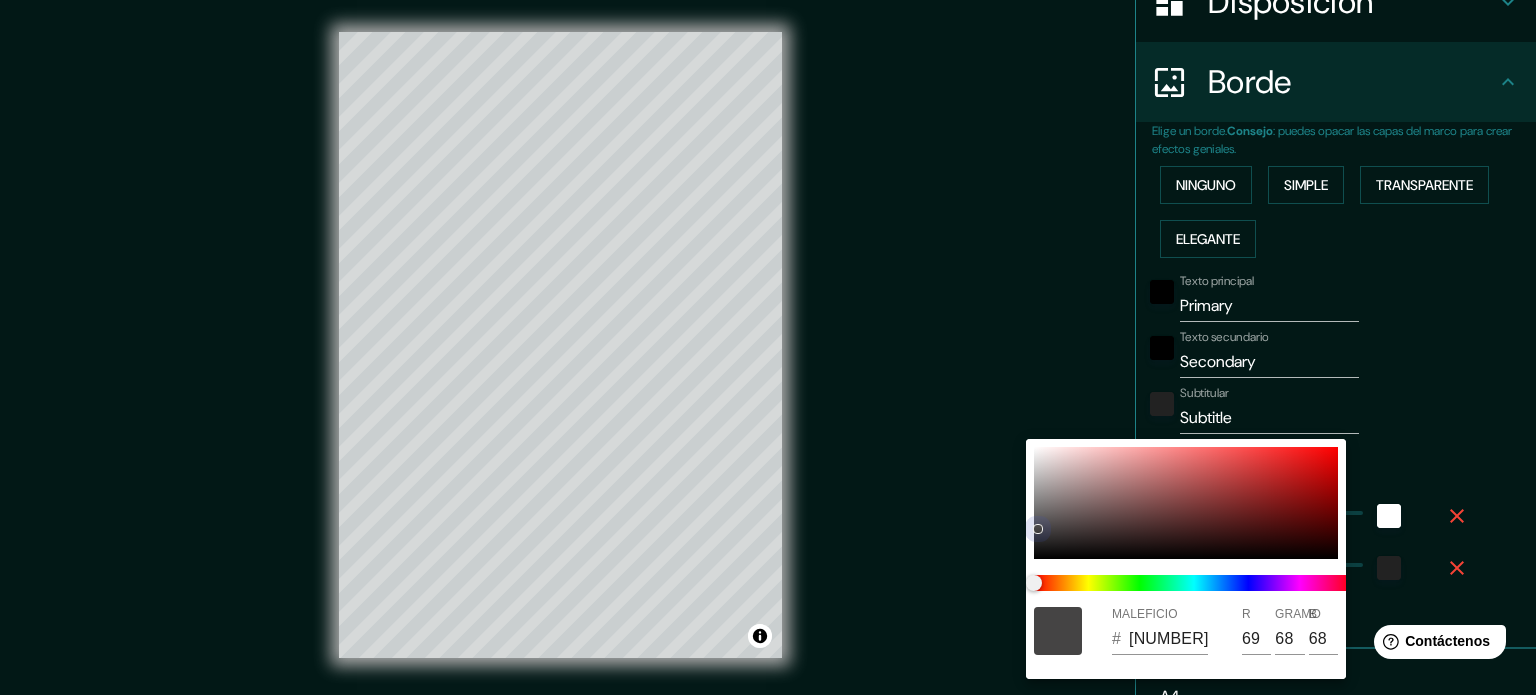 click on "MALEFICIO # 454444 R 69 GRAMO 68 B 68" at bounding box center [1186, 559] 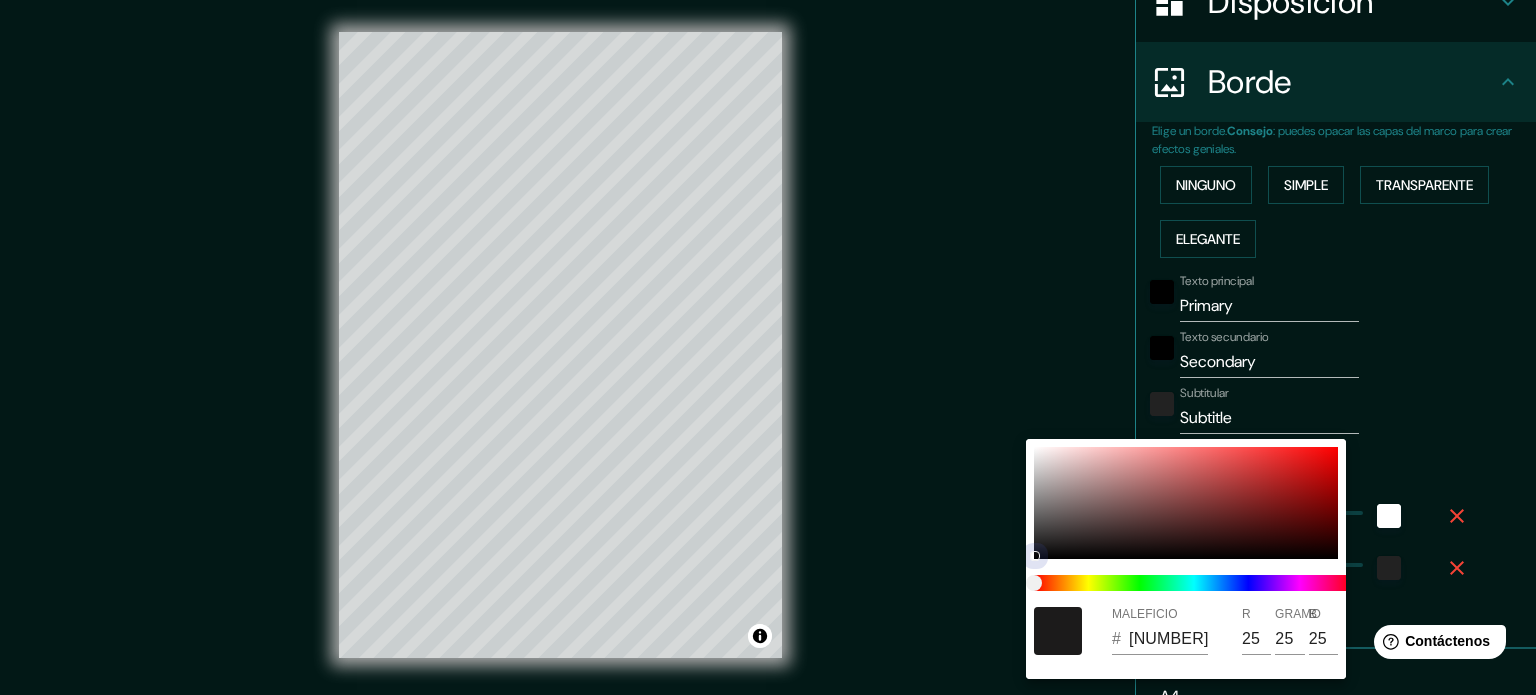 type on "177" 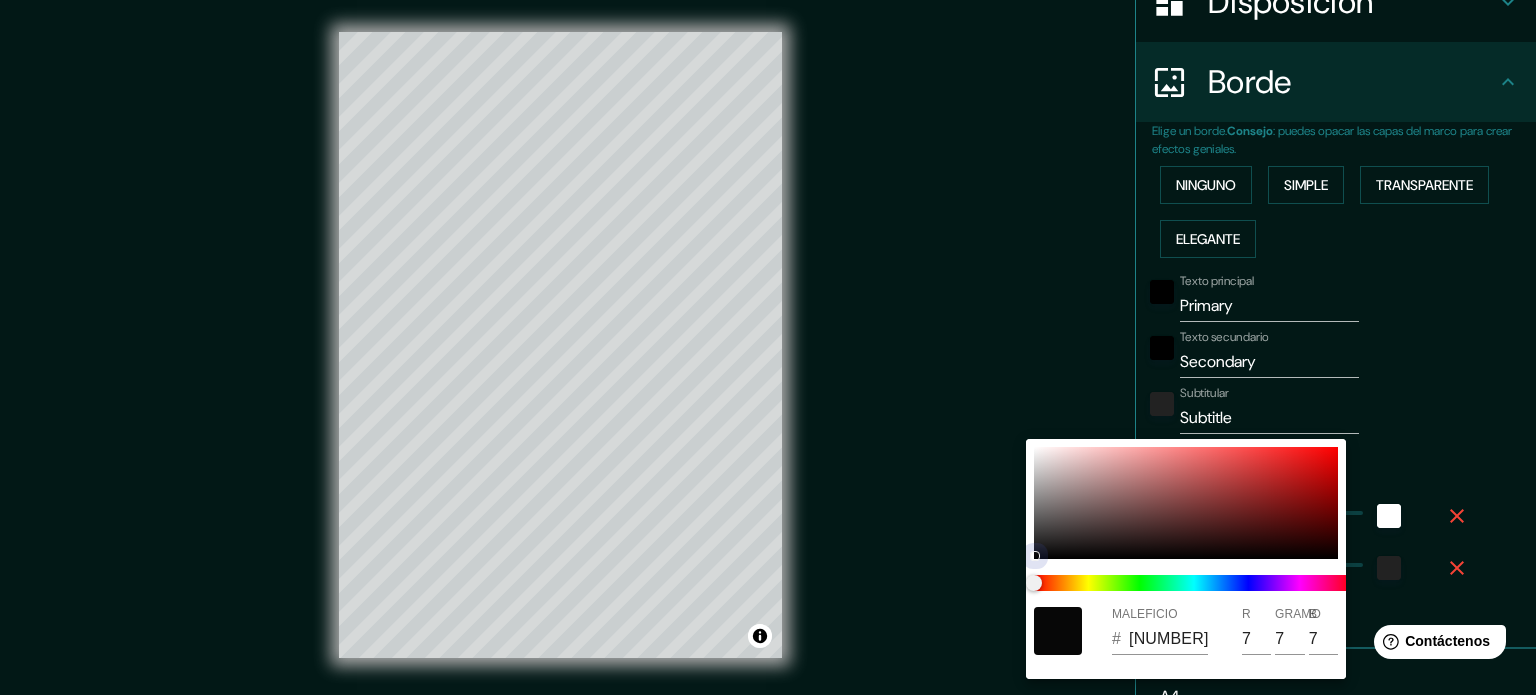 type on "177" 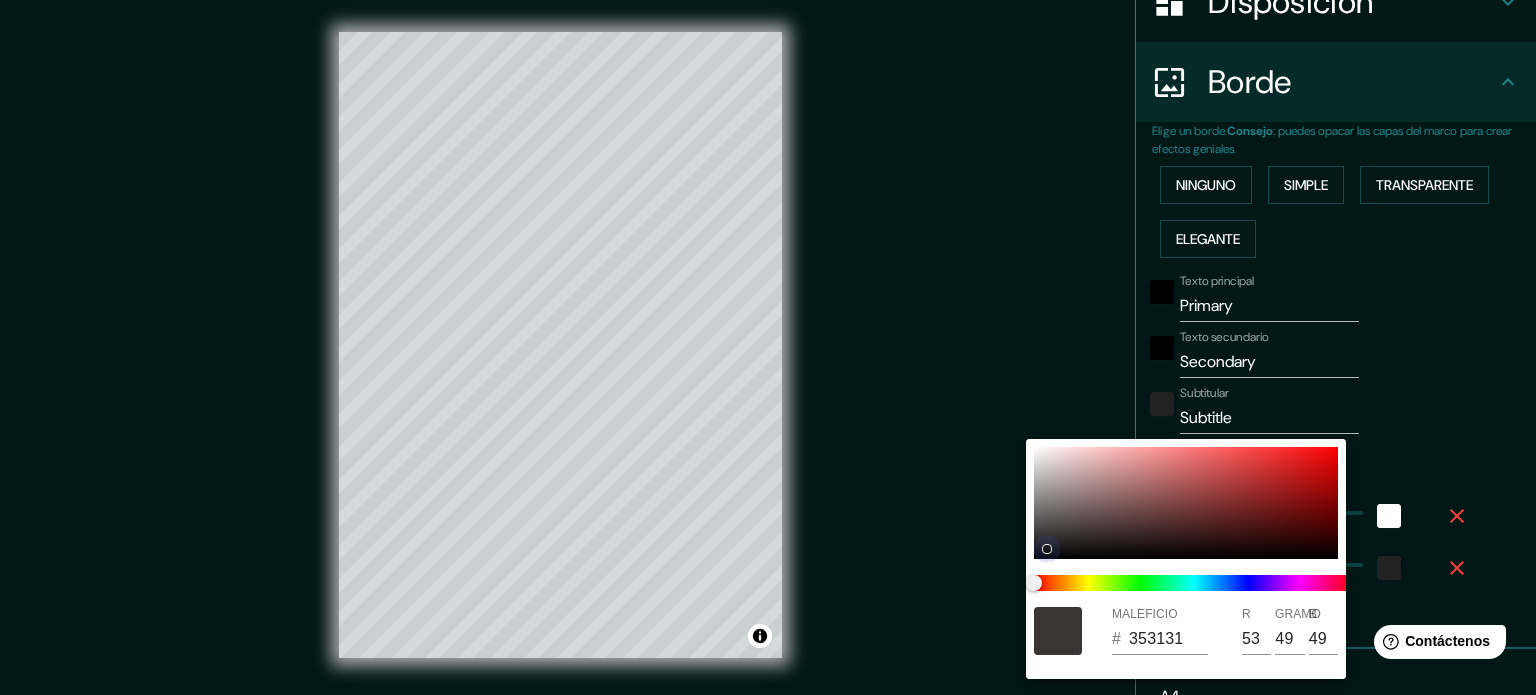 type on "177" 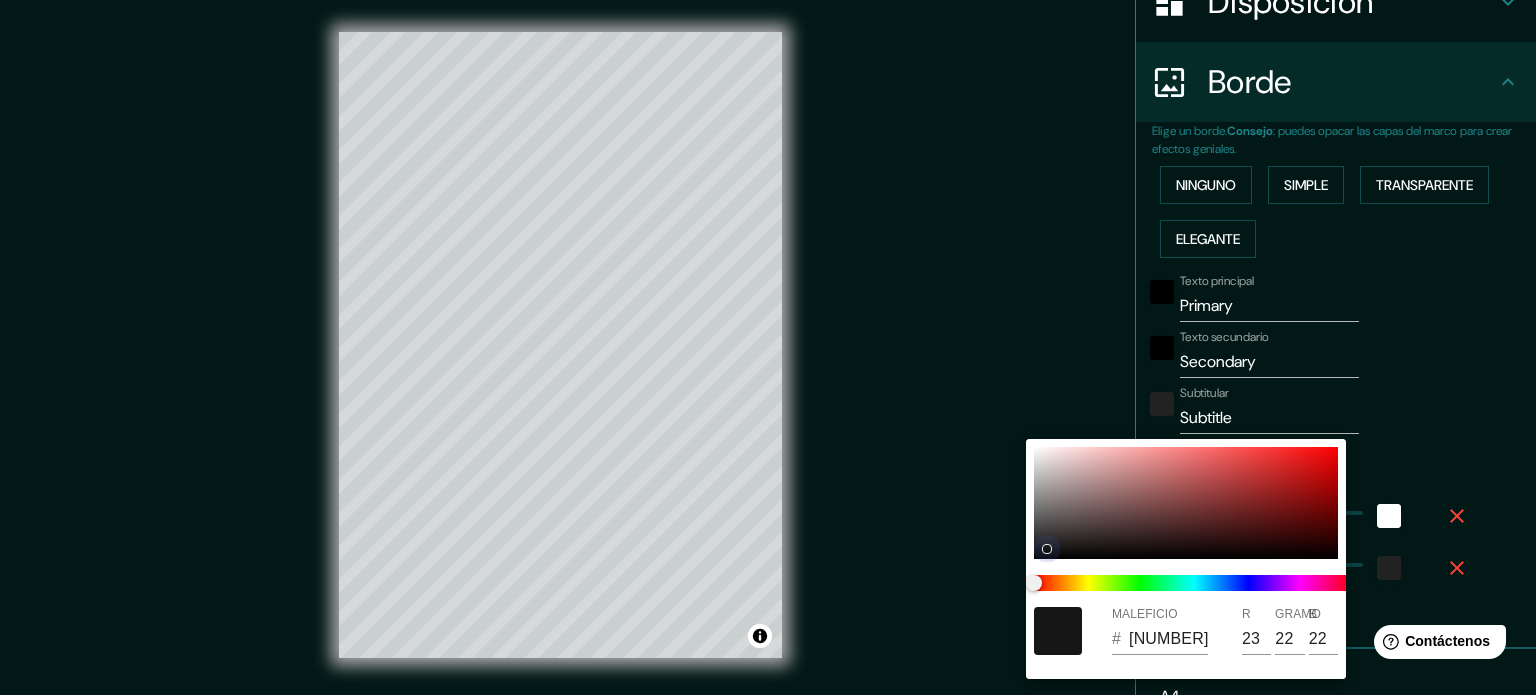 type on "177" 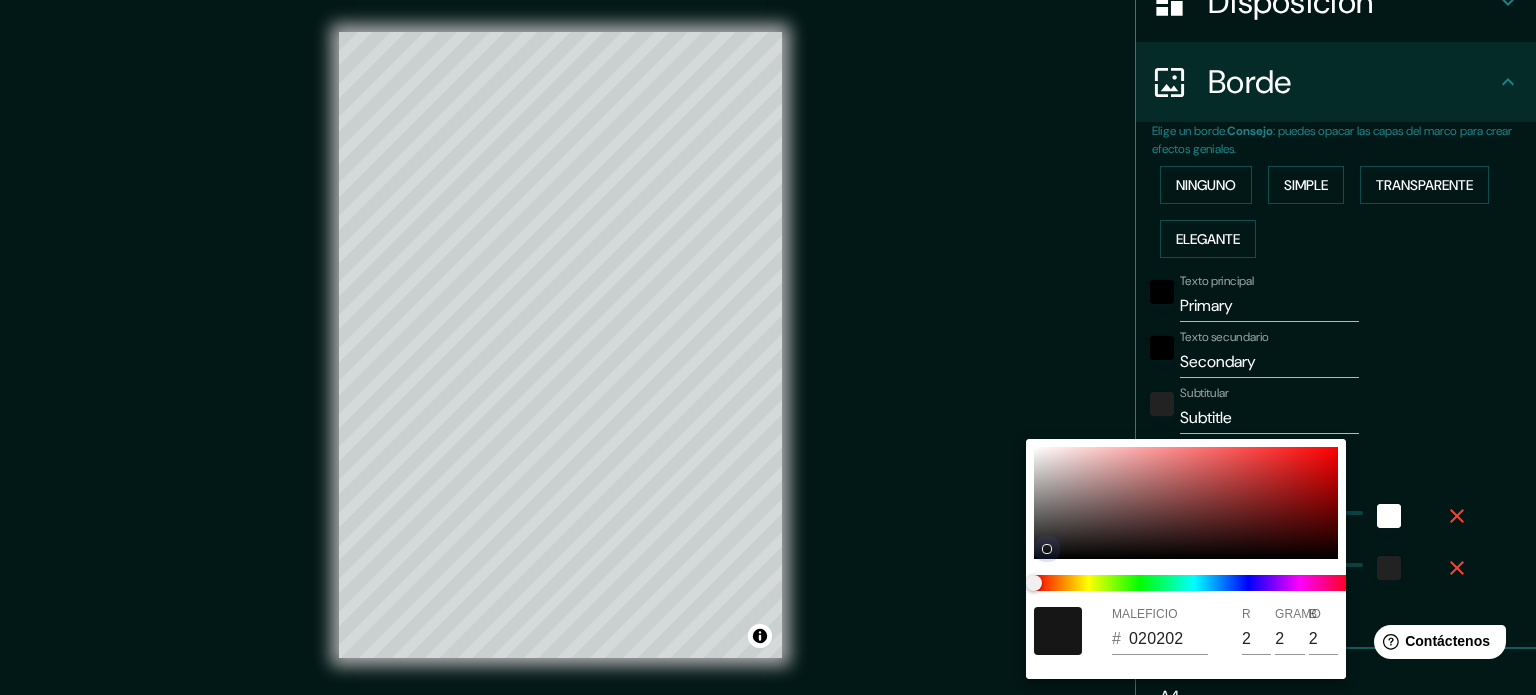 type on "177" 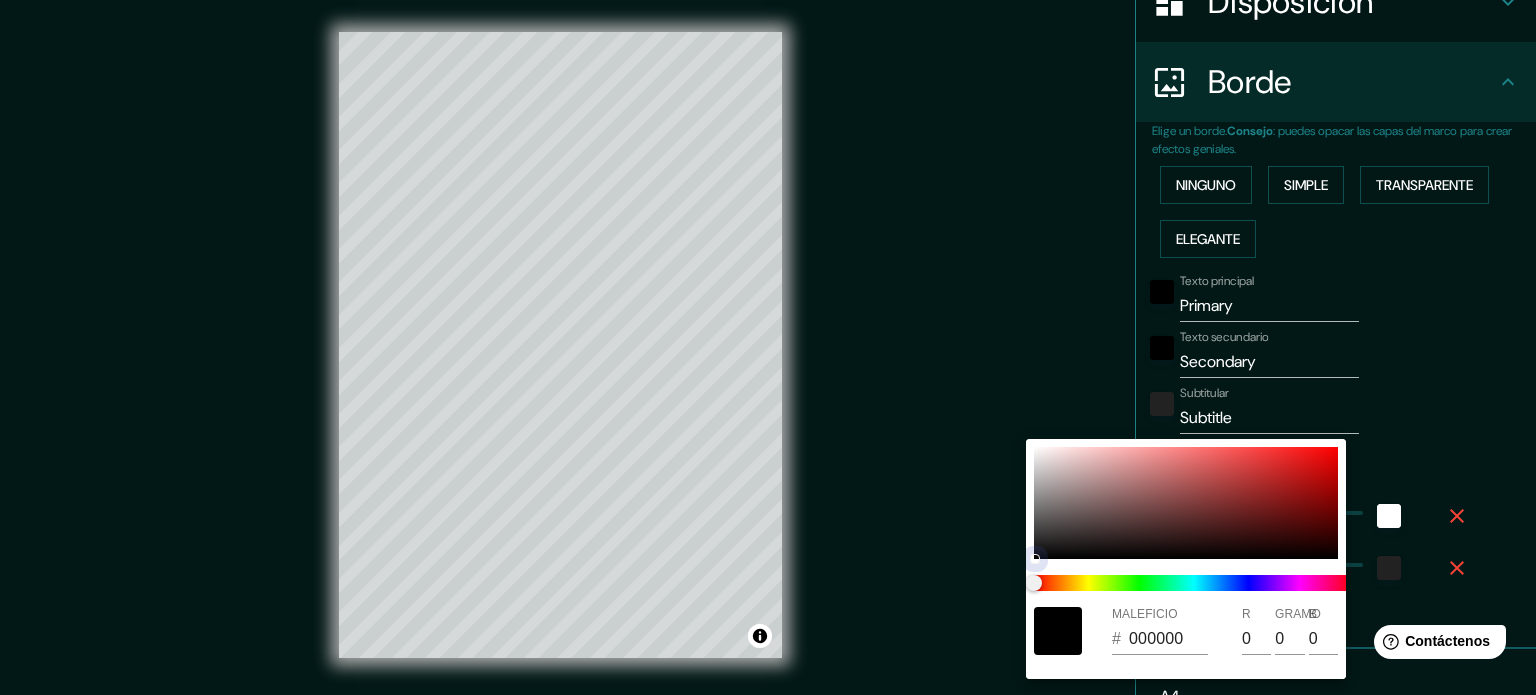 type on "177" 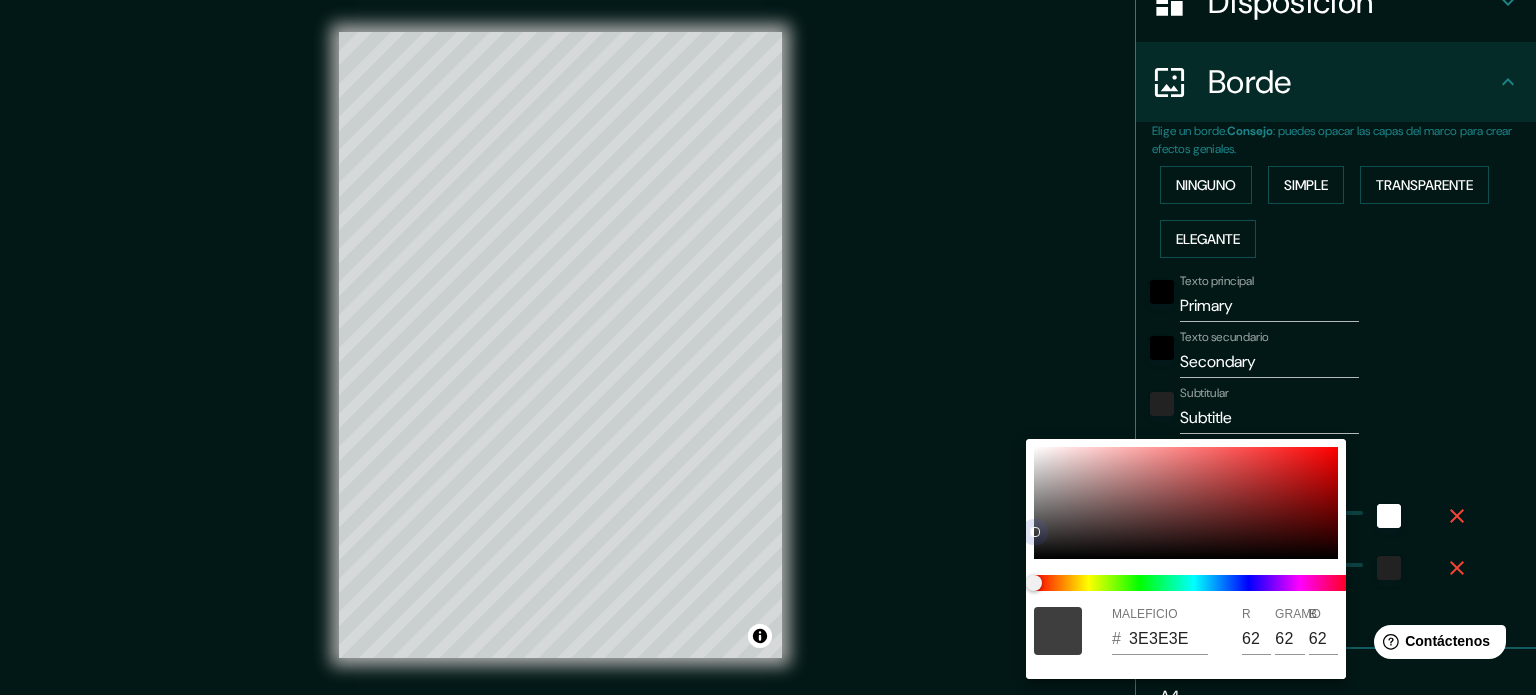 type on "177" 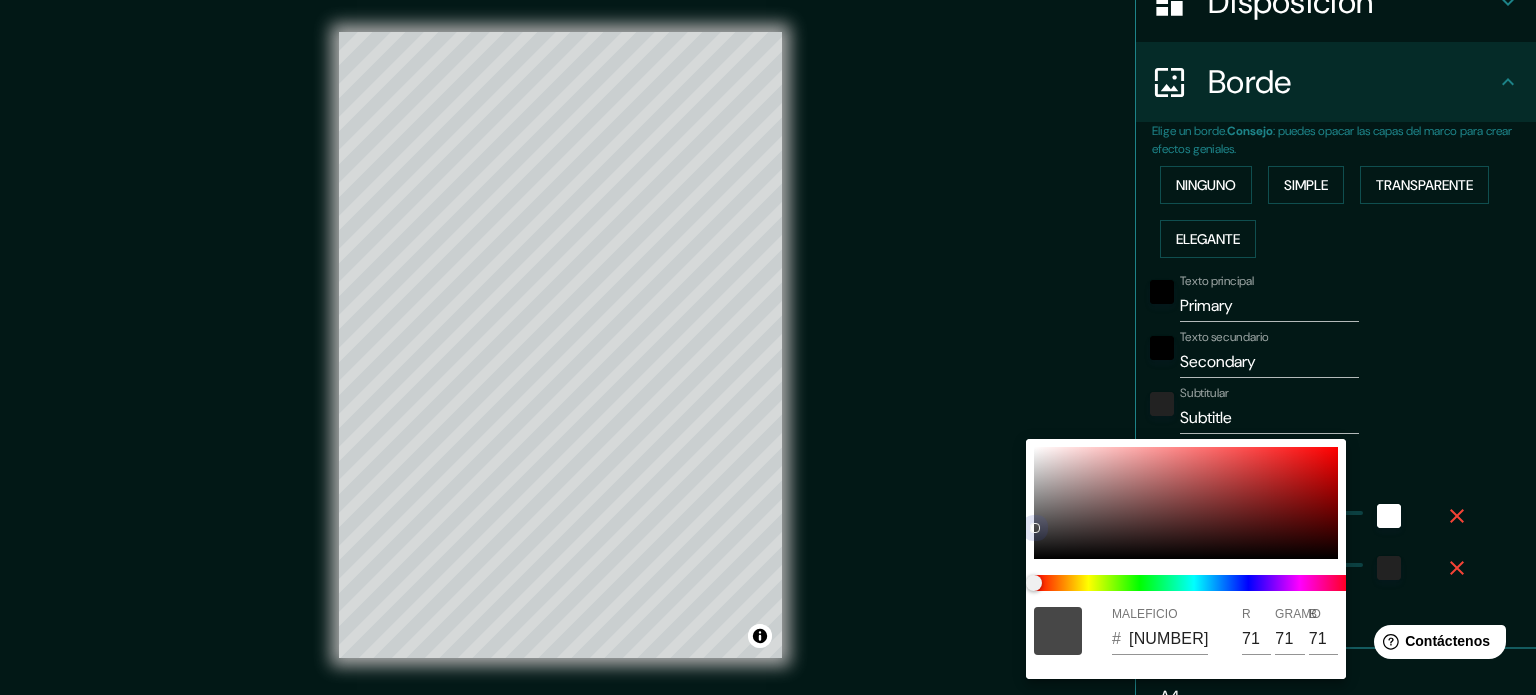 drag, startPoint x: 1036, startPoint y: 533, endPoint x: 897, endPoint y: 247, distance: 317.98898 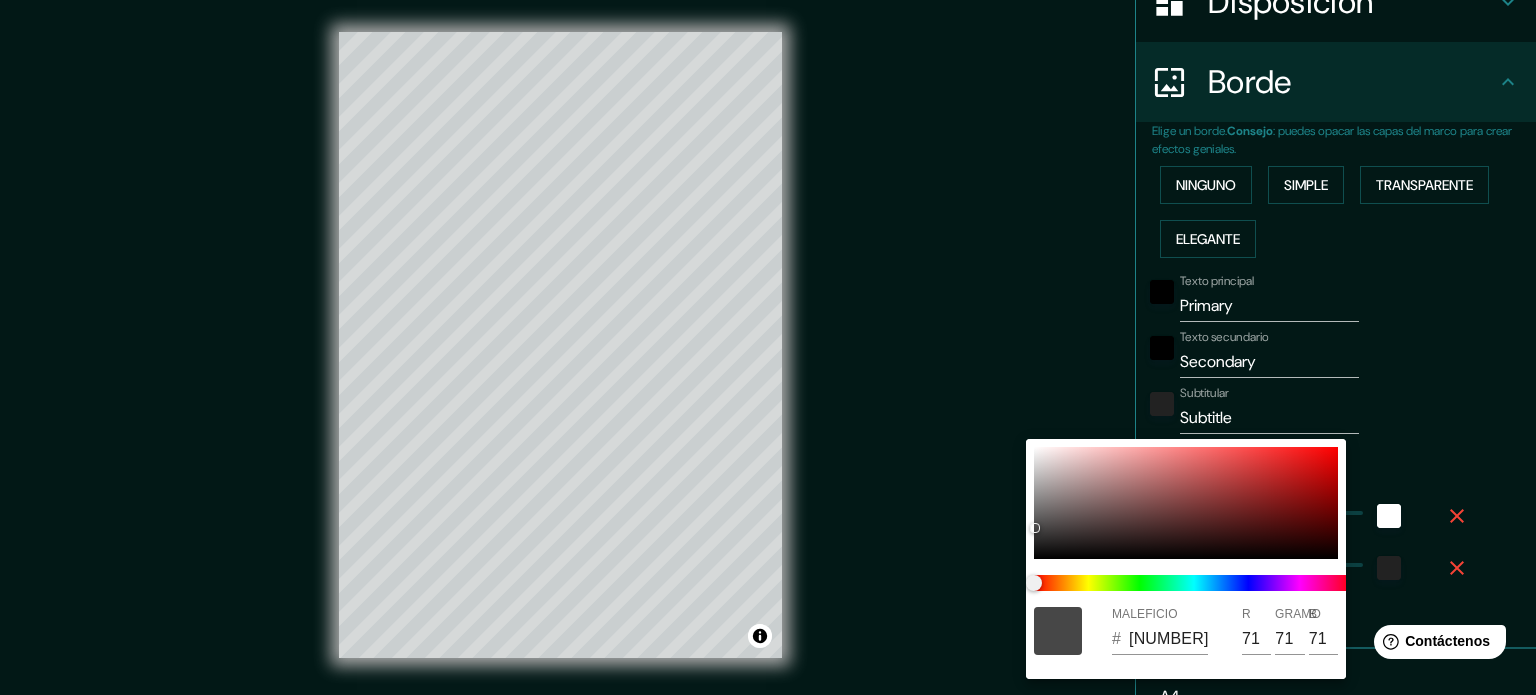 click at bounding box center [768, 347] 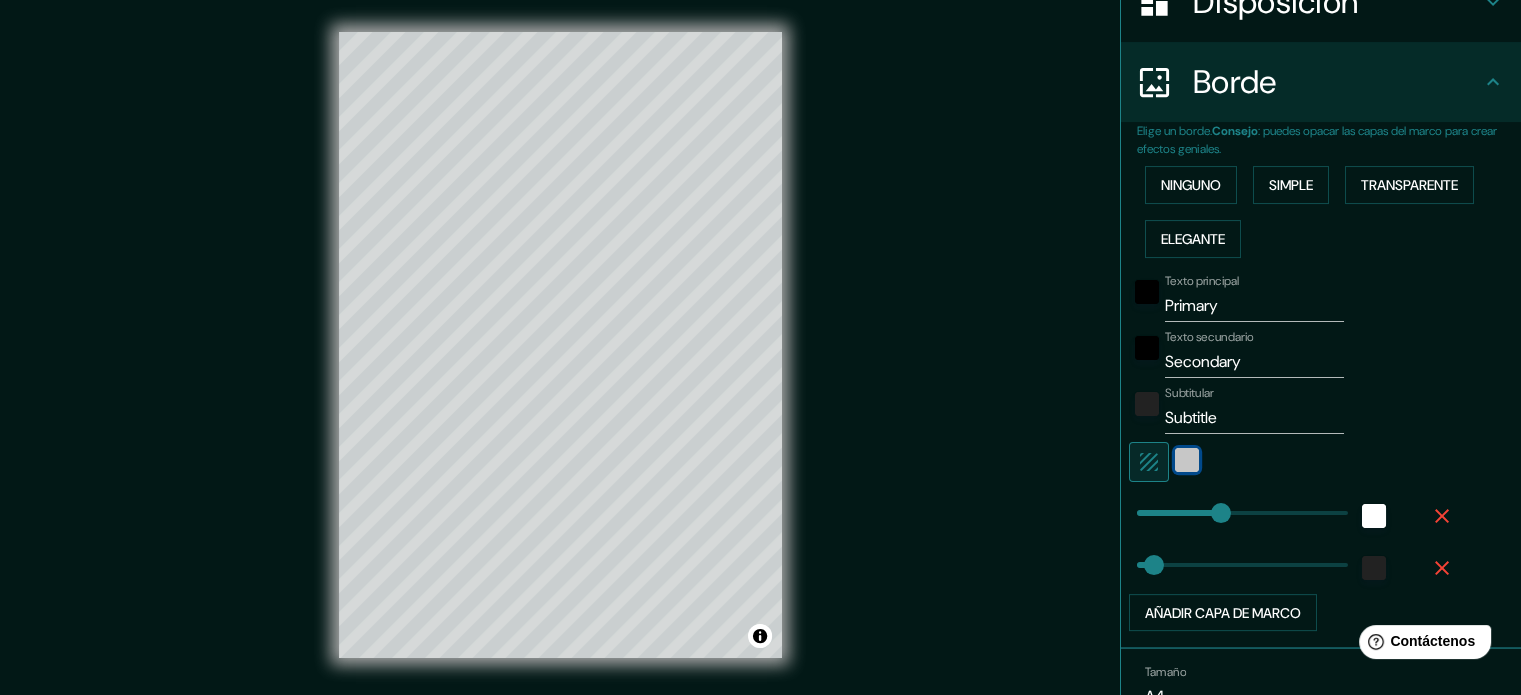 click at bounding box center [1187, 460] 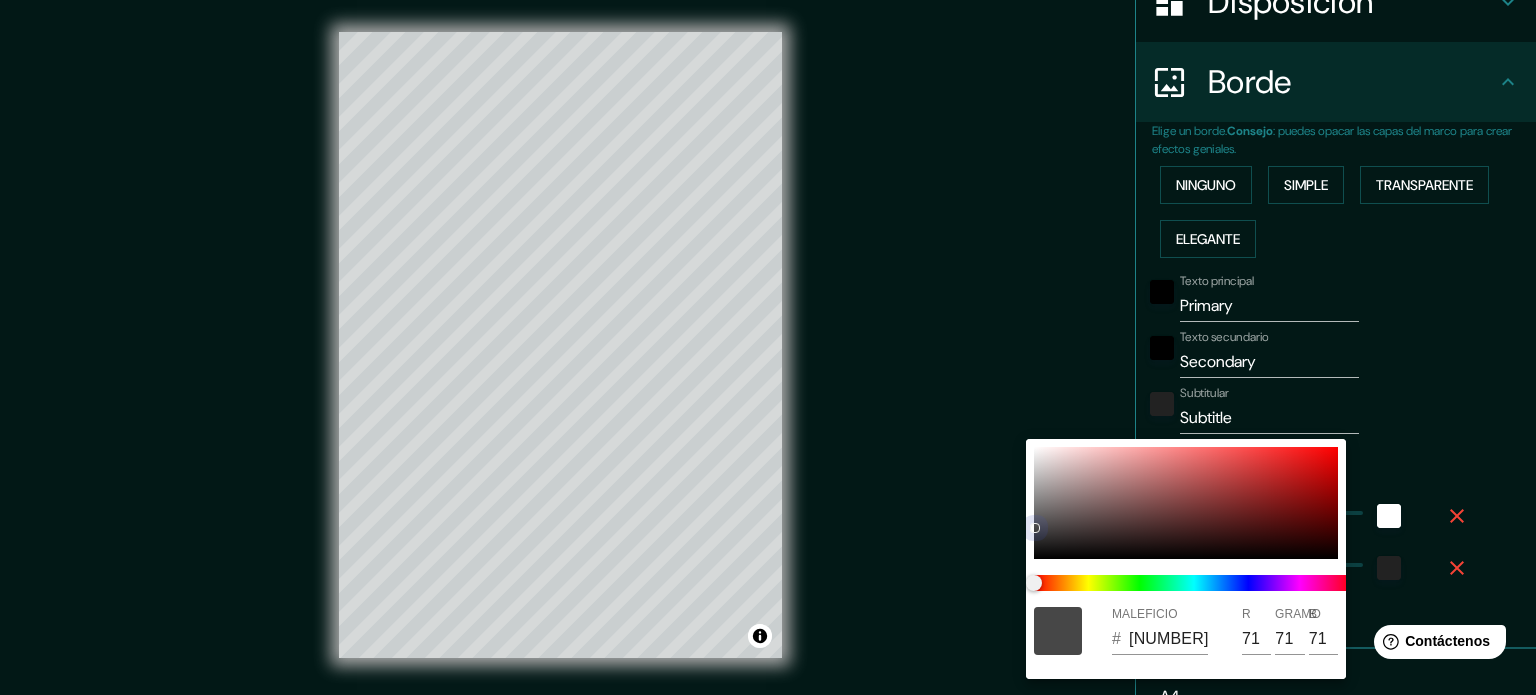 type on "177" 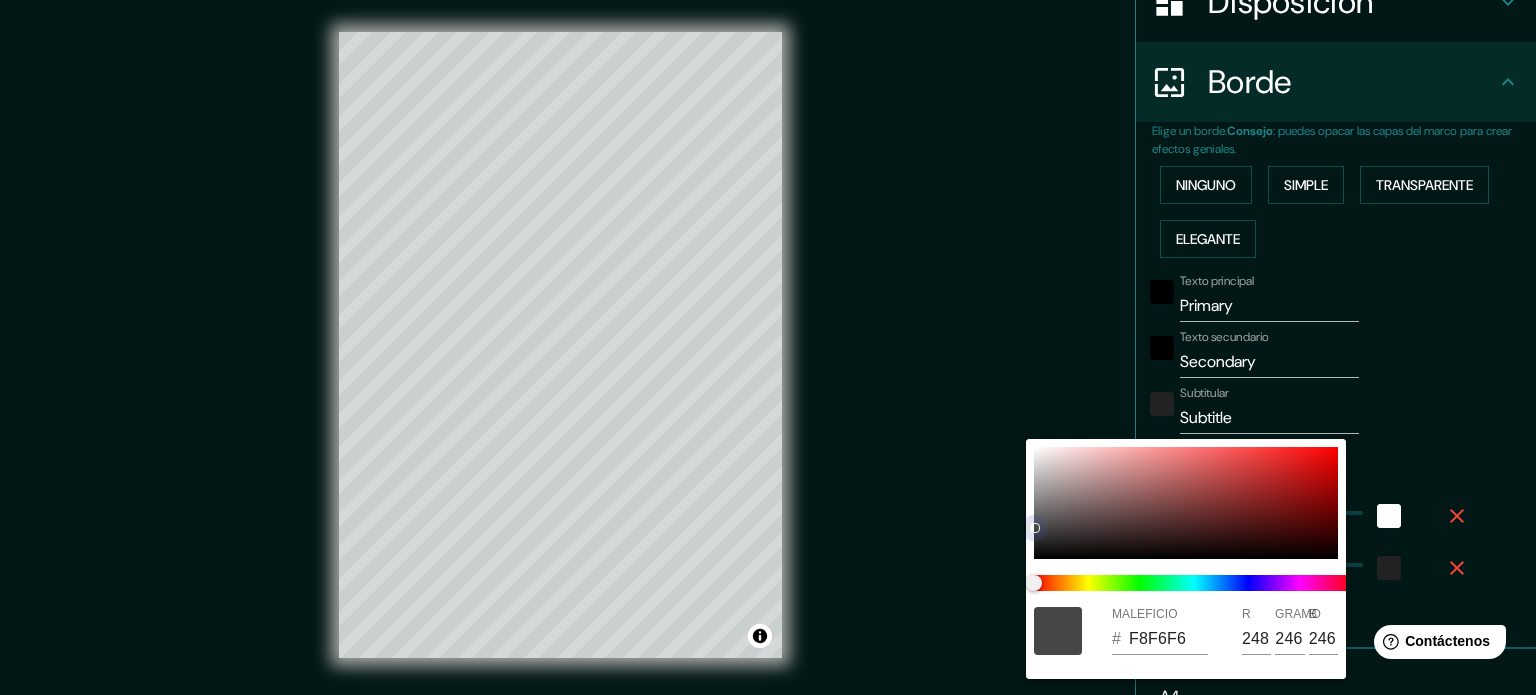 click at bounding box center (1186, 503) 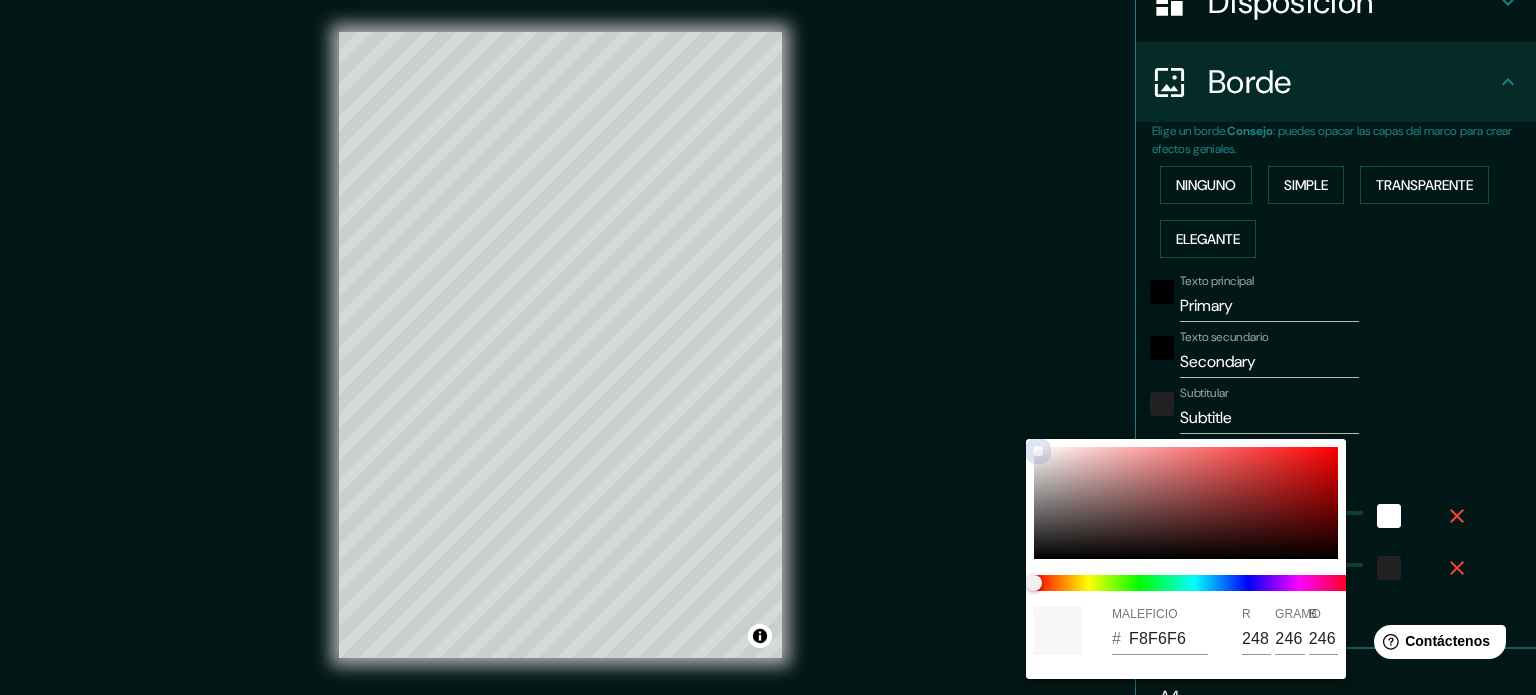 type on "177" 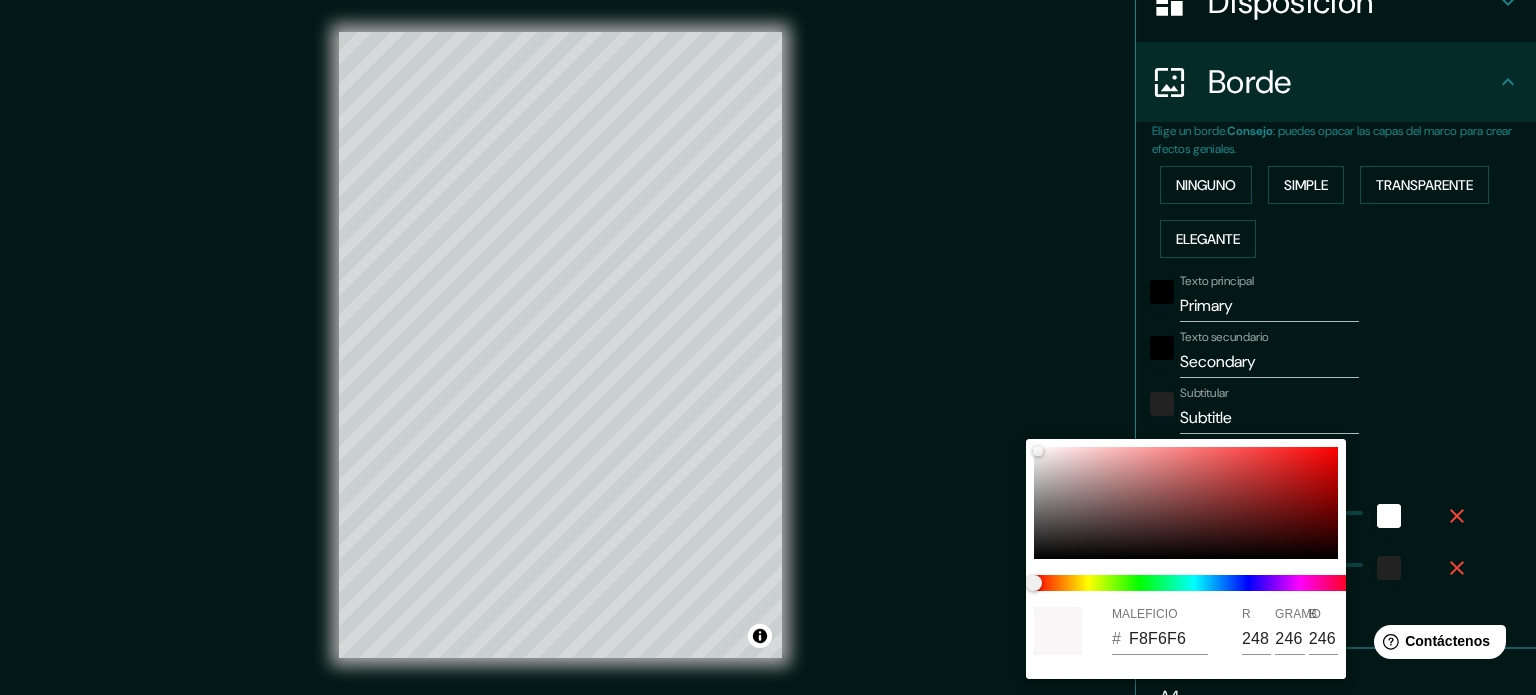 click at bounding box center (768, 347) 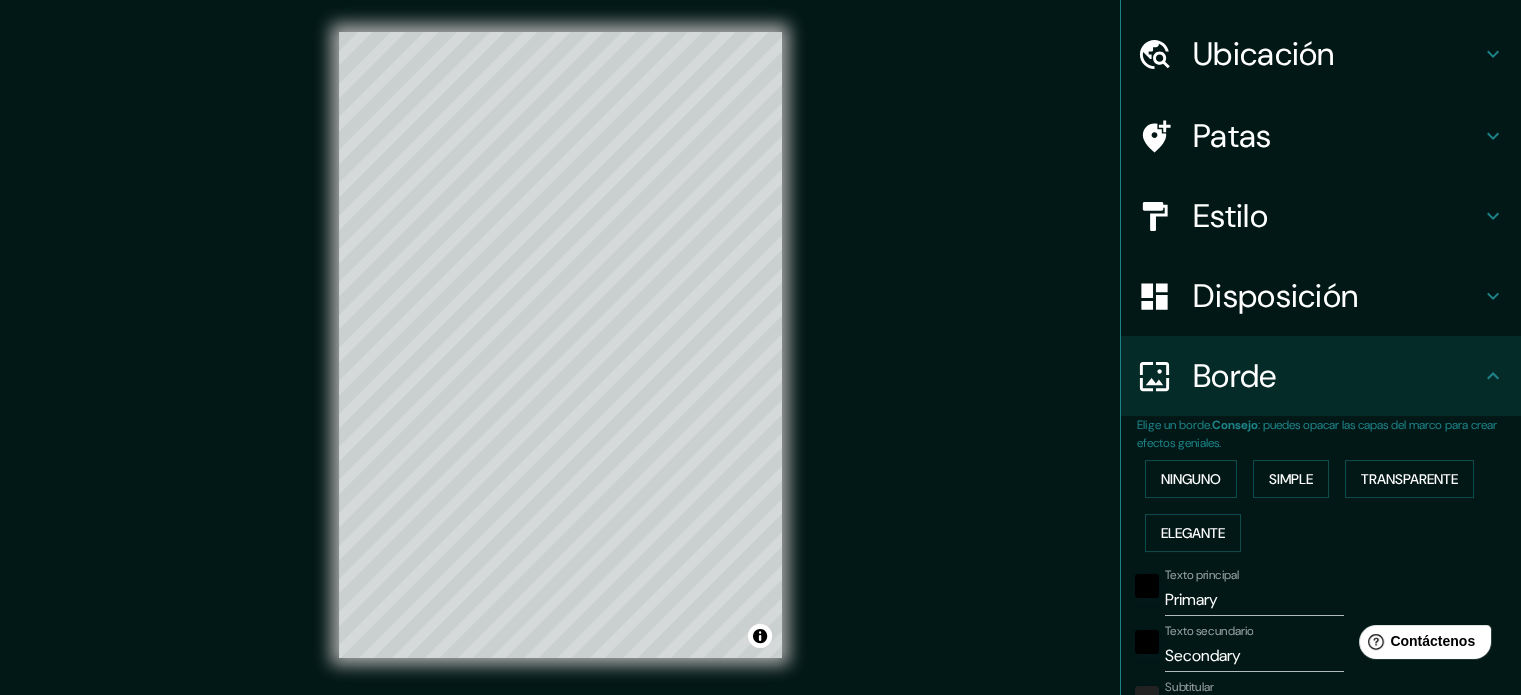 scroll, scrollTop: 44, scrollLeft: 0, axis: vertical 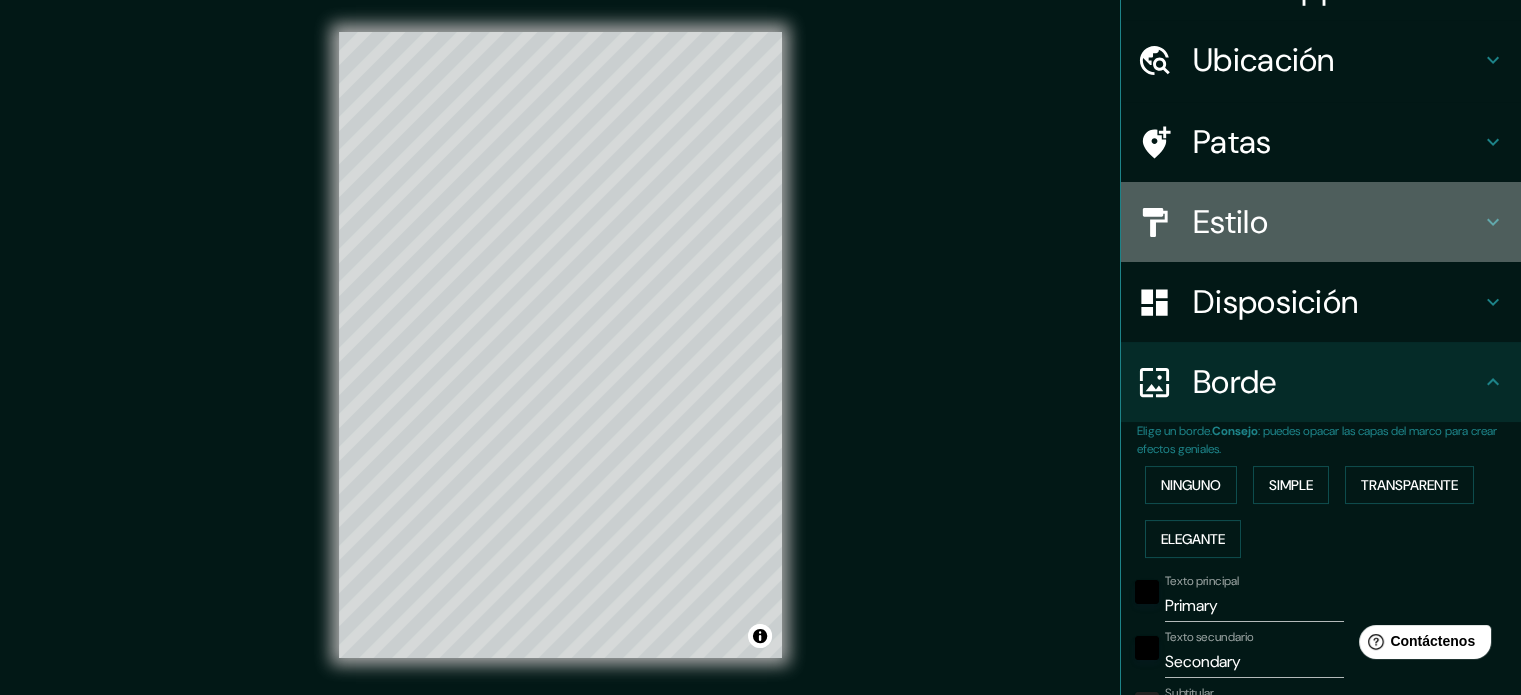 click on "Estilo" at bounding box center [1337, 222] 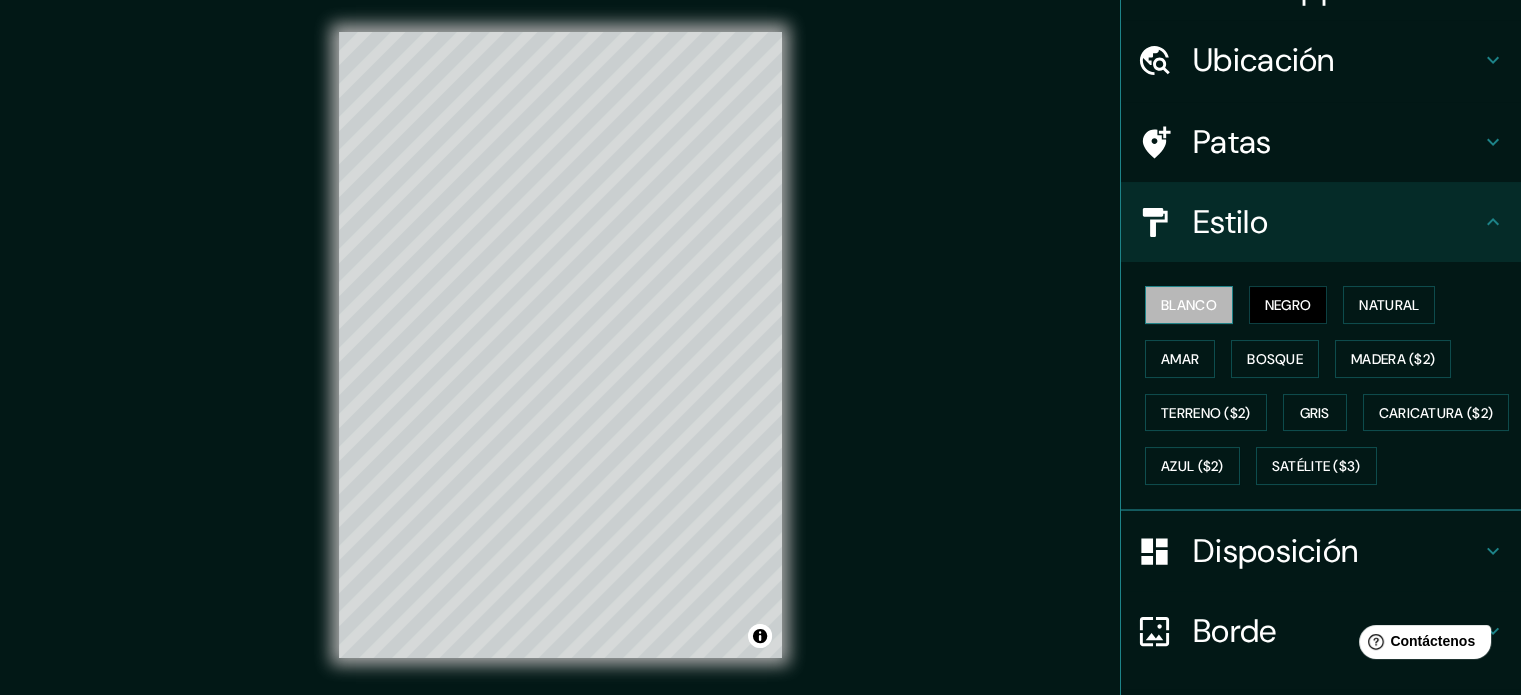click on "Blanco" at bounding box center [1189, 305] 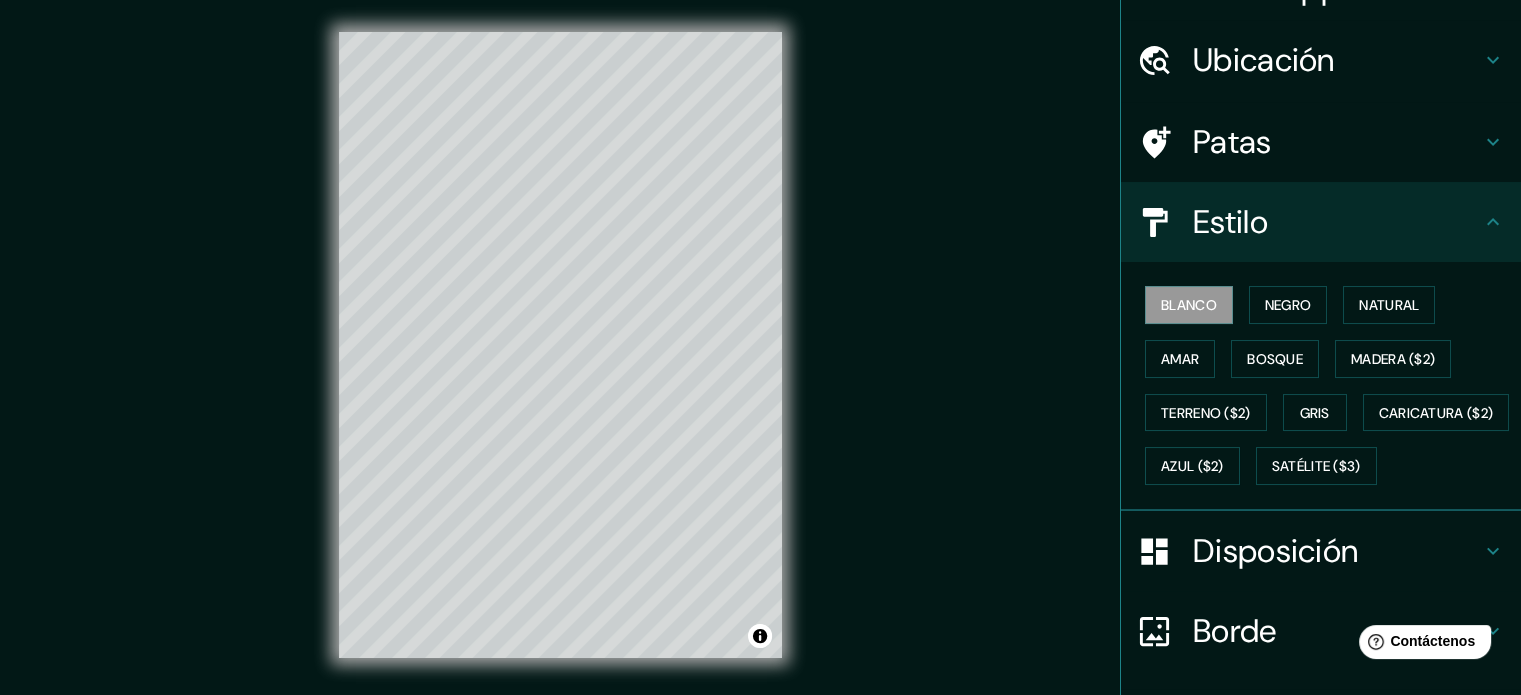 click on "© Mapbox   © OpenStreetMap   Improve this map" at bounding box center (560, 345) 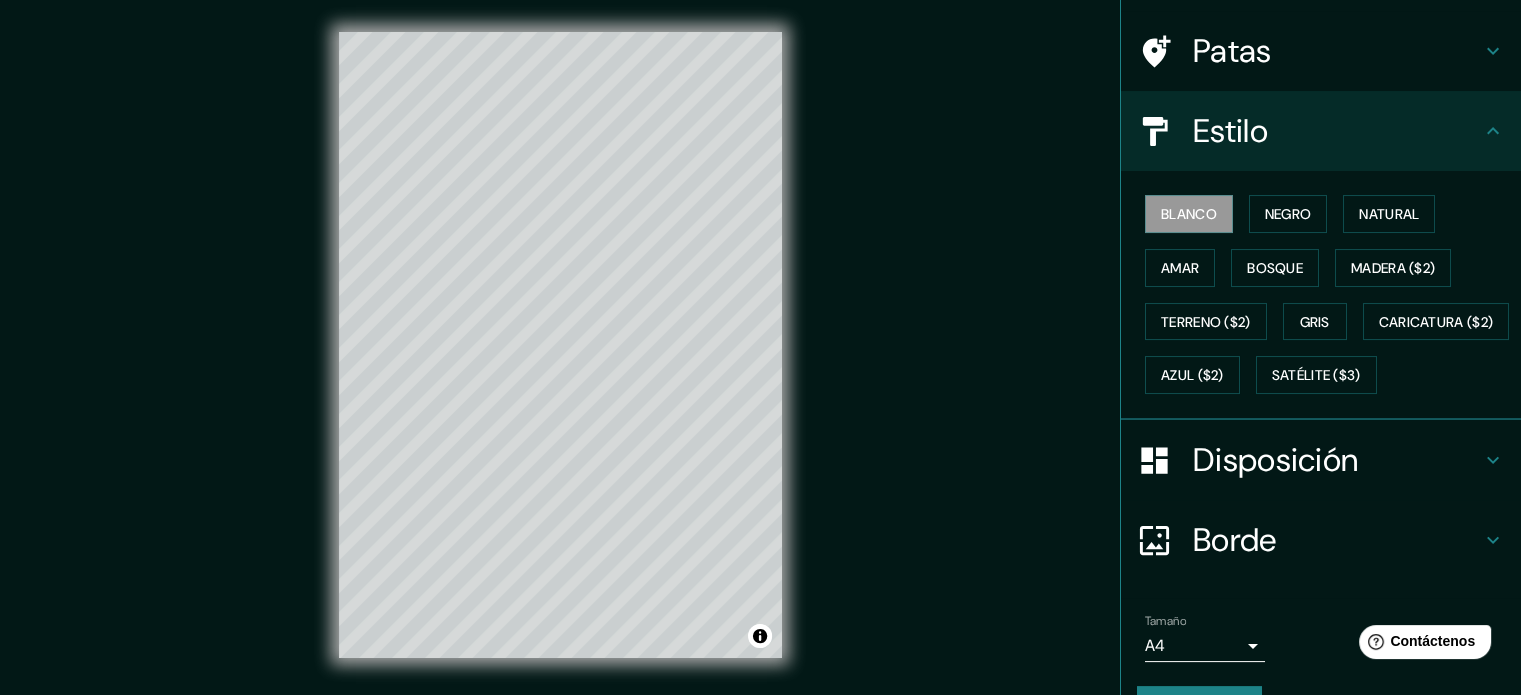 scroll, scrollTop: 236, scrollLeft: 0, axis: vertical 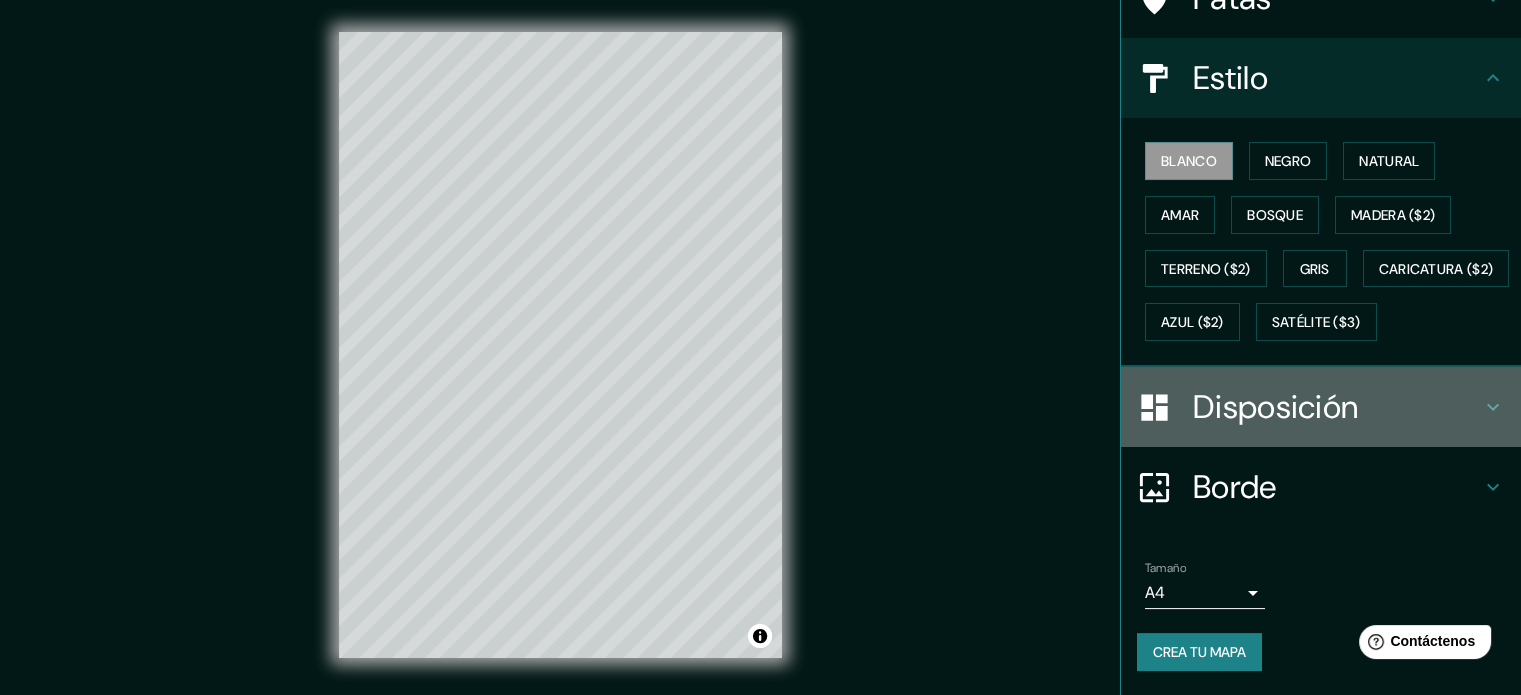 click on "Disposición" at bounding box center [1275, 407] 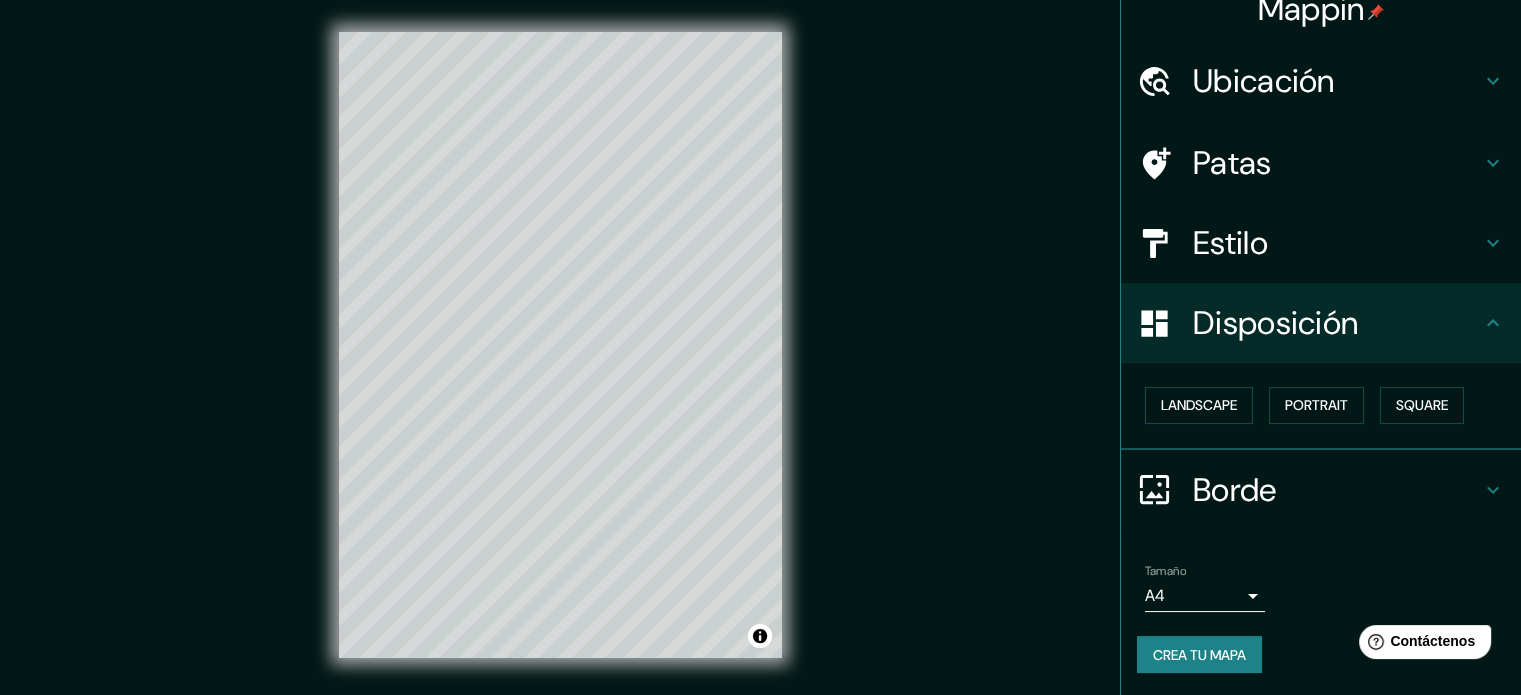 scroll, scrollTop: 24, scrollLeft: 0, axis: vertical 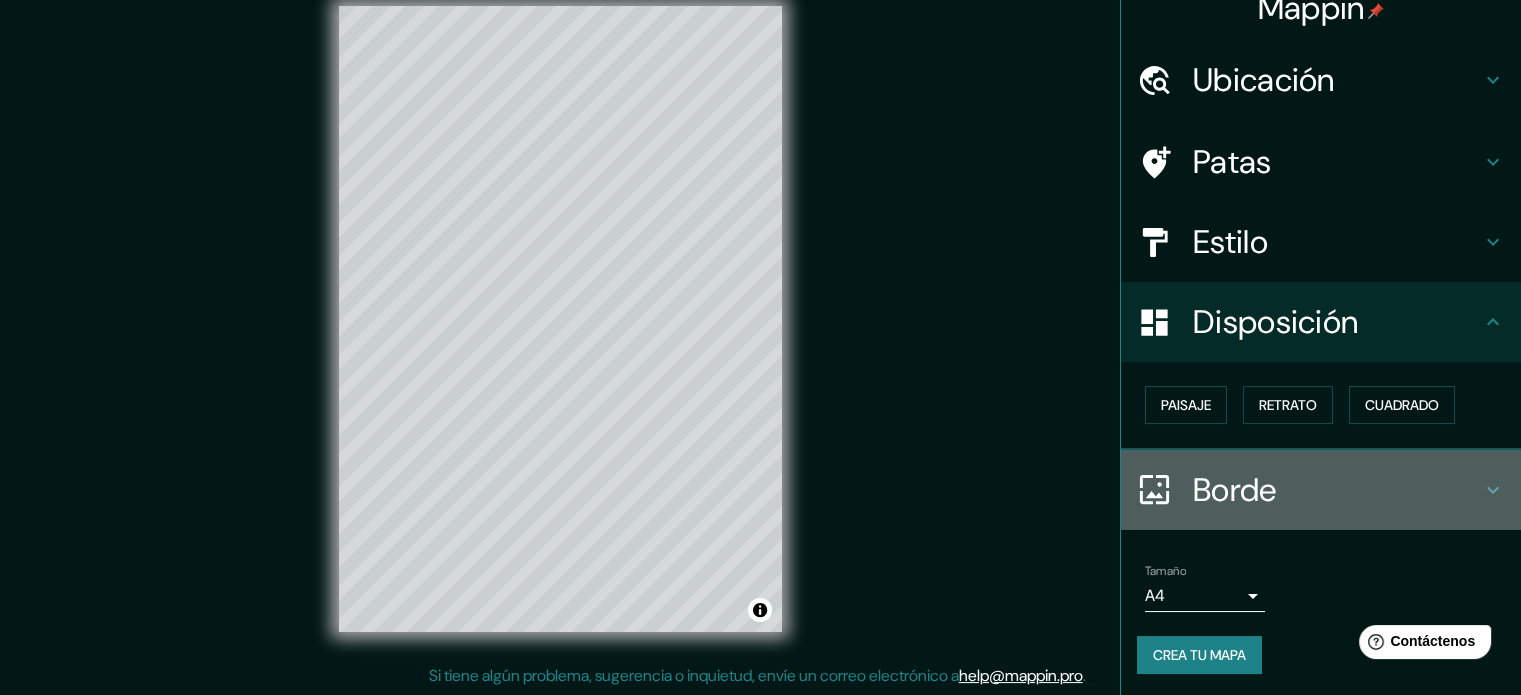 click on "Borde" at bounding box center [1235, 490] 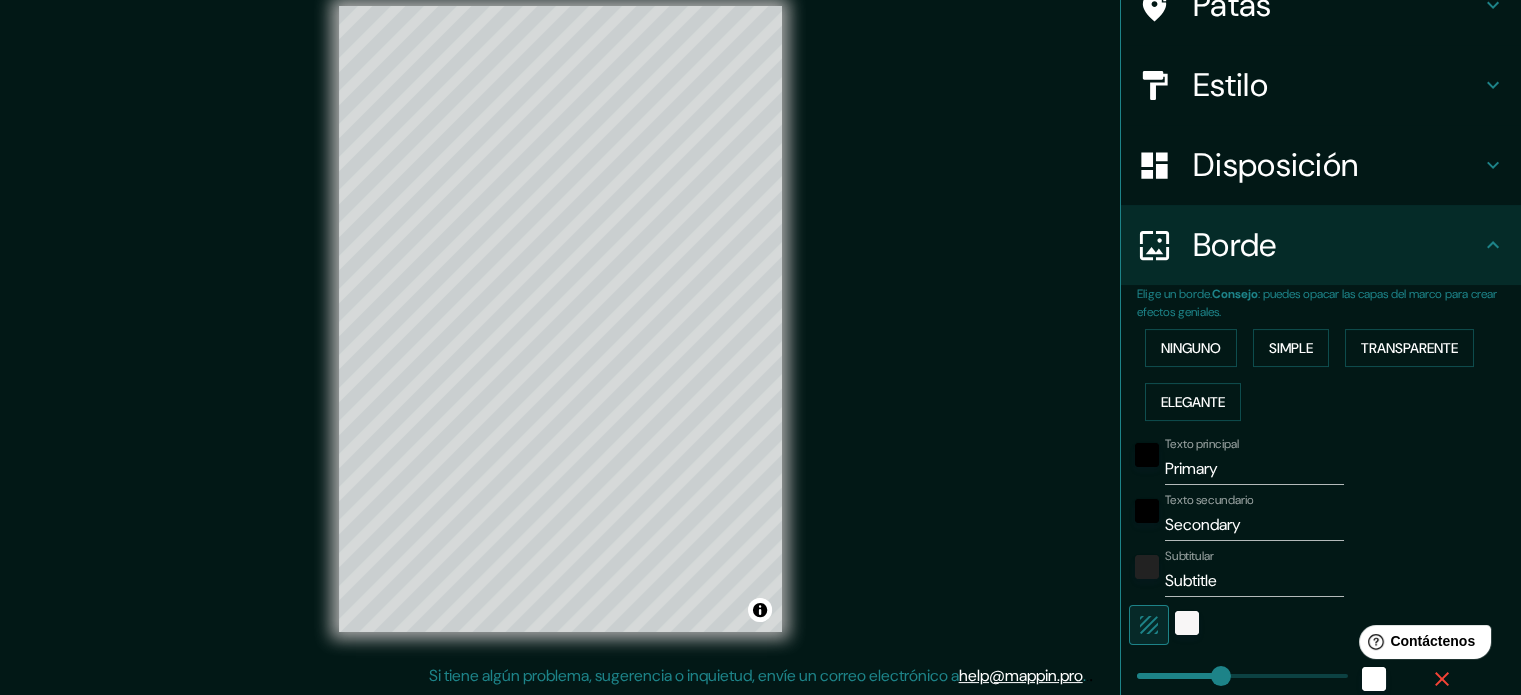 scroll, scrollTop: 424, scrollLeft: 0, axis: vertical 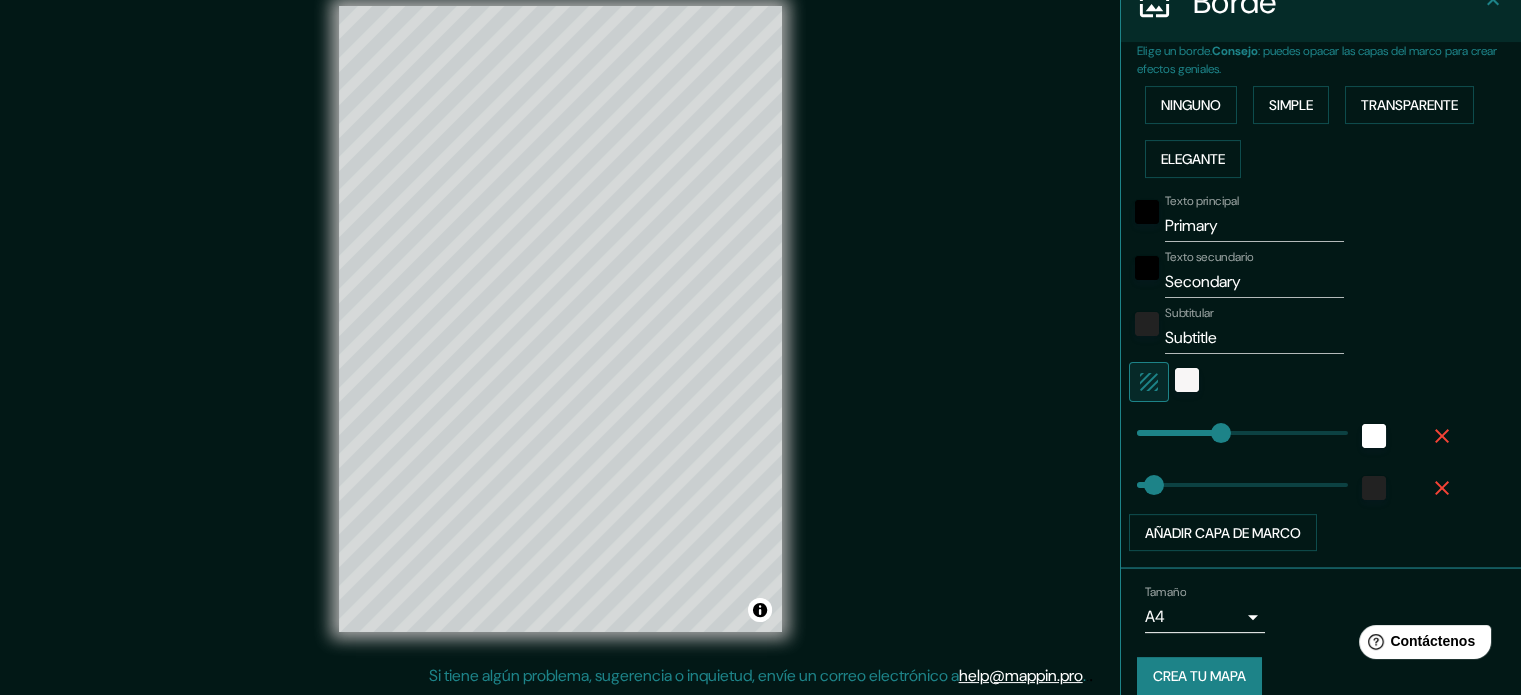 type on "177" 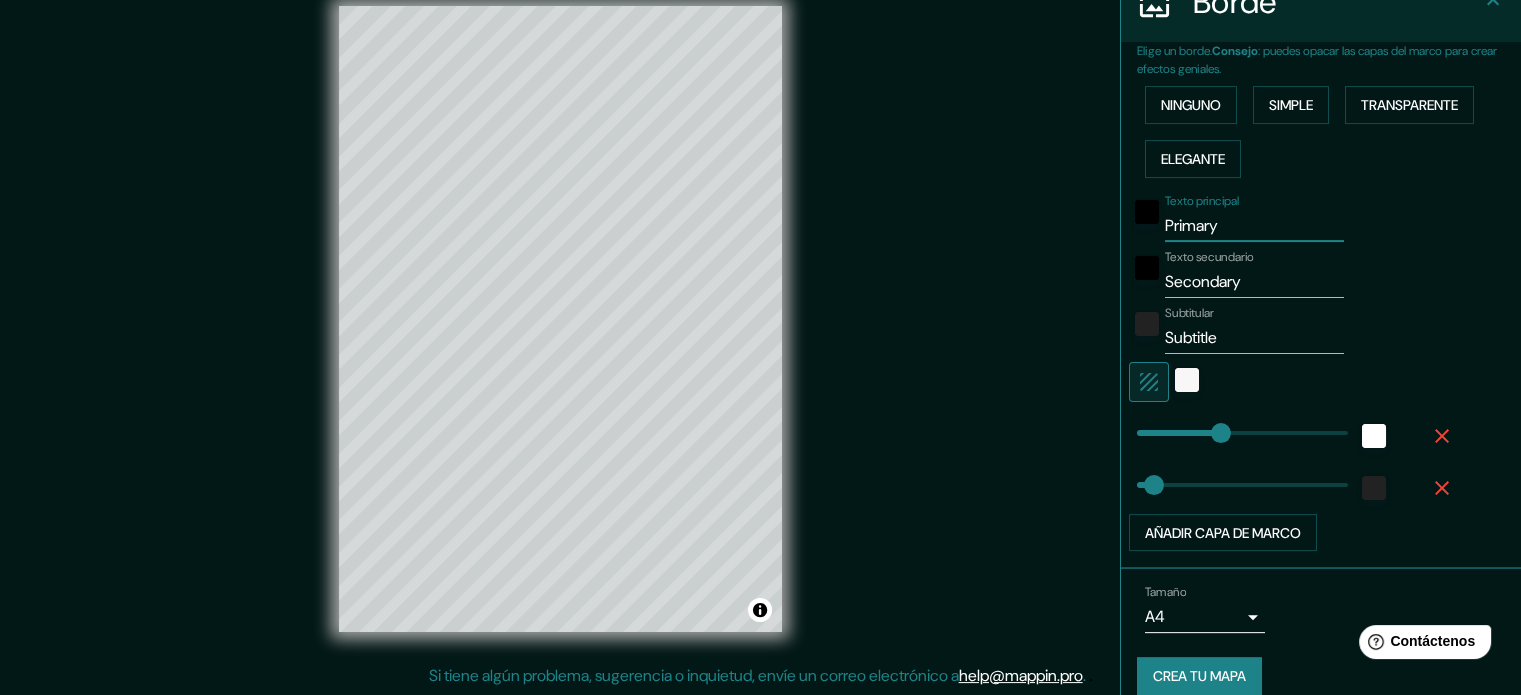 click on "Primary" at bounding box center (1254, 226) 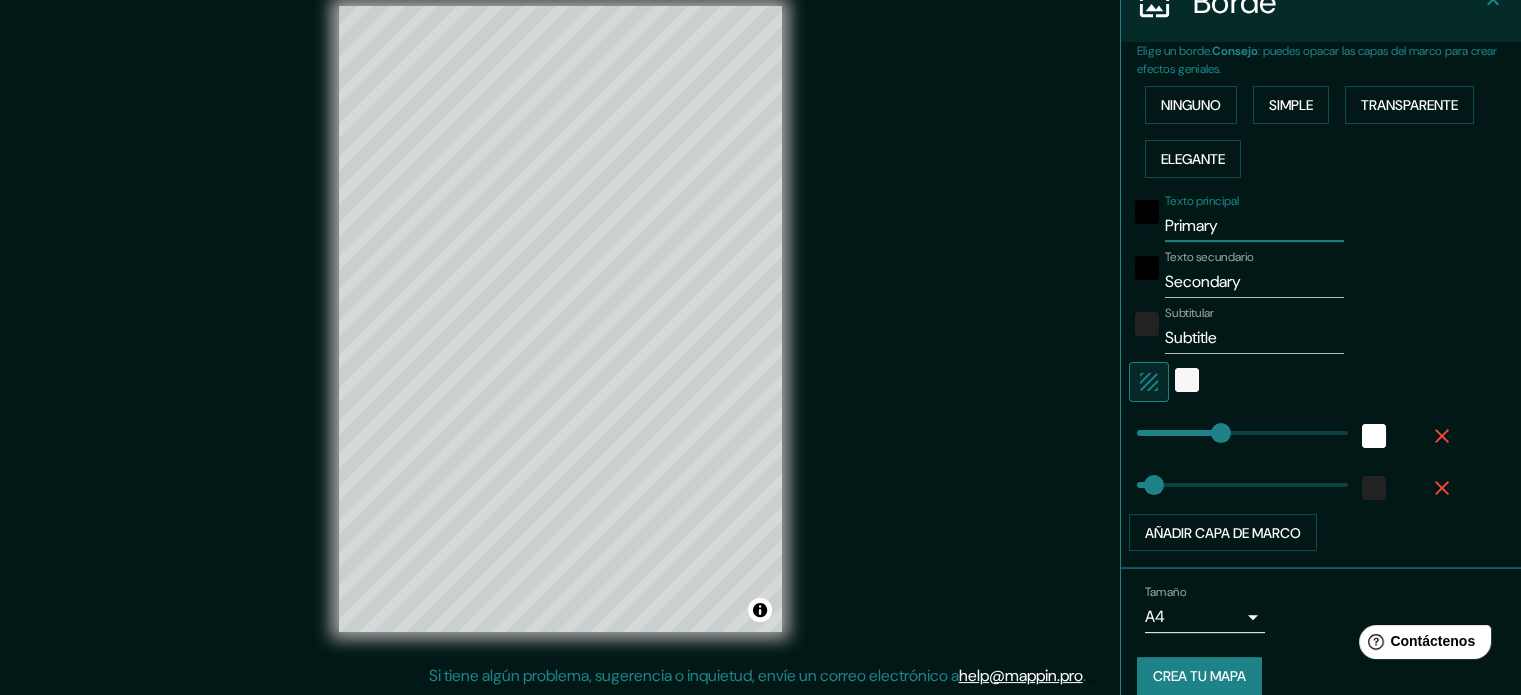type on "e" 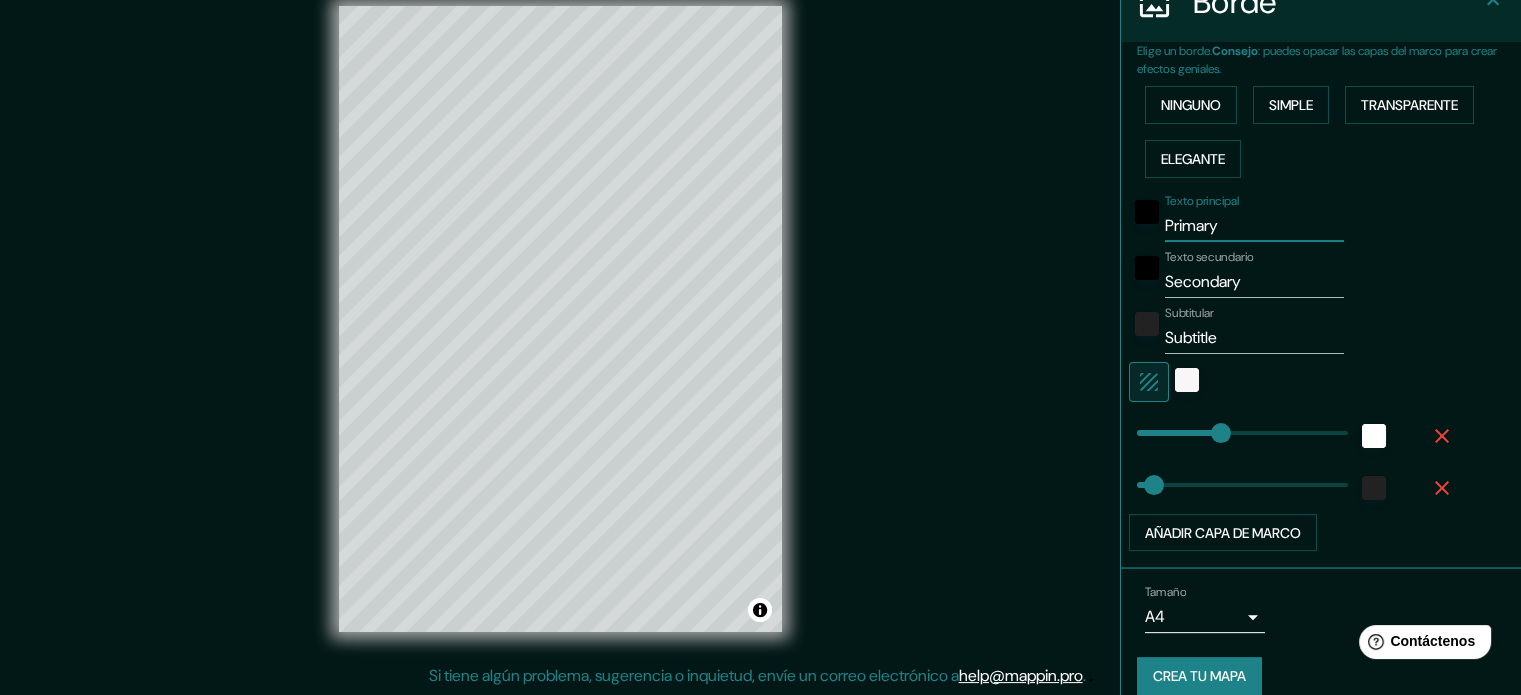 type on "177" 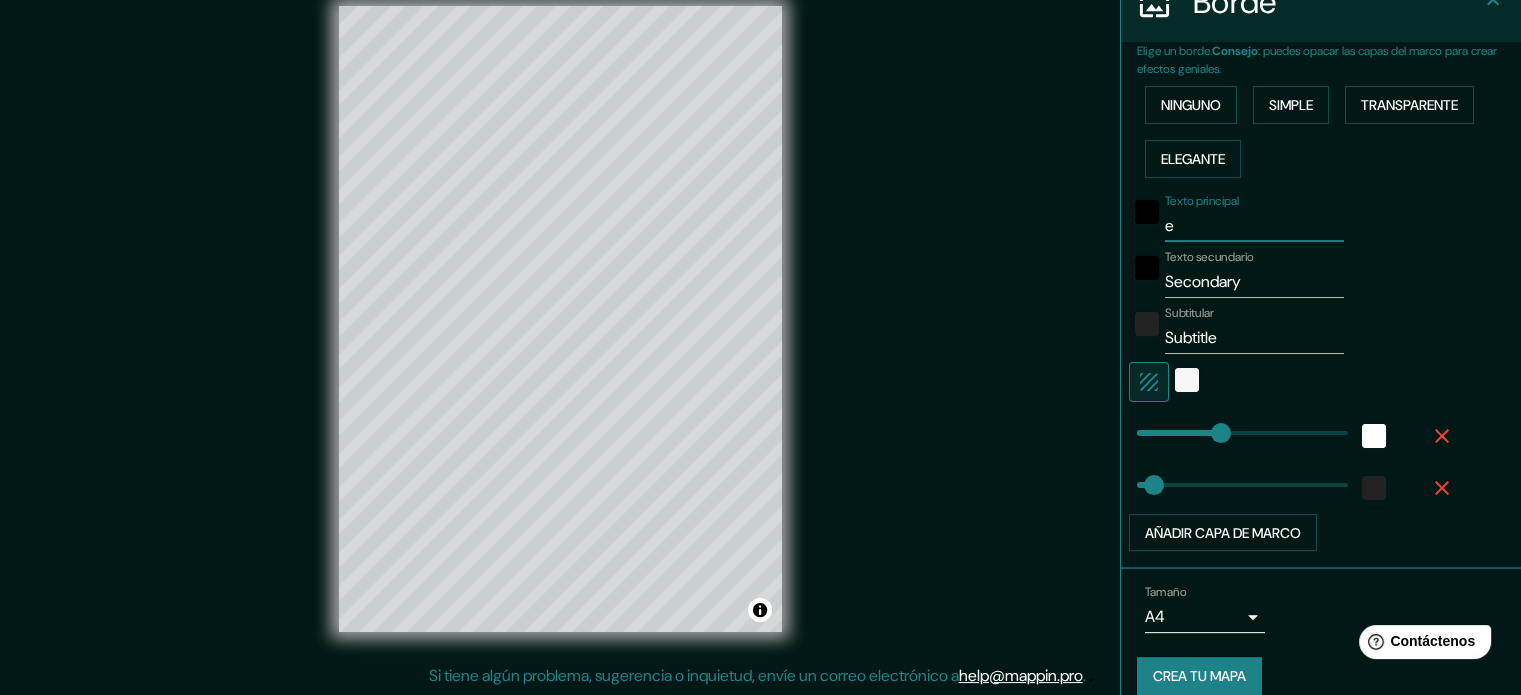 type on "el" 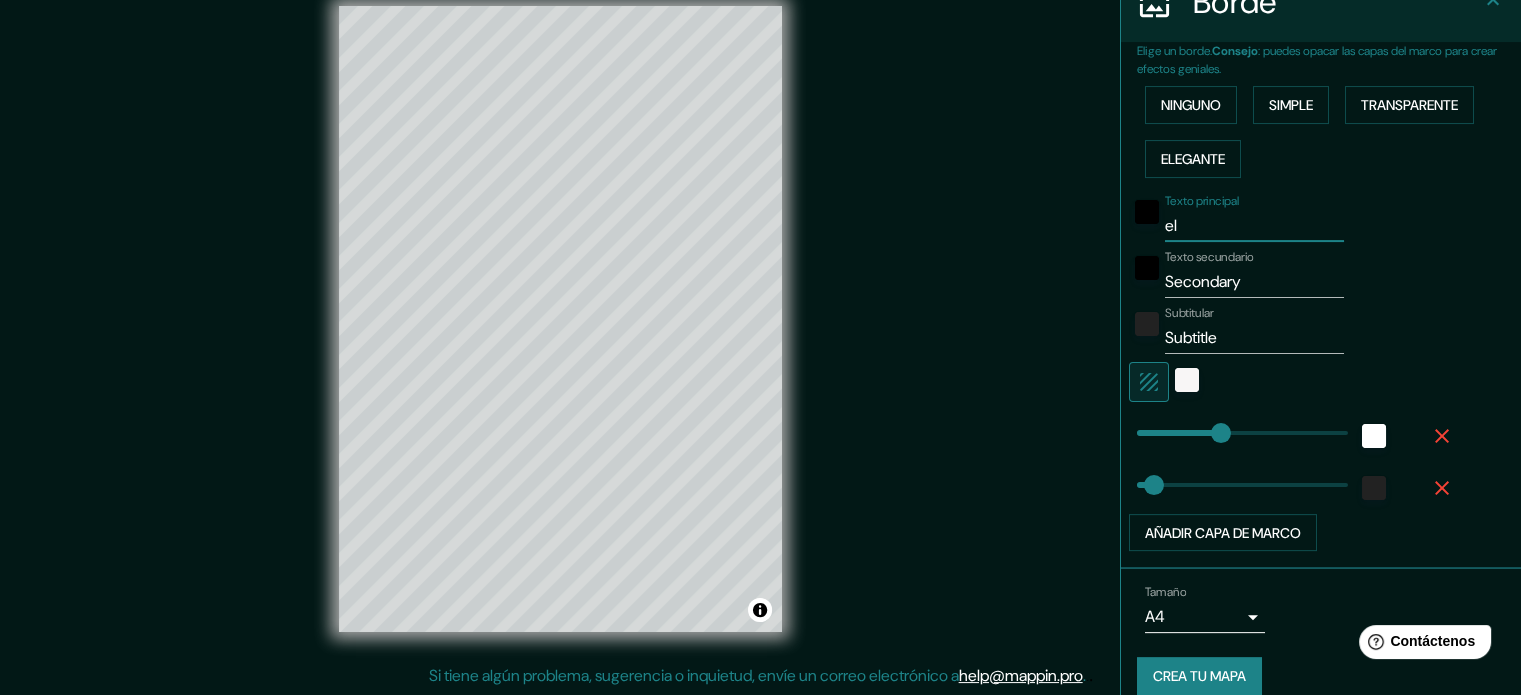 type on "177" 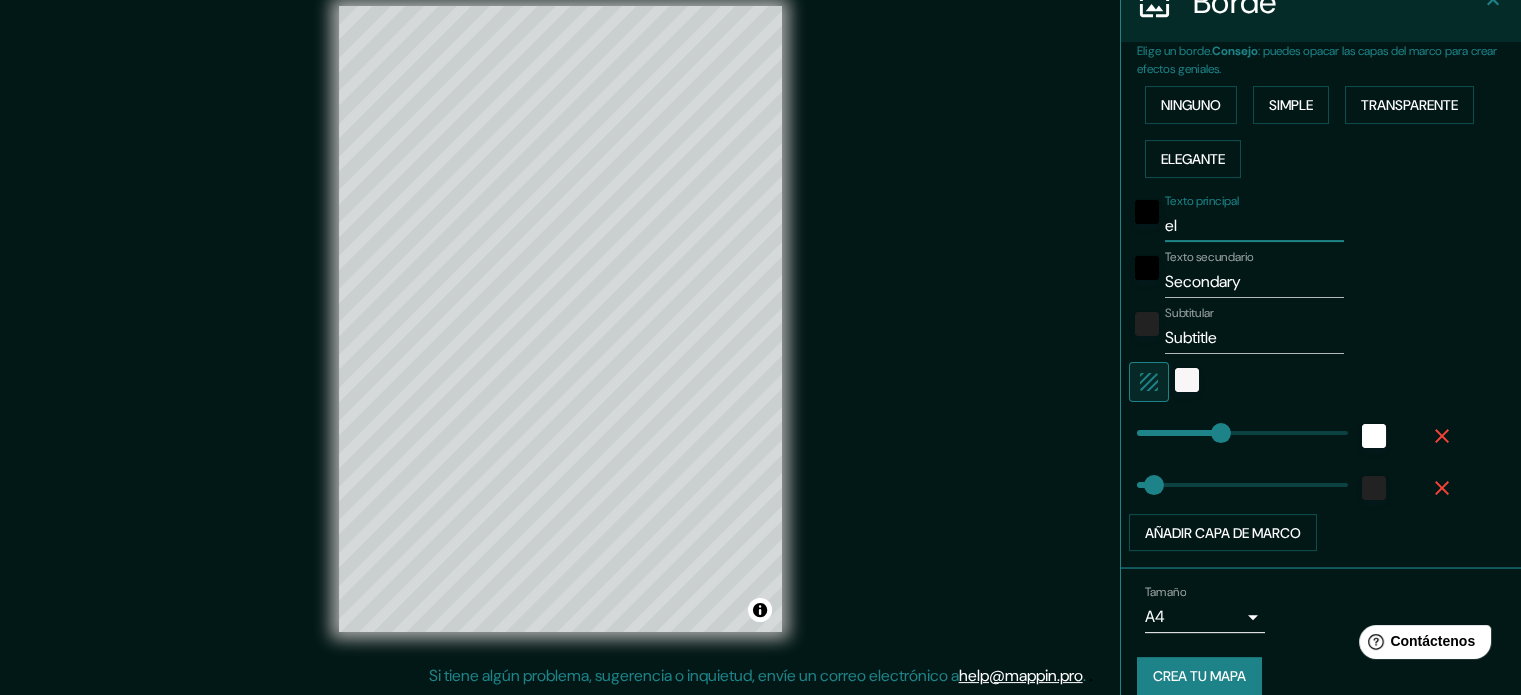 type on "el" 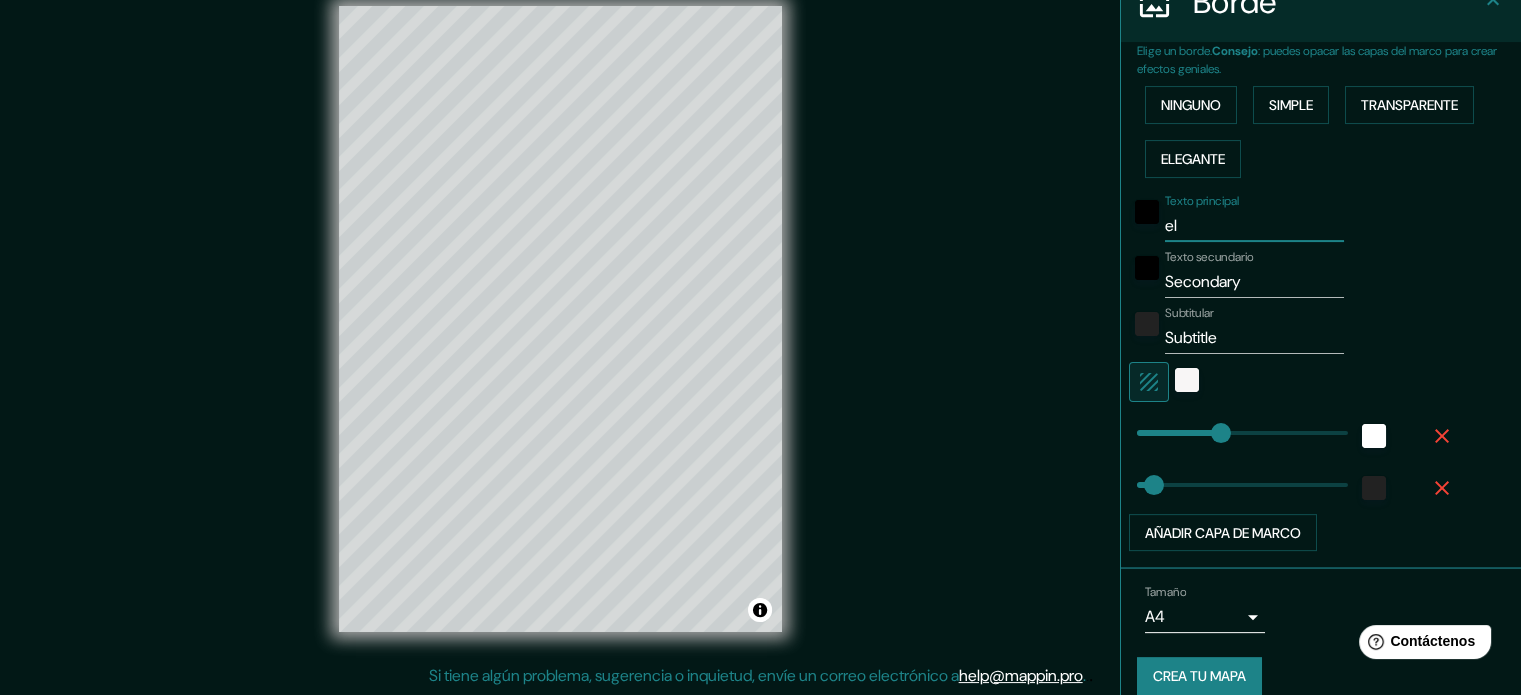 type on "177" 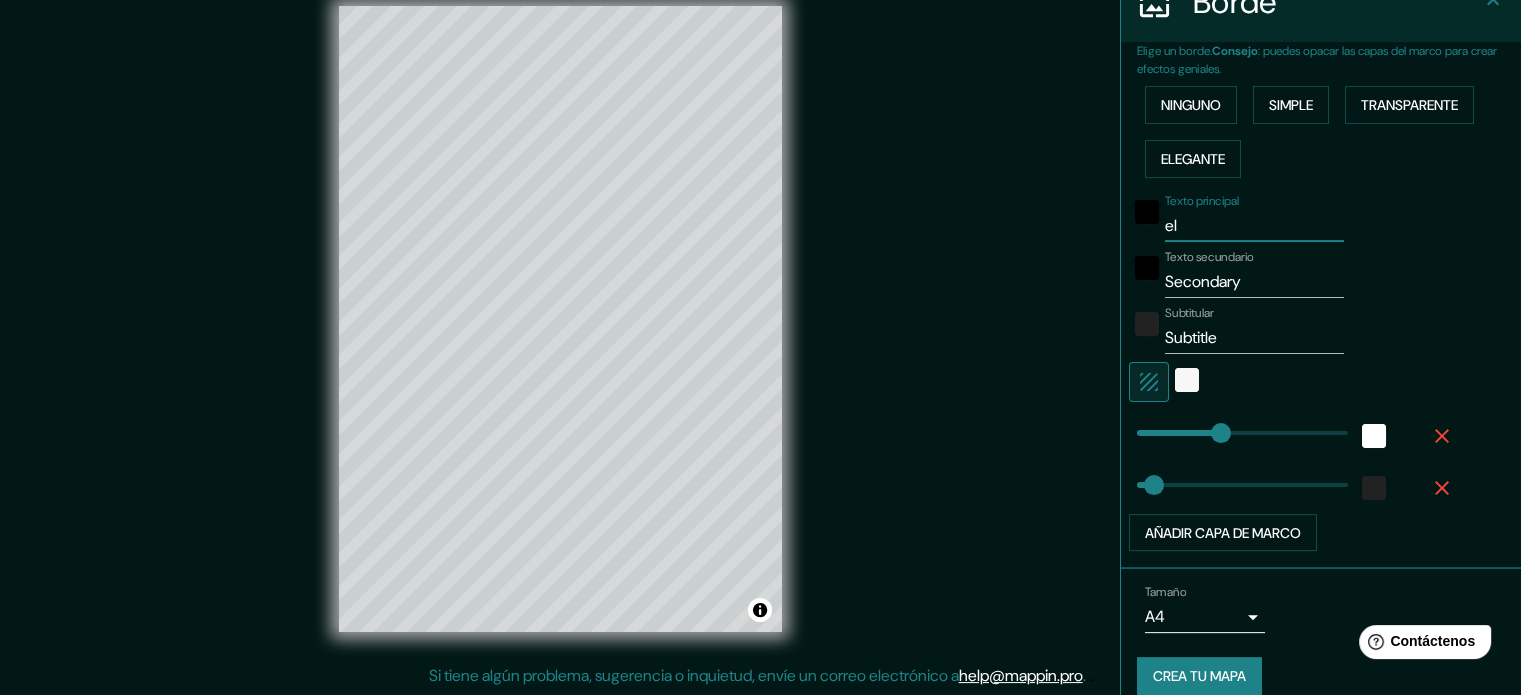 type on "el s" 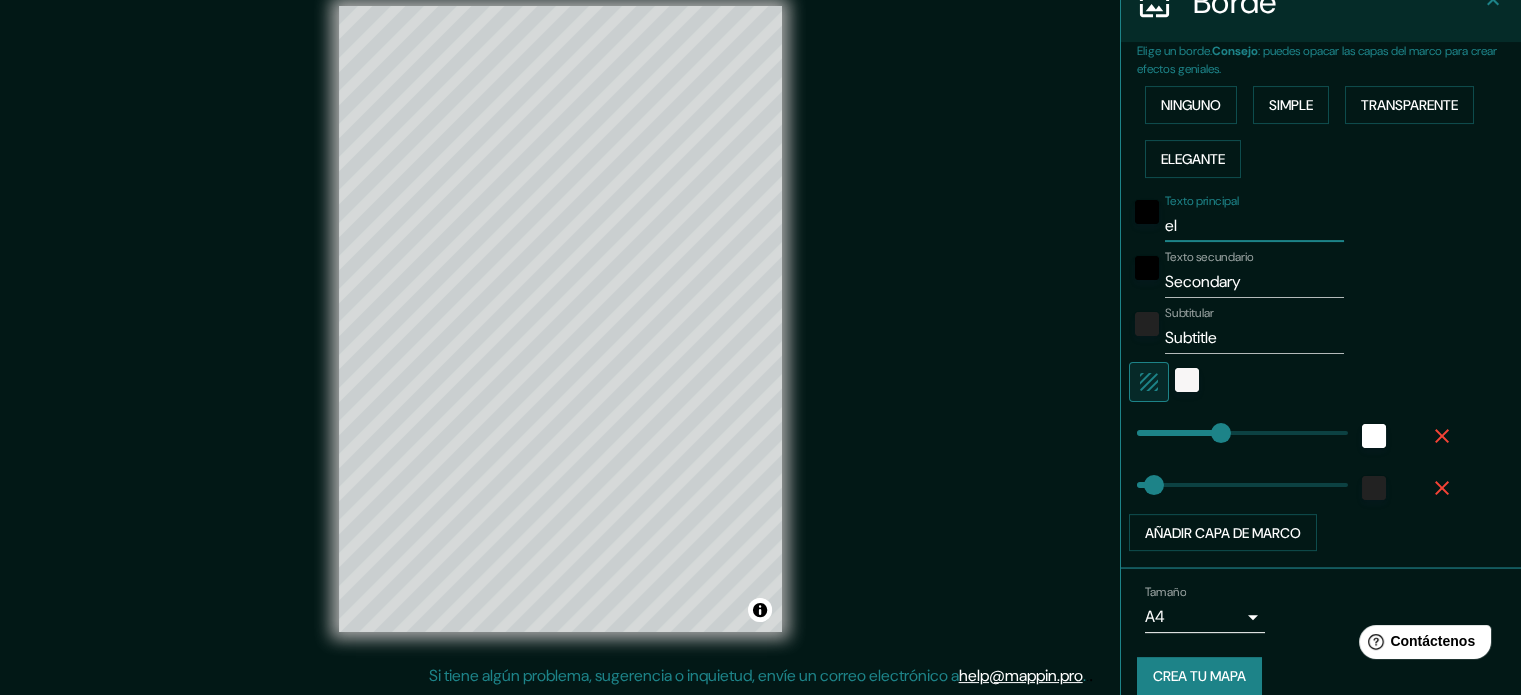 type on "177" 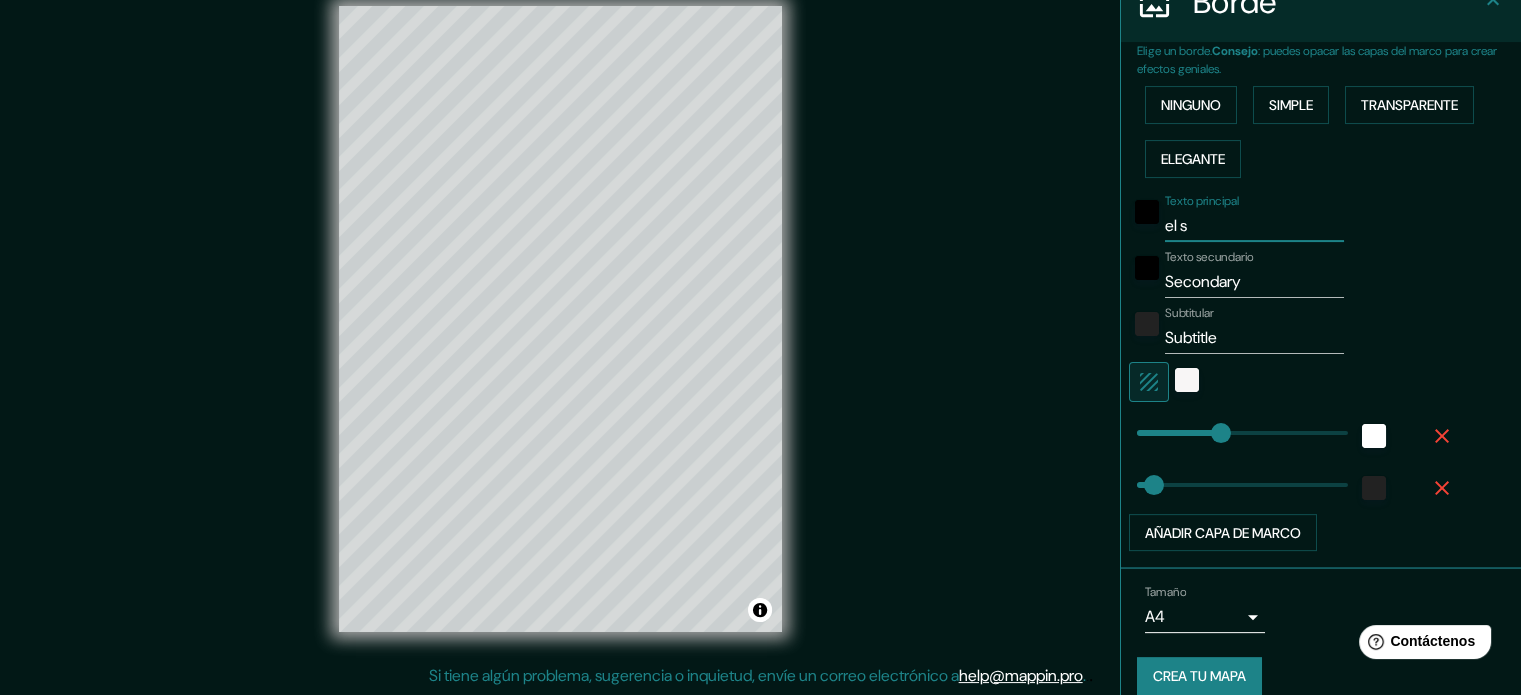 type on "el sa" 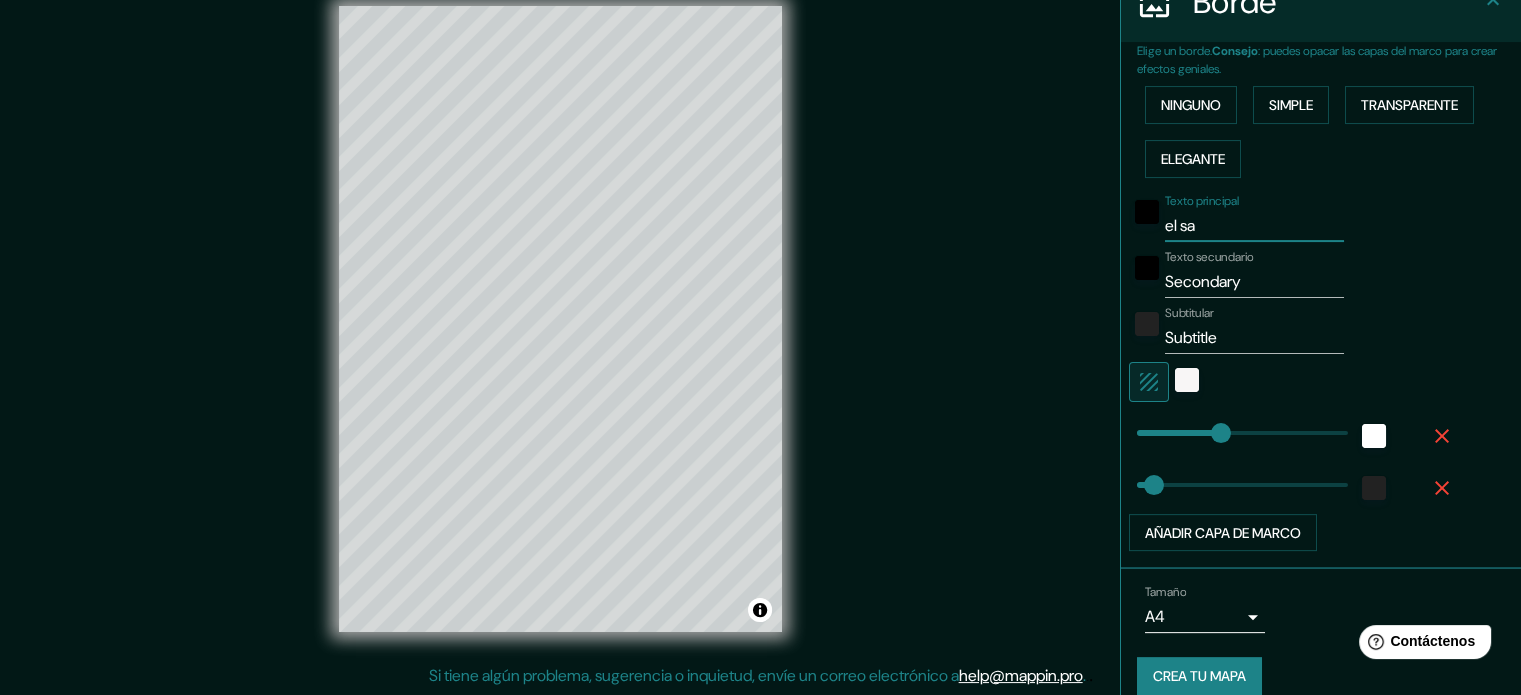 type on "el sal" 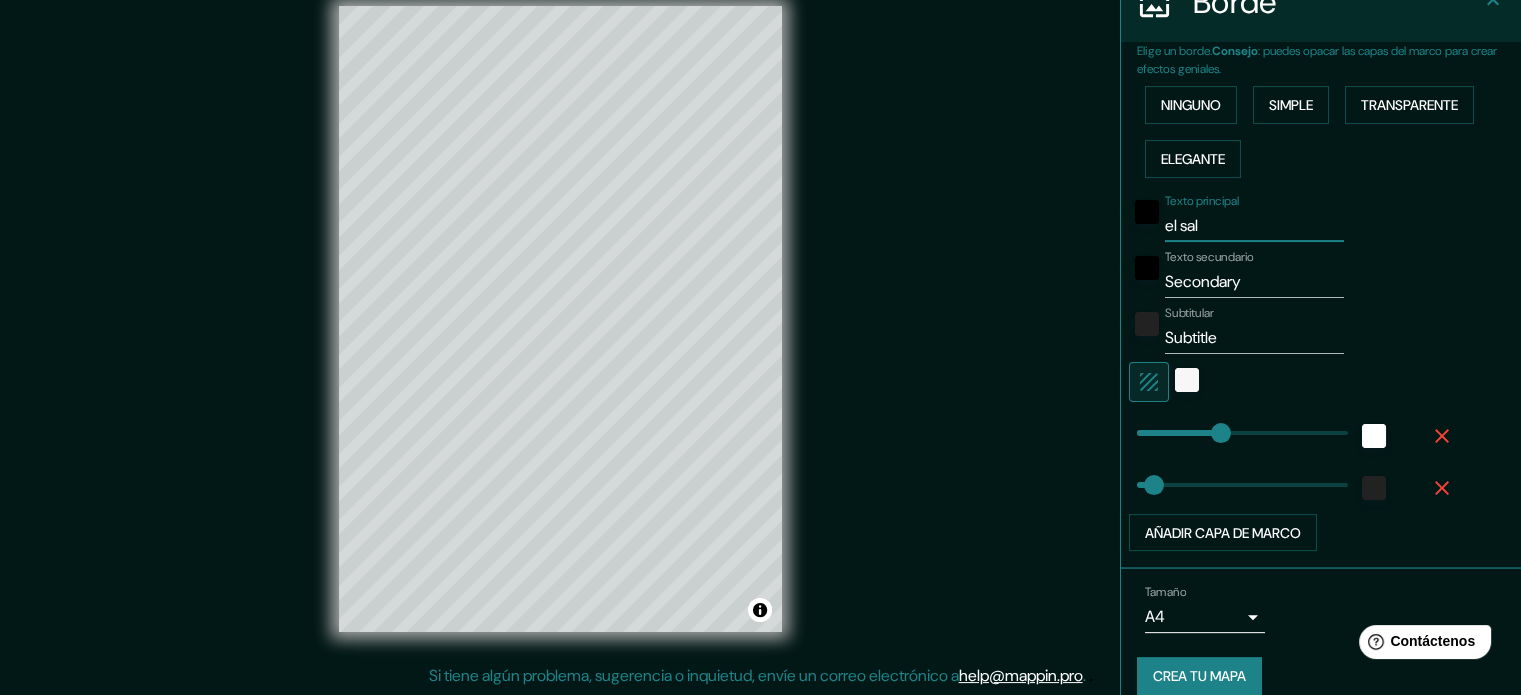type on "177" 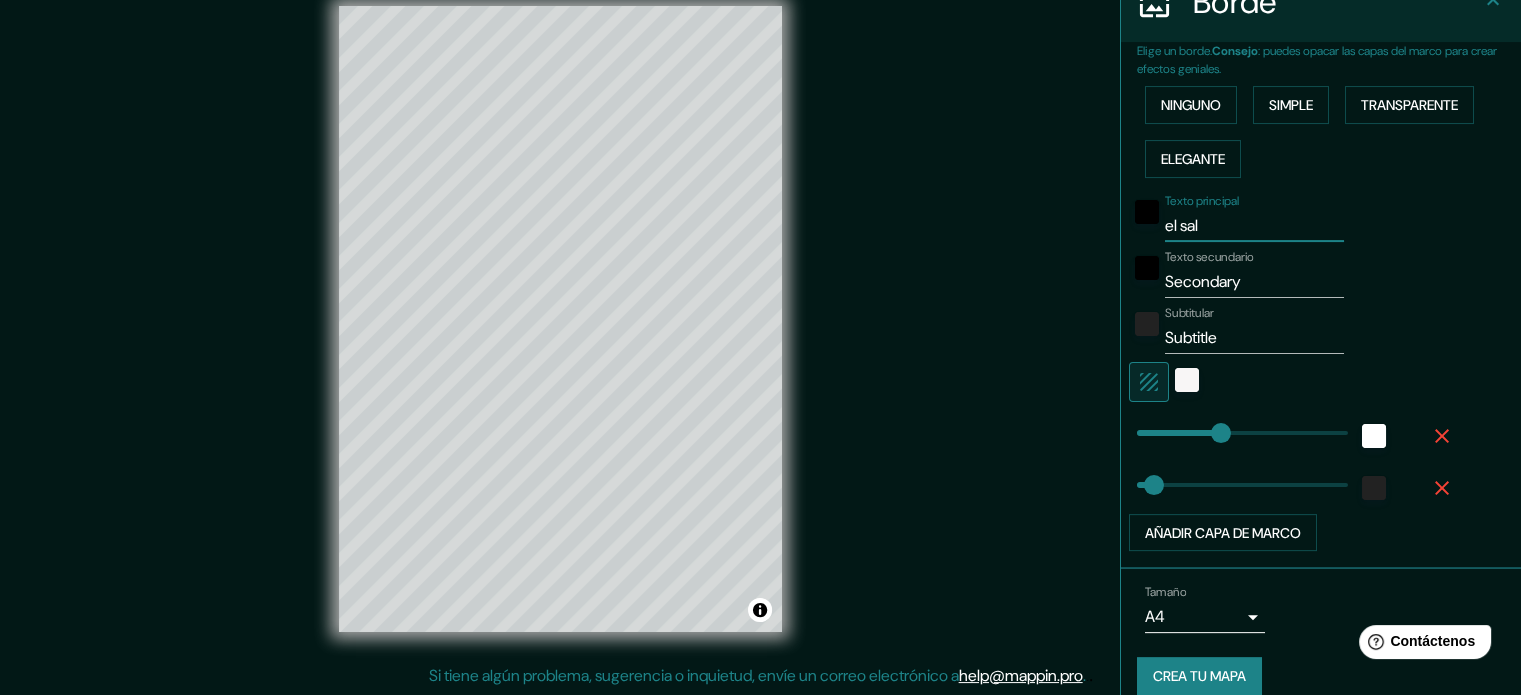 type on "el salv" 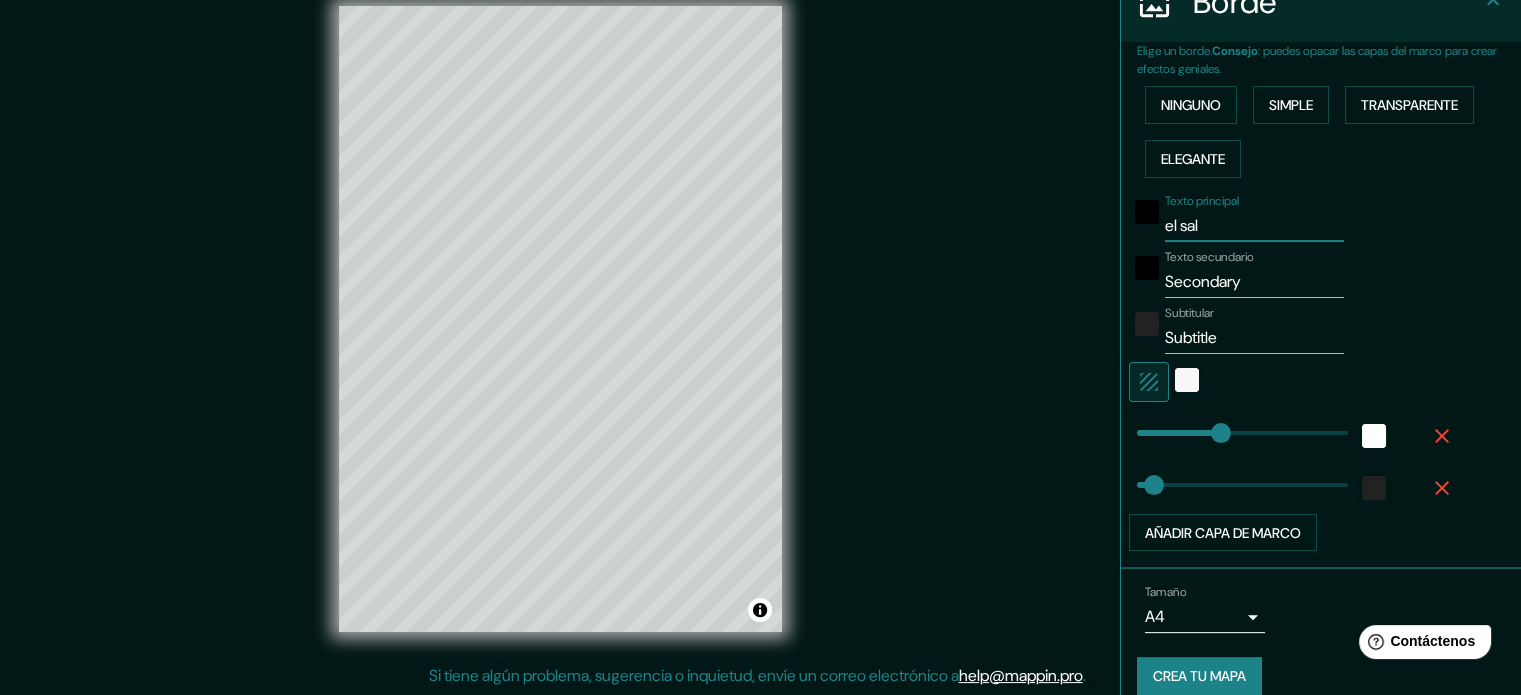 type on "177" 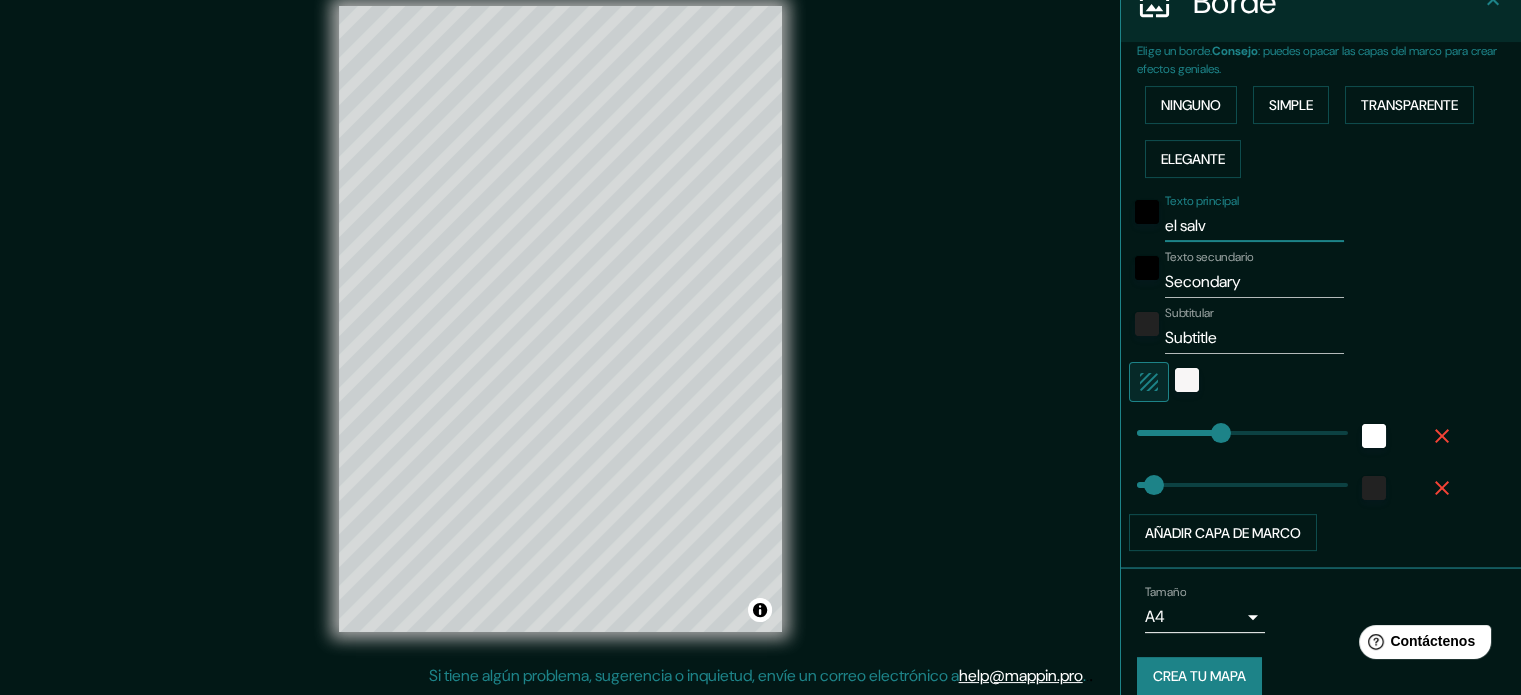 type on "el salva" 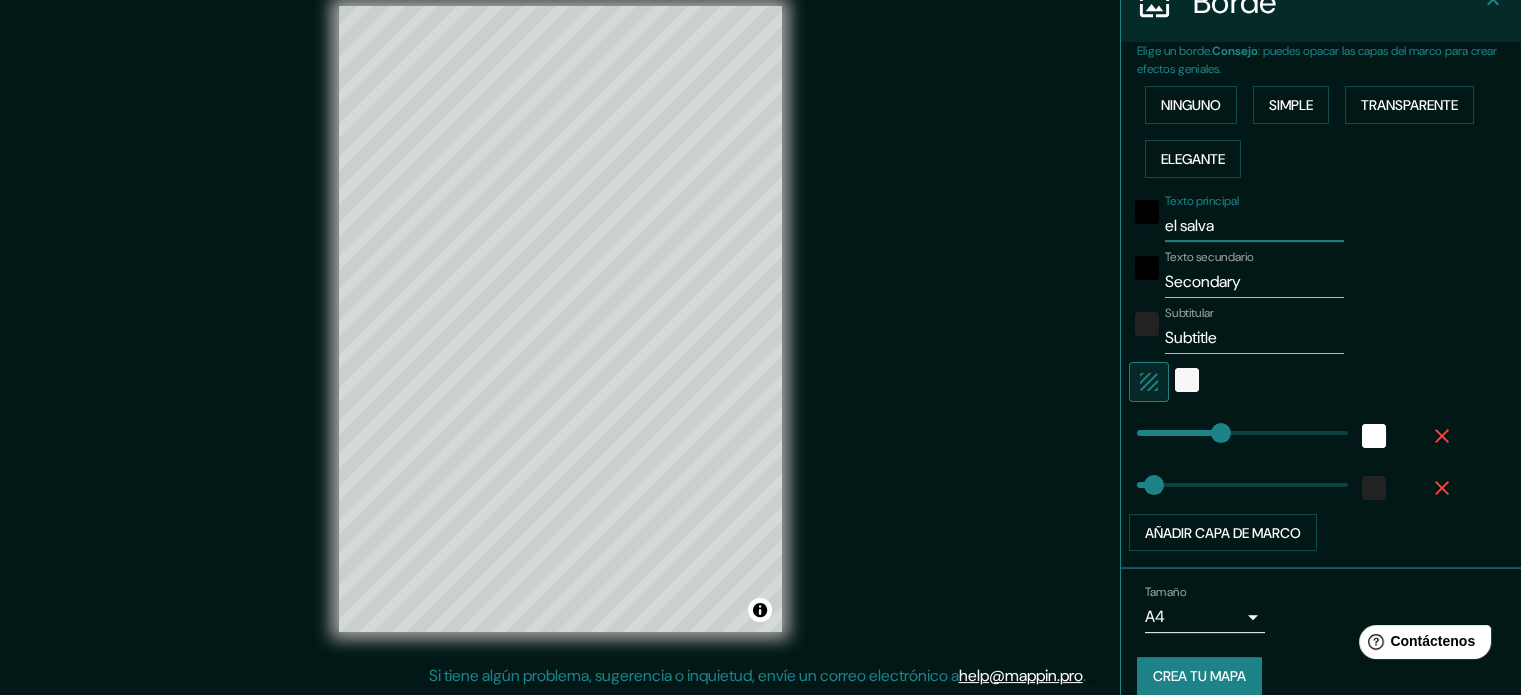 type on "177" 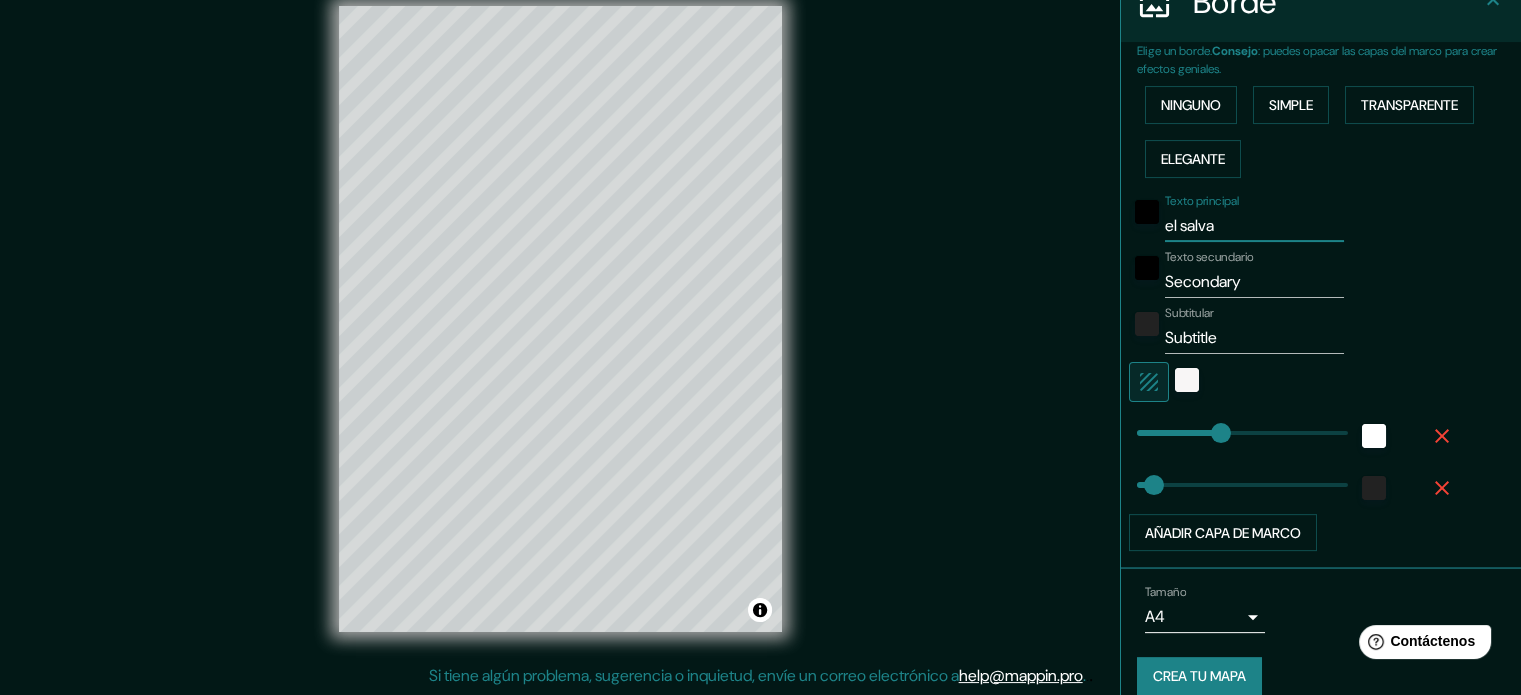 type on "el salvad" 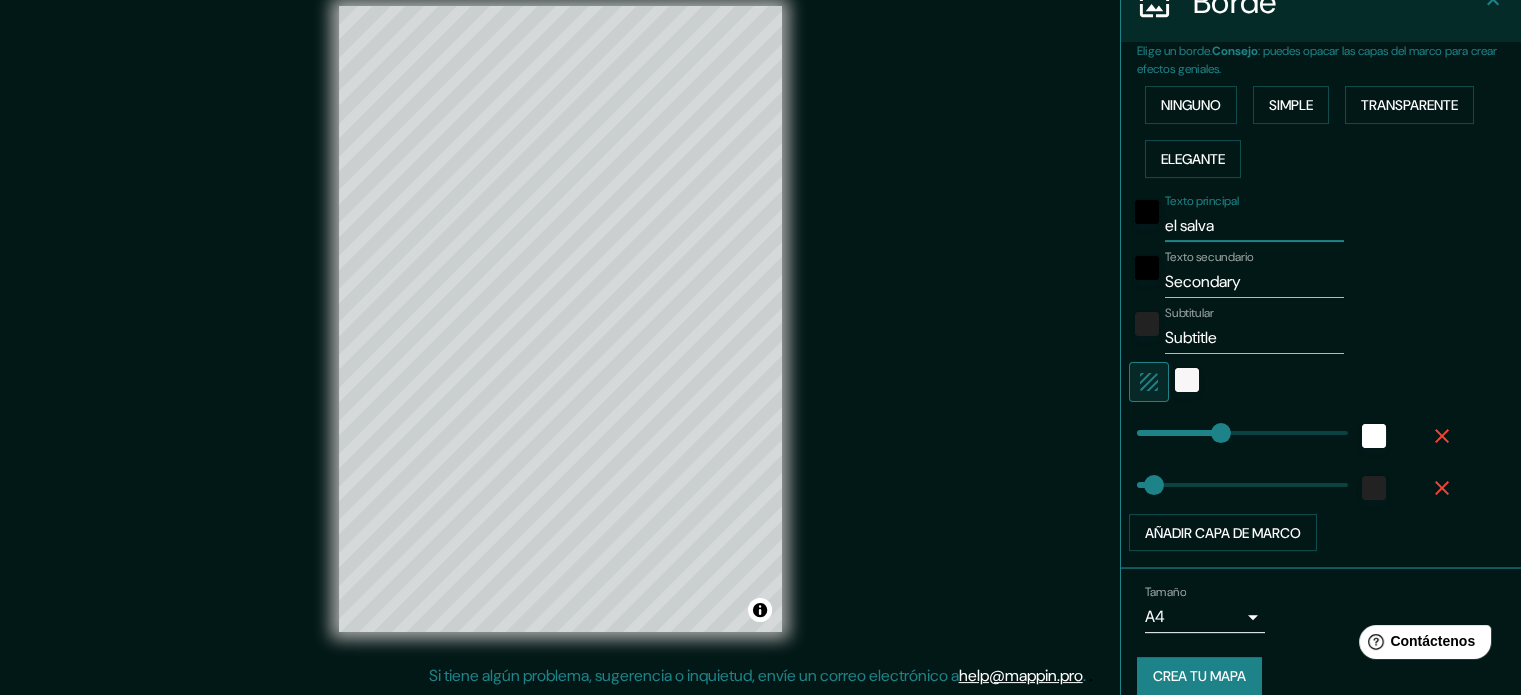 type on "177" 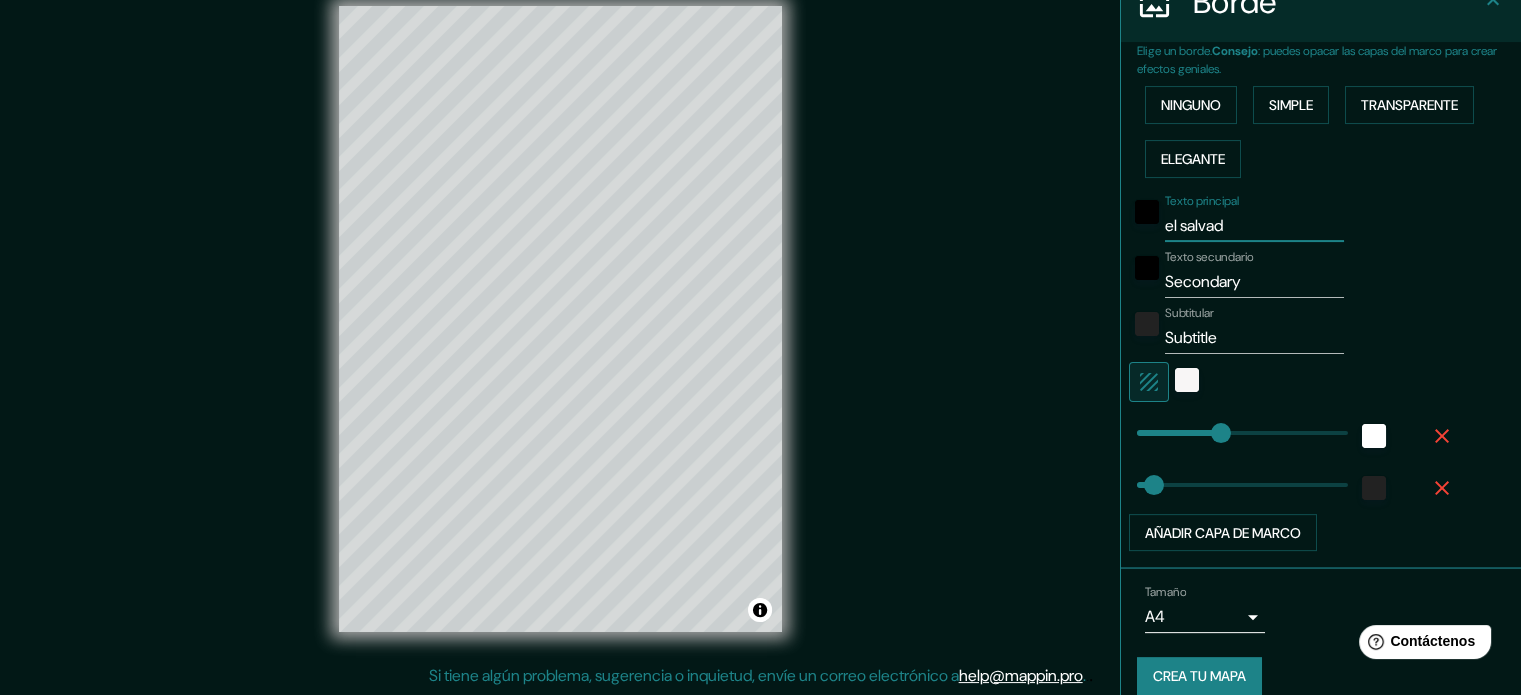 type on "el salvado" 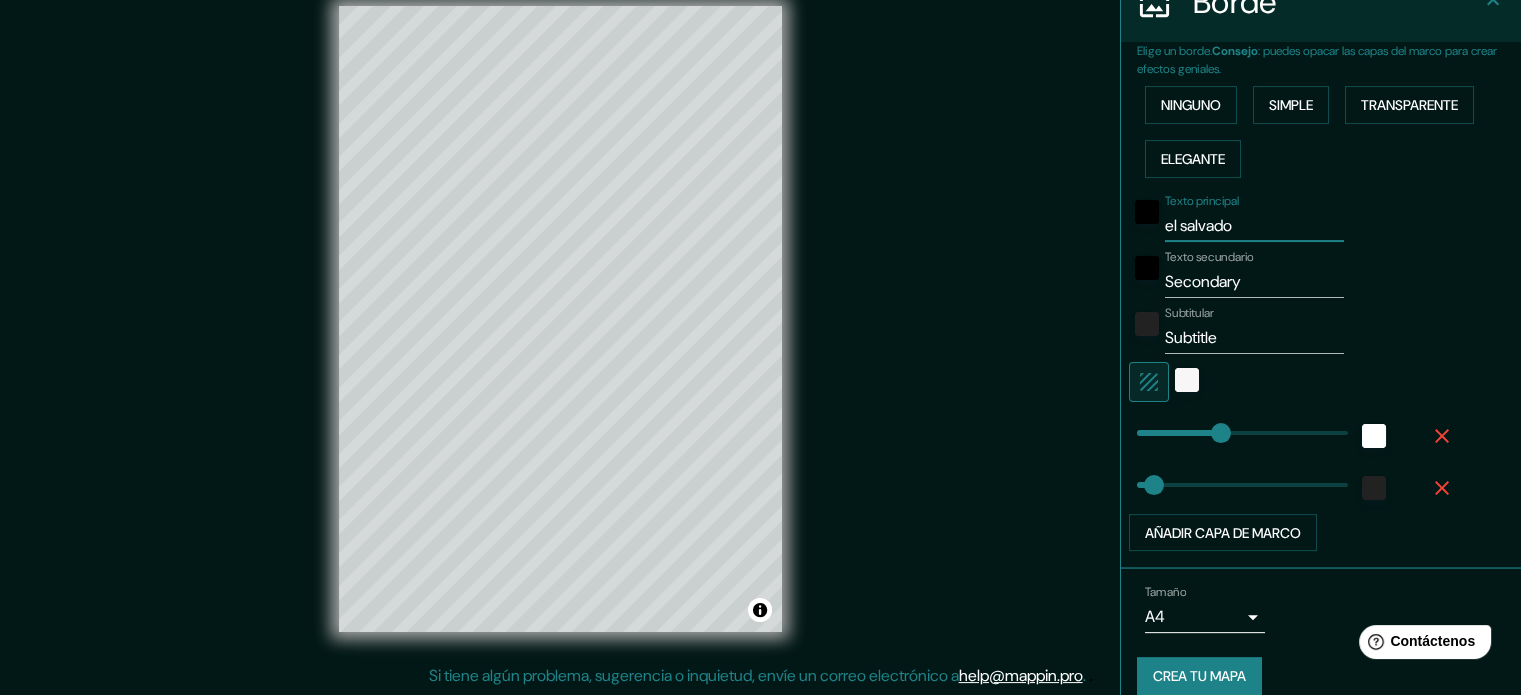 type on "177" 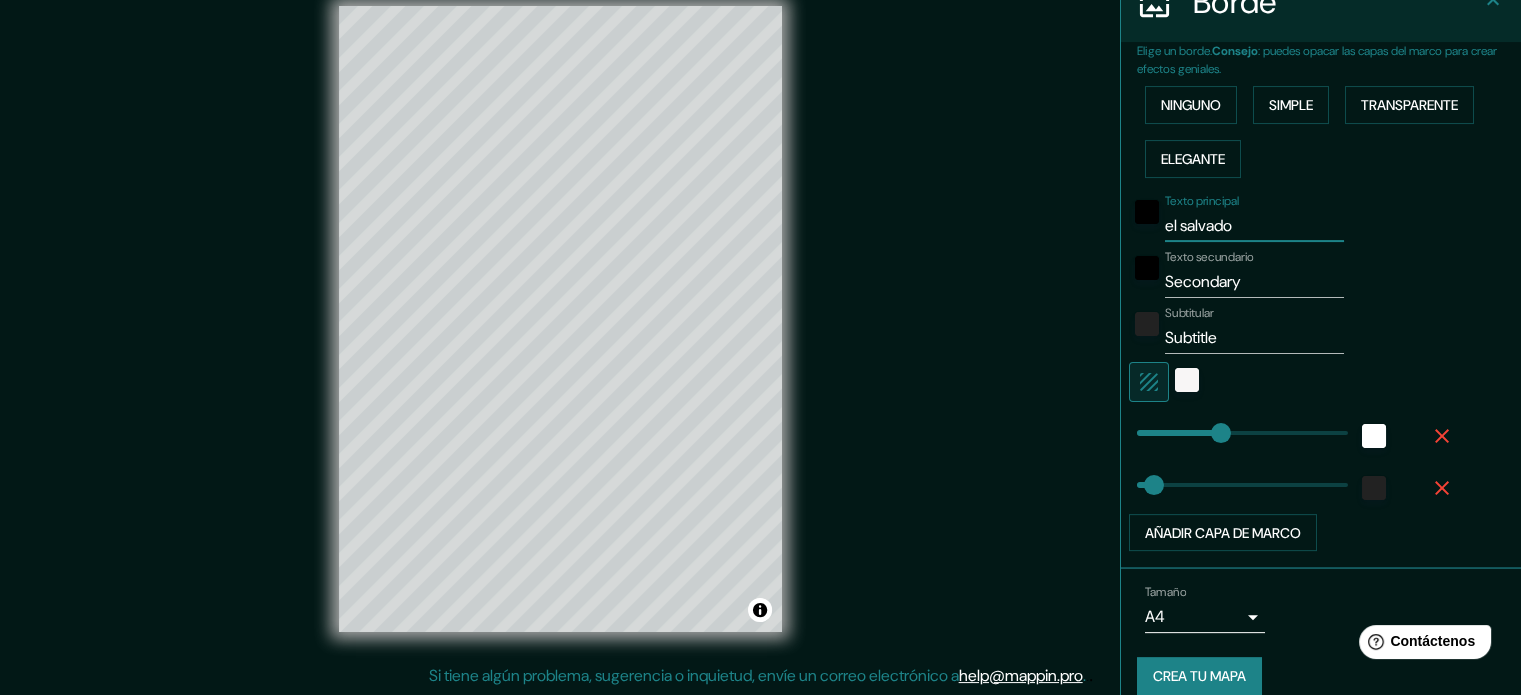 type on "35" 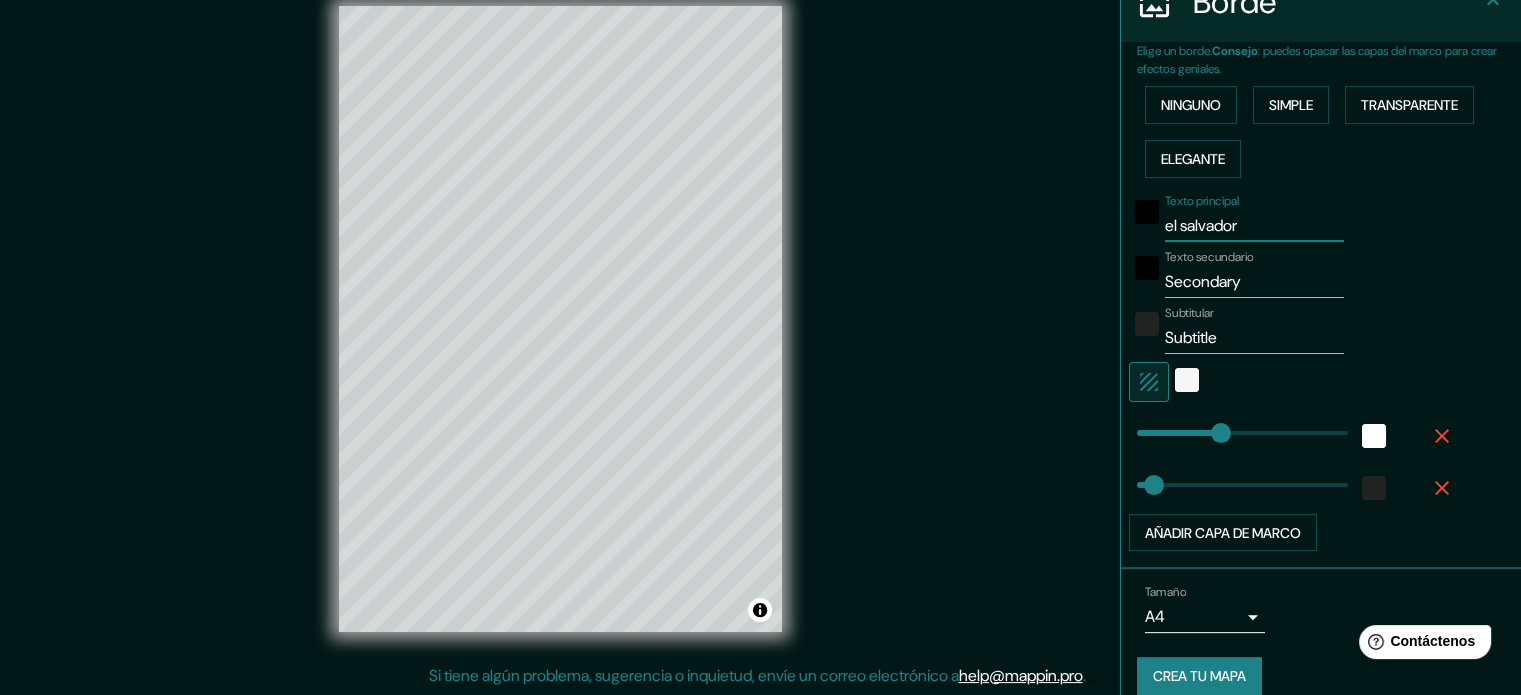 type on "177" 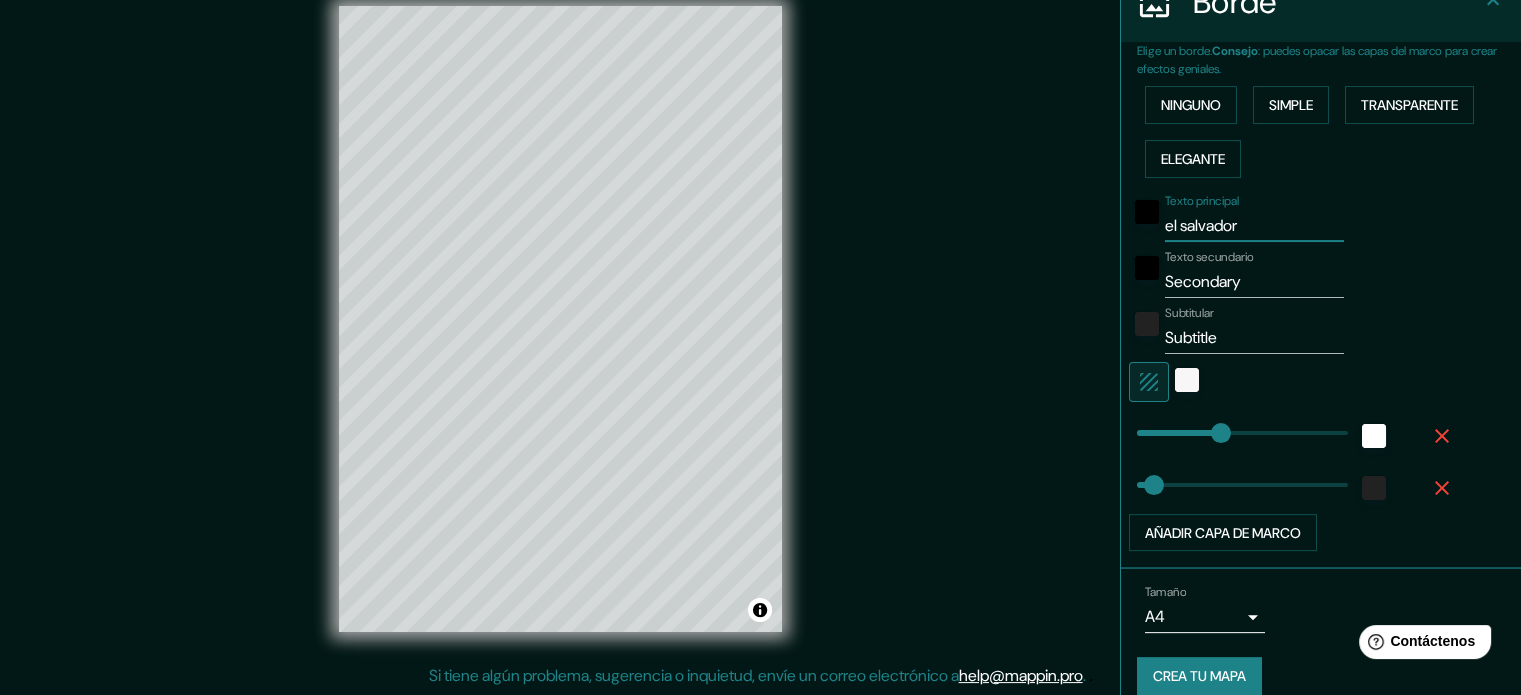 paste on "San S" 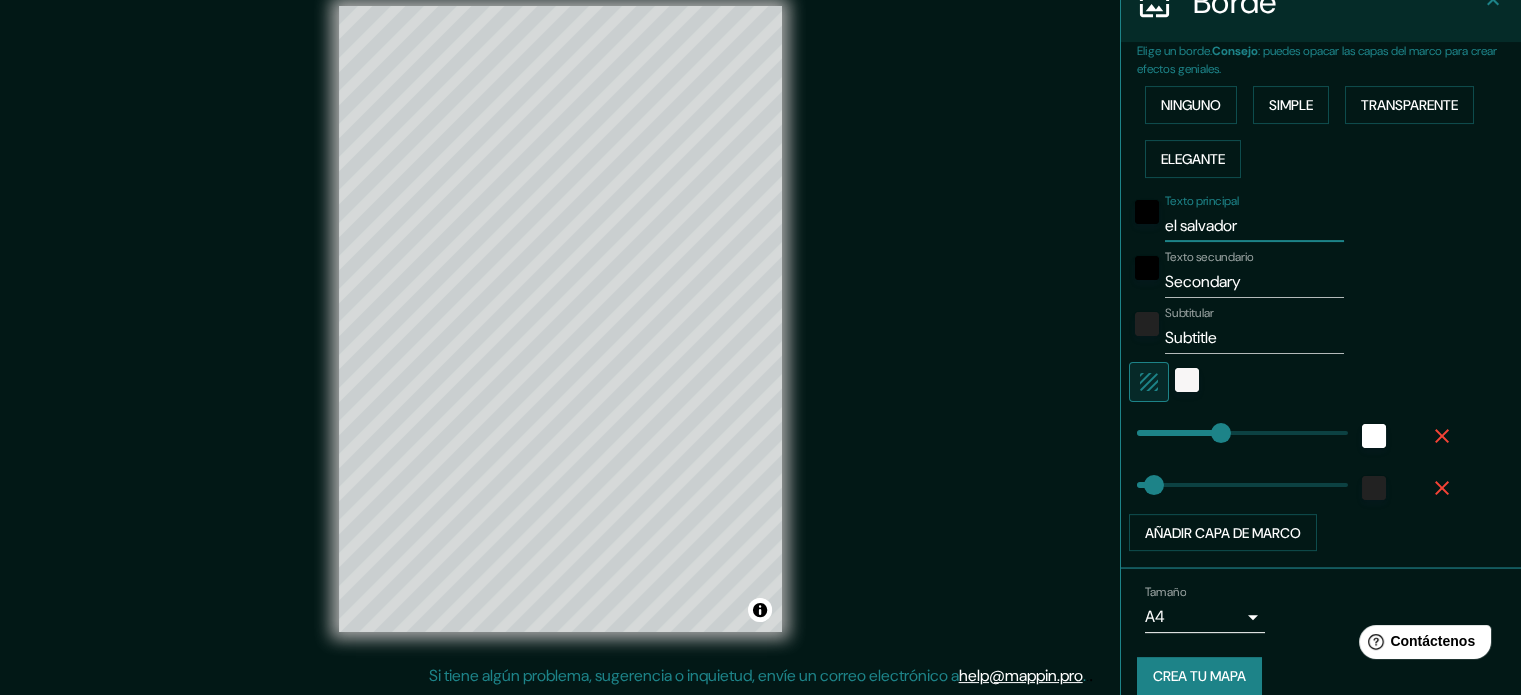 type on "San Salvador" 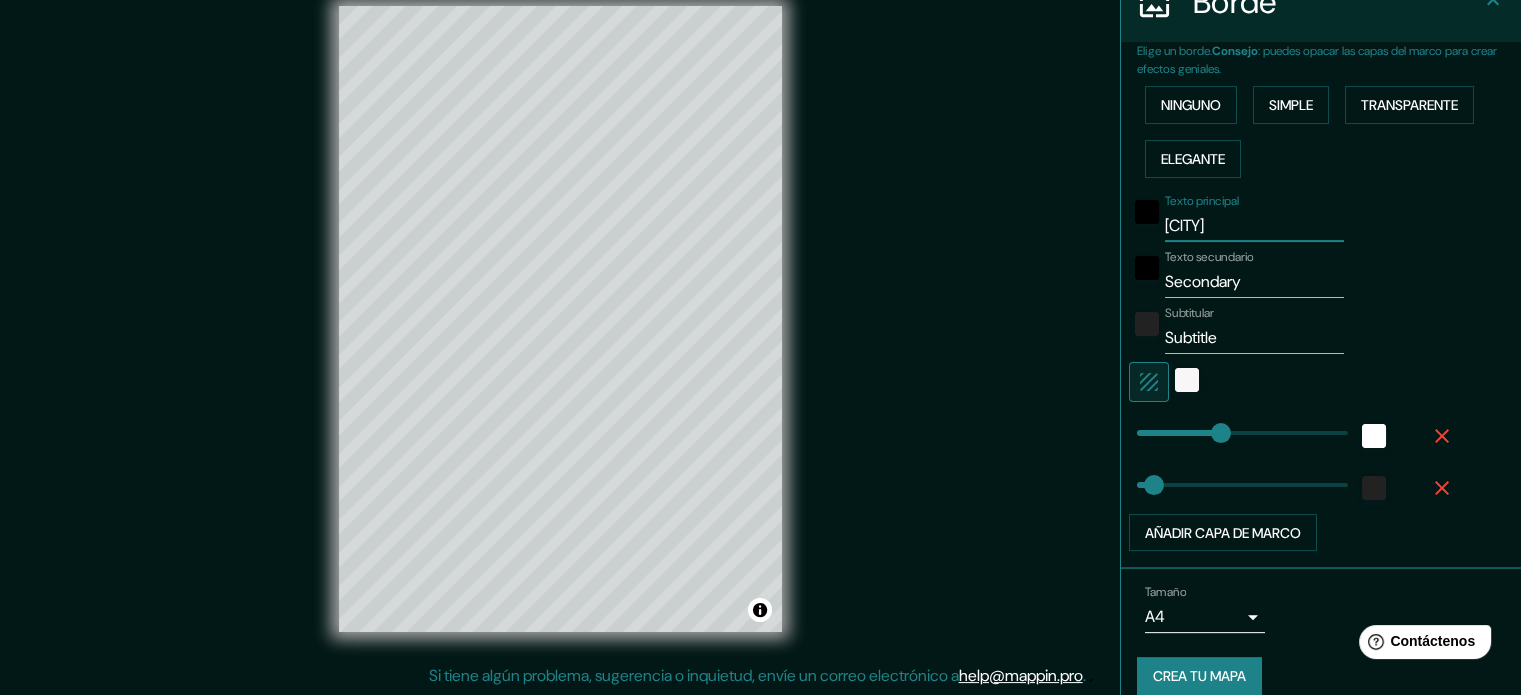type on "177" 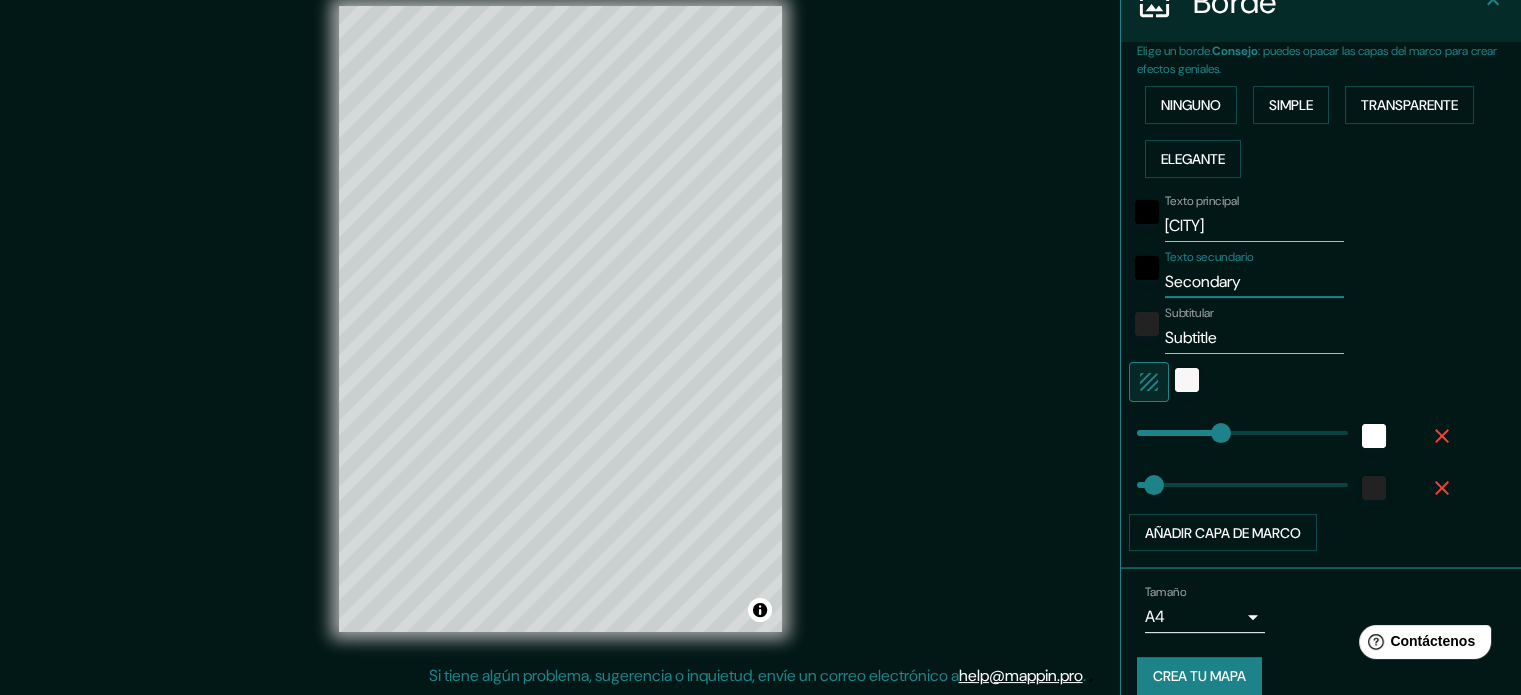 click on "Secondary" at bounding box center [1254, 282] 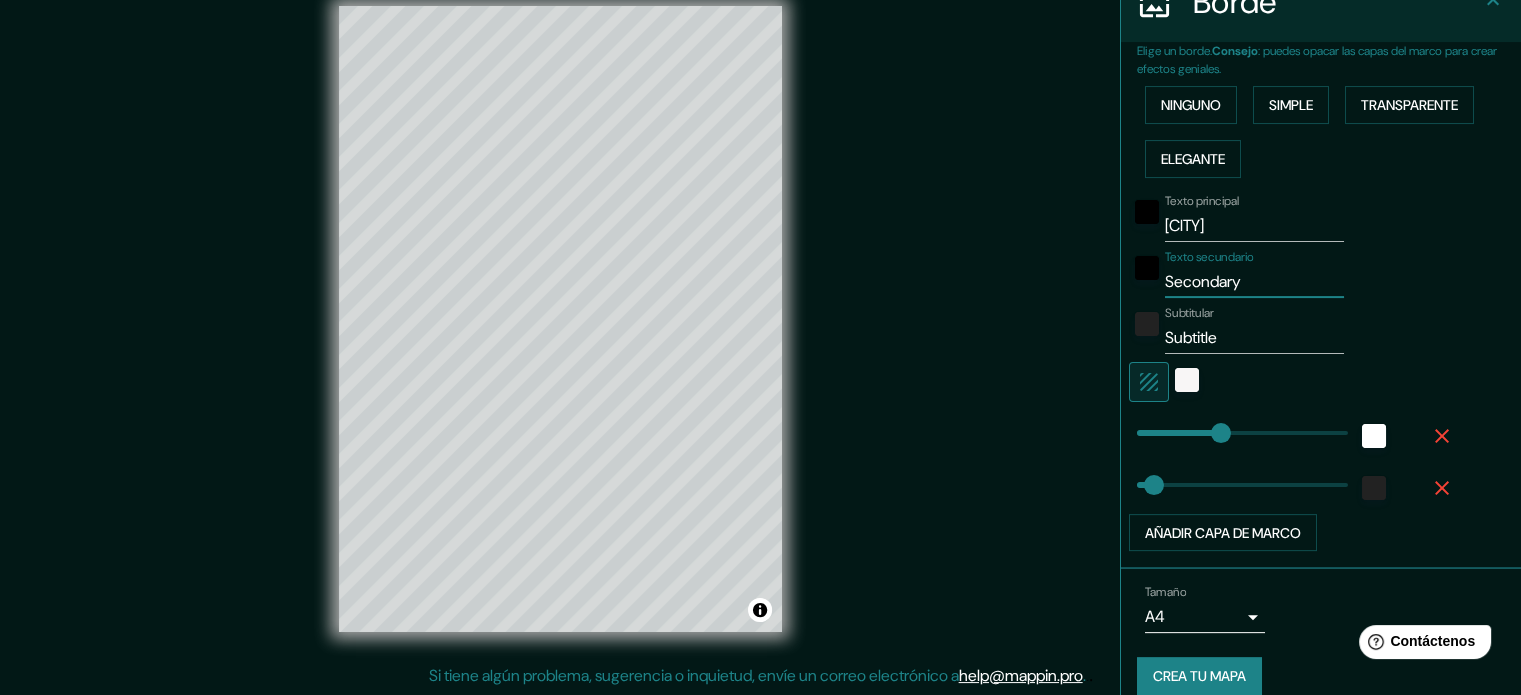 type on "e" 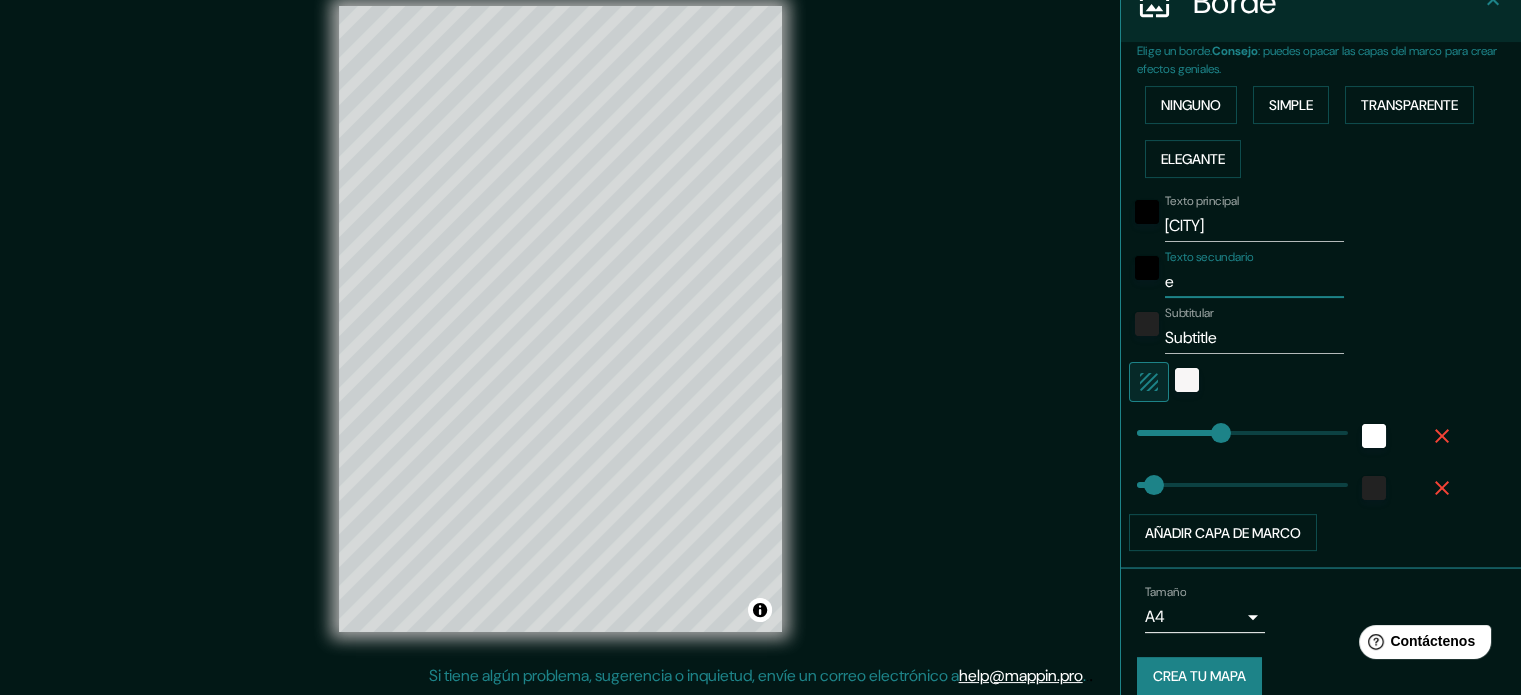 type on "177" 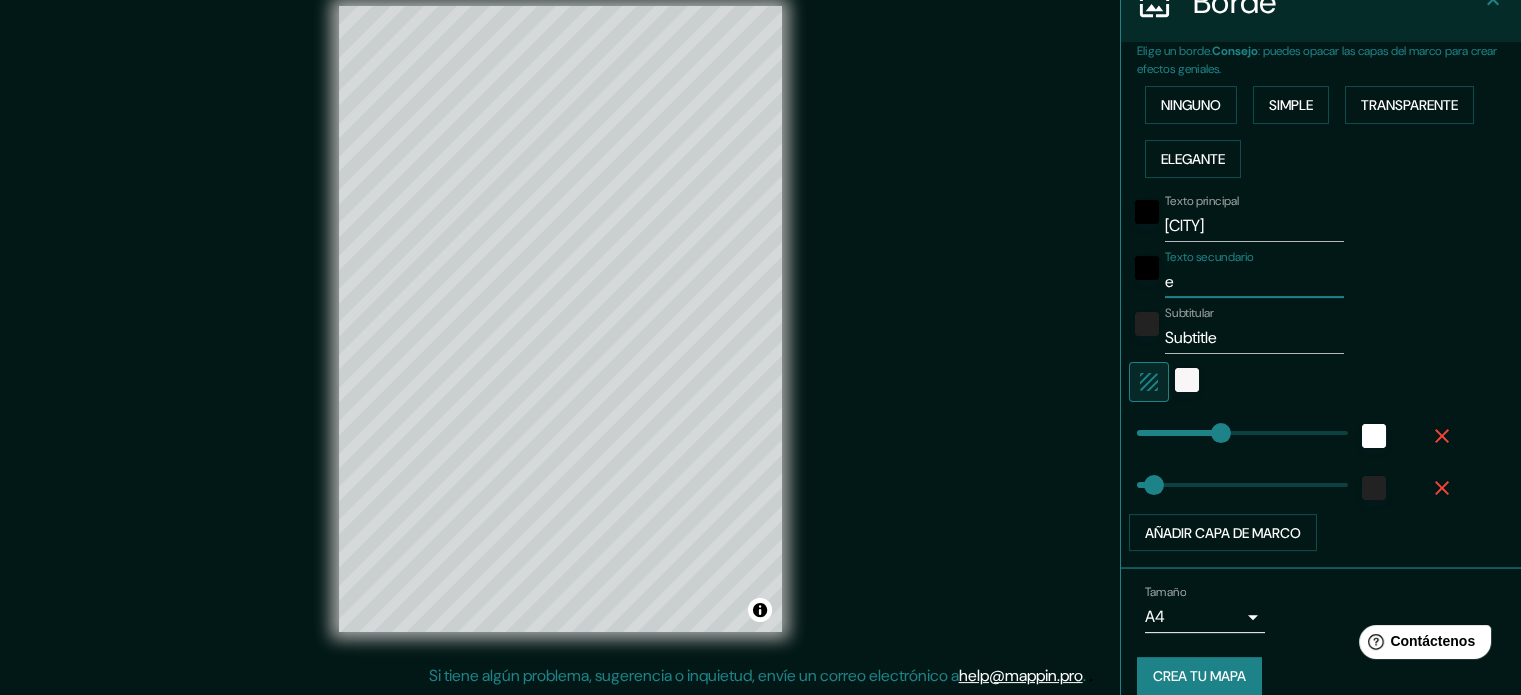 type on "35" 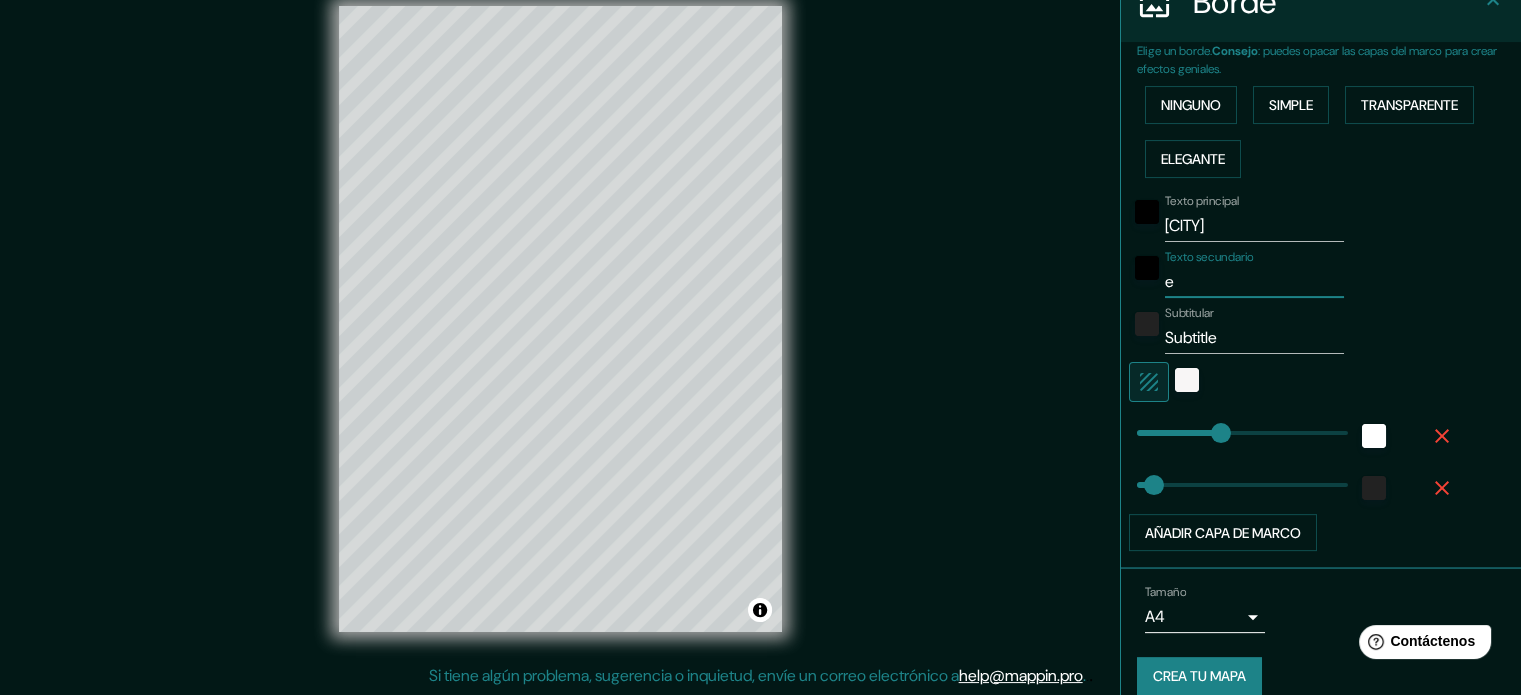 type on "el" 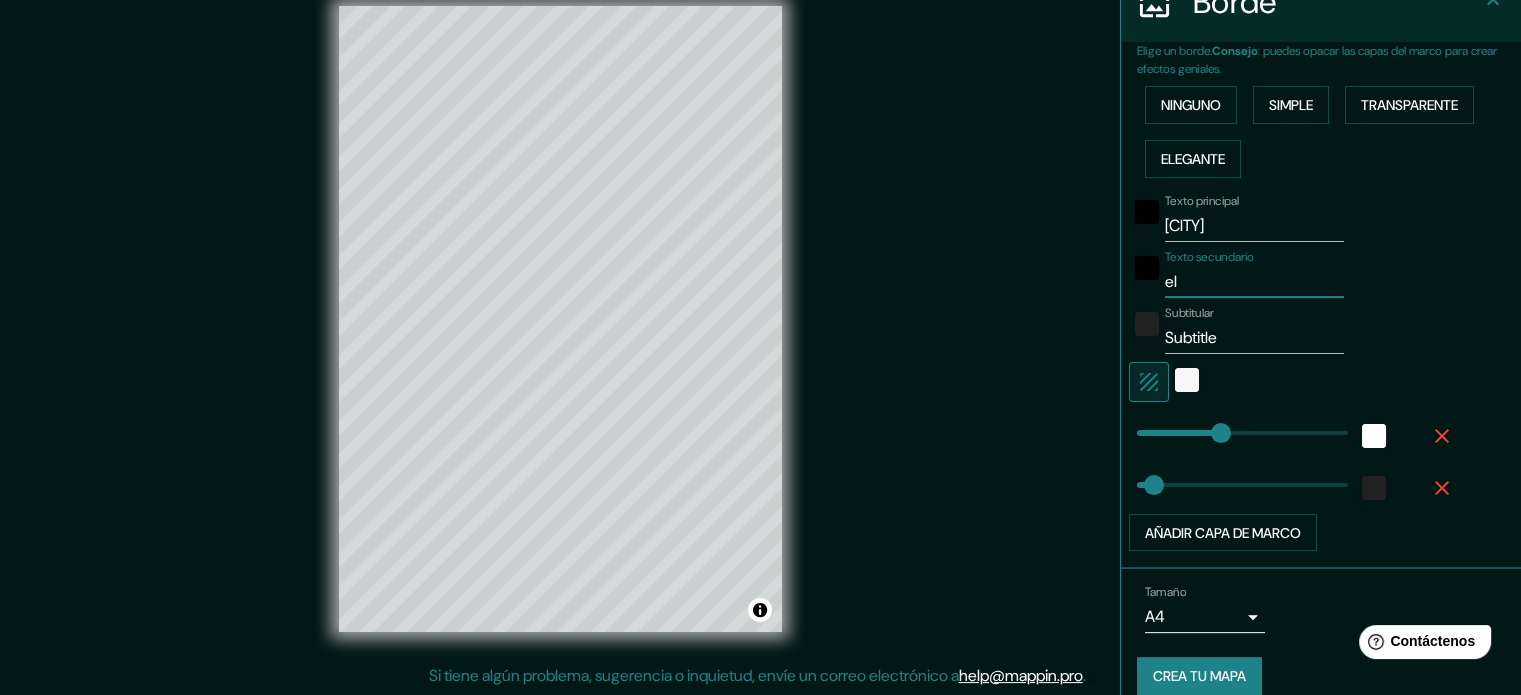 type on "177" 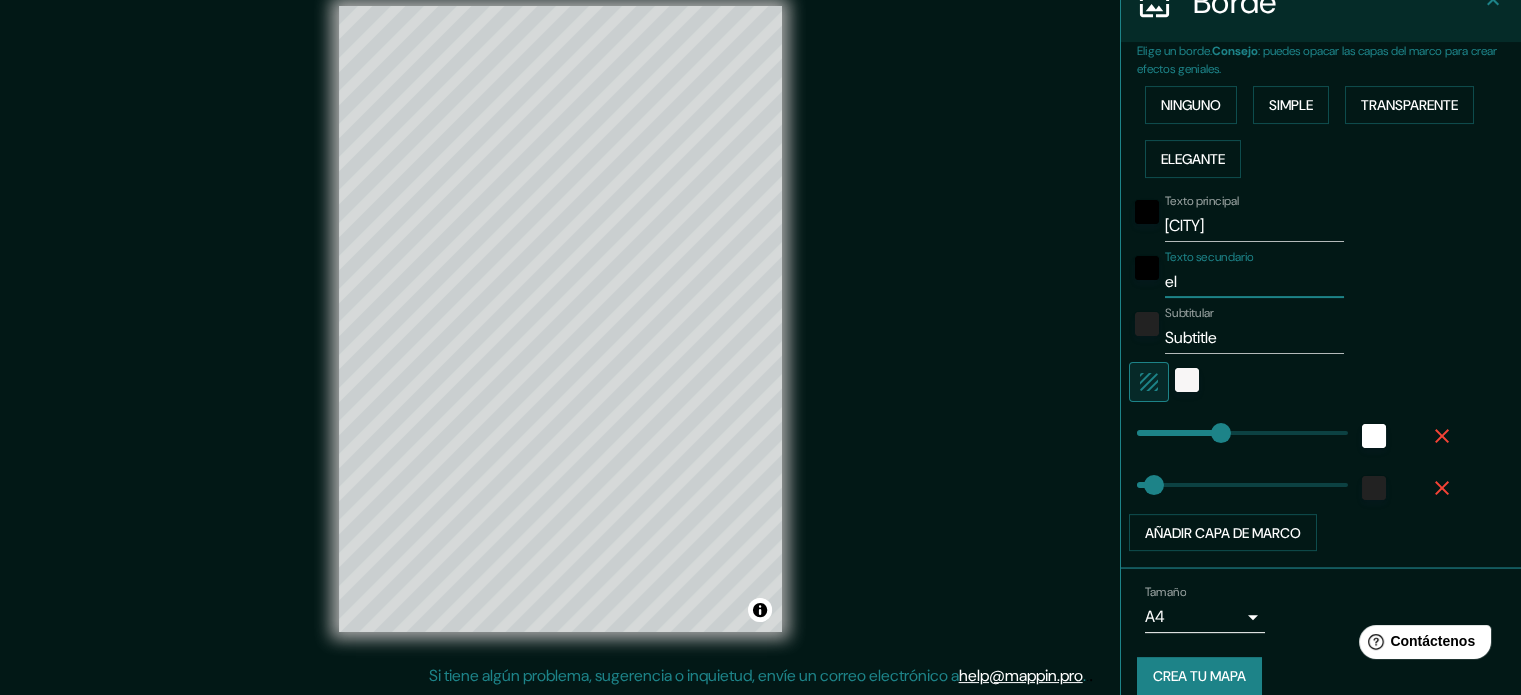 type on "el" 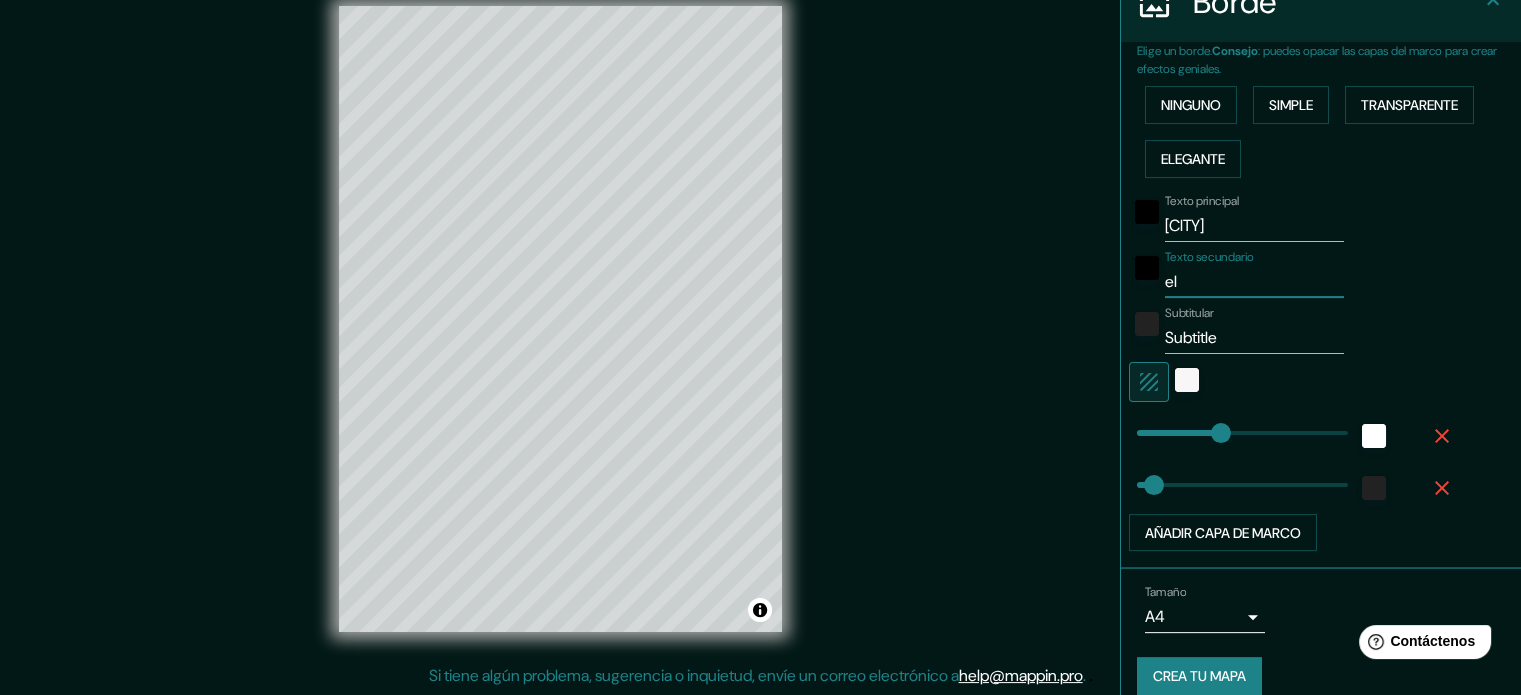 type on "177" 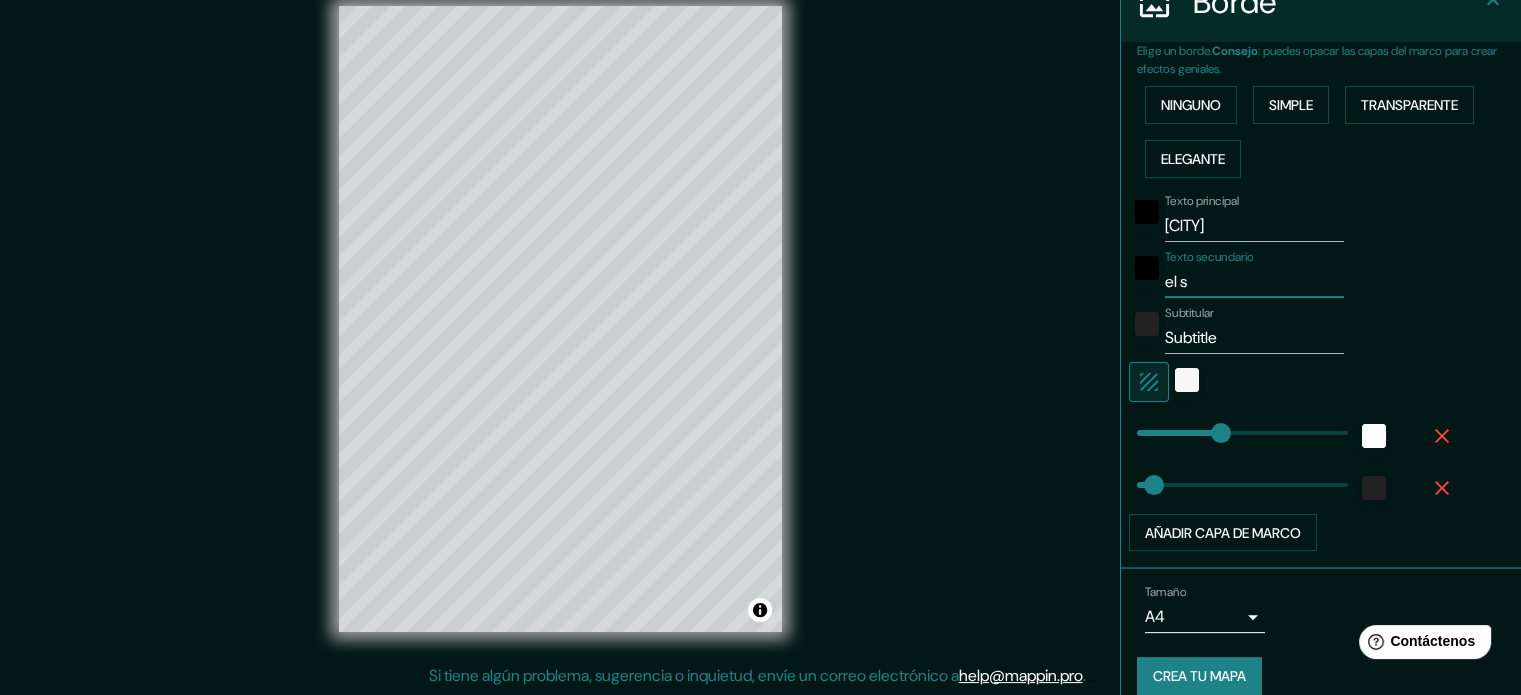 type on "el sa" 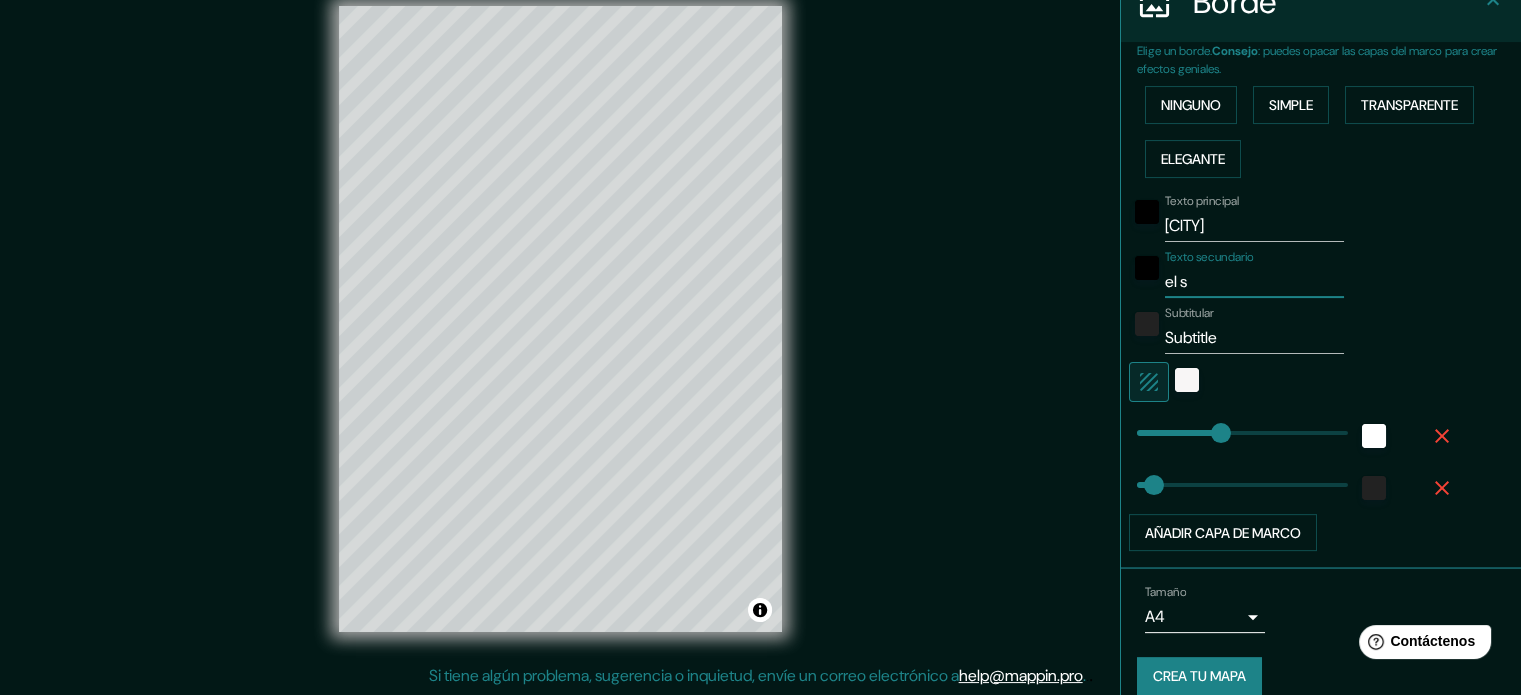 type on "177" 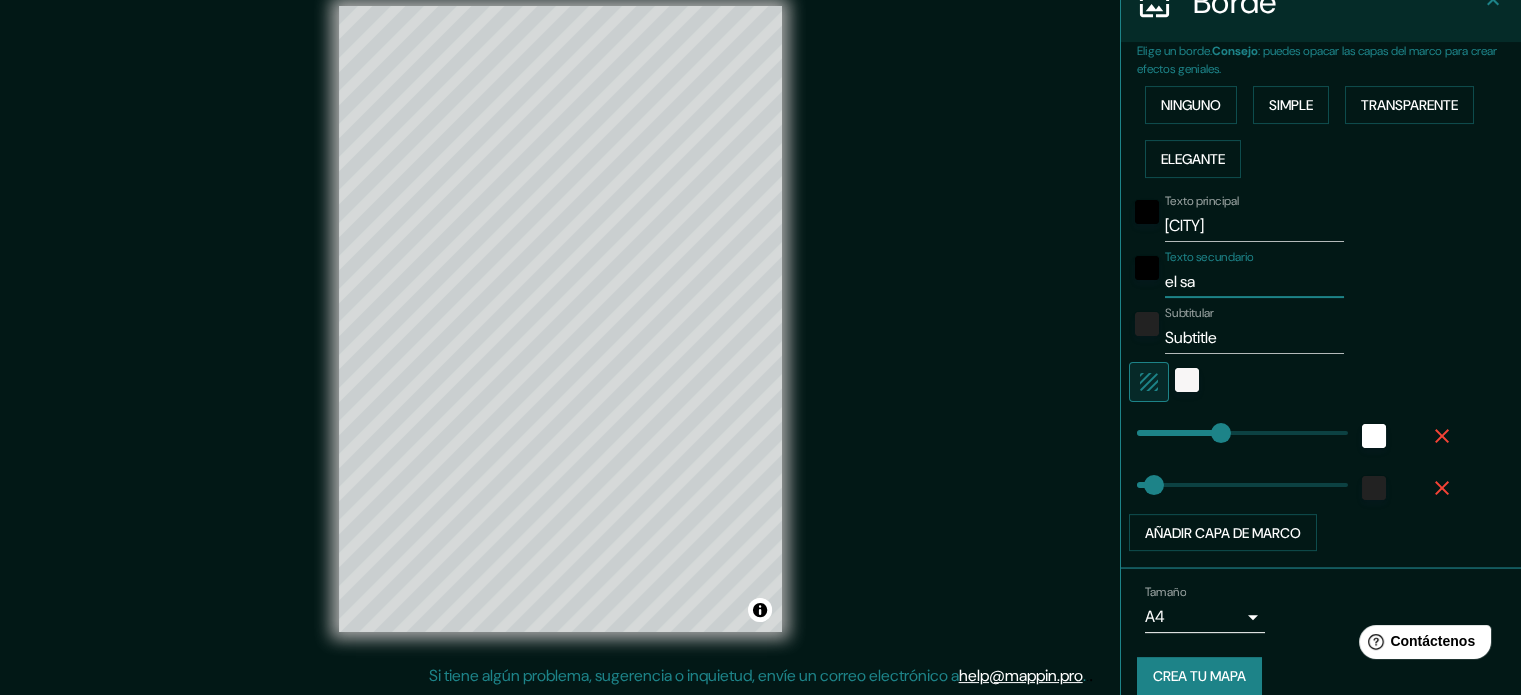 type on "el sal" 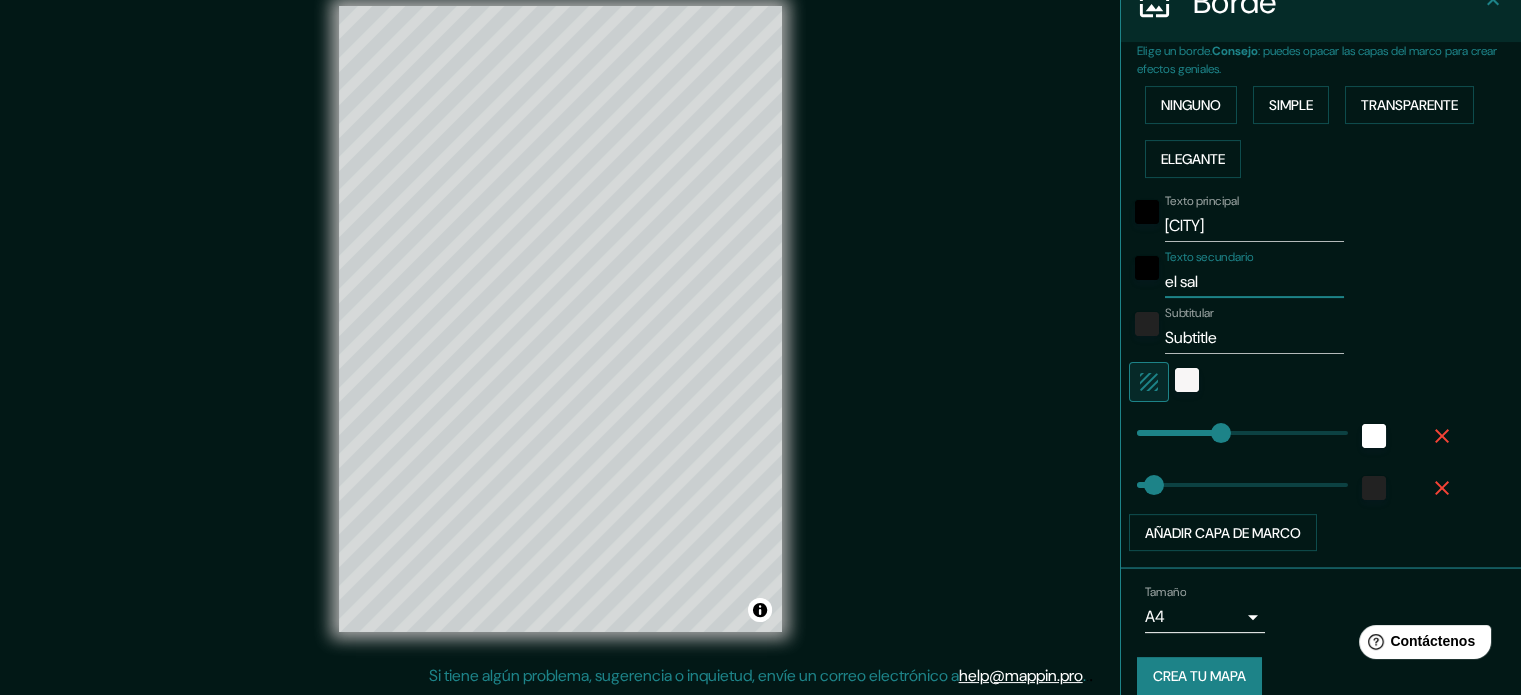 type on "177" 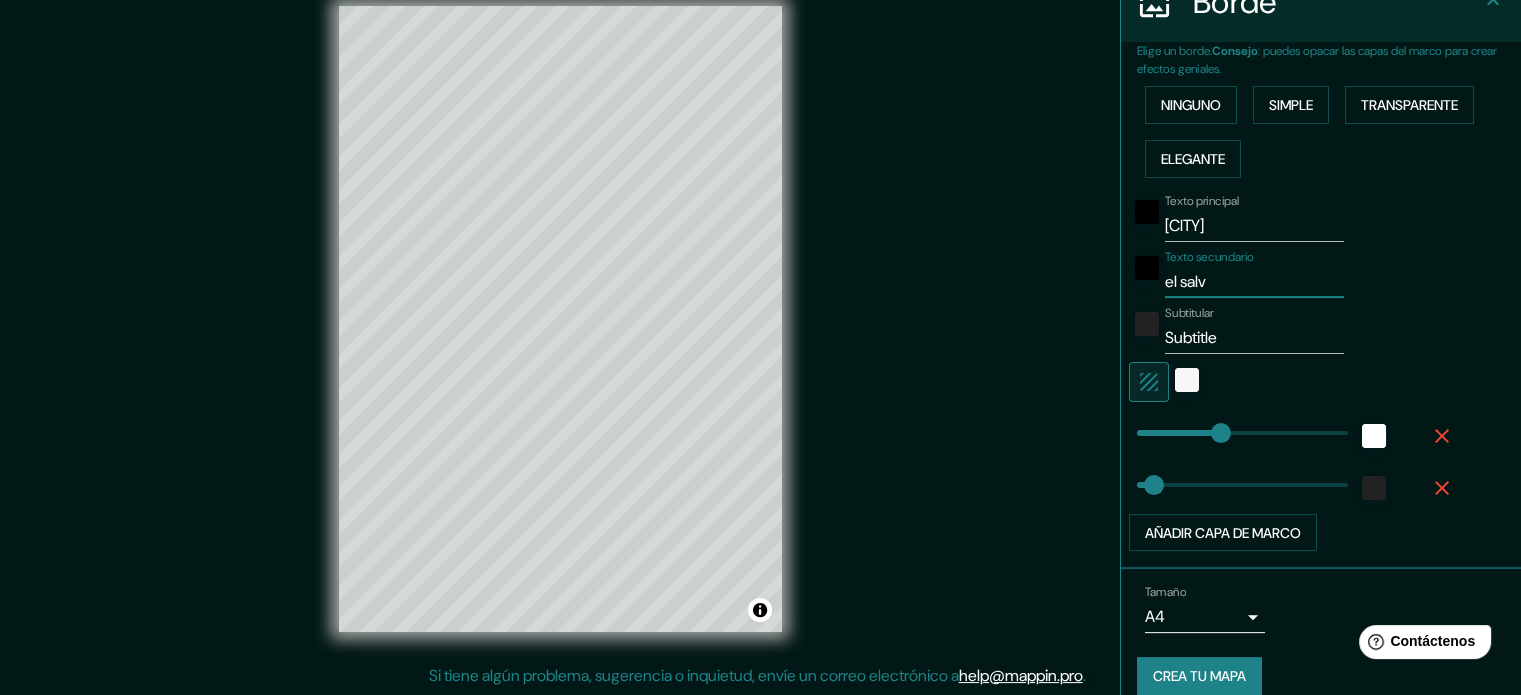 type on "177" 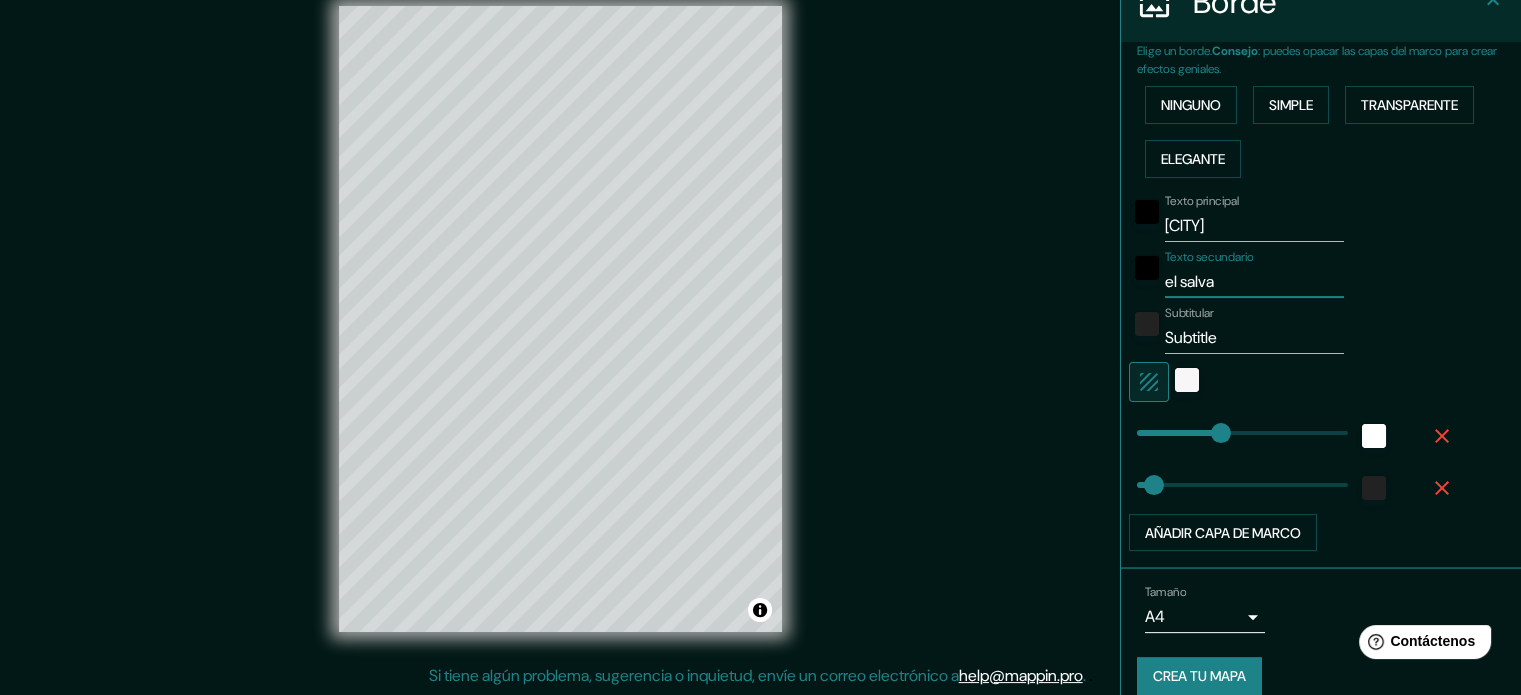 type on "177" 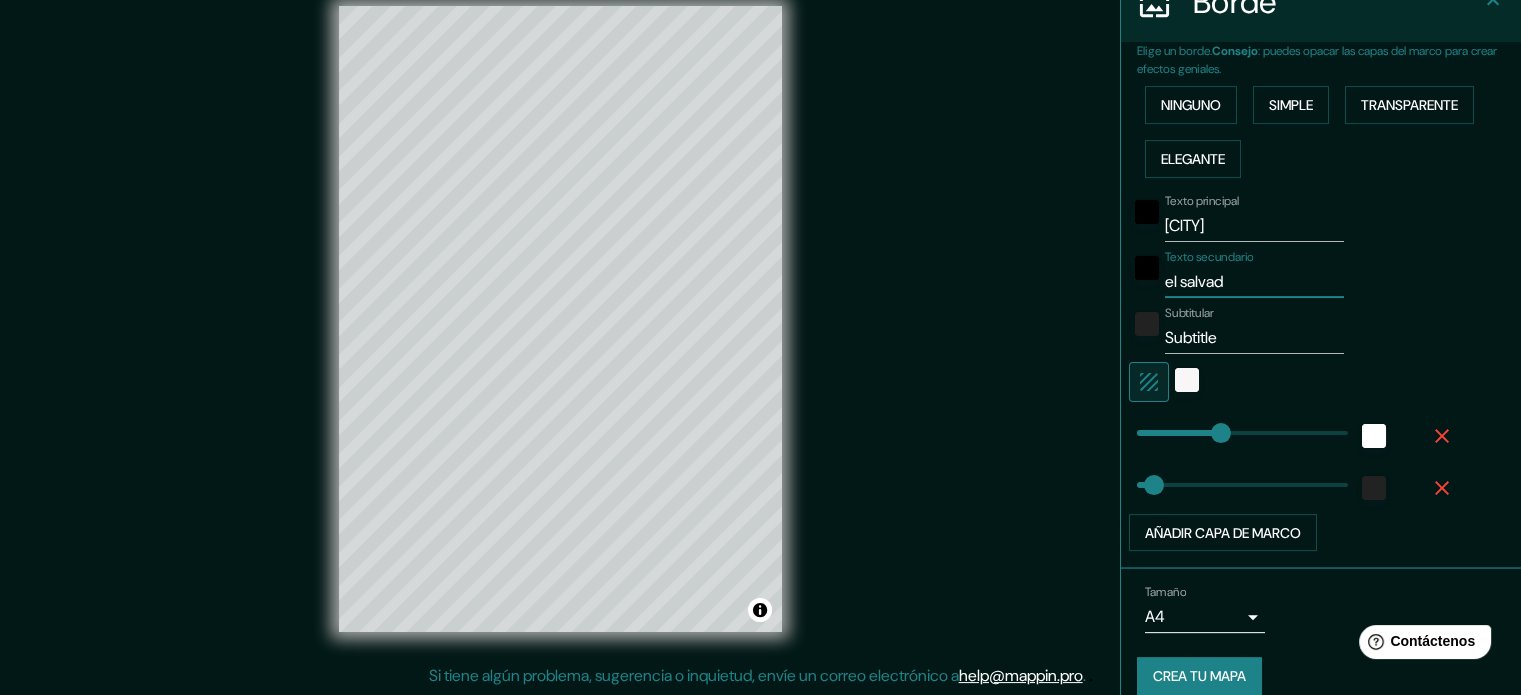 type on "177" 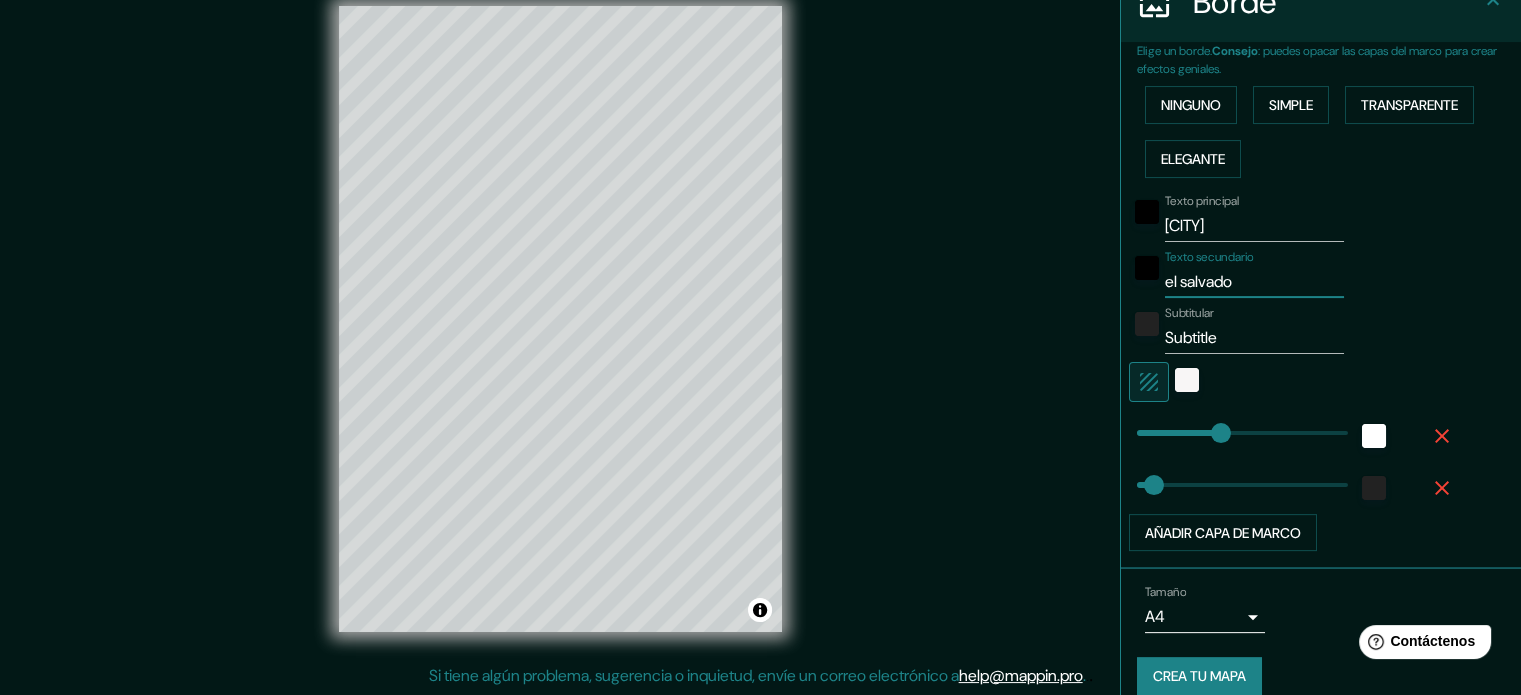 type on "177" 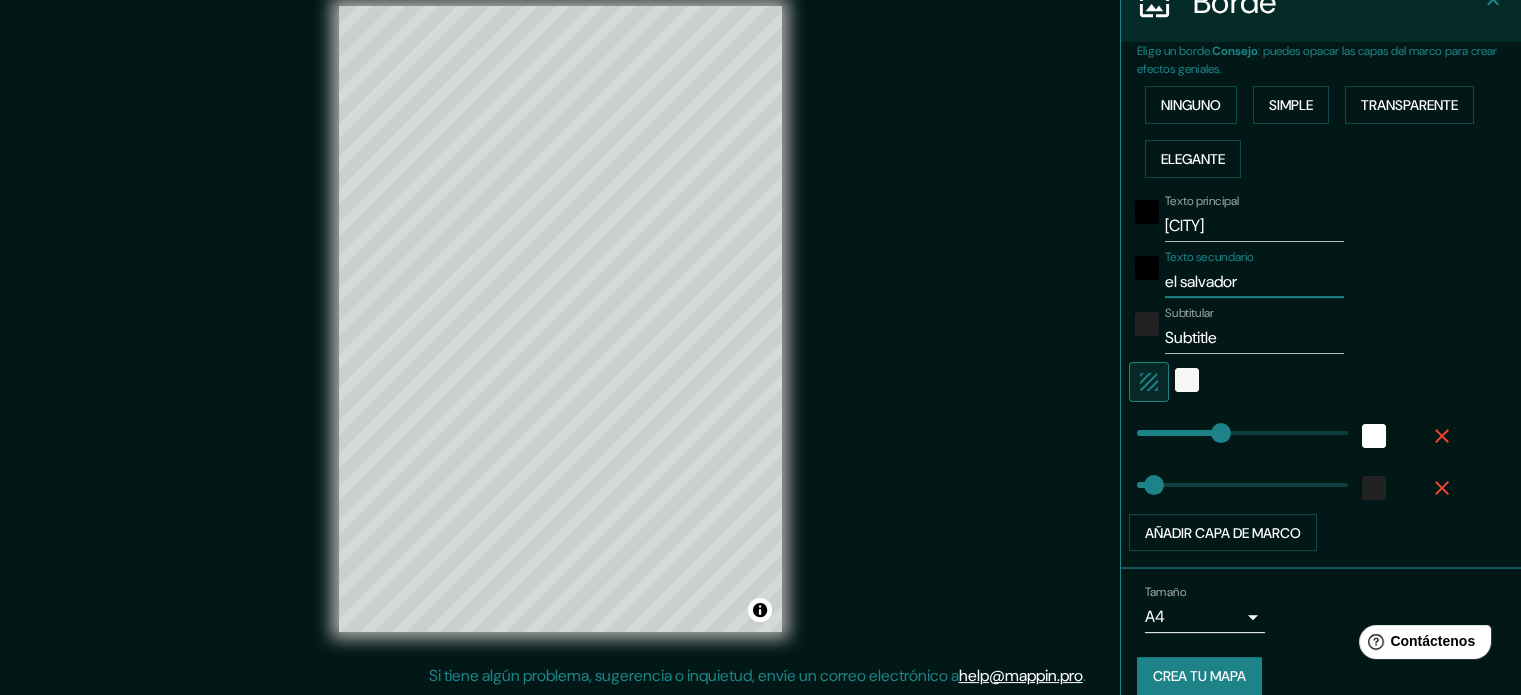 type on "el salvador" 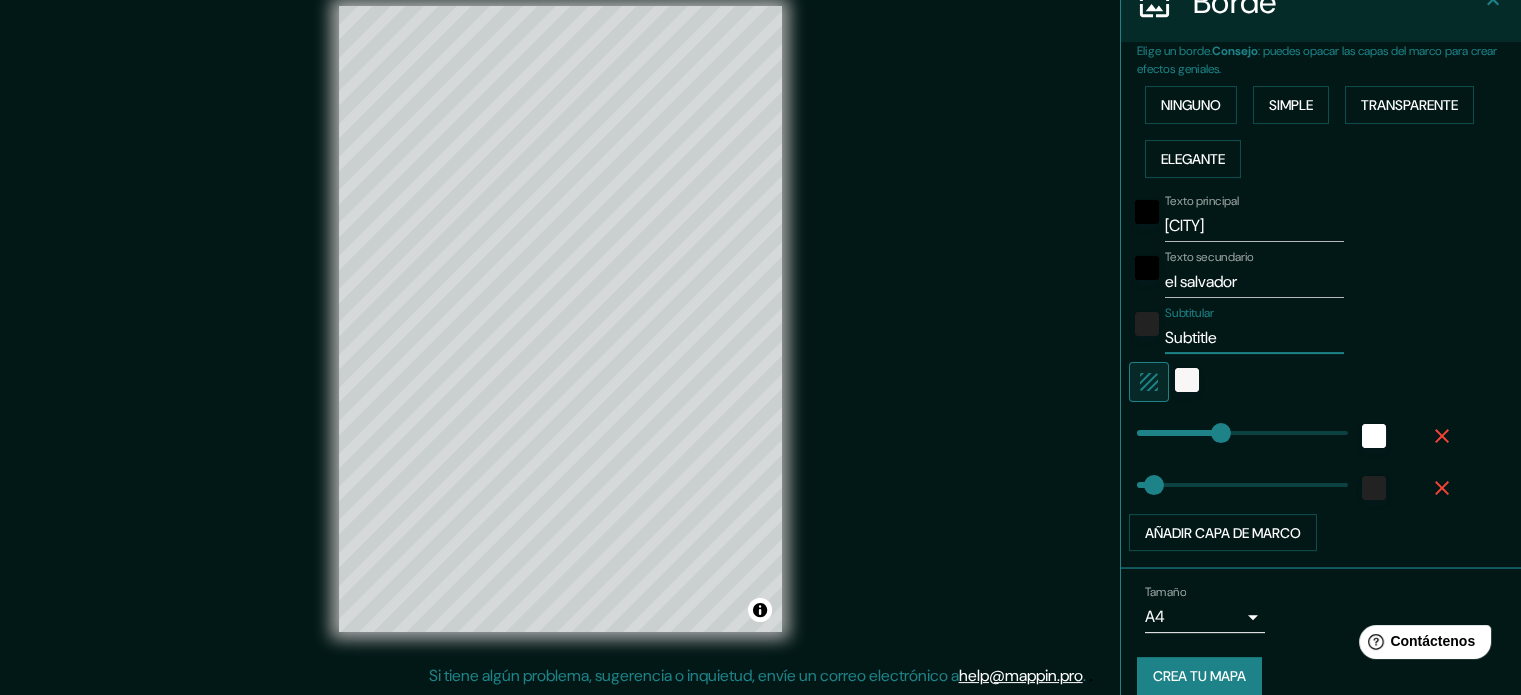 click on "Subtitle" at bounding box center (1254, 338) 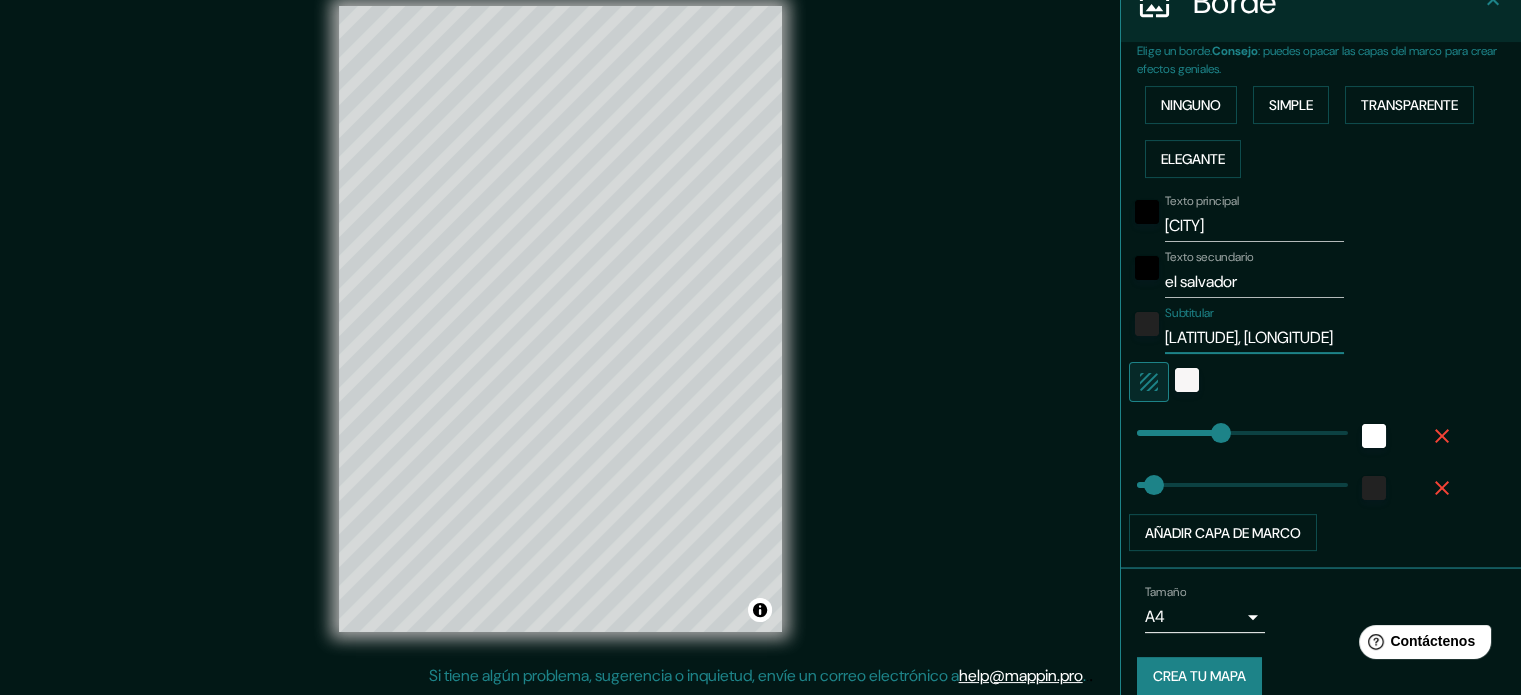 type on "177" 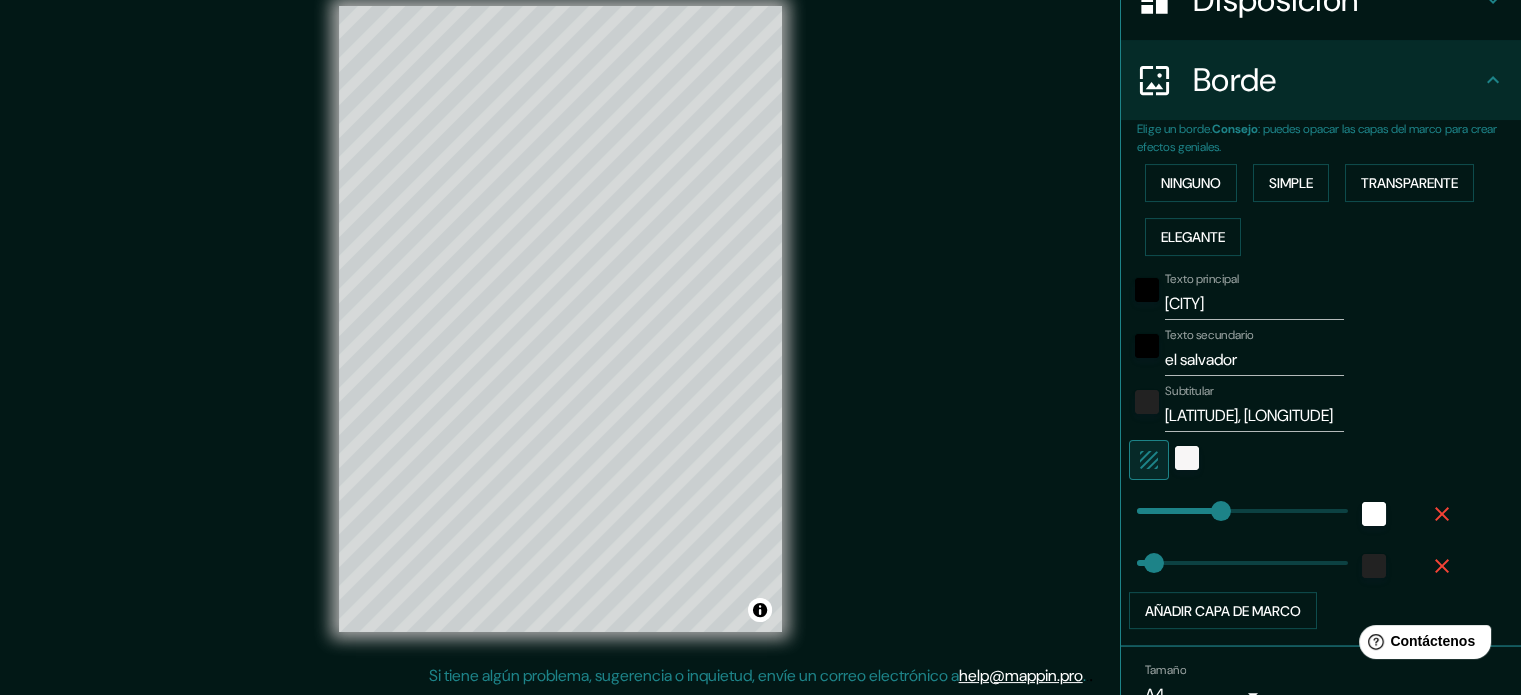 scroll, scrollTop: 244, scrollLeft: 0, axis: vertical 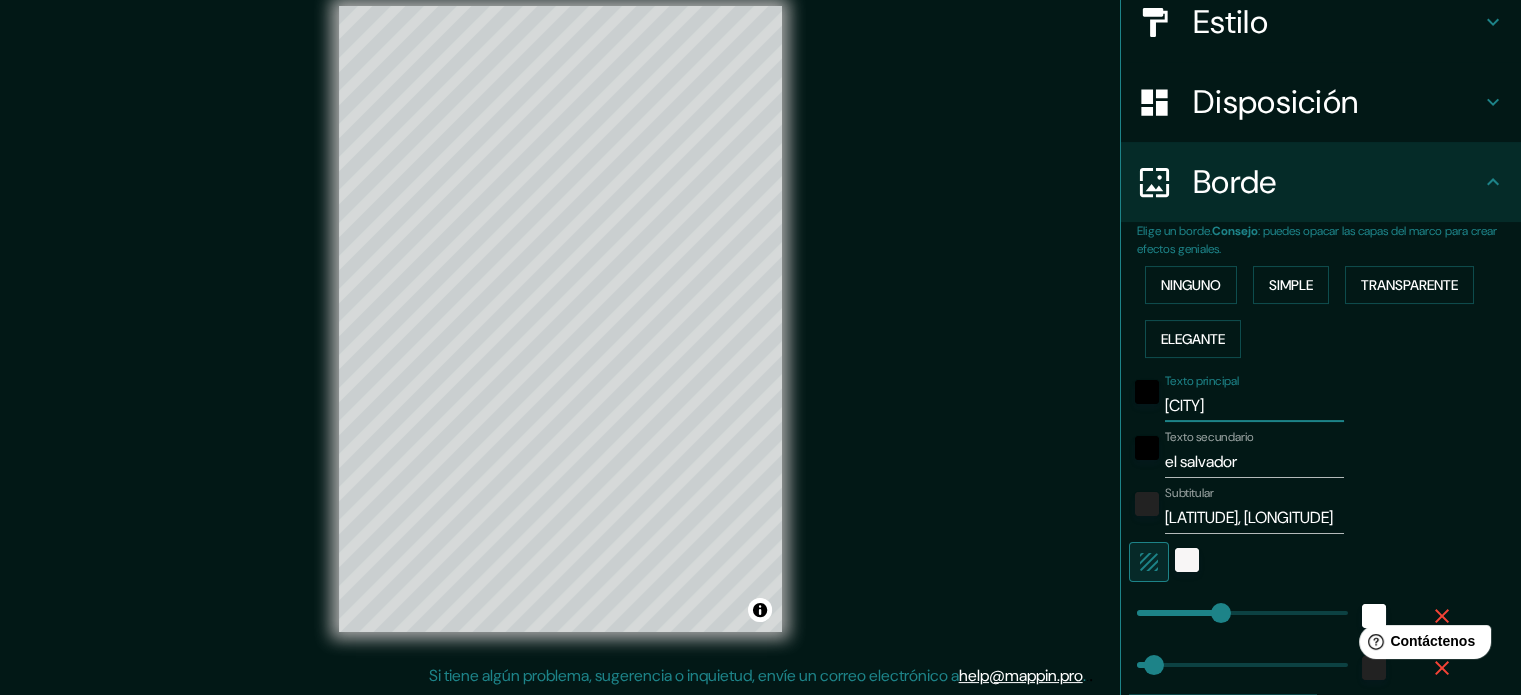 drag, startPoint x: 1276, startPoint y: 411, endPoint x: 803, endPoint y: 404, distance: 473.0518 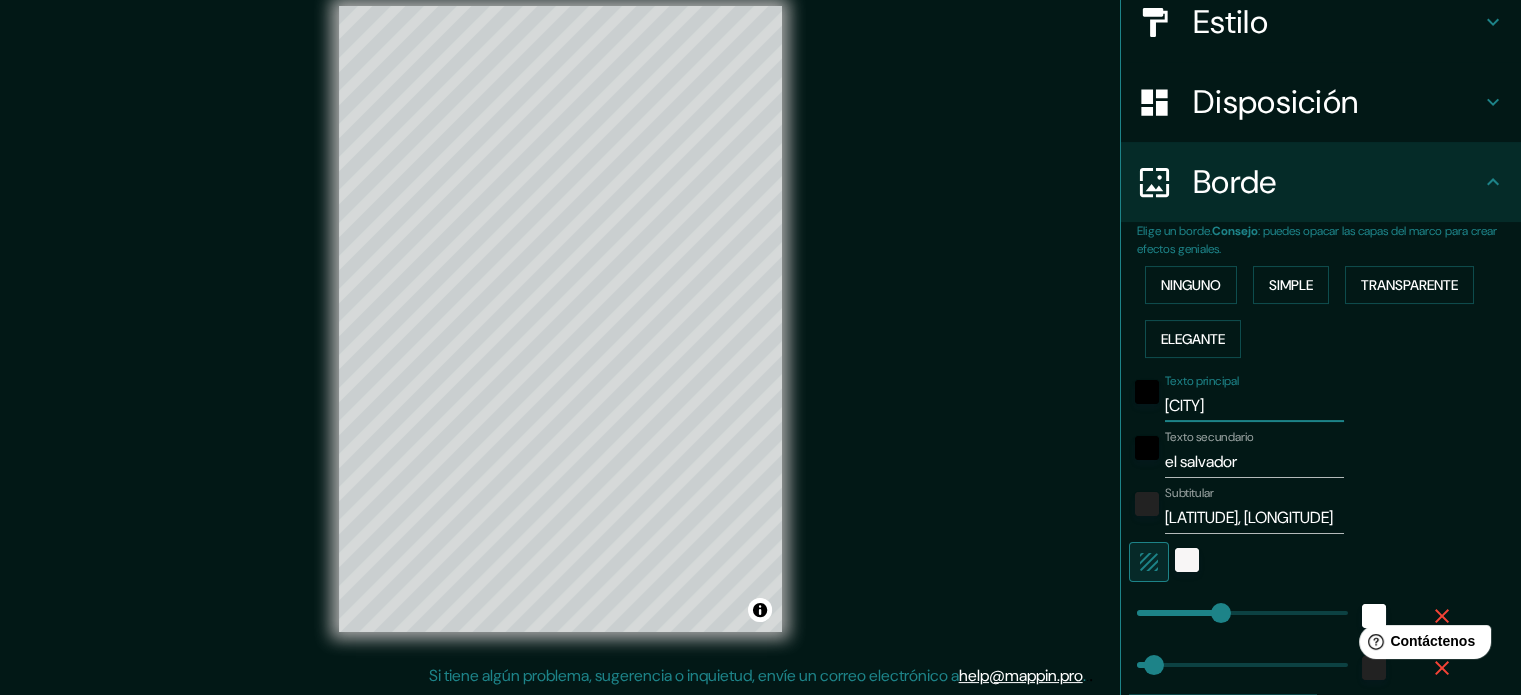 click on "Mappin Ubicación El Salvador Patas Estilo Disposición Borde Elige un borde.  Consejo  : puedes opacar las capas del marco para crear efectos geniales. Ninguno Simple Transparente Elegante Texto principal San Salvador Texto secundario el salvador Subtitular 13.826278415923015, -88.30634230003376 Añadir capa de marco Tamaño A4 single Crea tu mapa © Mapbox   © OpenStreetMap   Improve this map Si tiene algún problema, sugerencia o inquietud, envíe un correo electrónico a  help@mappin.pro  .   . ." at bounding box center [760, 335] 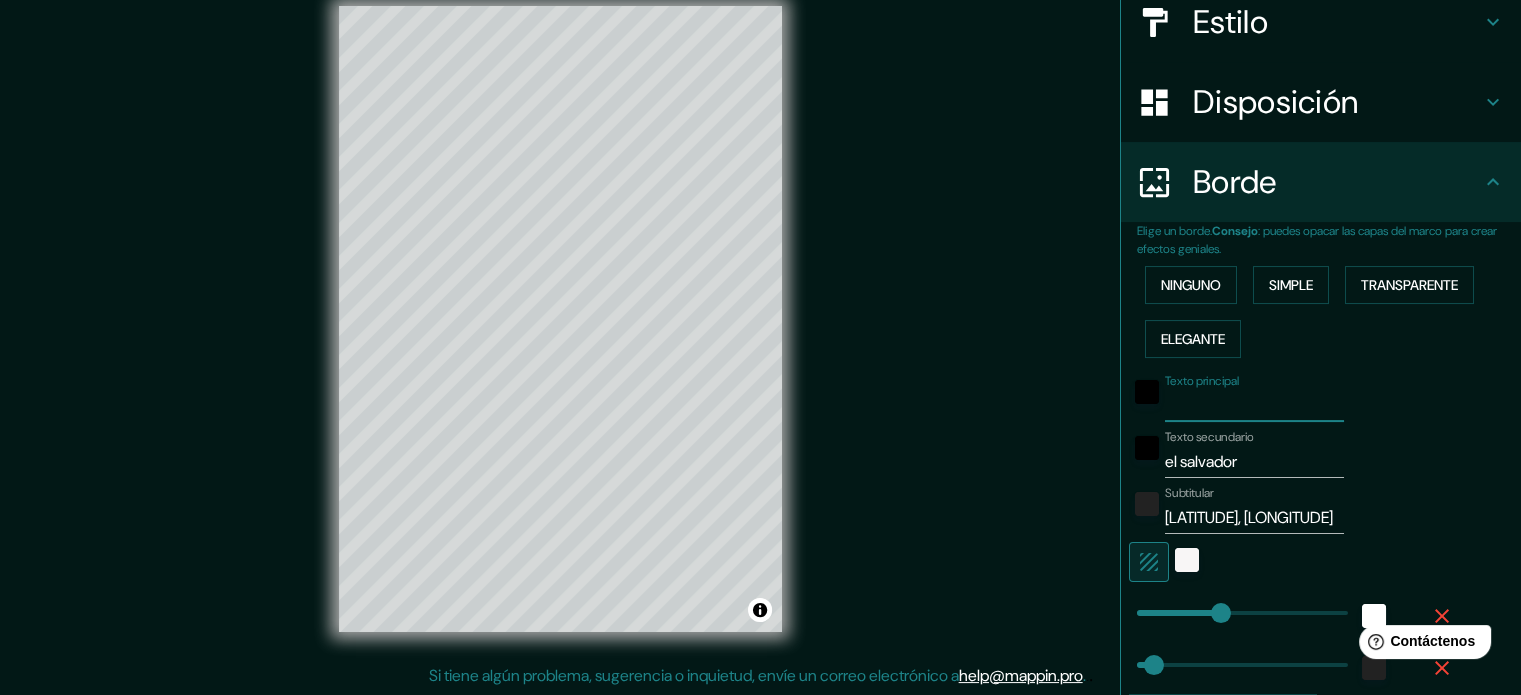 type 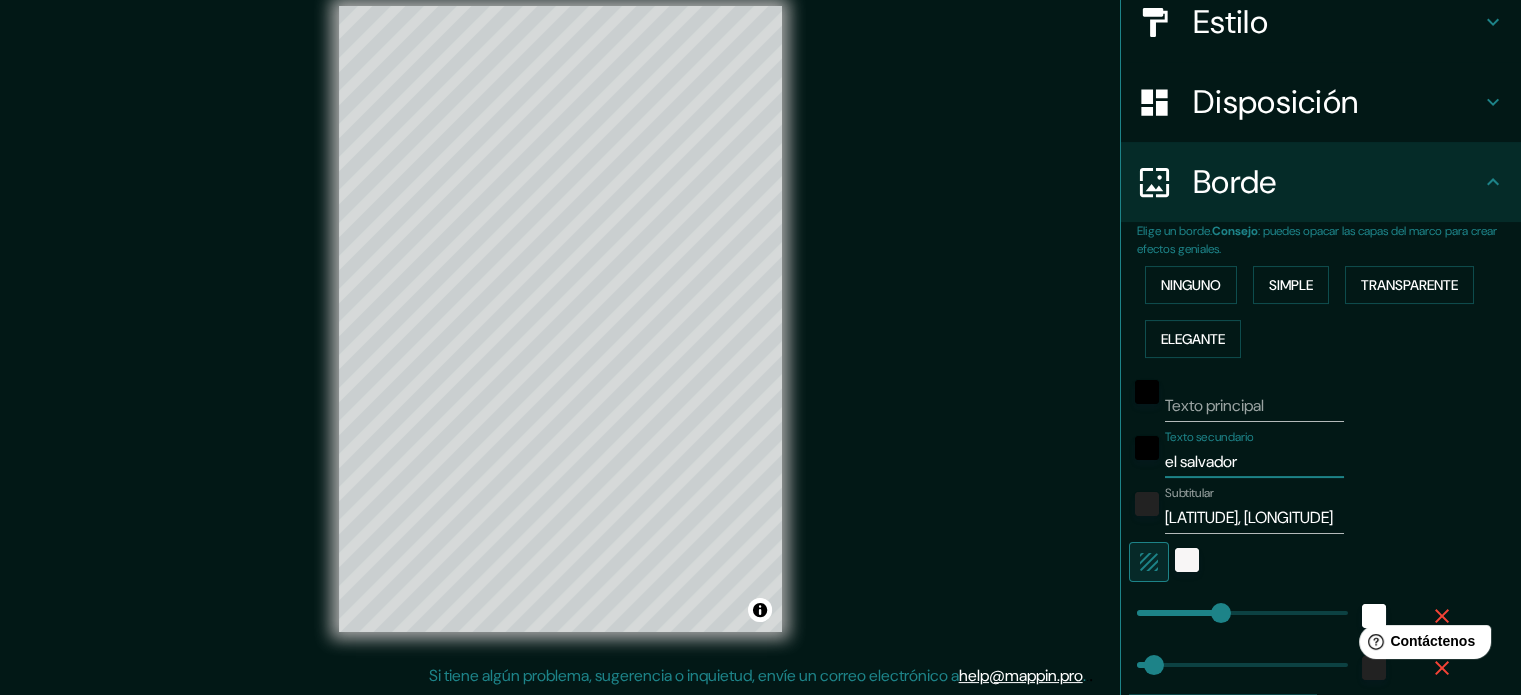 drag, startPoint x: 1198, startPoint y: 451, endPoint x: 872, endPoint y: 451, distance: 326 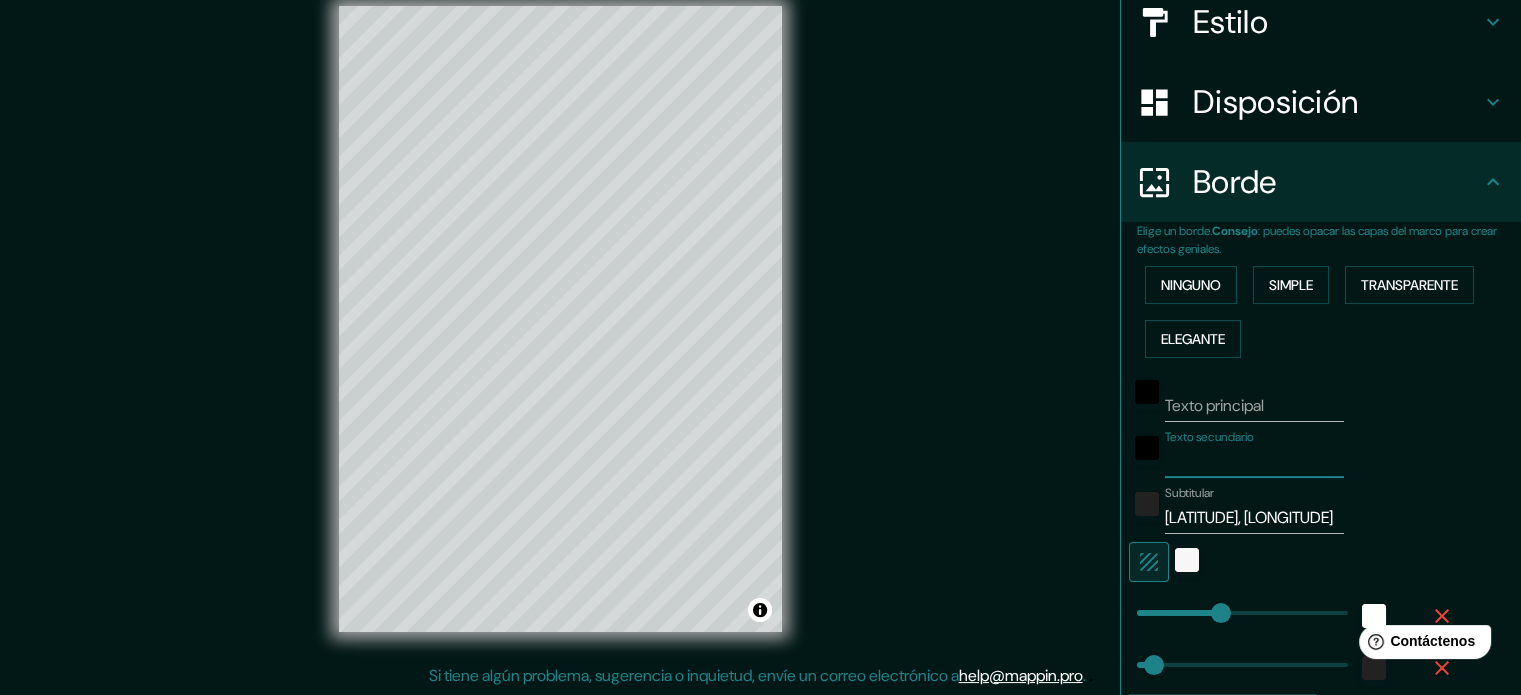 type 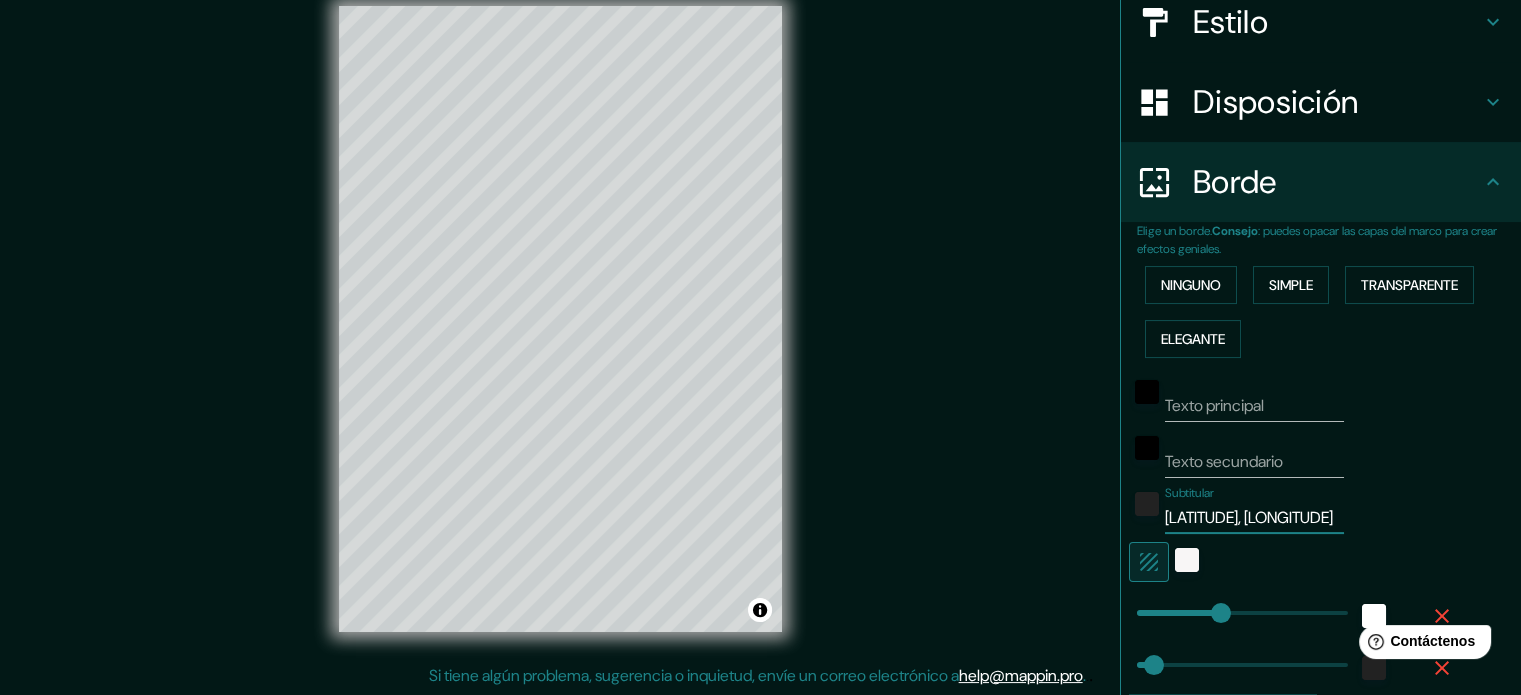 click on "13.826278415923015, -88.30634230003376" at bounding box center (1254, 518) 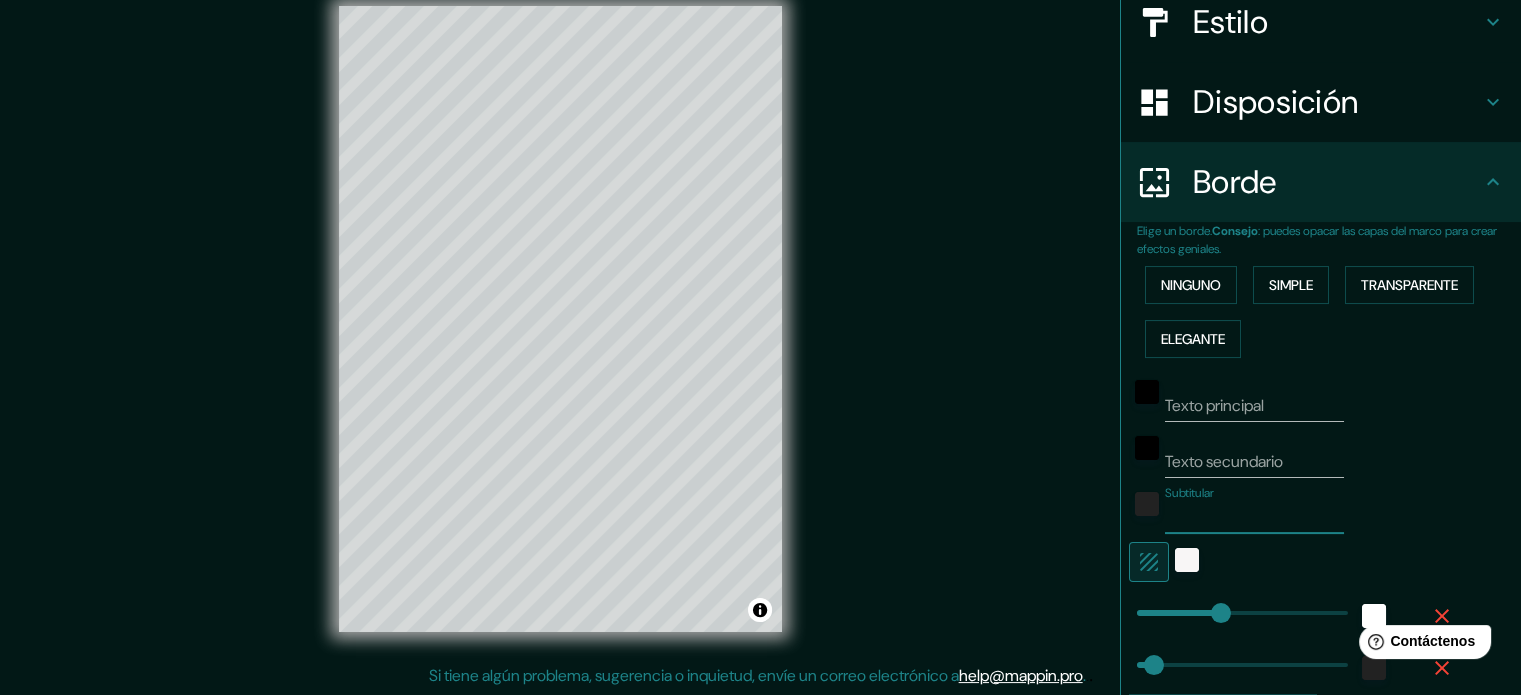 type 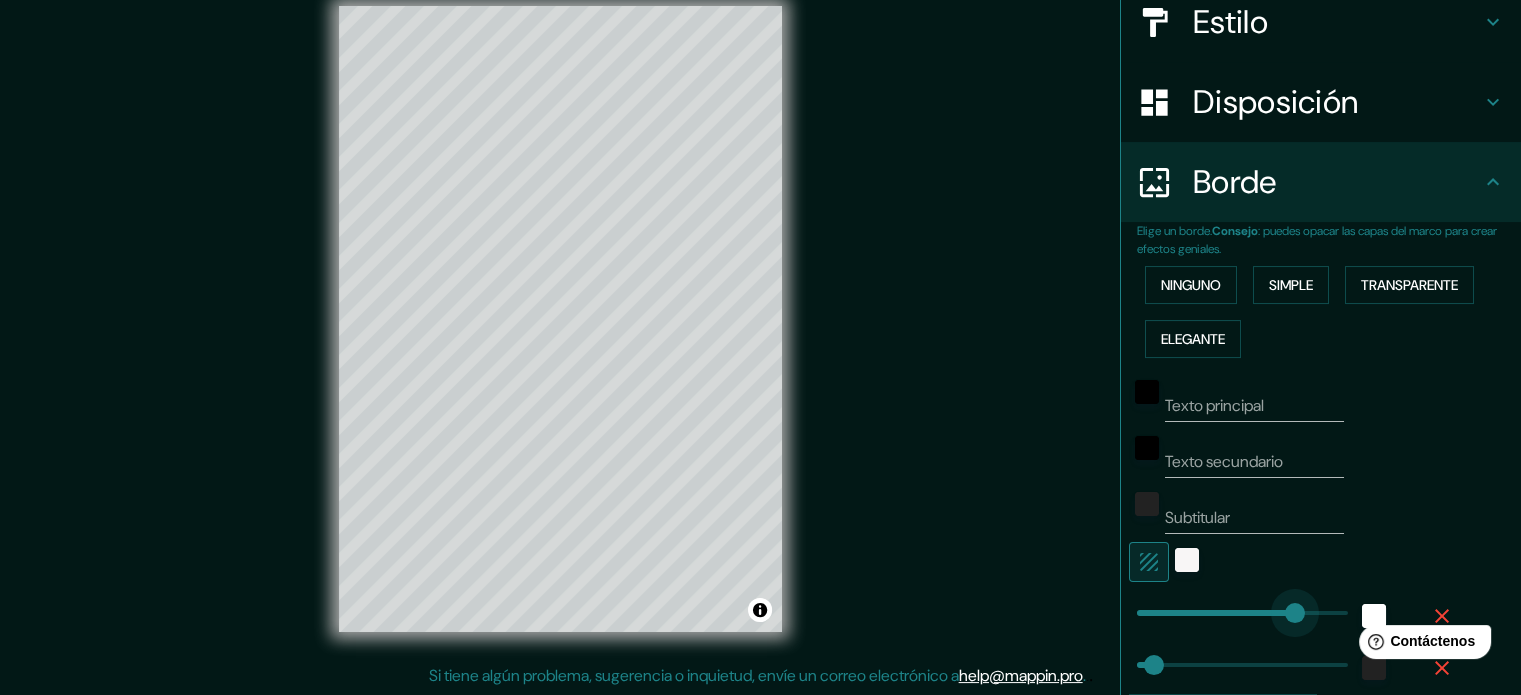 type on "35" 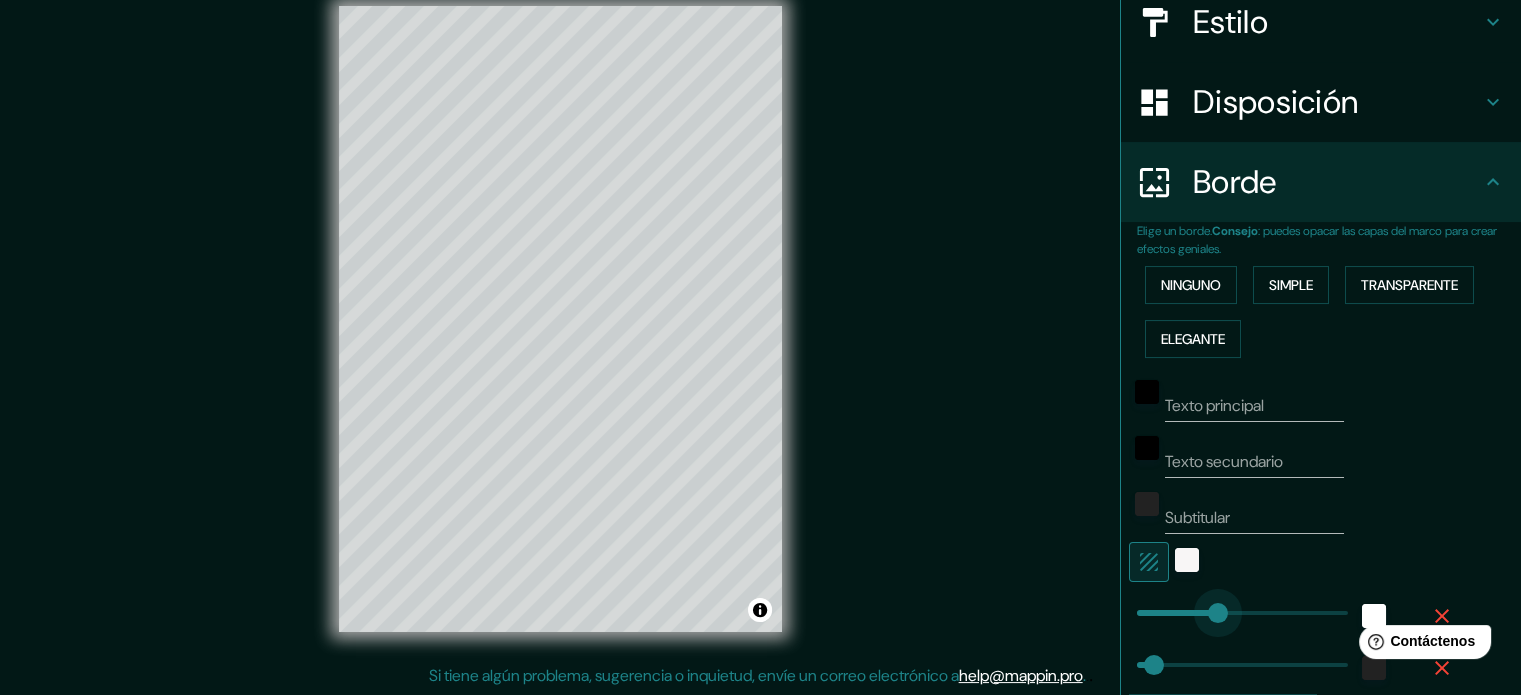 drag, startPoint x: 1280, startPoint y: 604, endPoint x: 1203, endPoint y: 604, distance: 77 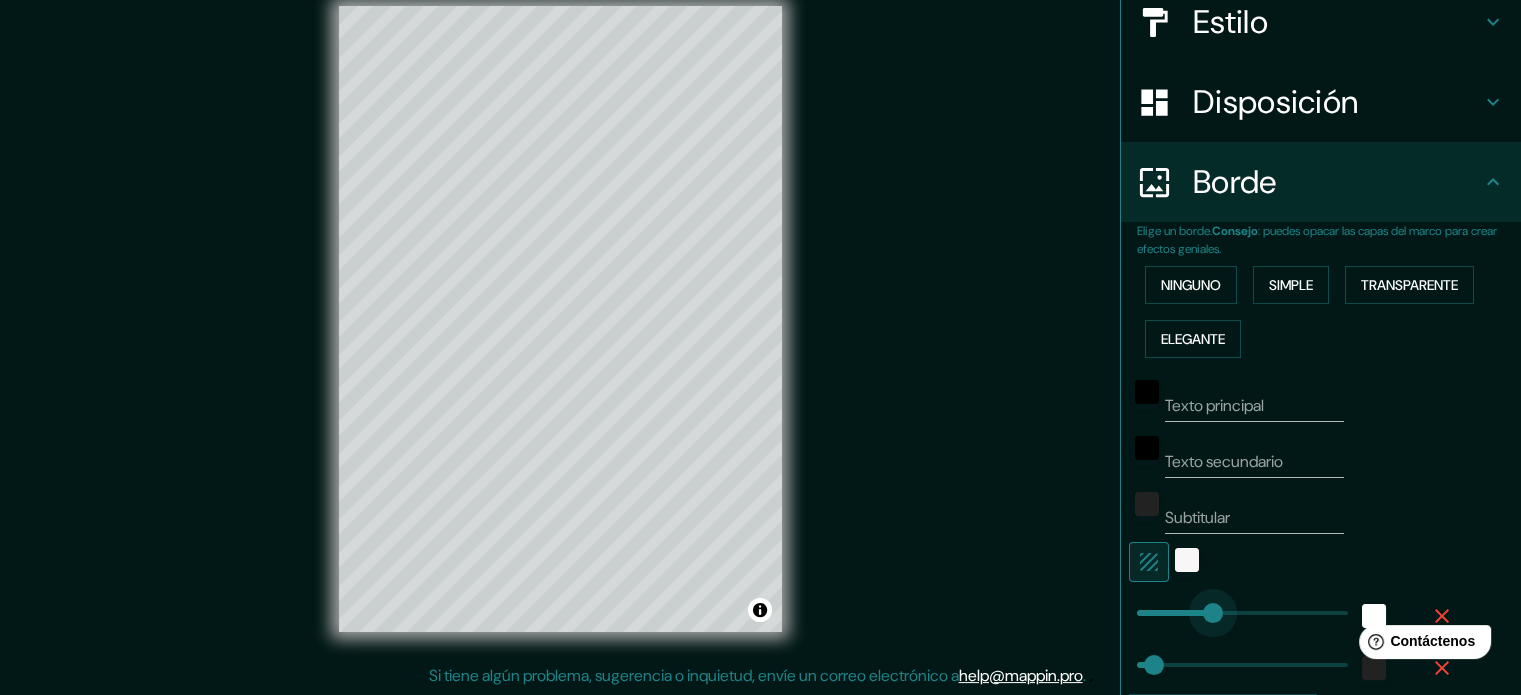 type on "66" 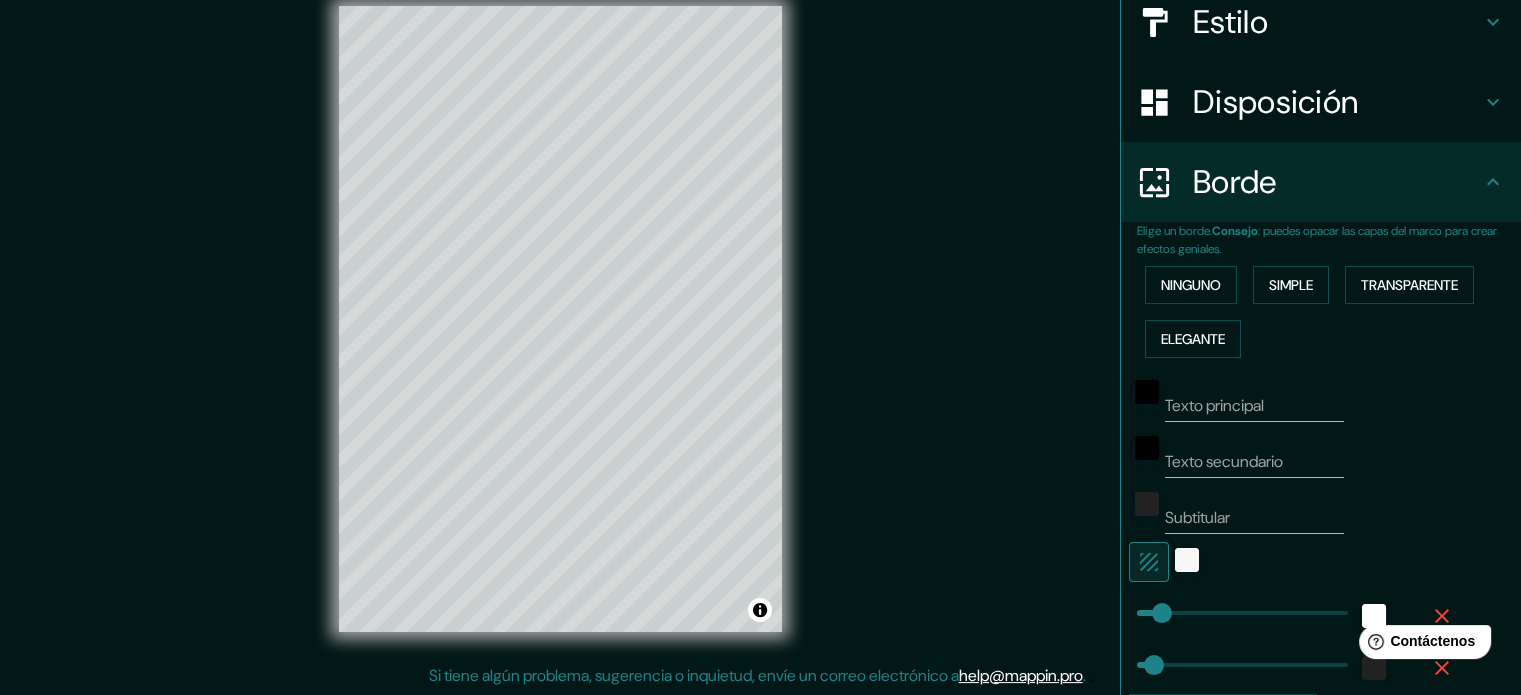 type on "0" 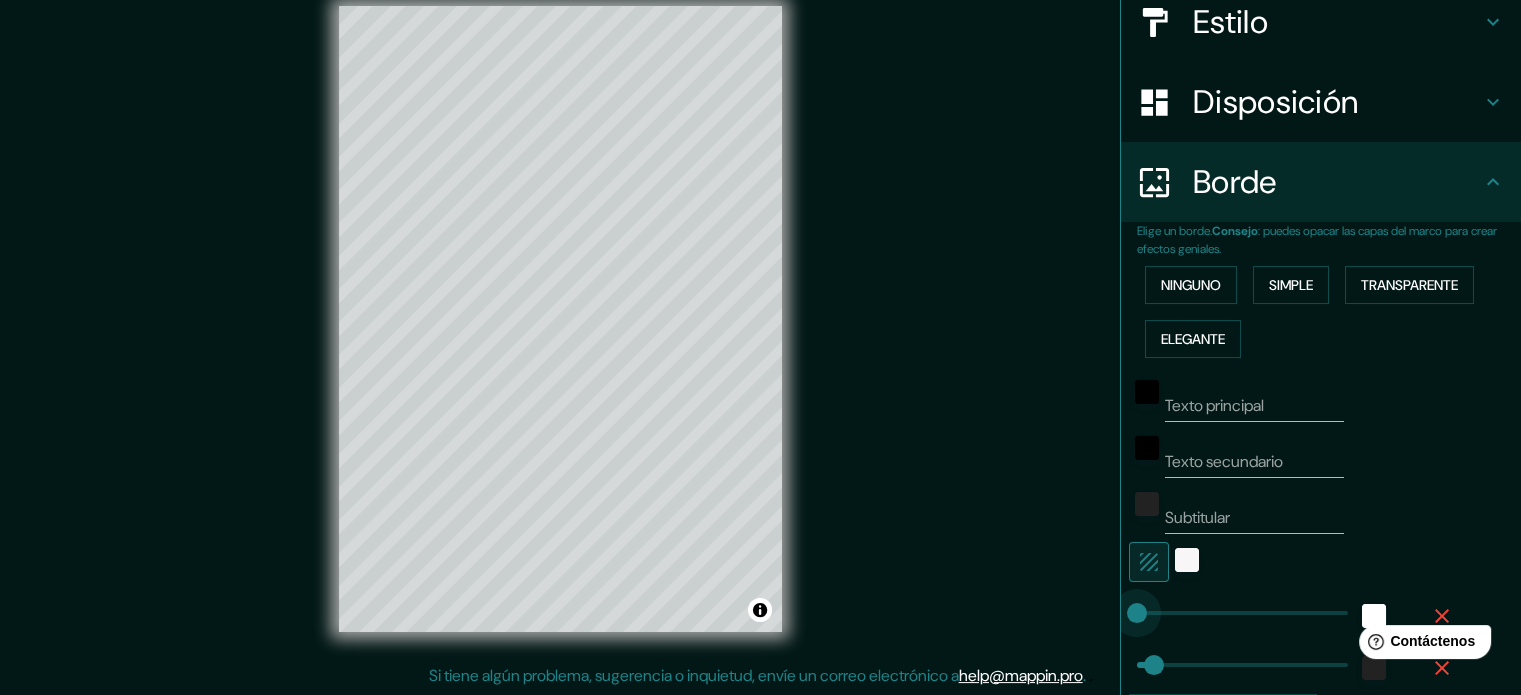 drag, startPoint x: 1147, startPoint y: 604, endPoint x: 1000, endPoint y: 604, distance: 147 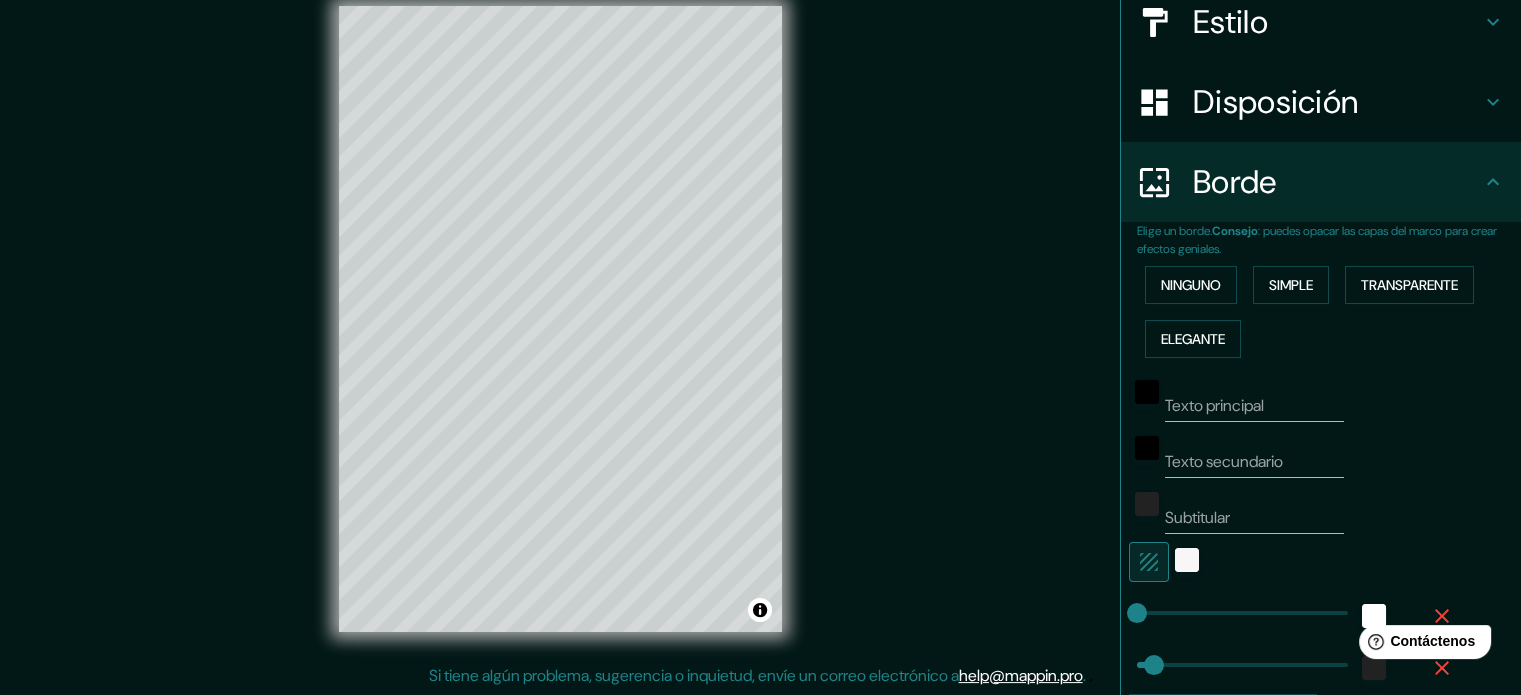 type on "135" 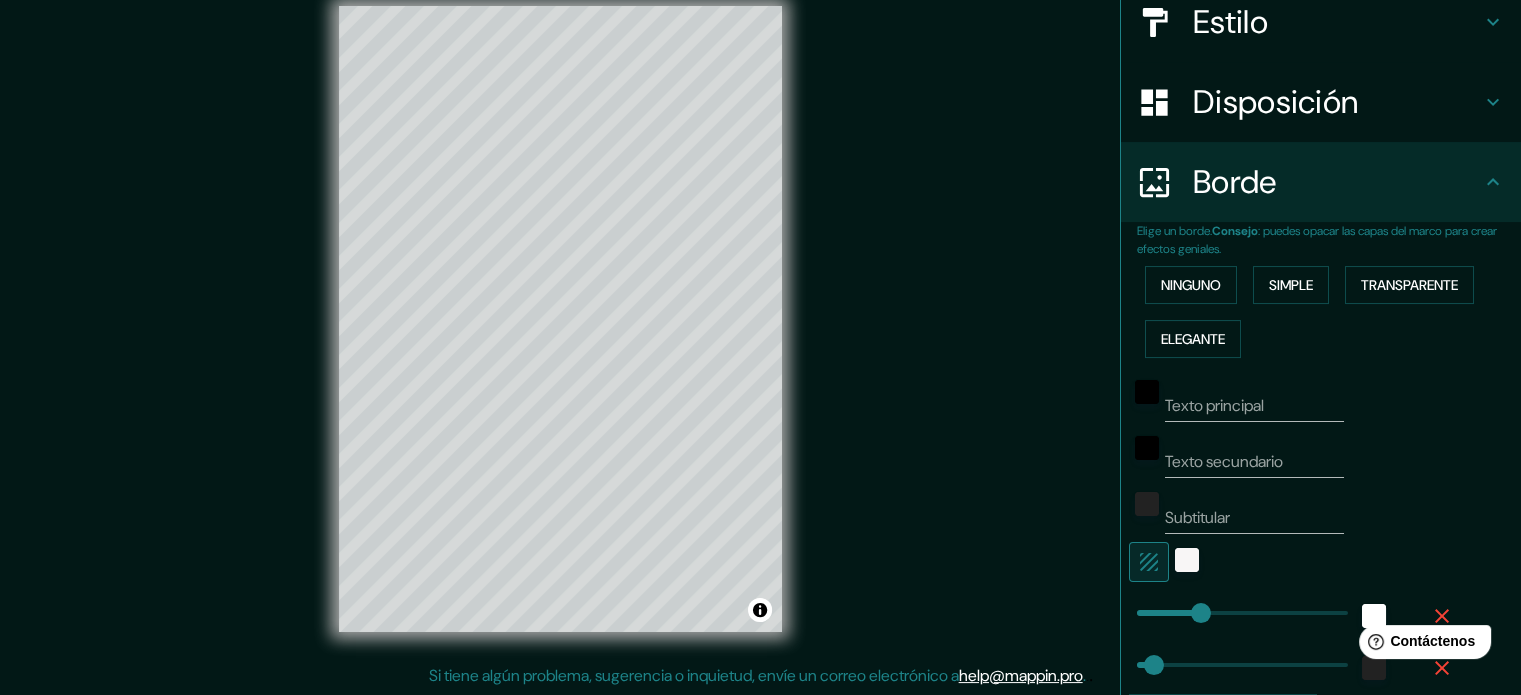 type on "175" 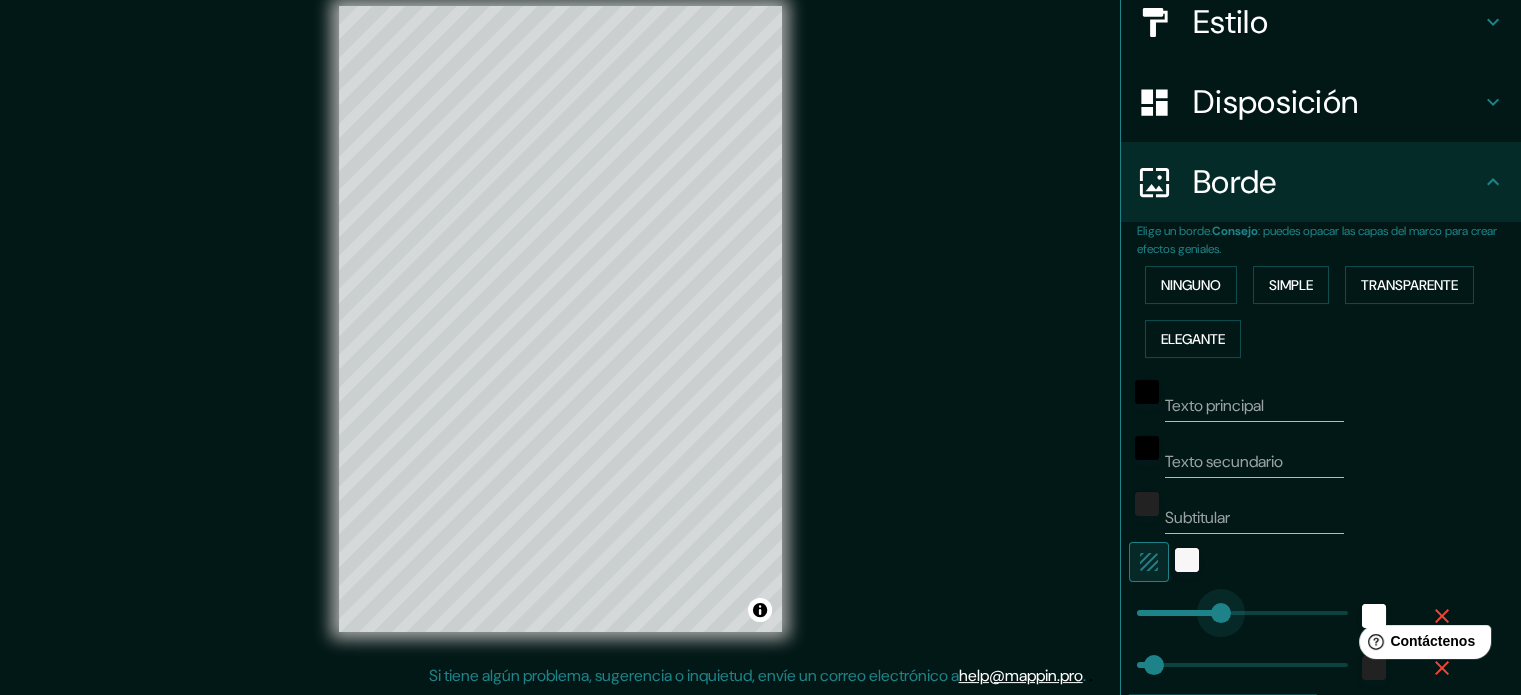 type on "35" 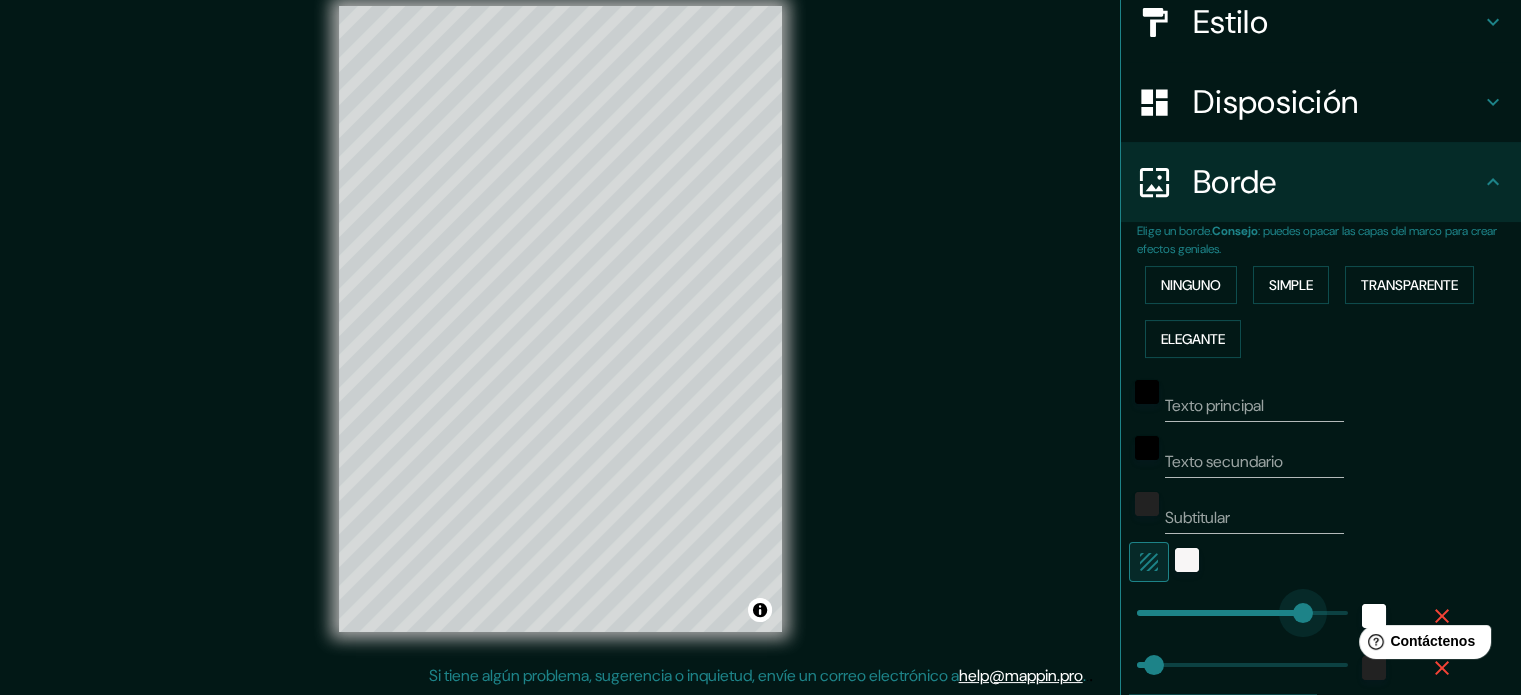 type on "375" 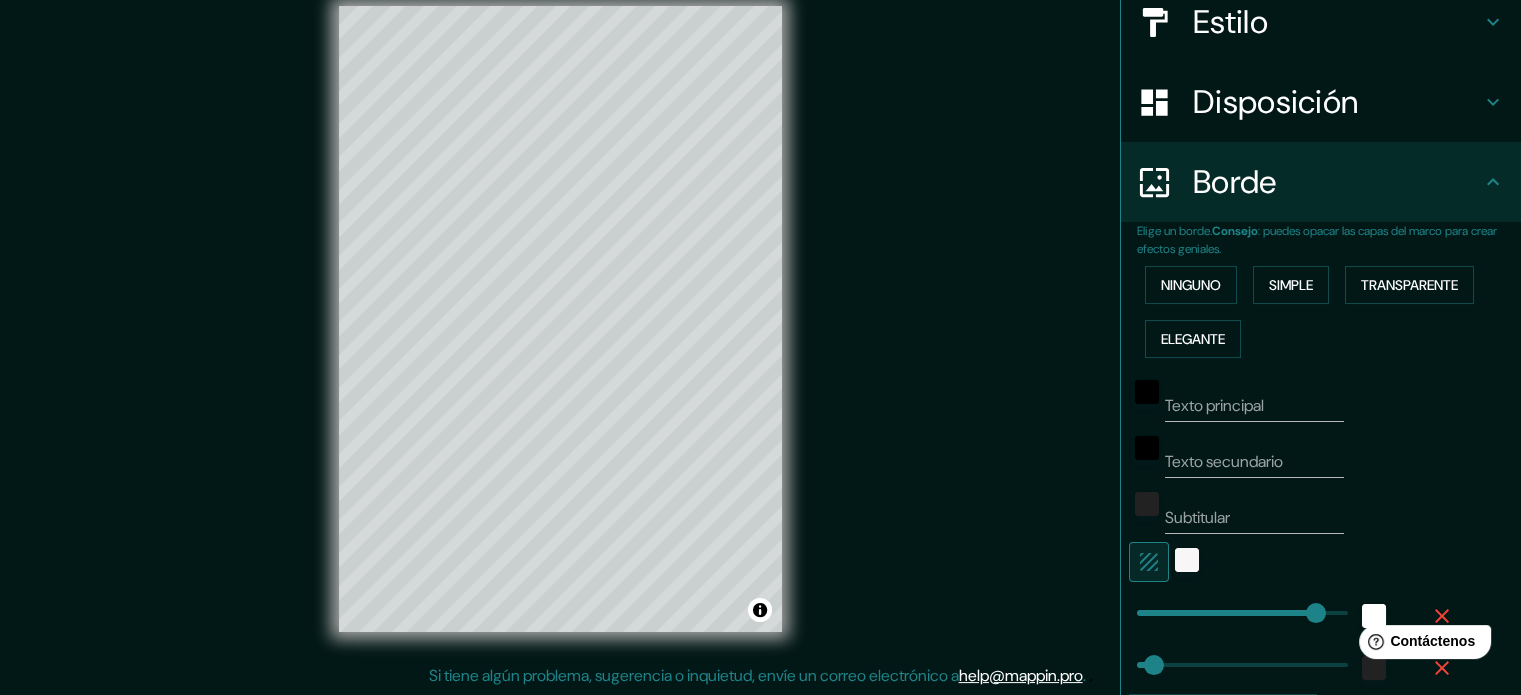 type on "142" 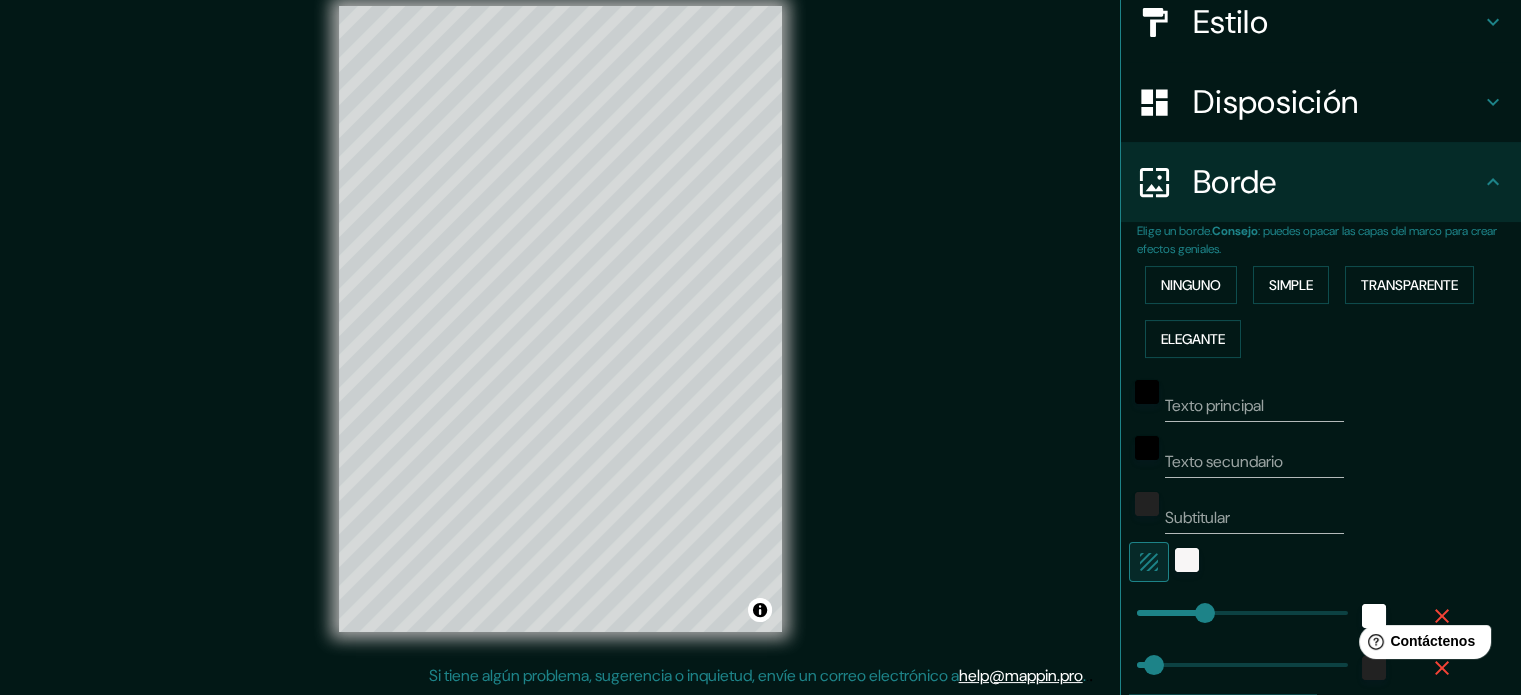 type on "0" 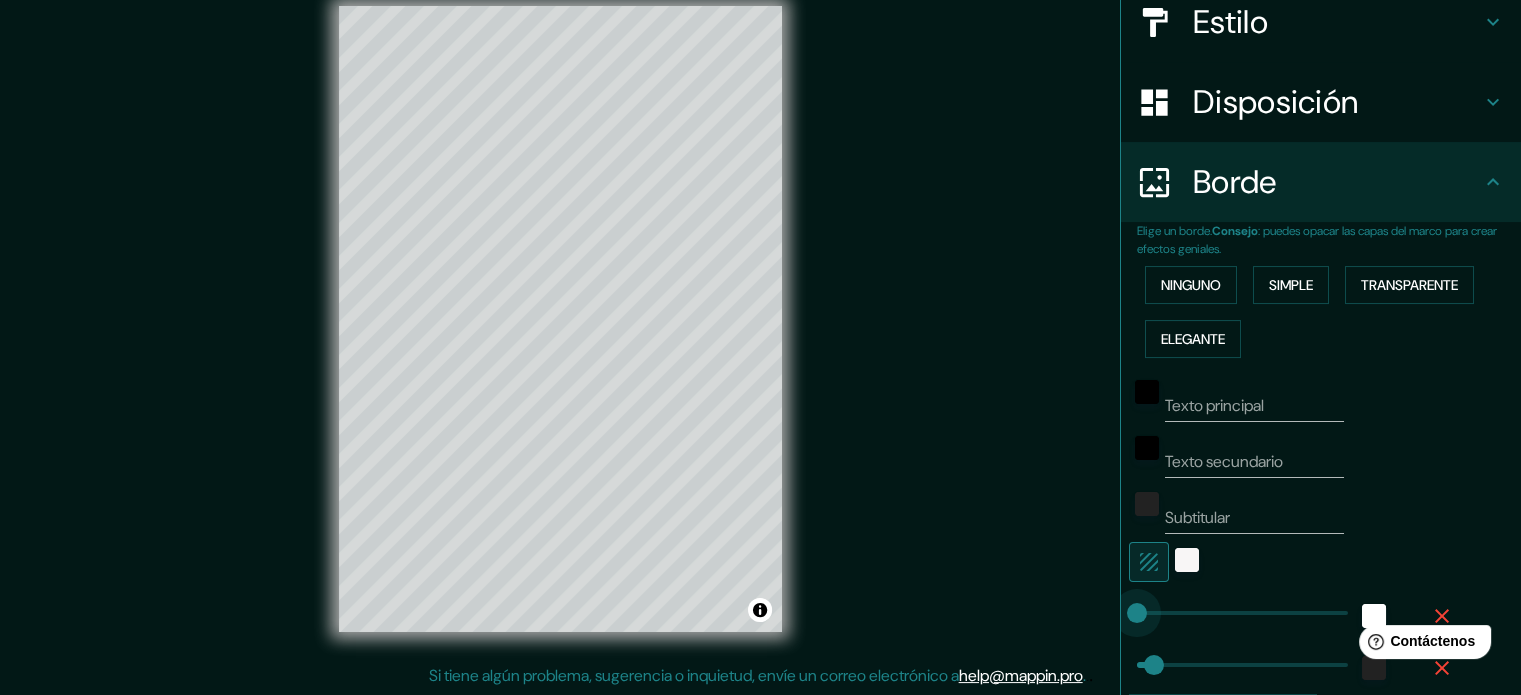 drag, startPoint x: 1112, startPoint y: 603, endPoint x: 815, endPoint y: 602, distance: 297.00168 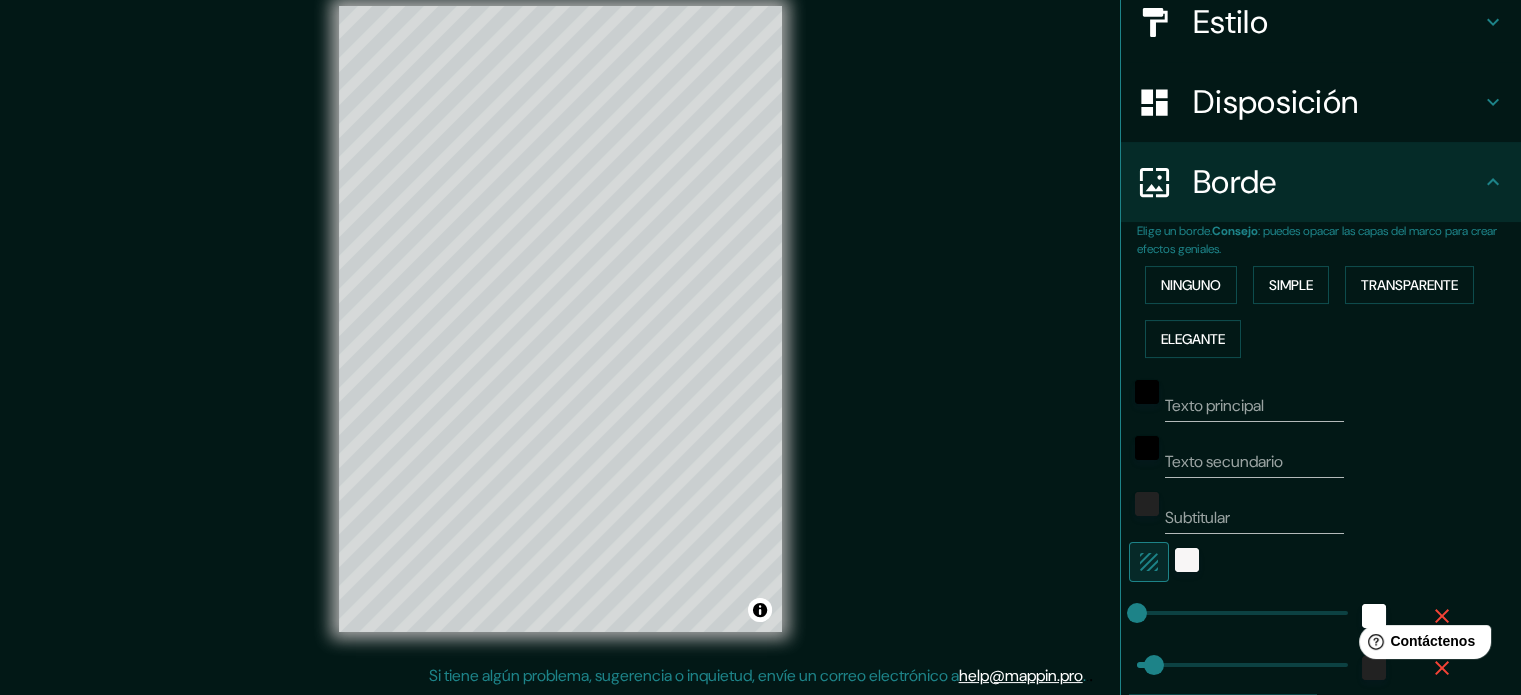 scroll, scrollTop: 0, scrollLeft: 0, axis: both 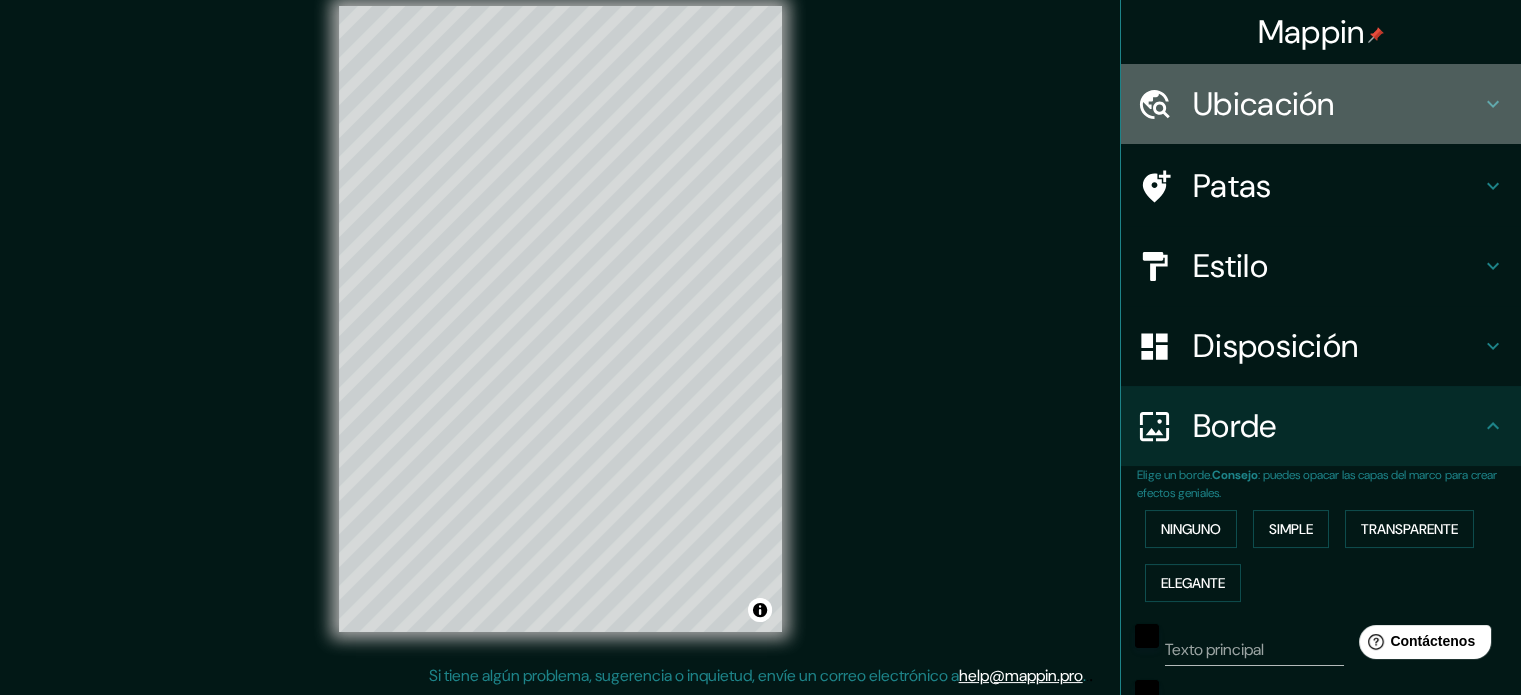 click on "Ubicación" at bounding box center (1321, 104) 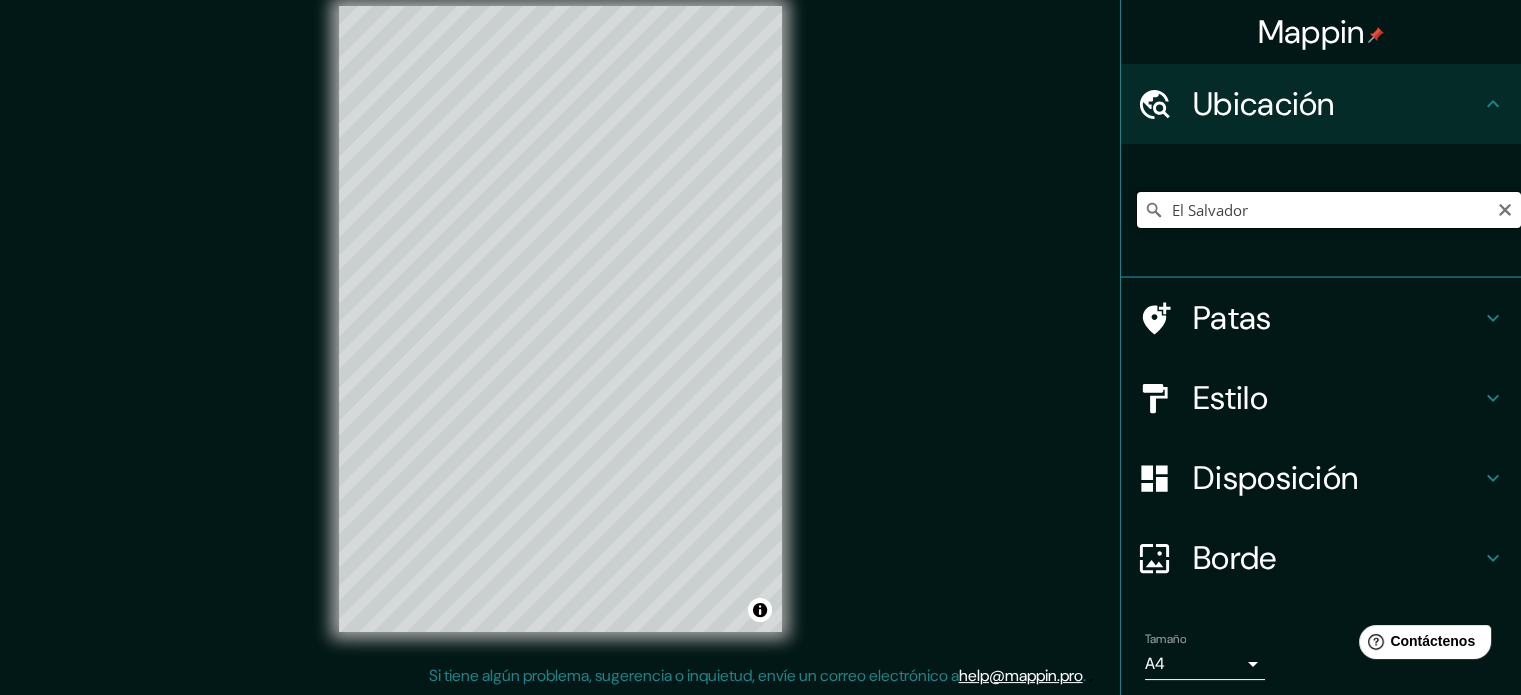 drag, startPoint x: 1169, startPoint y: 210, endPoint x: 1127, endPoint y: 211, distance: 42.0119 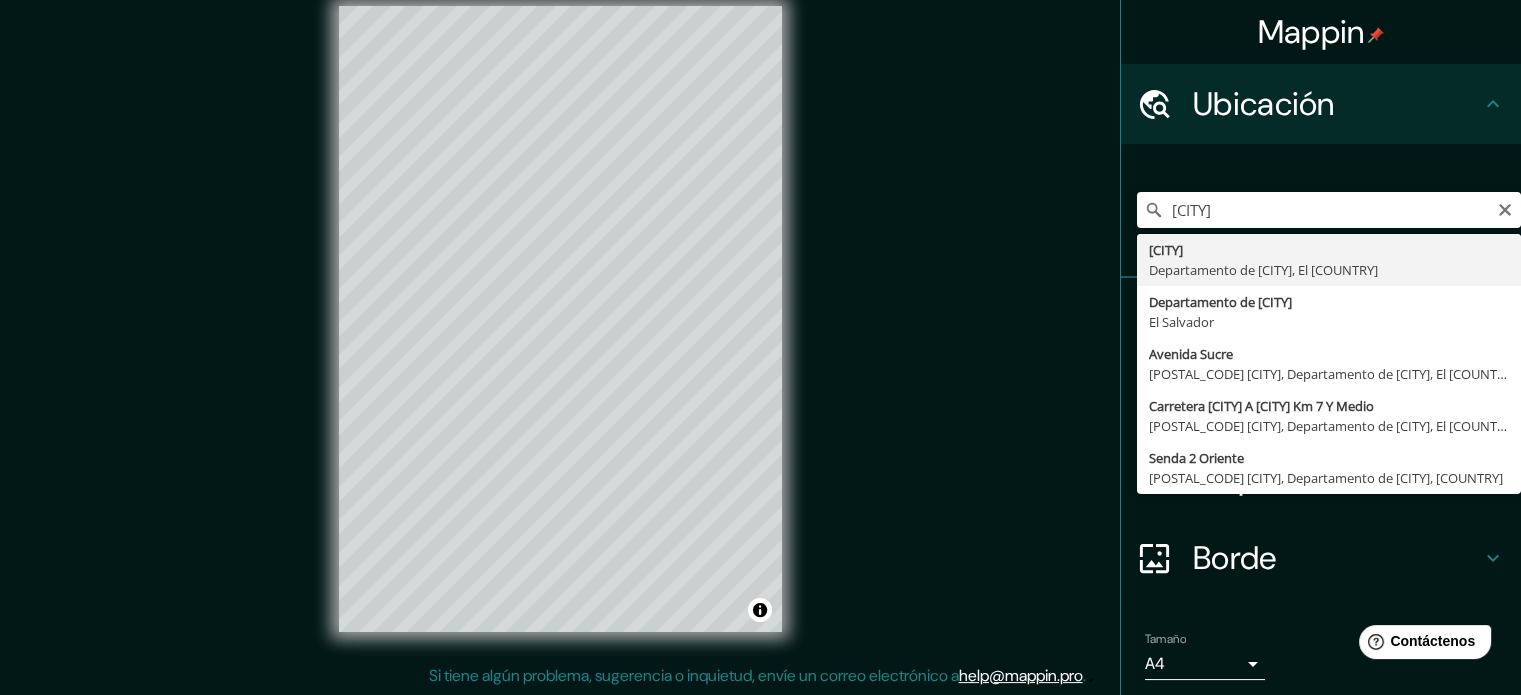 type on "San Salvador, Departamento de San Salvador, El Salvador" 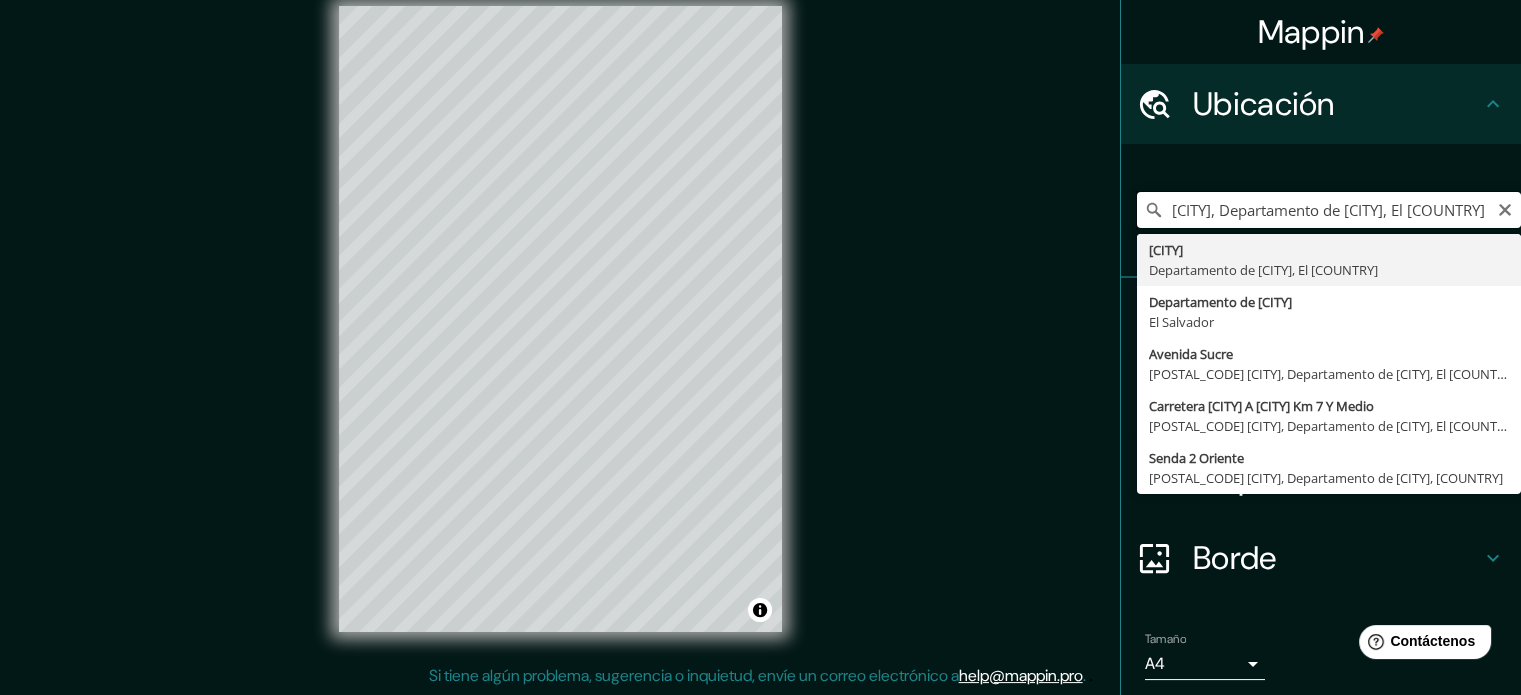 scroll, scrollTop: 0, scrollLeft: 0, axis: both 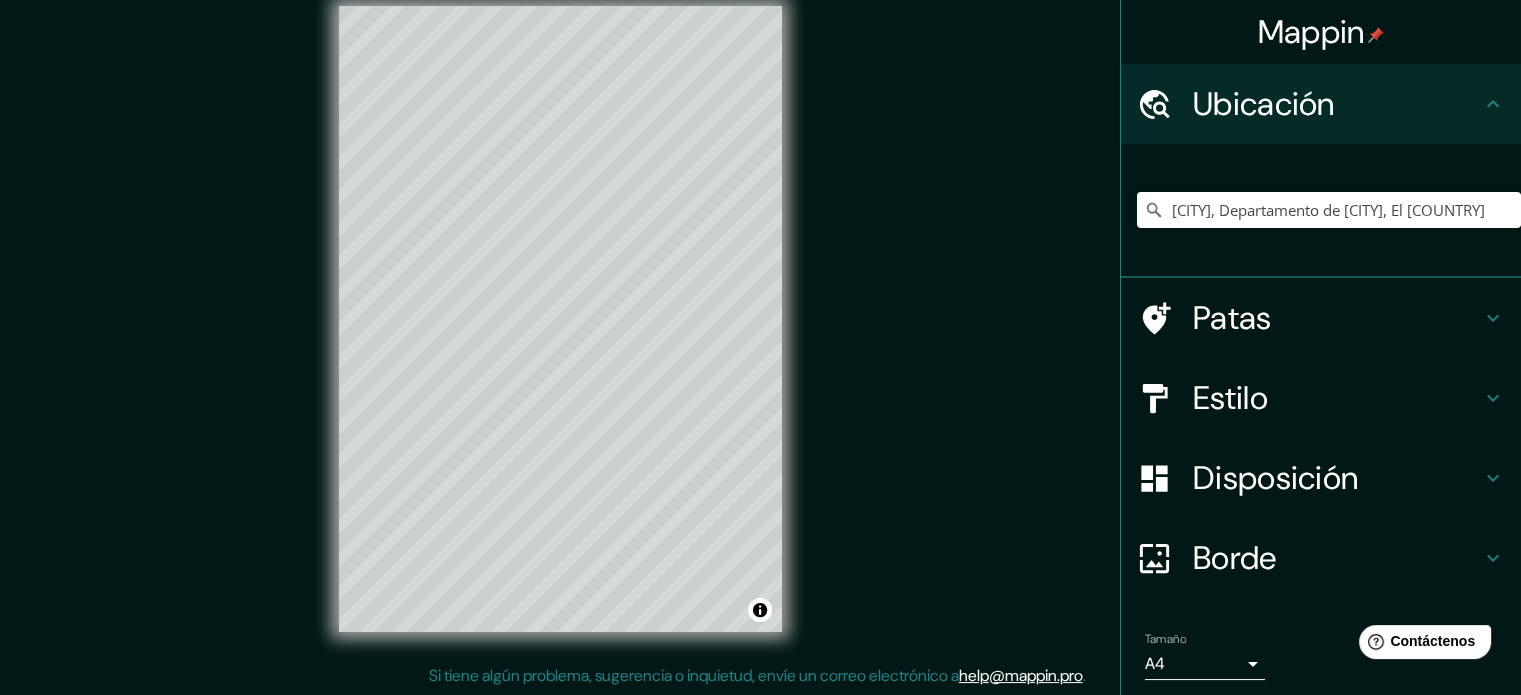 click on "© Mapbox   © OpenStreetMap   Improve this map" at bounding box center (560, 319) 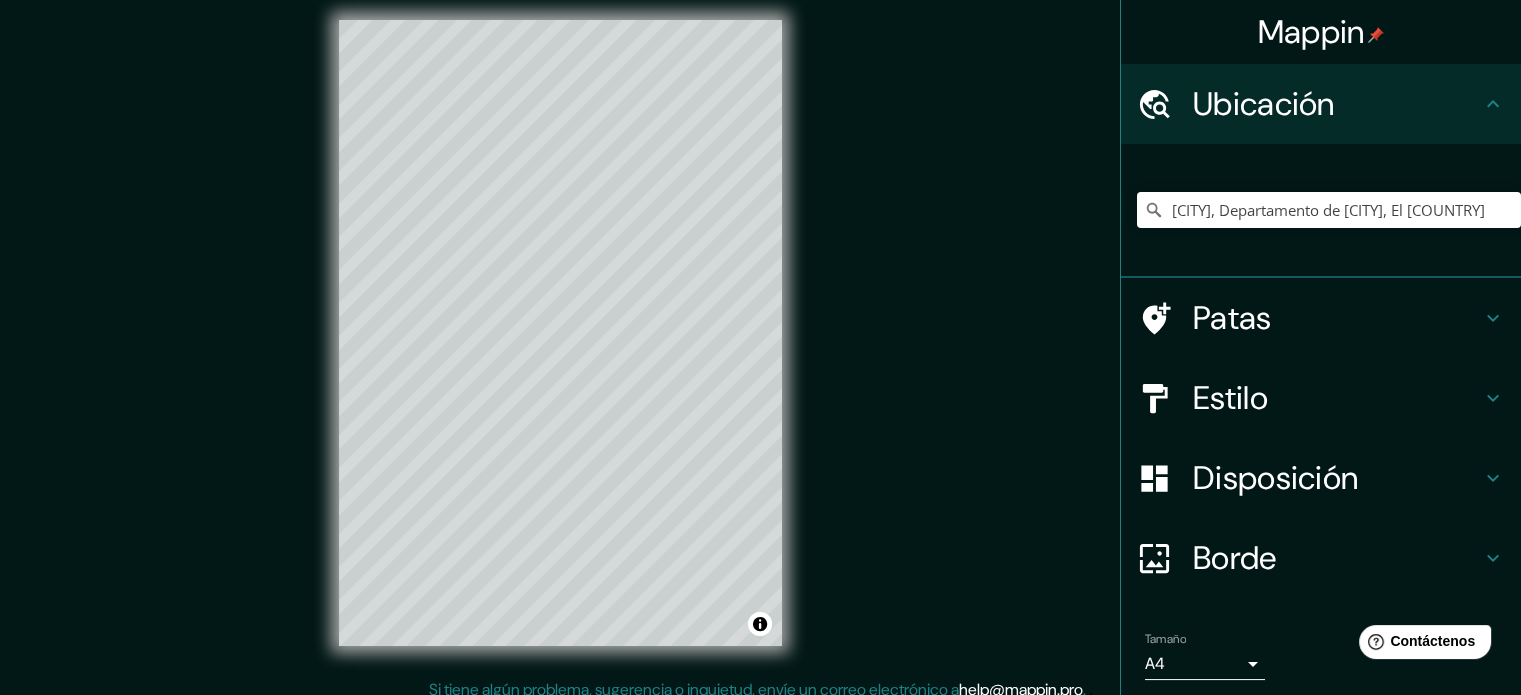 scroll, scrollTop: 0, scrollLeft: 0, axis: both 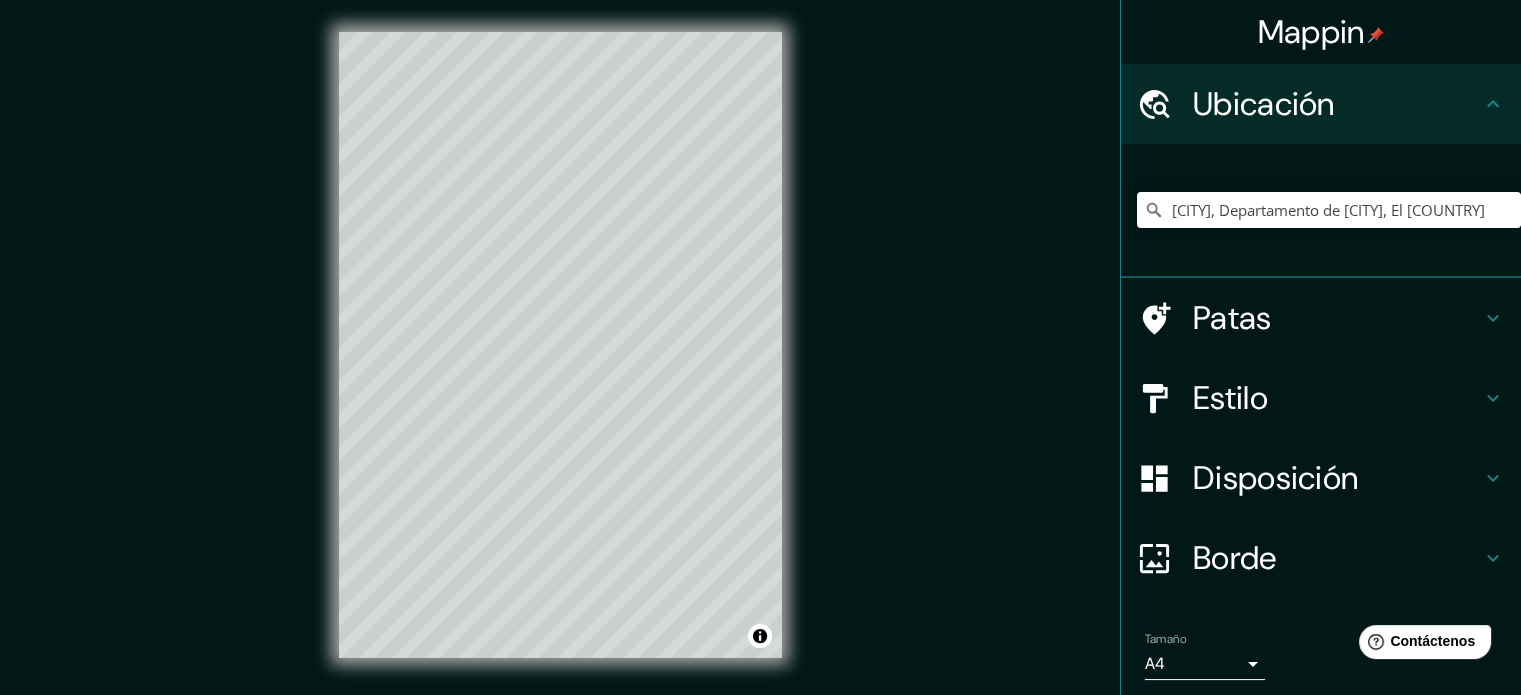 click on "Estilo" at bounding box center [1230, 398] 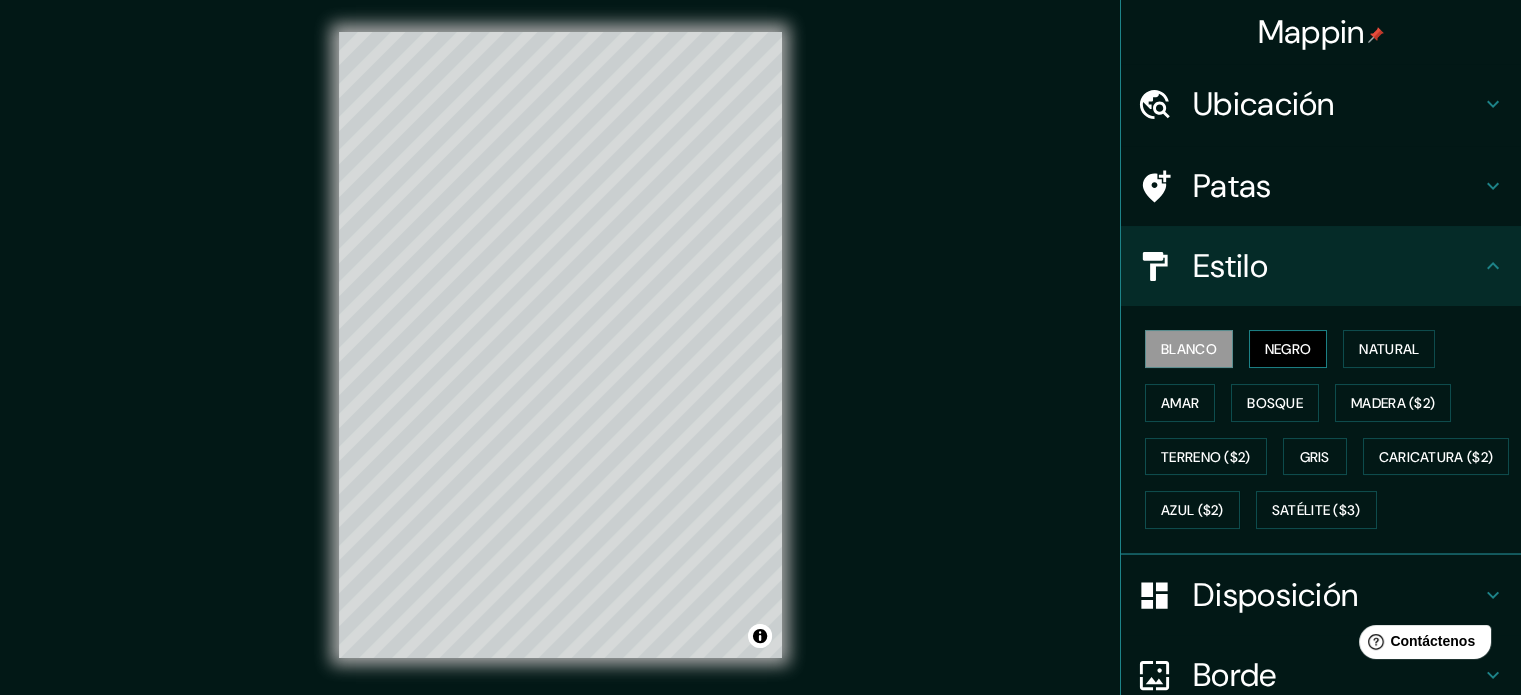 click on "Negro" at bounding box center [1288, 349] 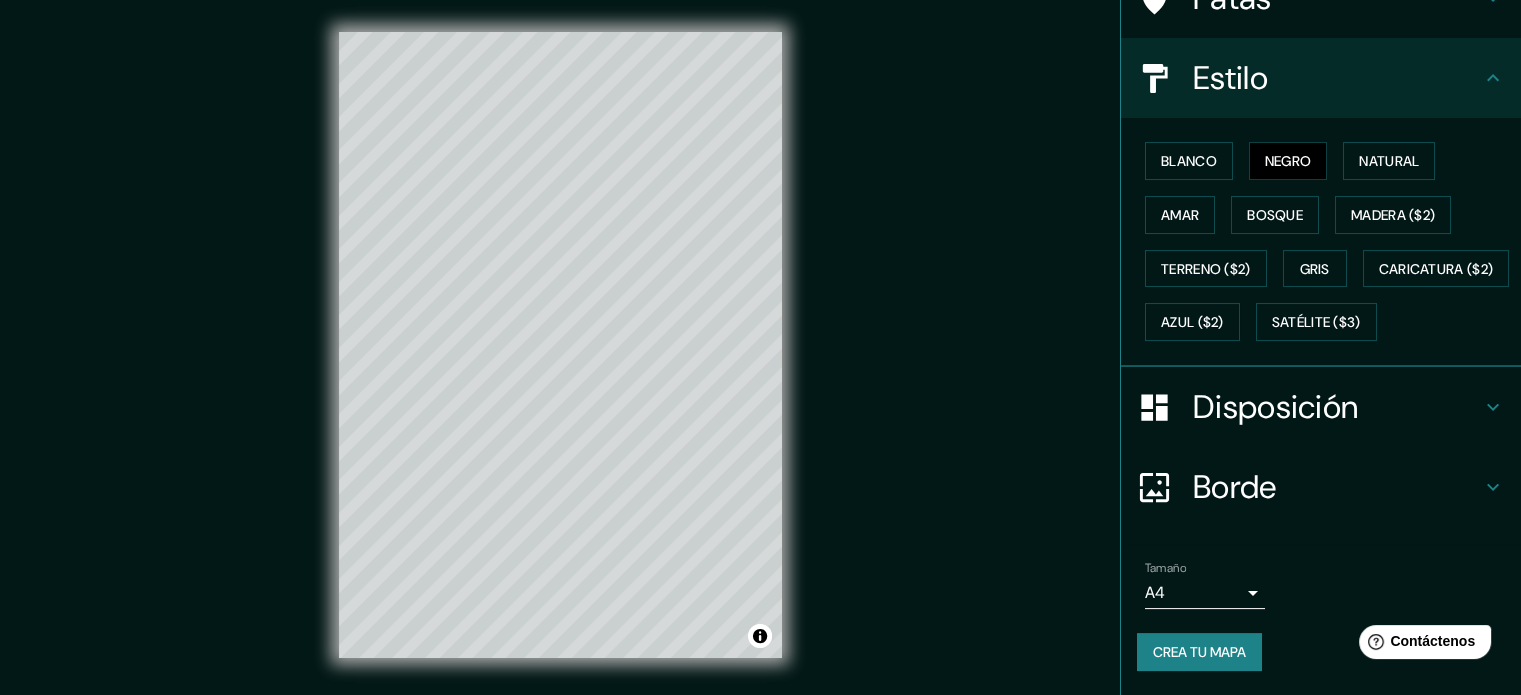 scroll, scrollTop: 236, scrollLeft: 0, axis: vertical 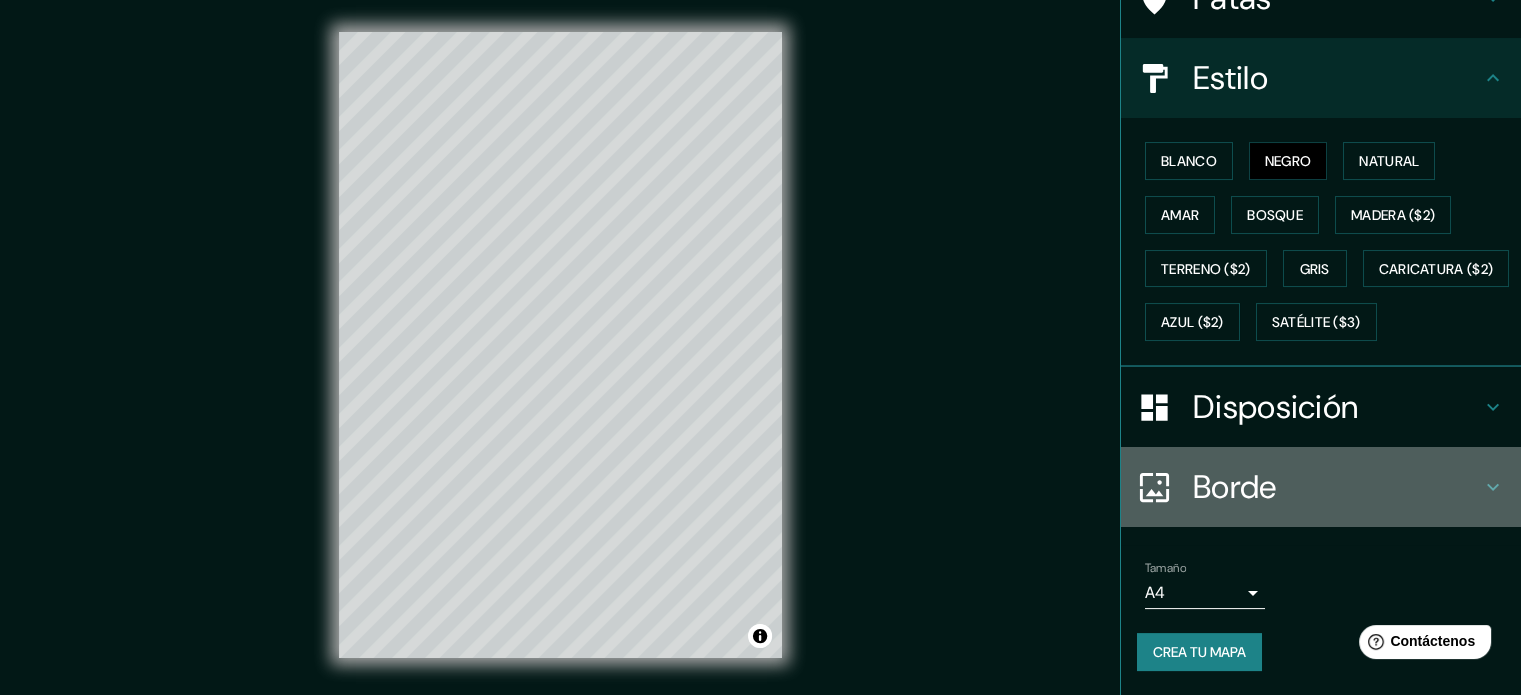 click on "Borde" at bounding box center (1321, 487) 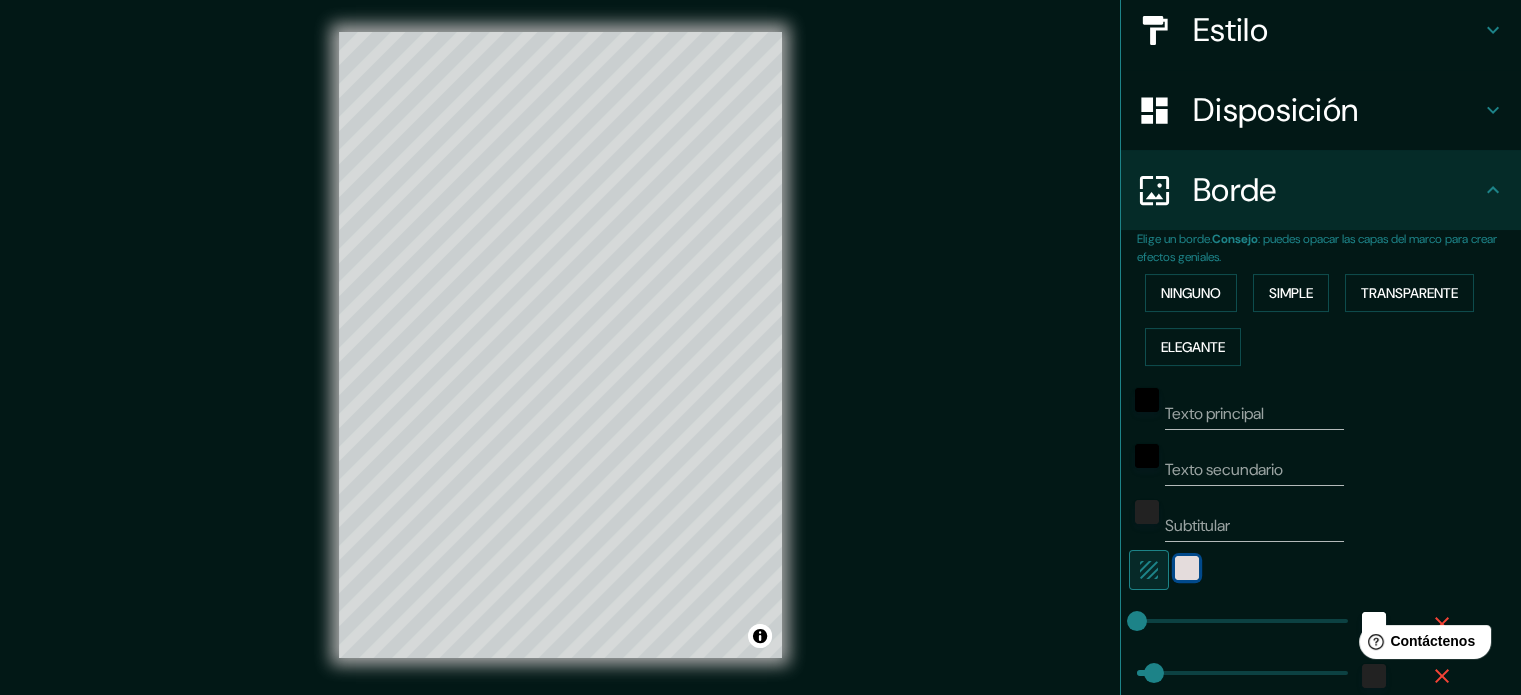 click at bounding box center (1187, 568) 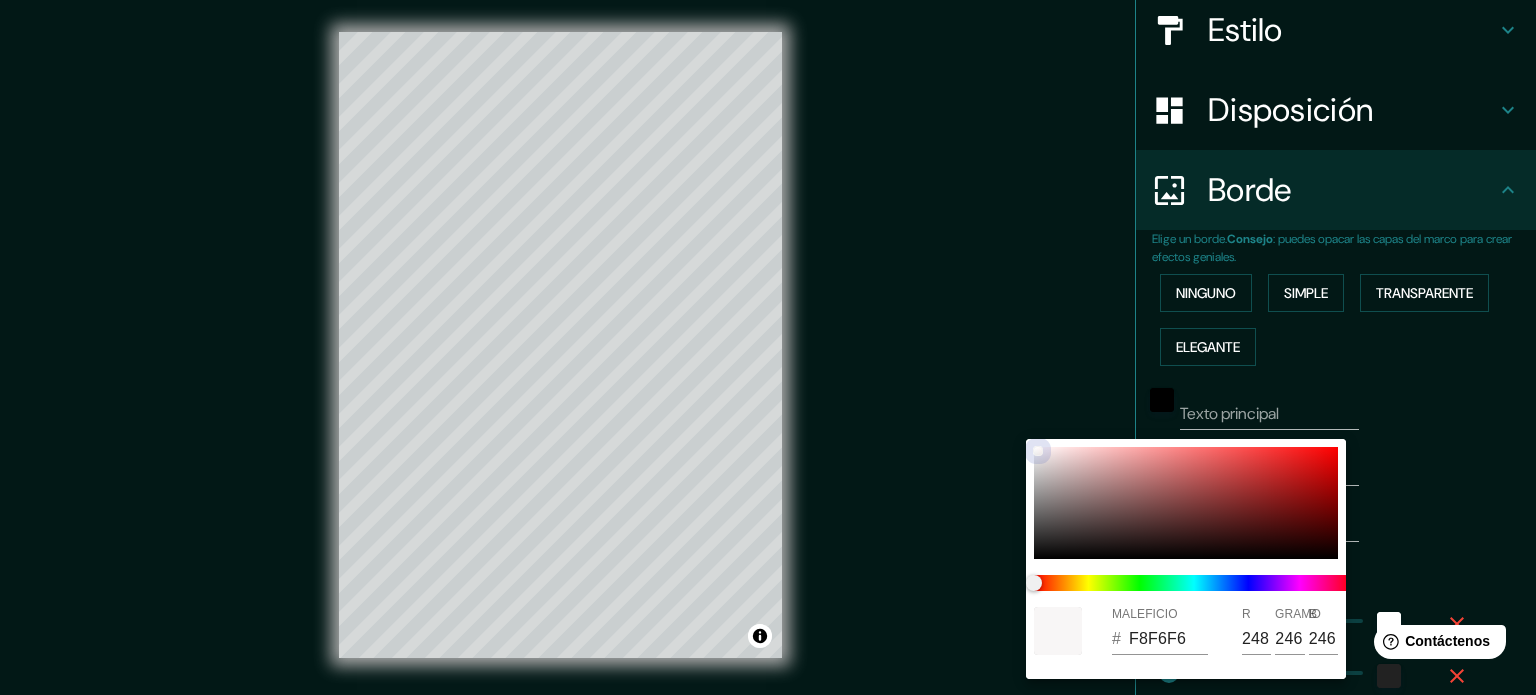 type on "35" 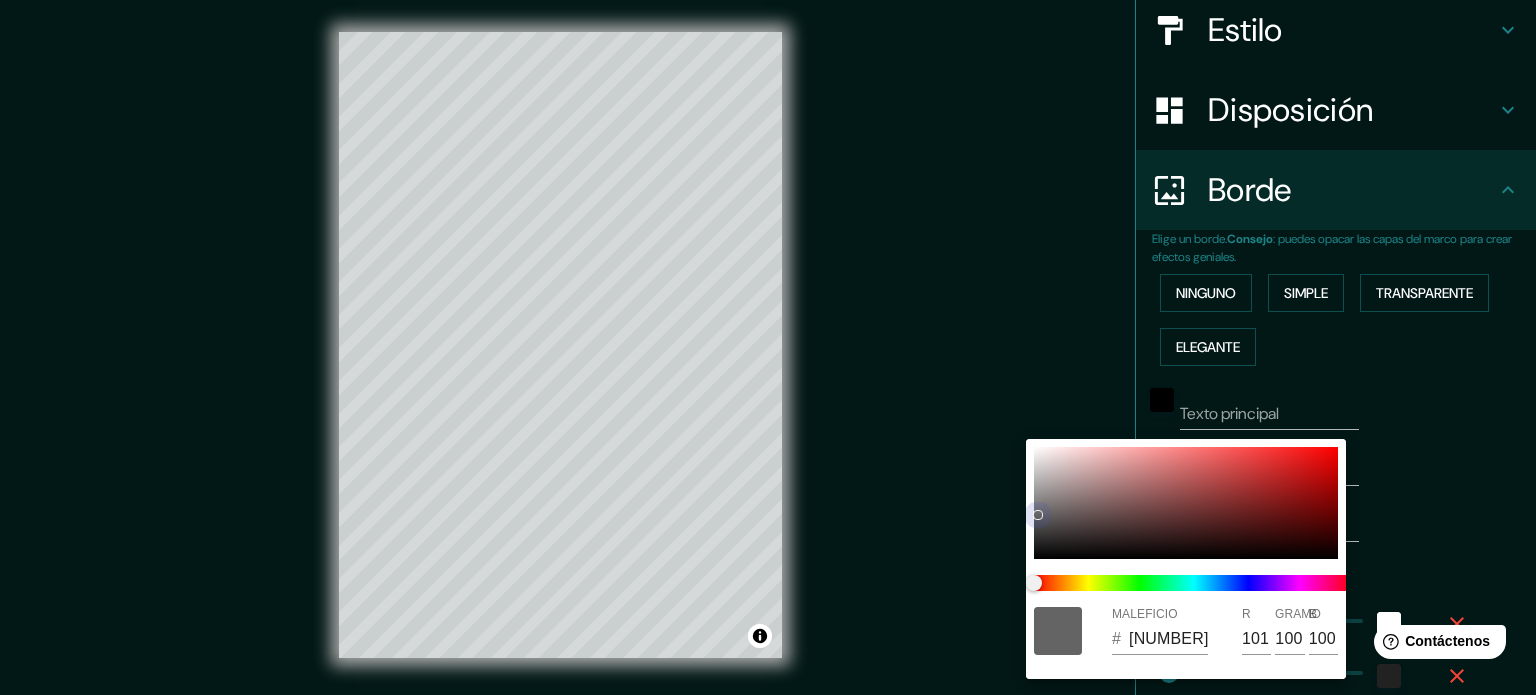 drag, startPoint x: 1060, startPoint y: 454, endPoint x: 1028, endPoint y: 555, distance: 105.9481 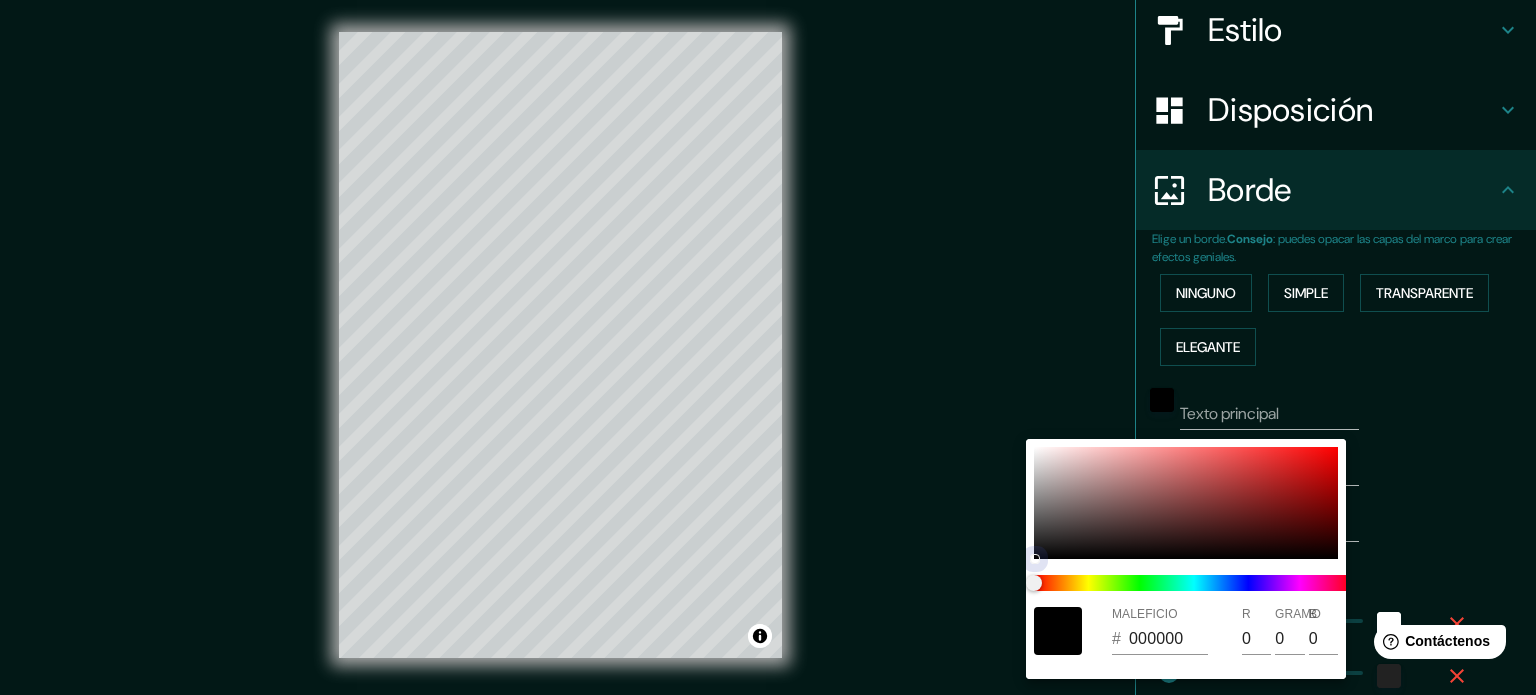 drag, startPoint x: 1034, startPoint y: 554, endPoint x: 1024, endPoint y: 609, distance: 55.9017 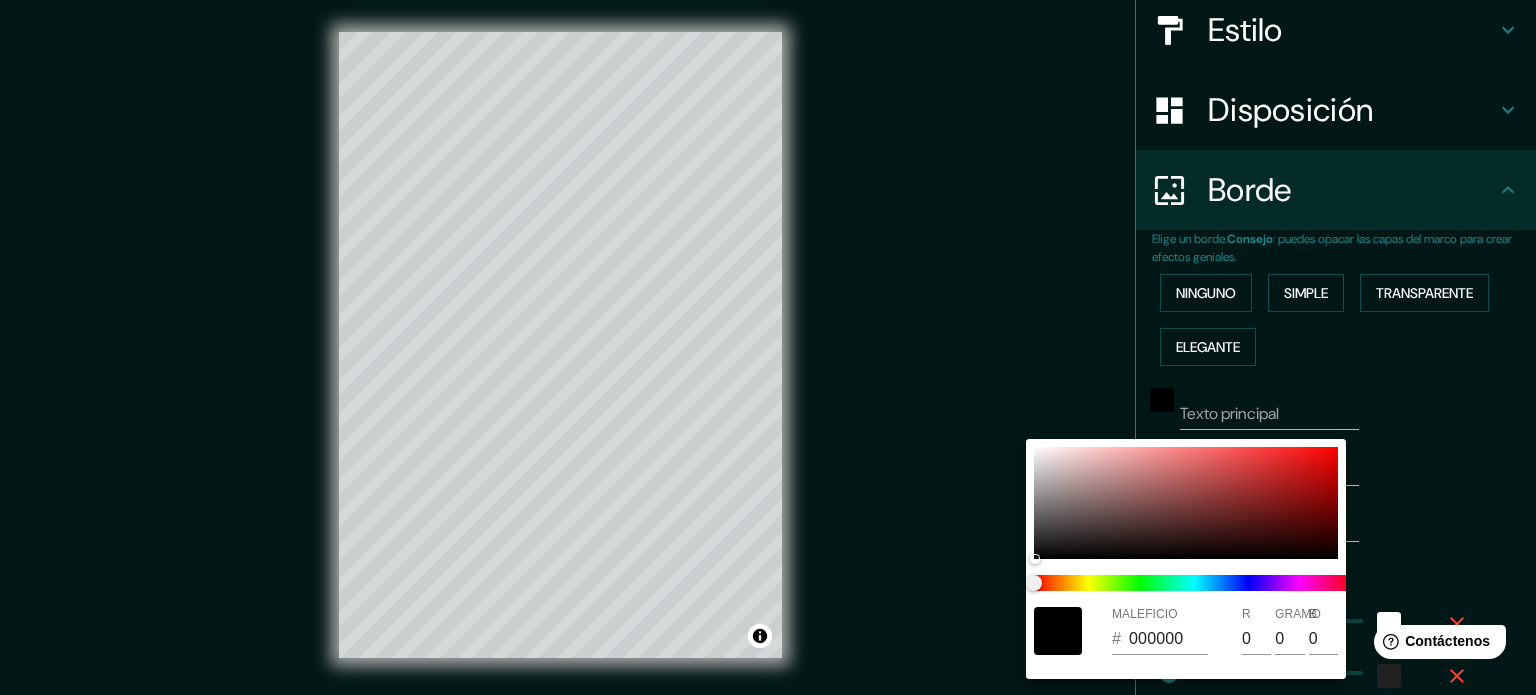 click at bounding box center (768, 347) 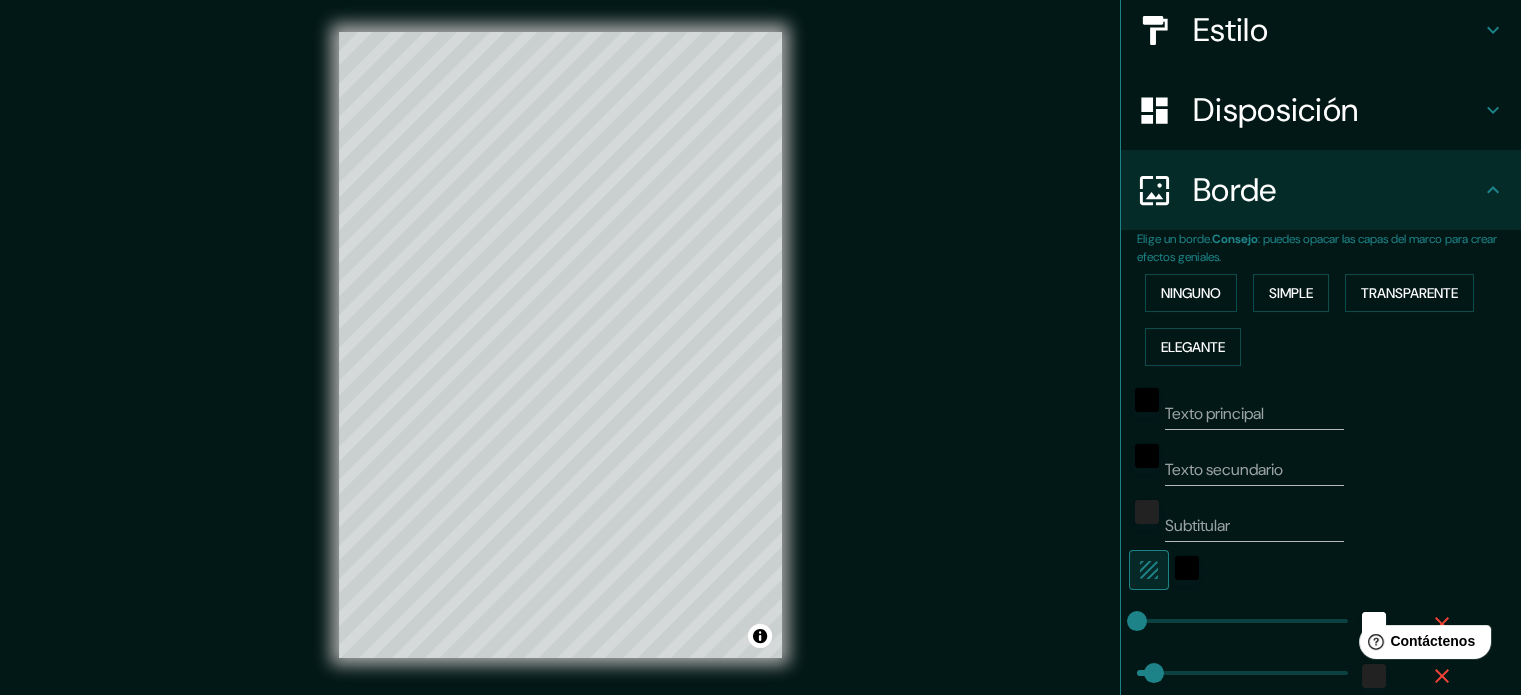 click on "Estilo" at bounding box center [1230, 30] 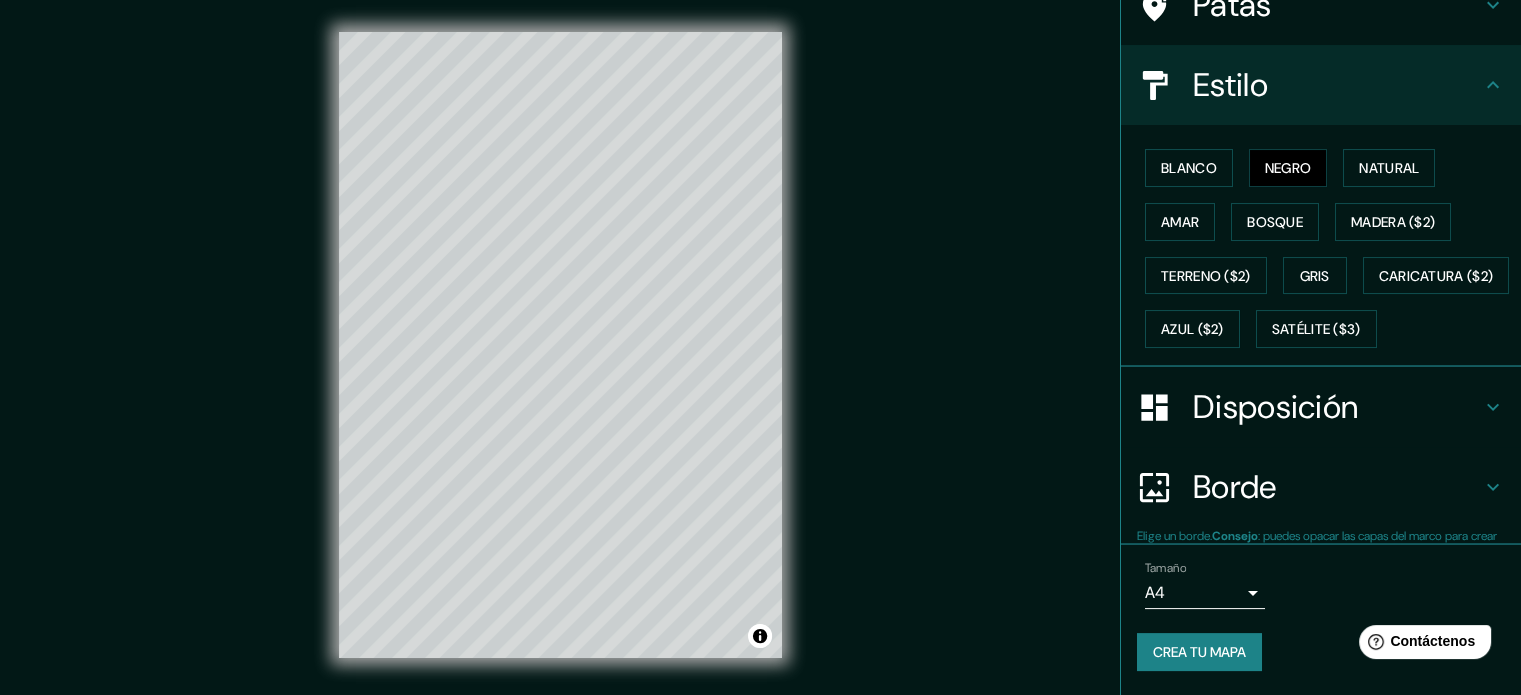 scroll, scrollTop: 236, scrollLeft: 0, axis: vertical 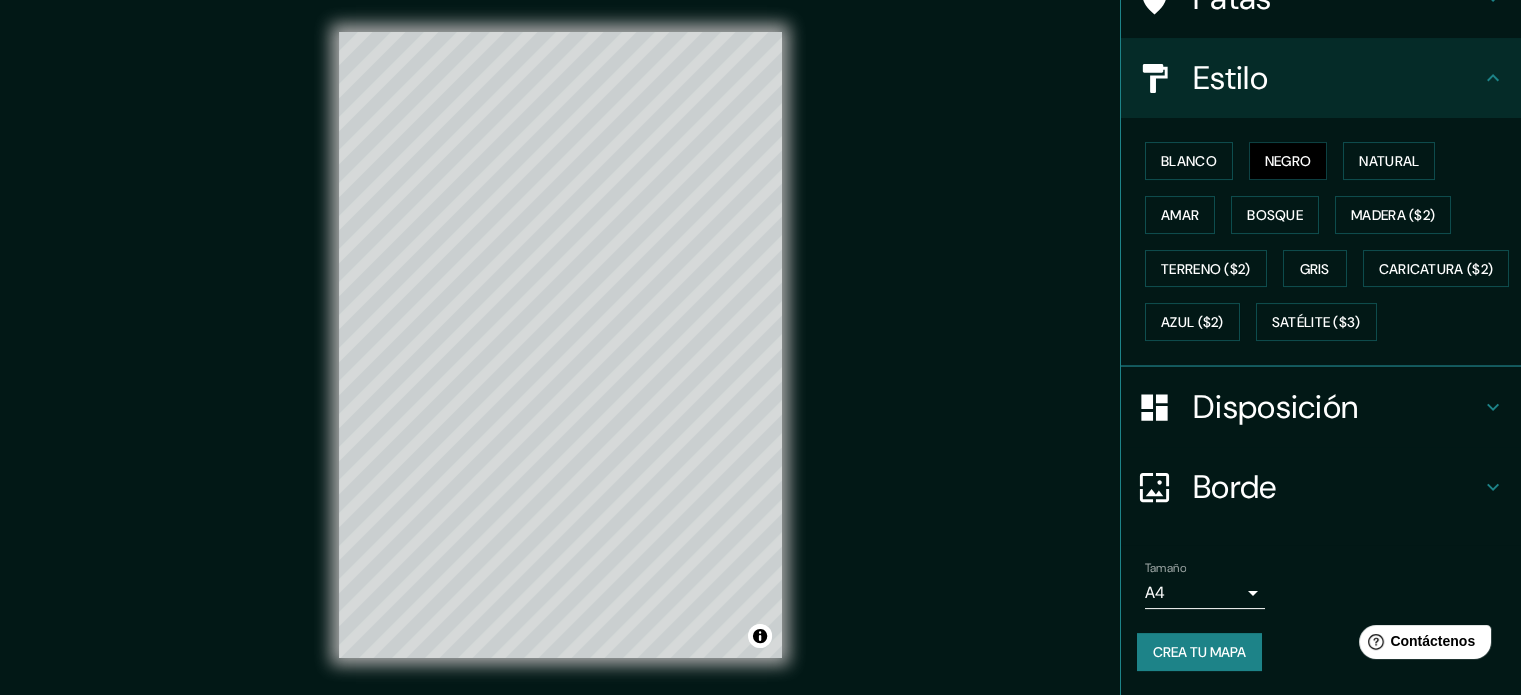 click on "Crea tu mapa" at bounding box center (1199, 652) 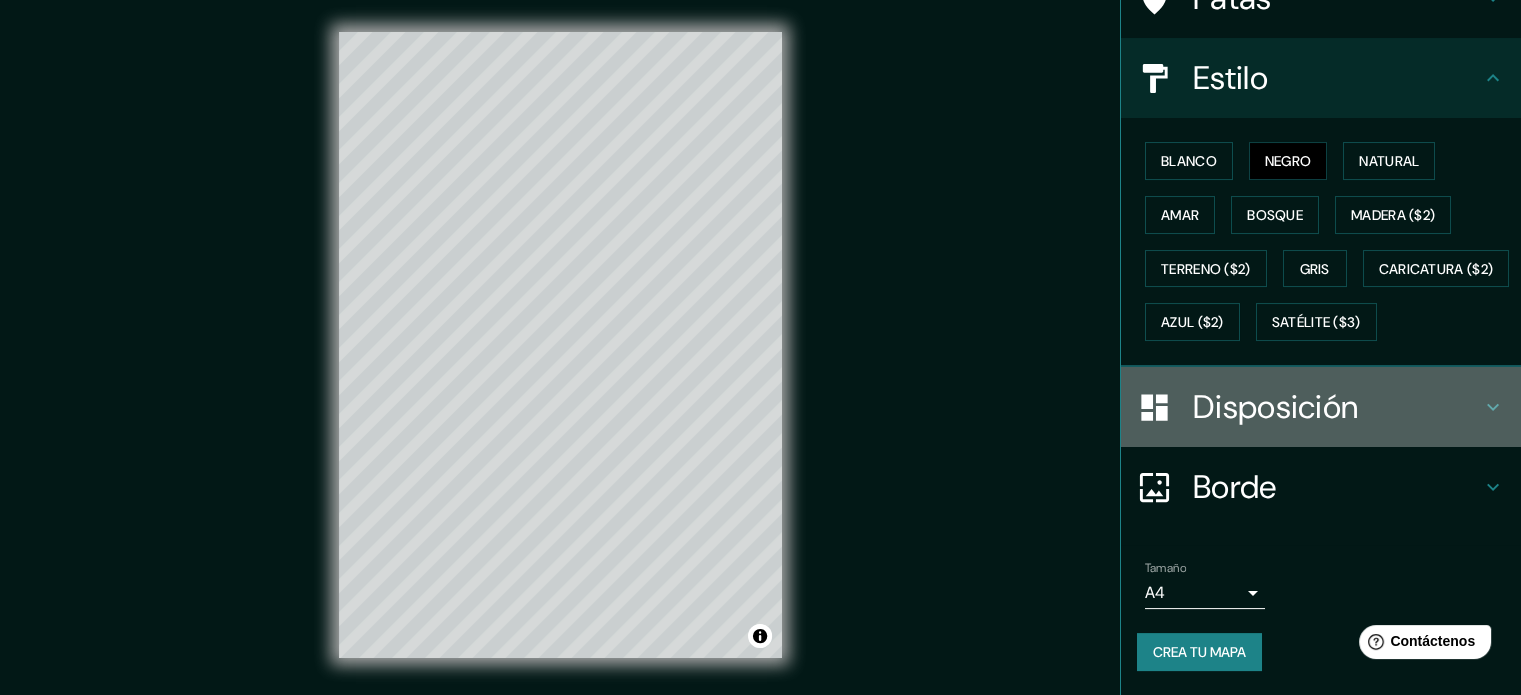 click on "Disposición" at bounding box center (1275, 407) 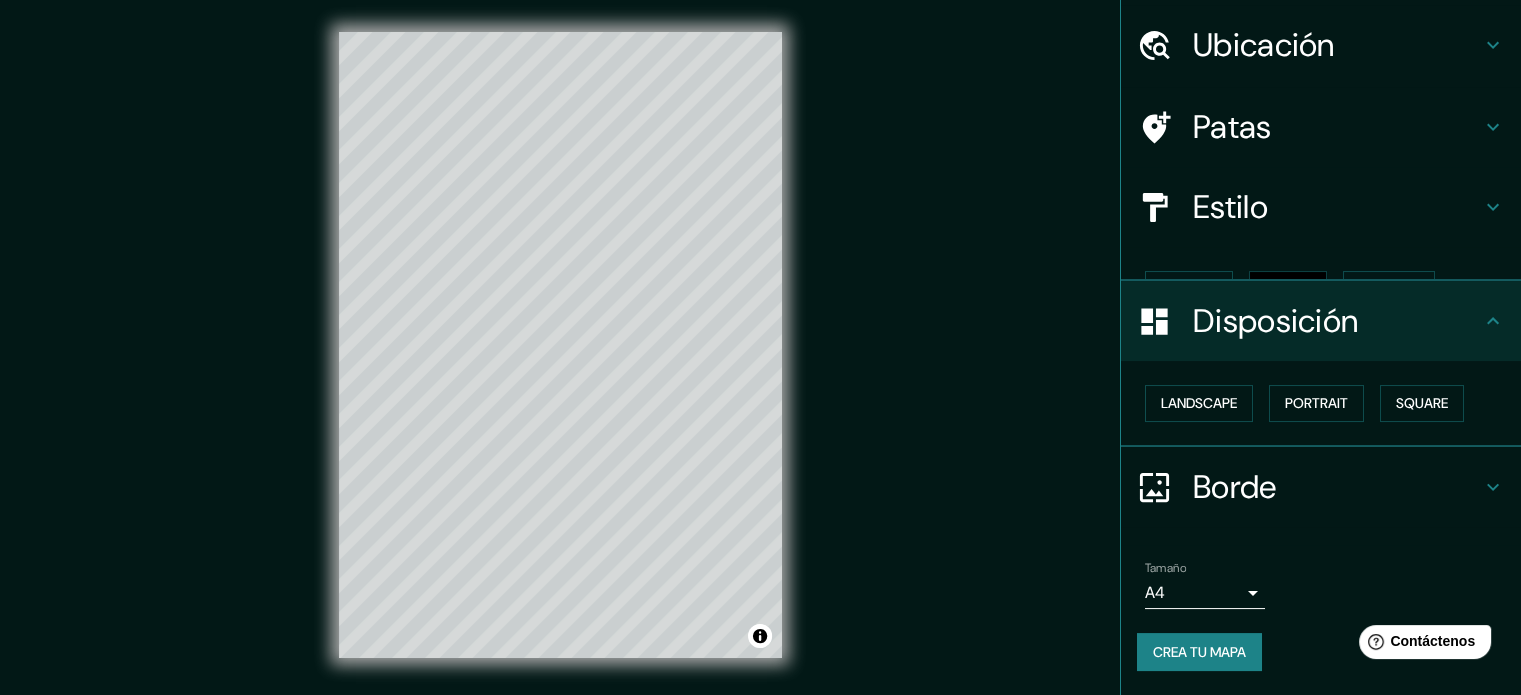 scroll, scrollTop: 24, scrollLeft: 0, axis: vertical 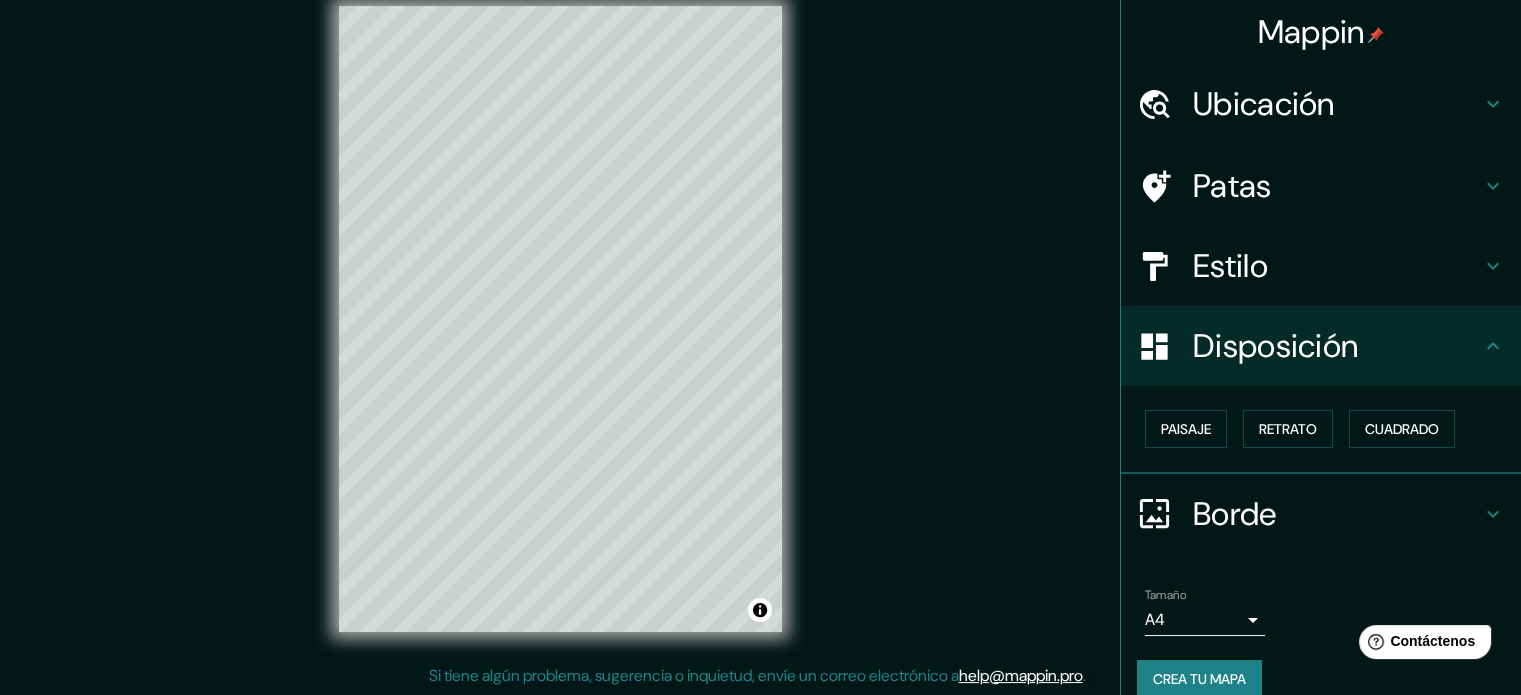 click on "Mappin Ubicación San Salvador, Departamento de San Salvador, El Salvador Patas Estilo Disposición Paisaje Retrato Cuadrado Borde Elige un borde.  Consejo  : puedes opacar las capas del marco para crear efectos geniales. Ninguno Simple Transparente Elegante Texto principal Texto secundario Subtitular Añadir capa de marco Tamaño A4 single Crea tu mapa © Mapbox   © OpenStreetMap   Improve this map Si tiene algún problema, sugerencia o inquietud, envíe un correo electrónico a  help@mappin.pro  .   . ." at bounding box center [760, 335] 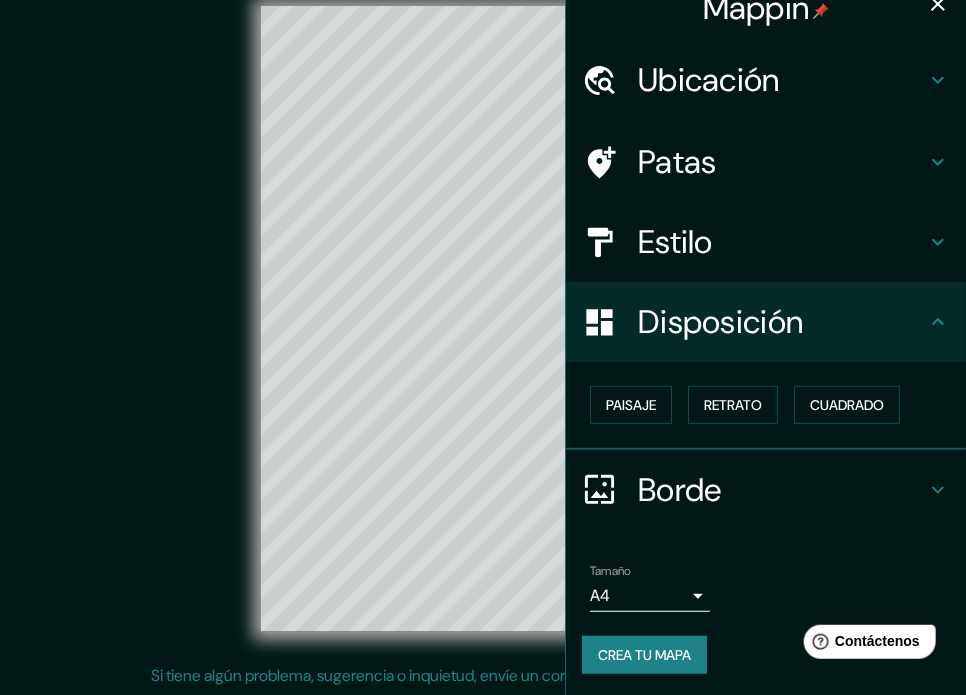 click 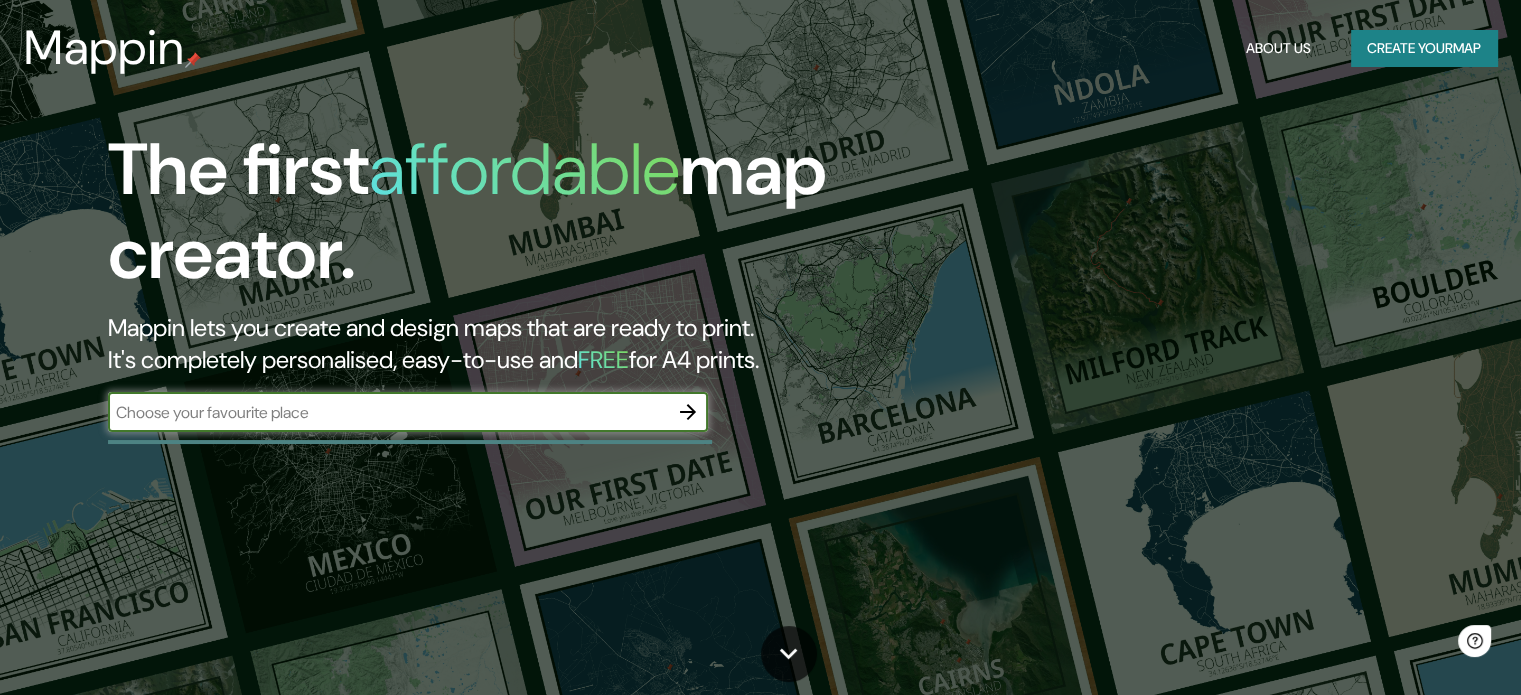 scroll, scrollTop: 0, scrollLeft: 0, axis: both 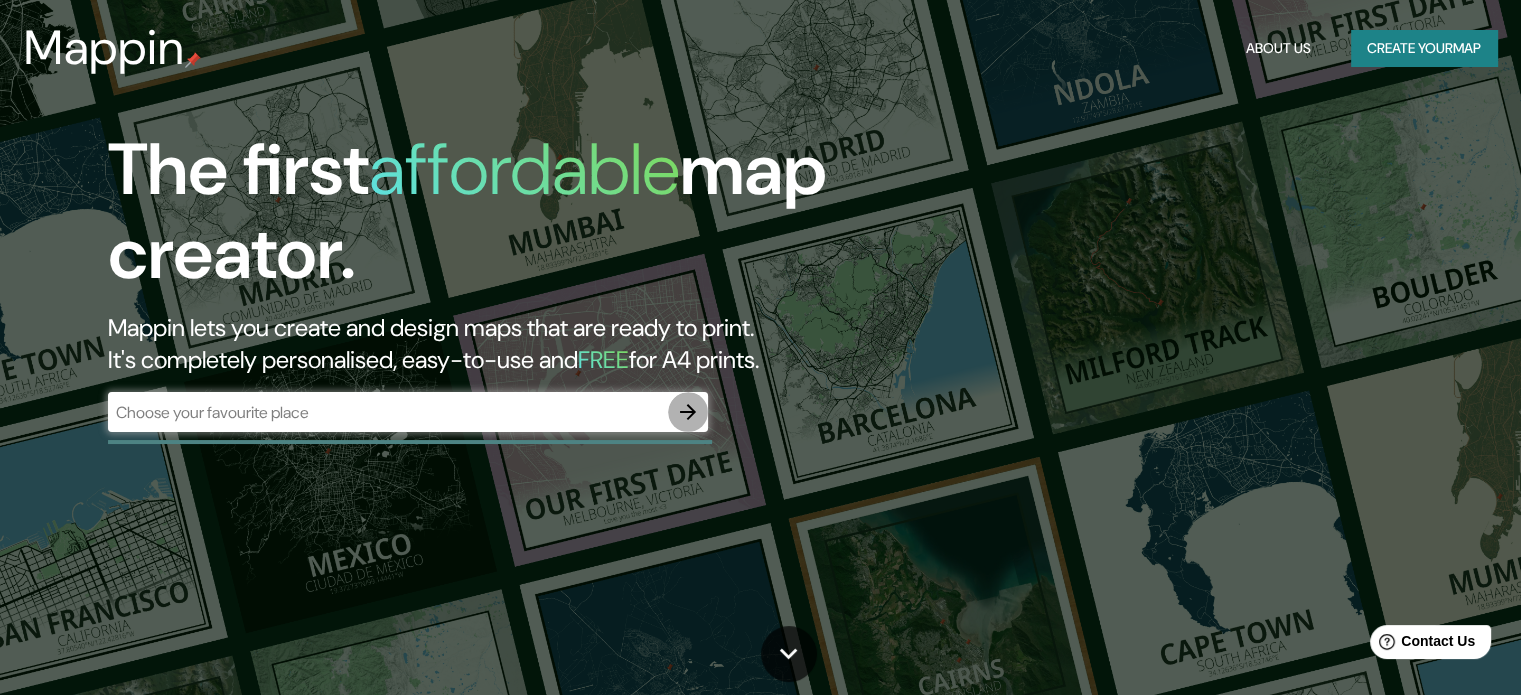 click 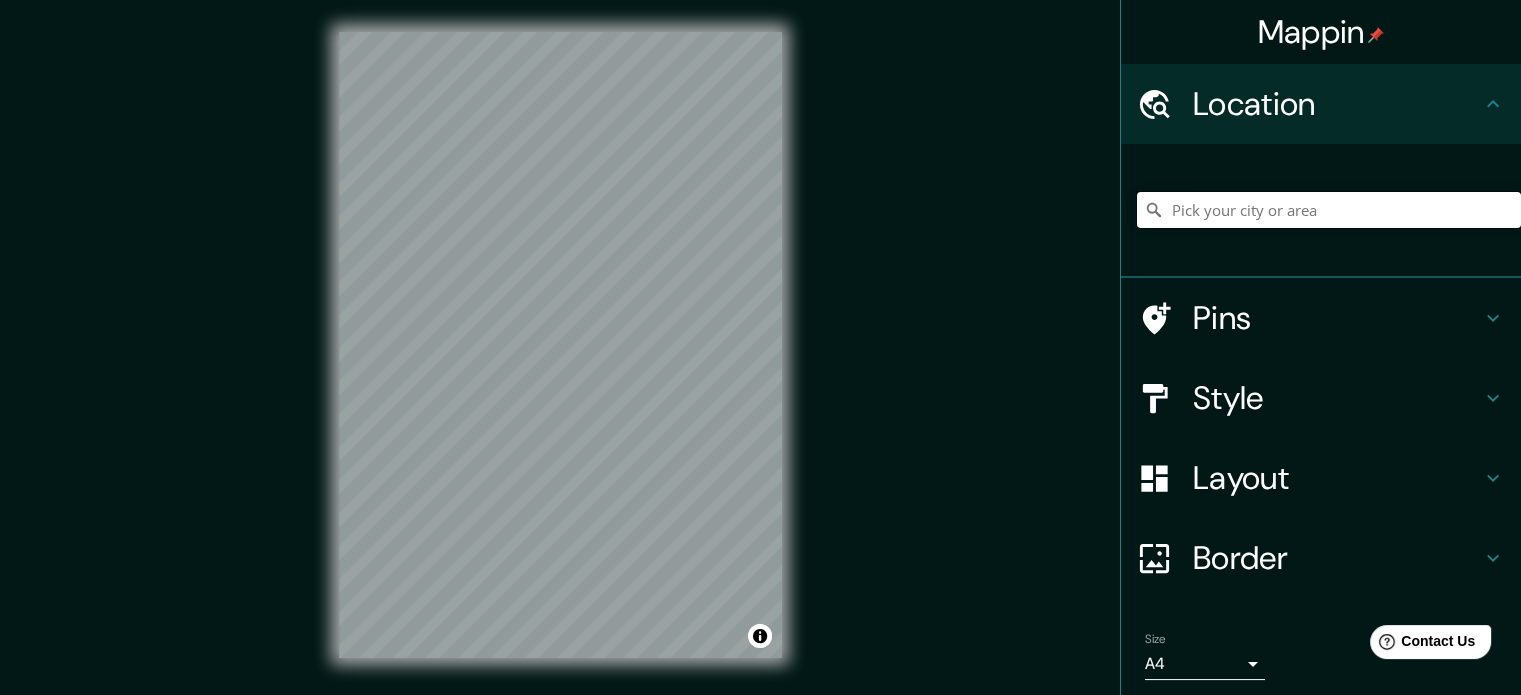click at bounding box center (1329, 210) 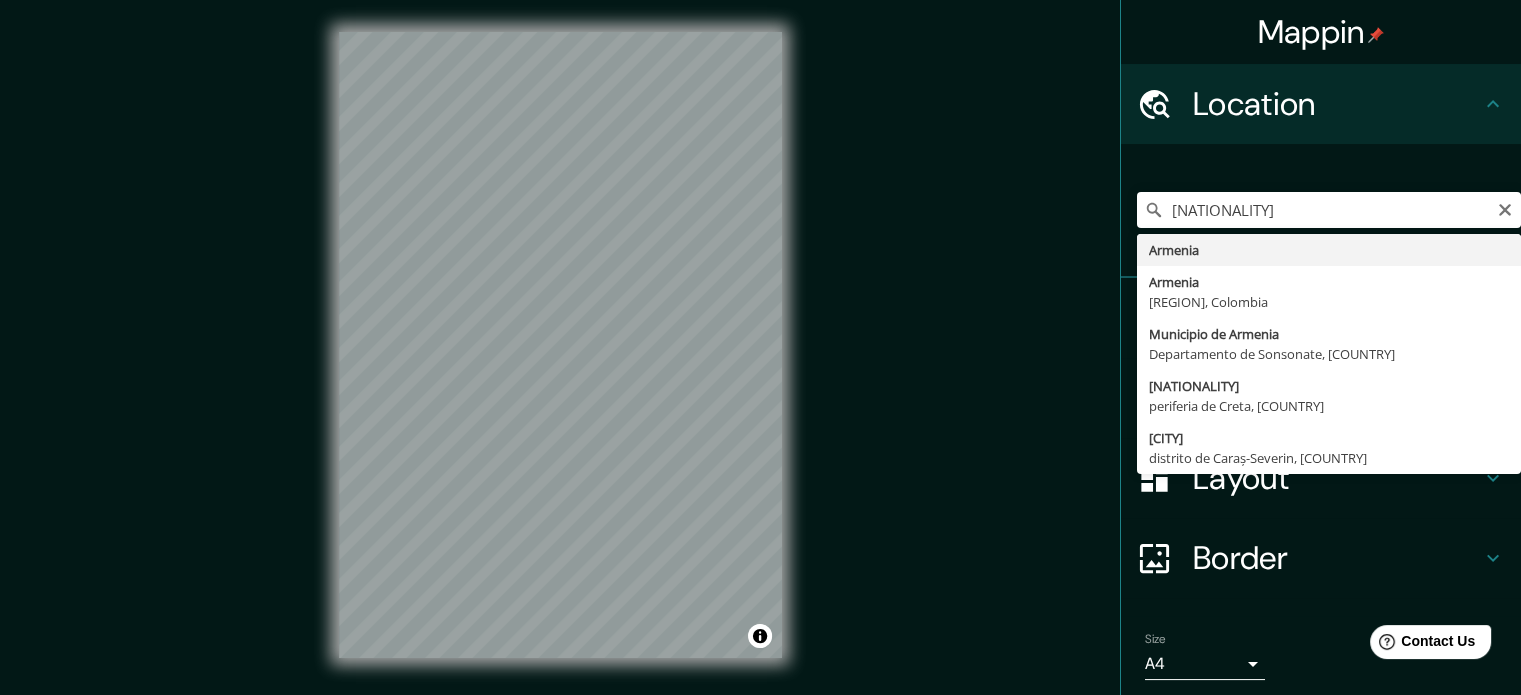 type on "Armenia, Quindío, Colombia" 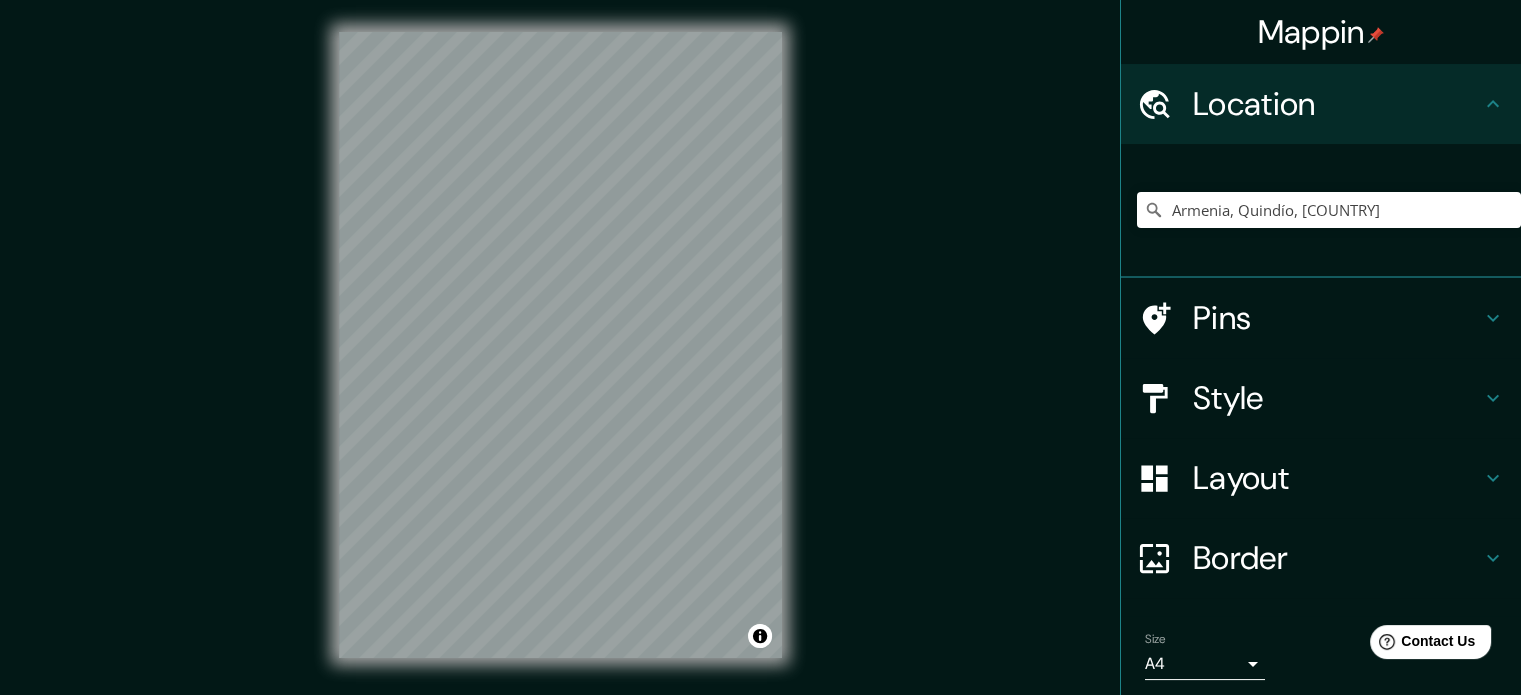 click at bounding box center (1165, 318) 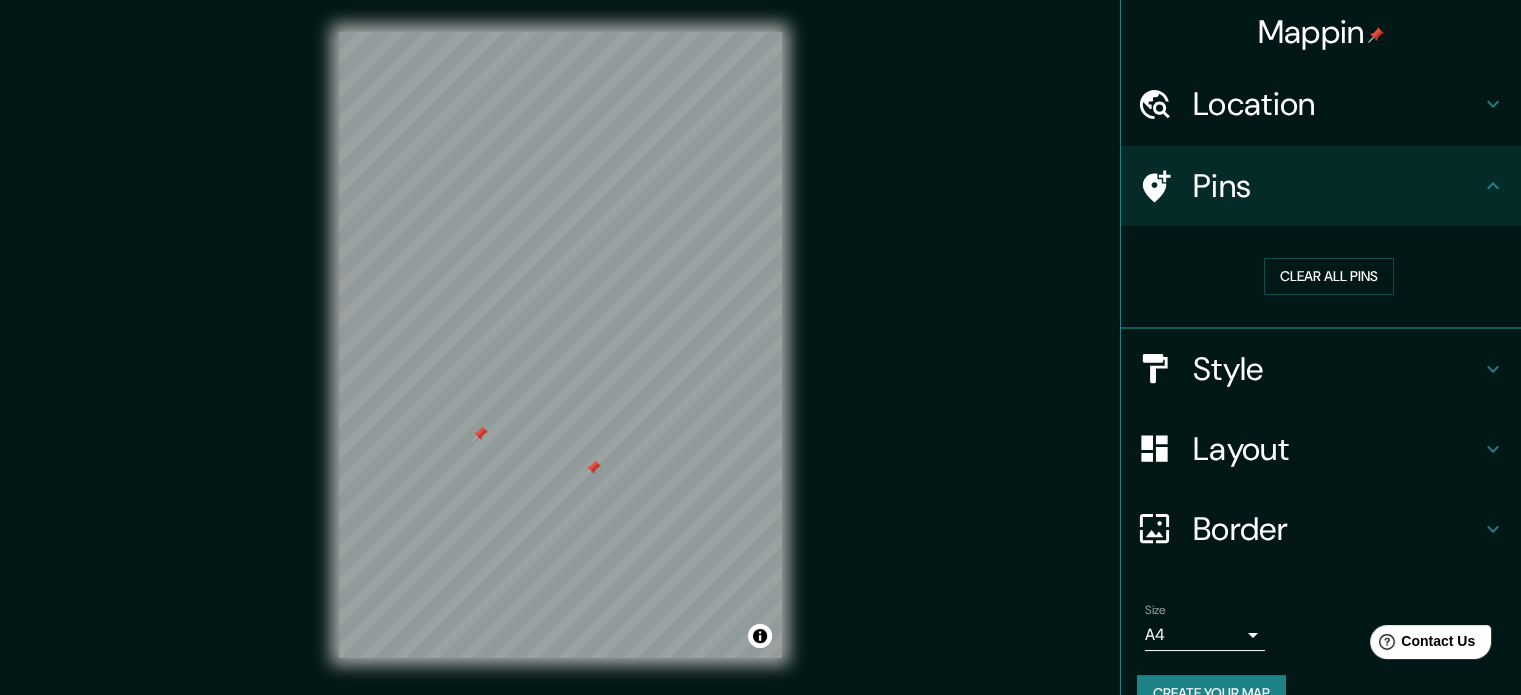 click at bounding box center [593, 468] 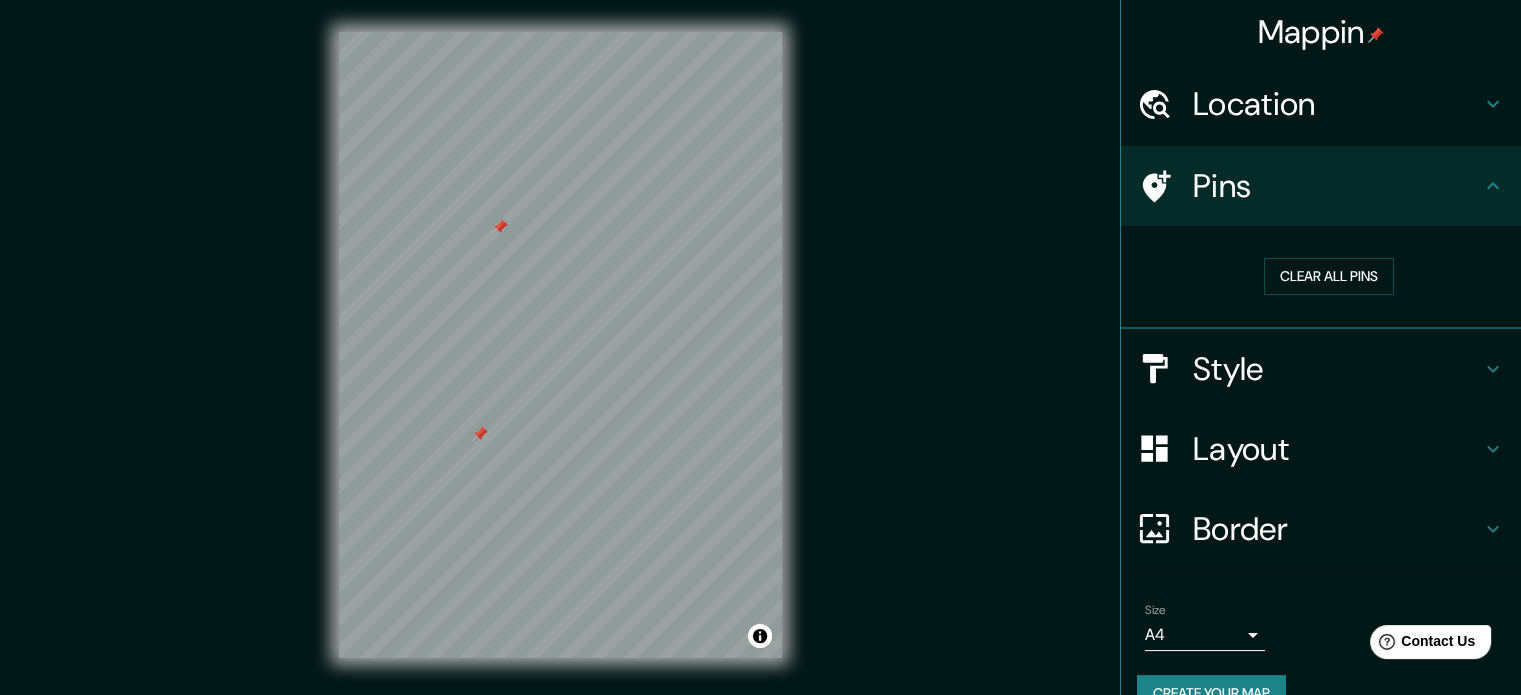 click 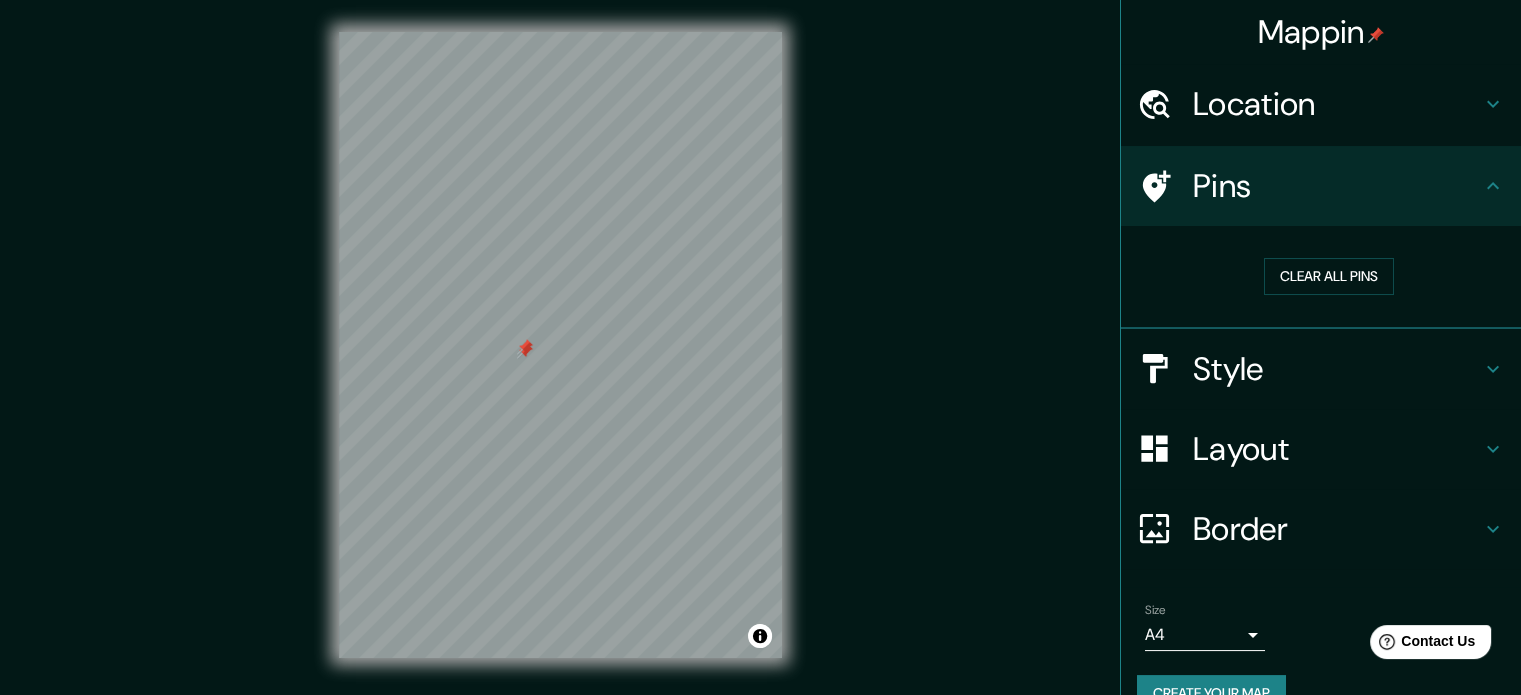 click at bounding box center (525, 347) 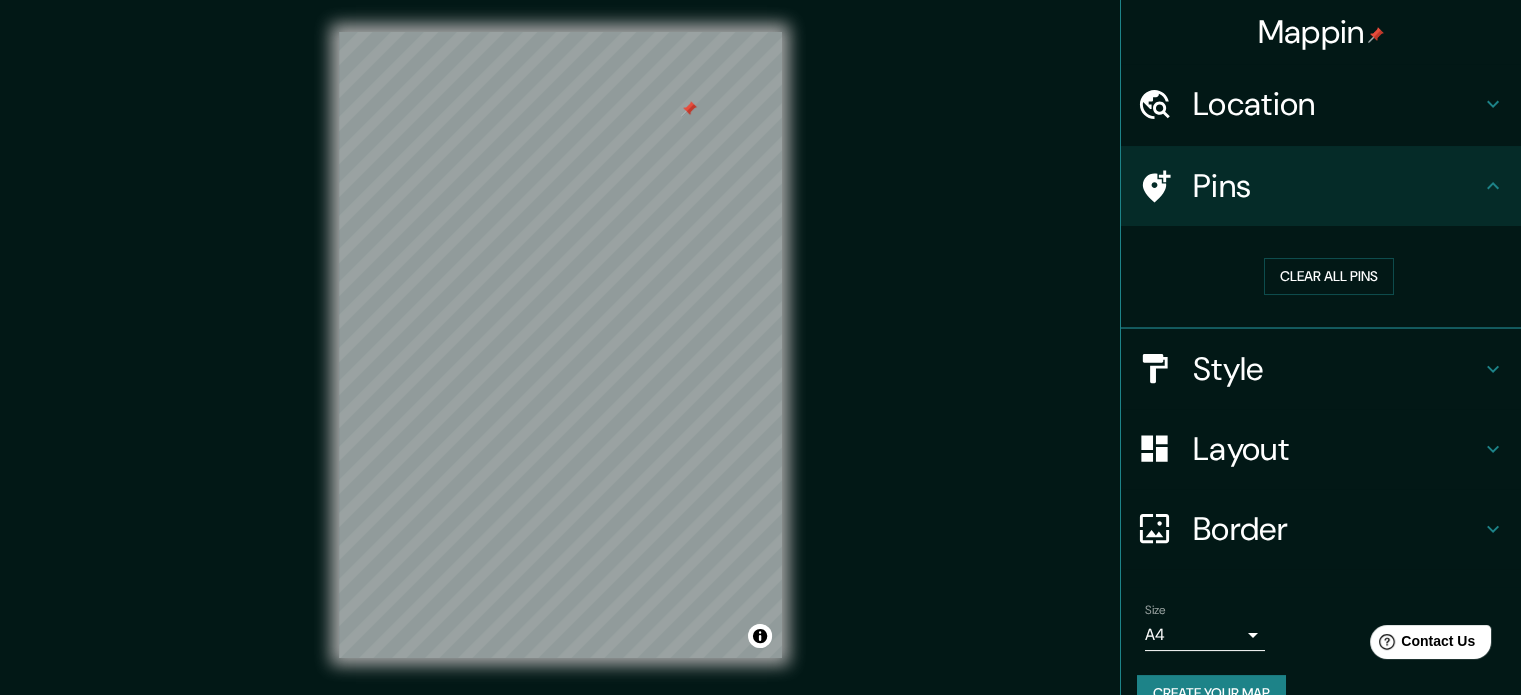 click on "Create your map" at bounding box center [1211, 693] 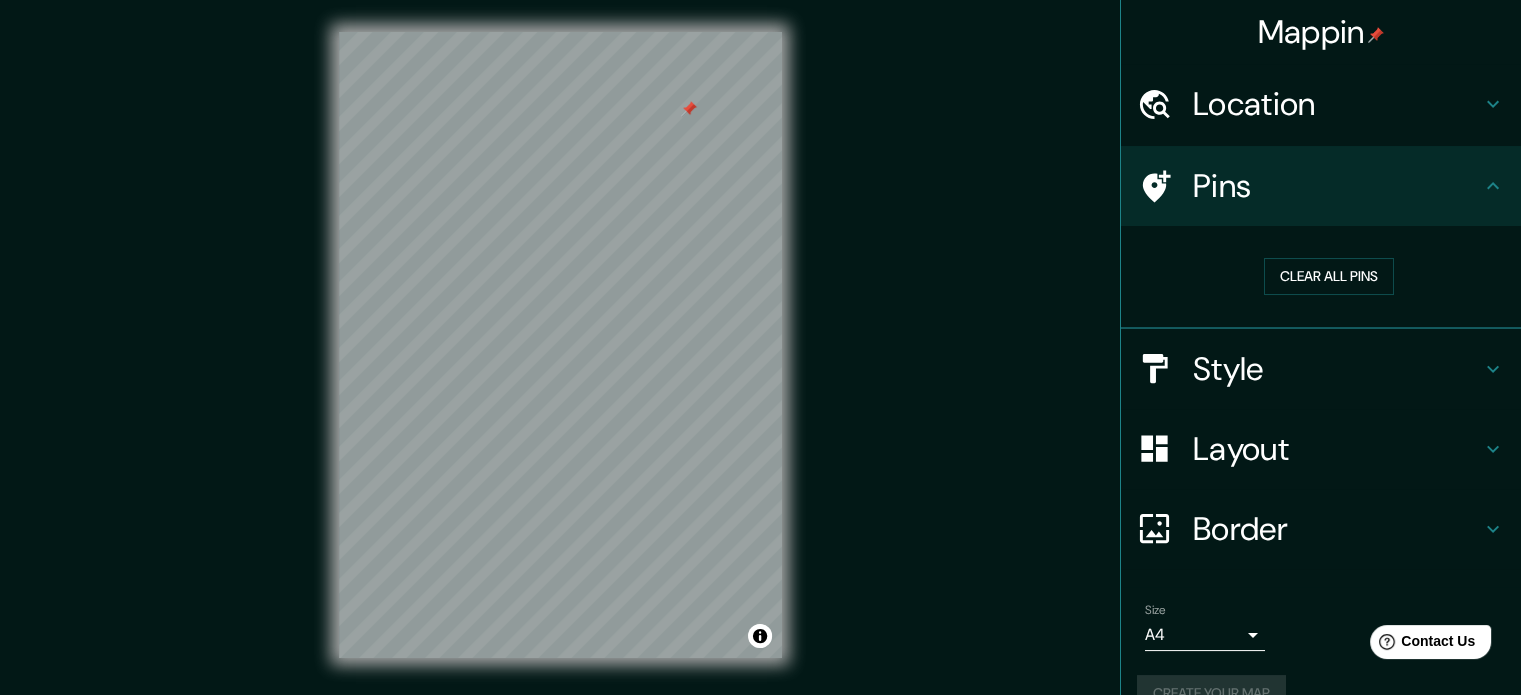 scroll, scrollTop: 24, scrollLeft: 0, axis: vertical 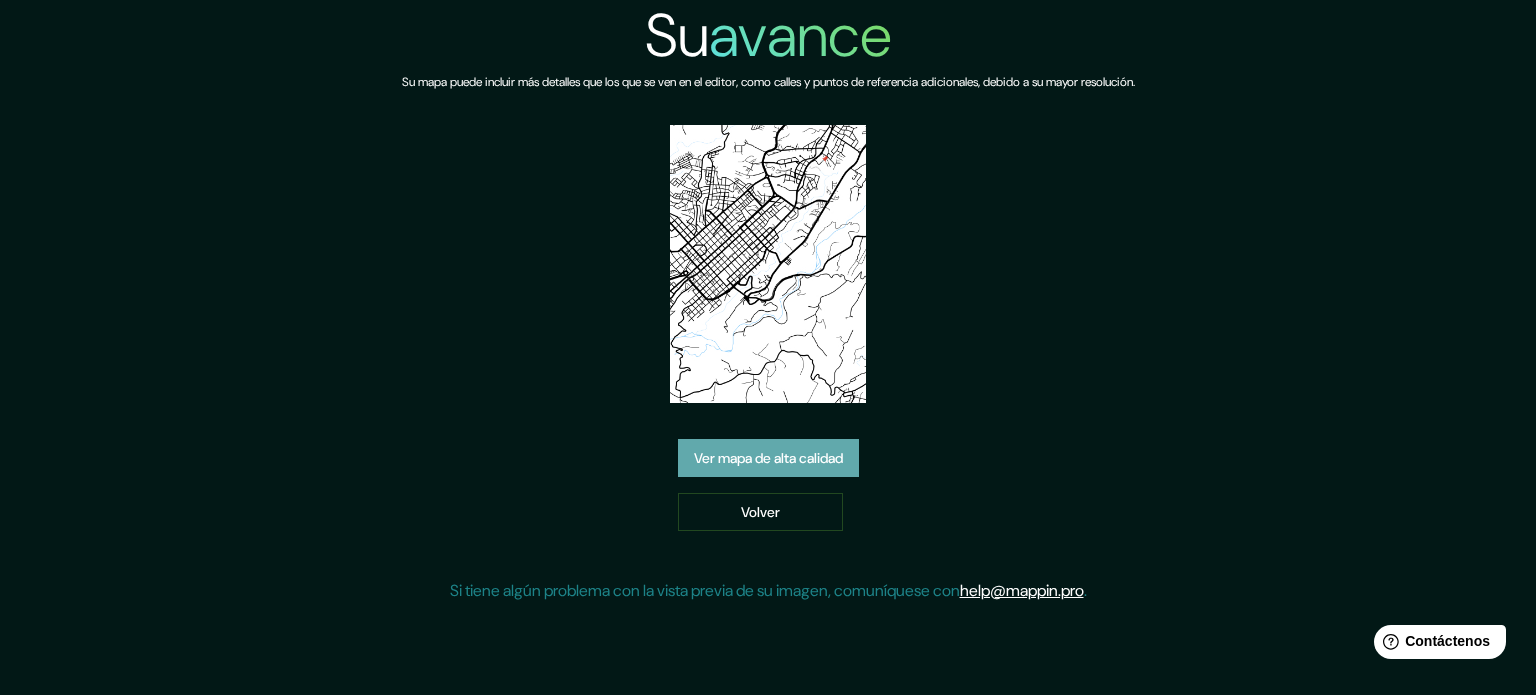 click on "Ver mapa de alta calidad" at bounding box center (768, 458) 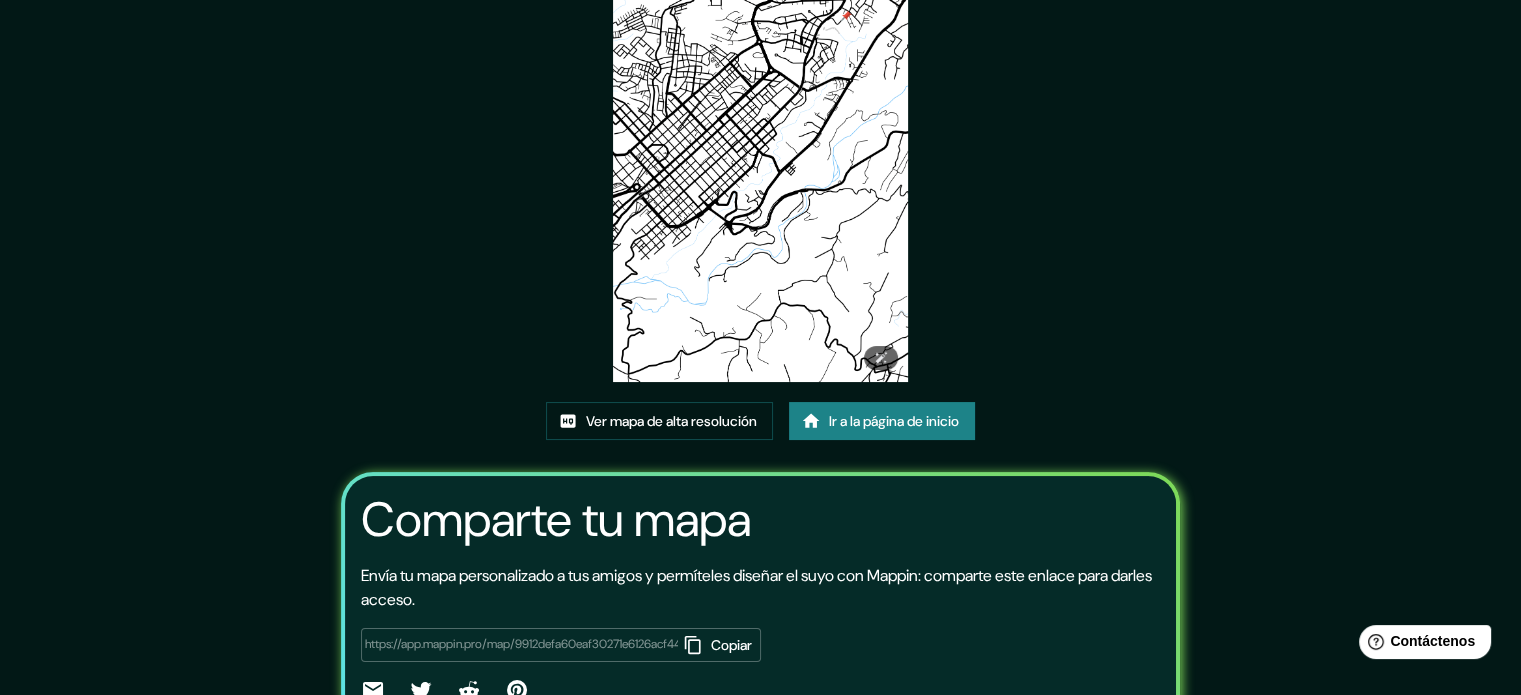 scroll, scrollTop: 224, scrollLeft: 0, axis: vertical 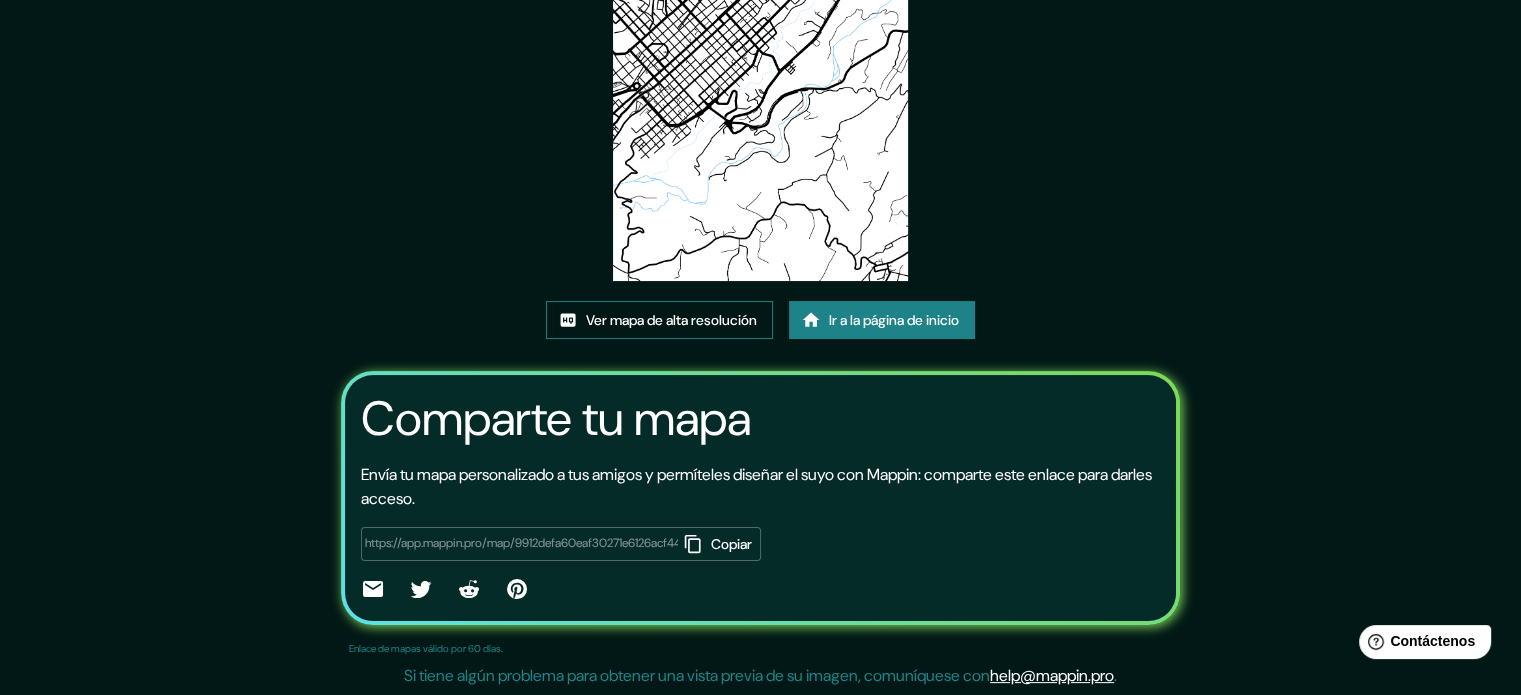 click on "Ver mapa de alta resolución" at bounding box center [671, 320] 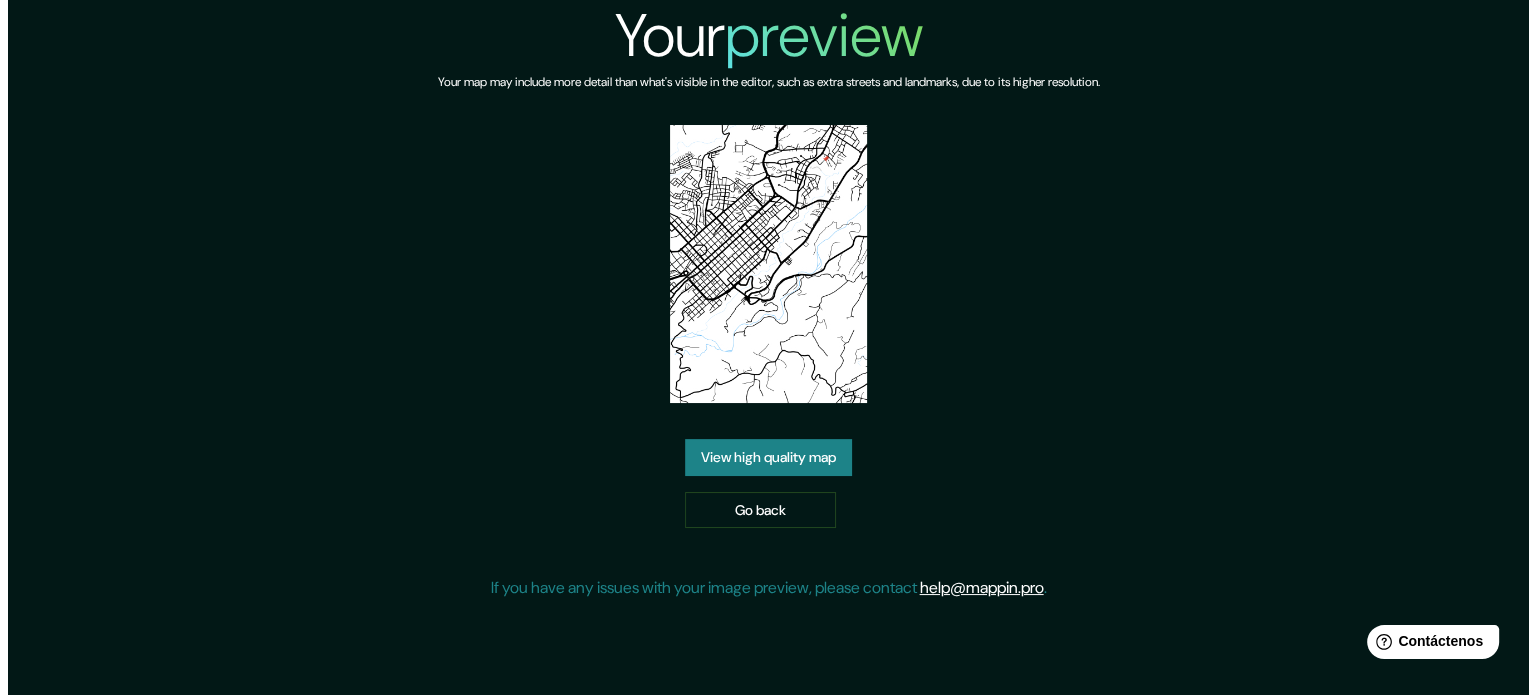scroll, scrollTop: 0, scrollLeft: 0, axis: both 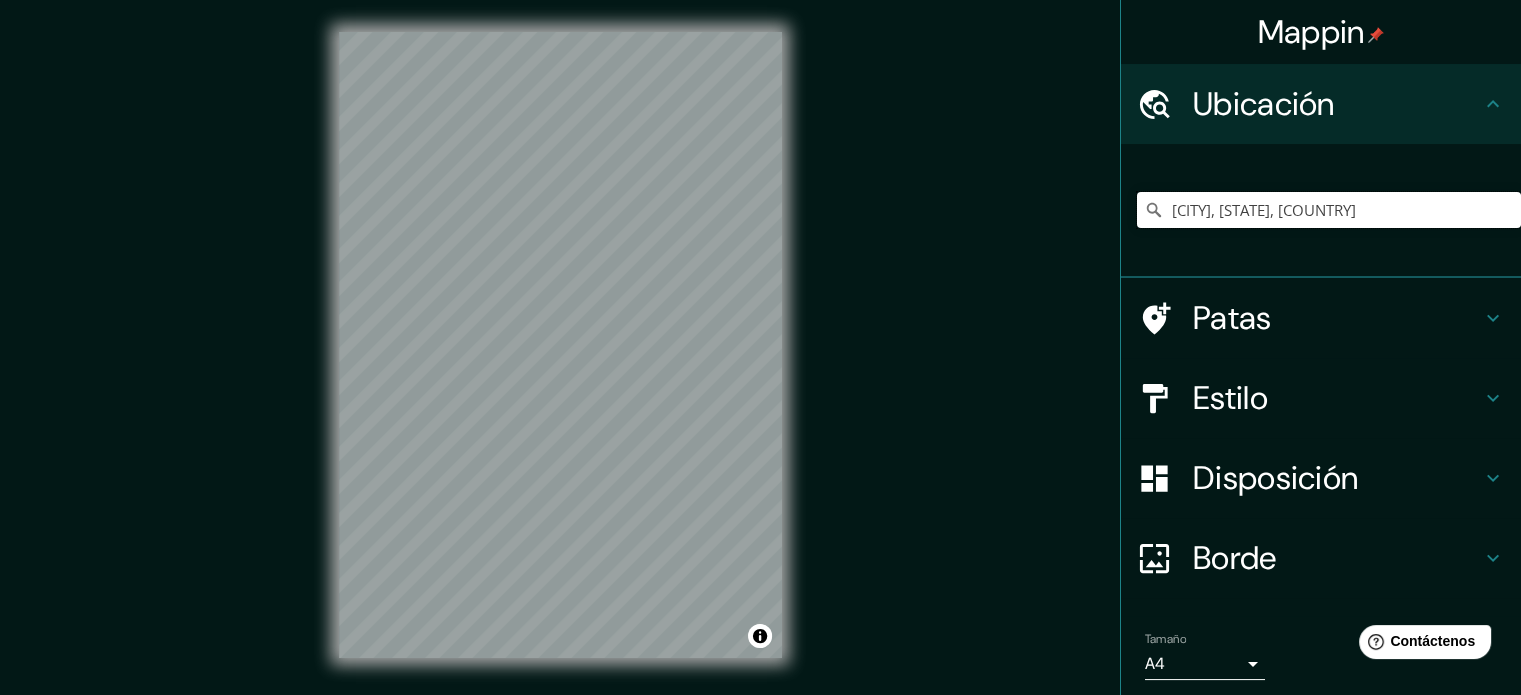 click on "Armenia, Quindío, [COUNTRY]" at bounding box center [1329, 210] 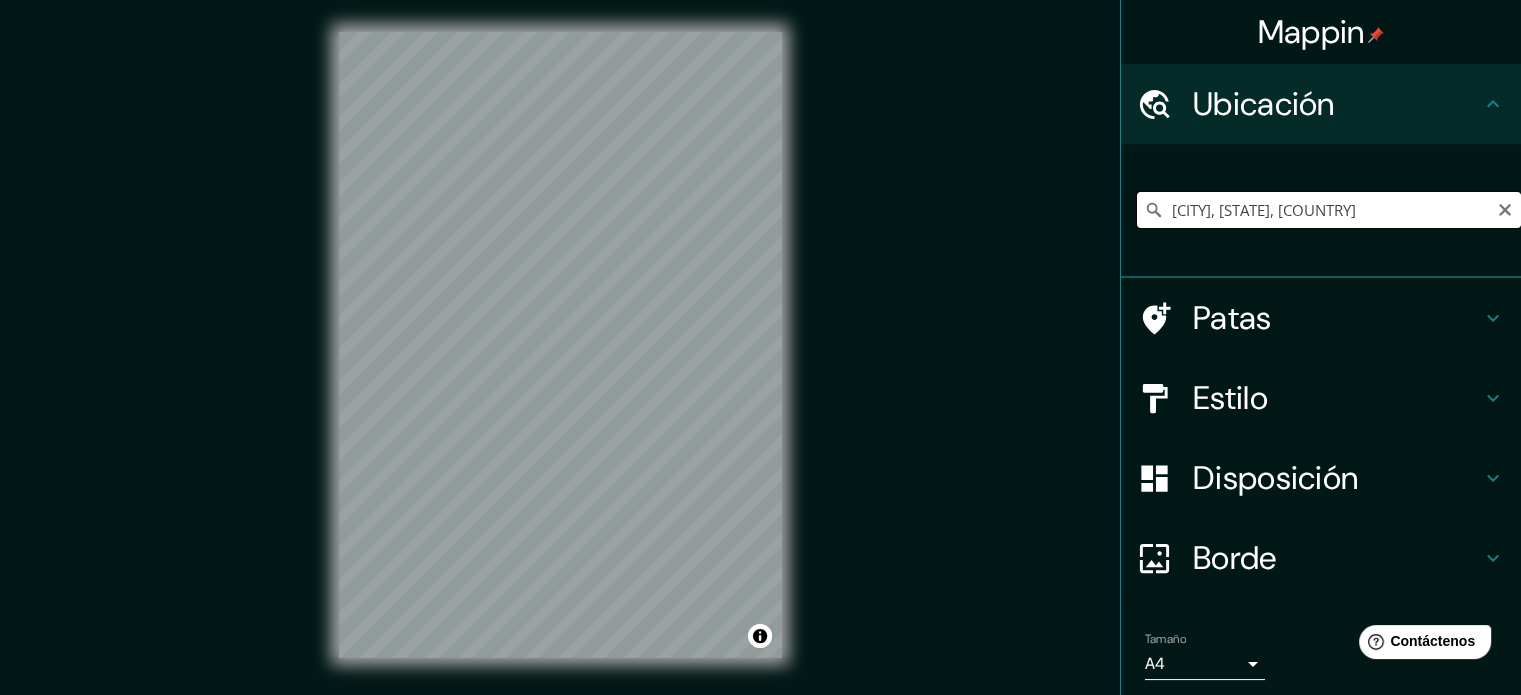 click on "Armenia, Quindío, [COUNTRY]" at bounding box center (1329, 210) 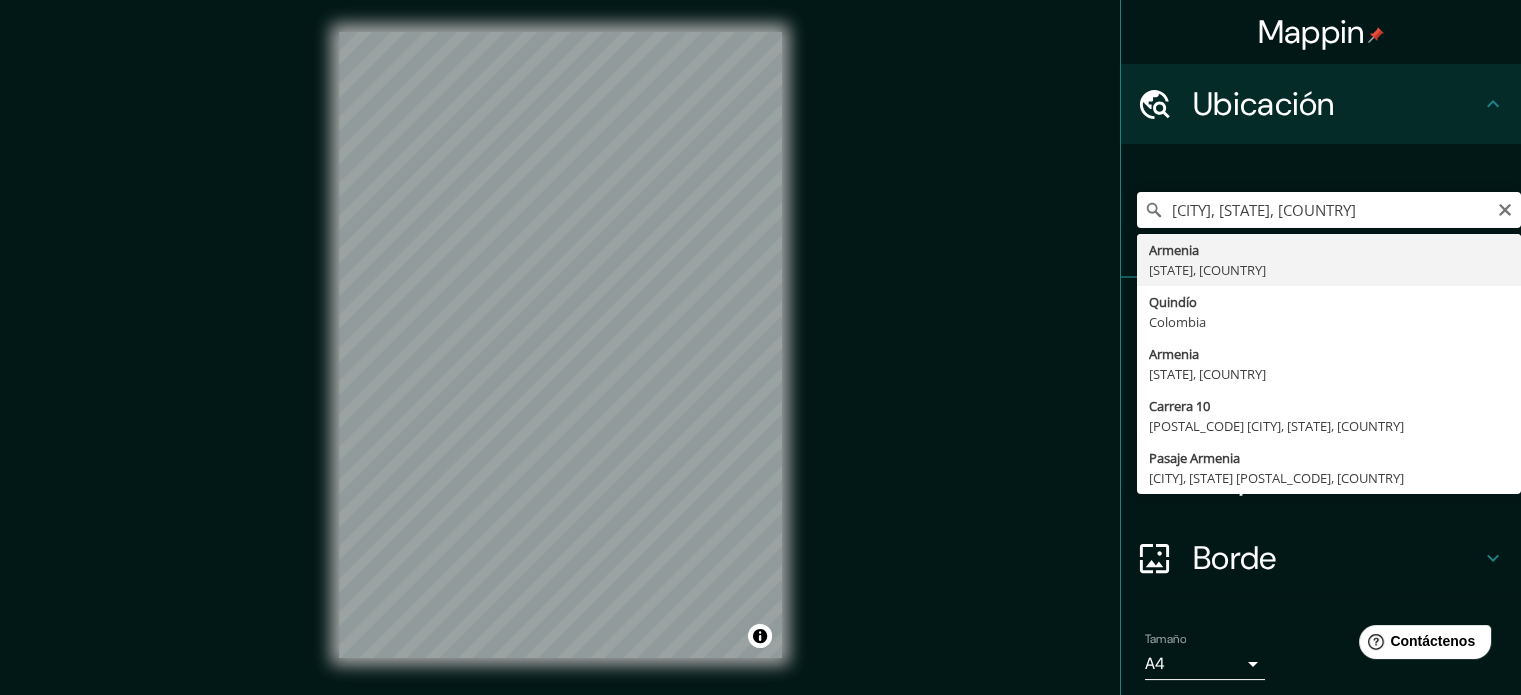 type on "Armenia, Quindío, [COUNTRY]" 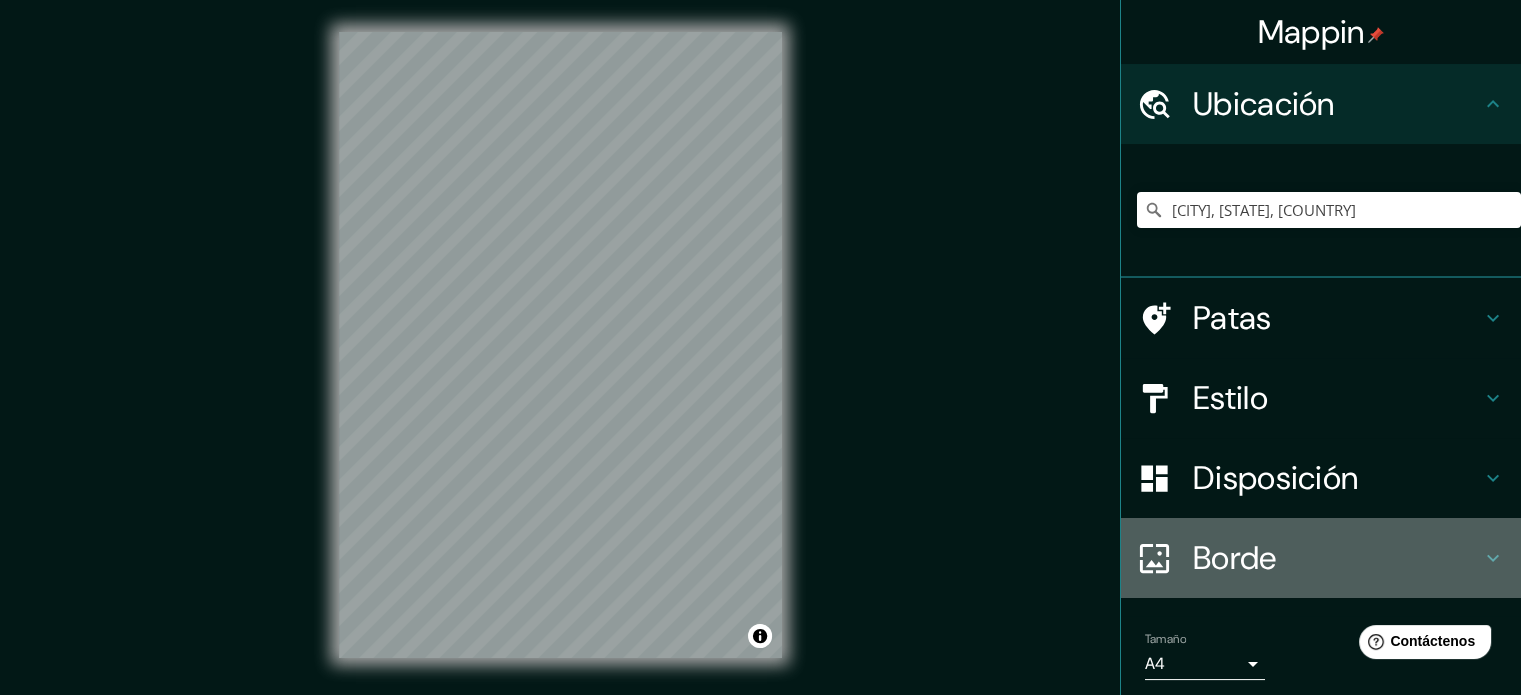 click on "Borde" at bounding box center [1235, 558] 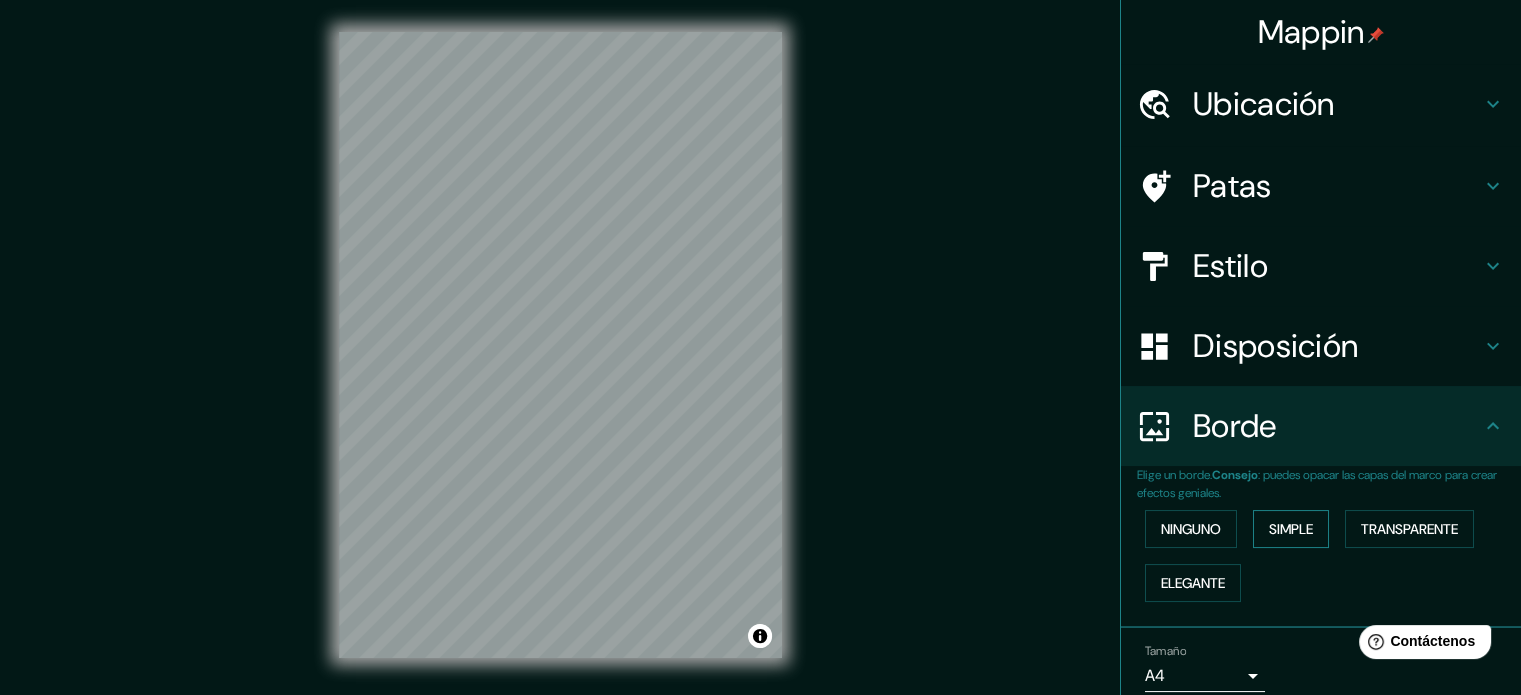 click on "Simple" at bounding box center [1291, 529] 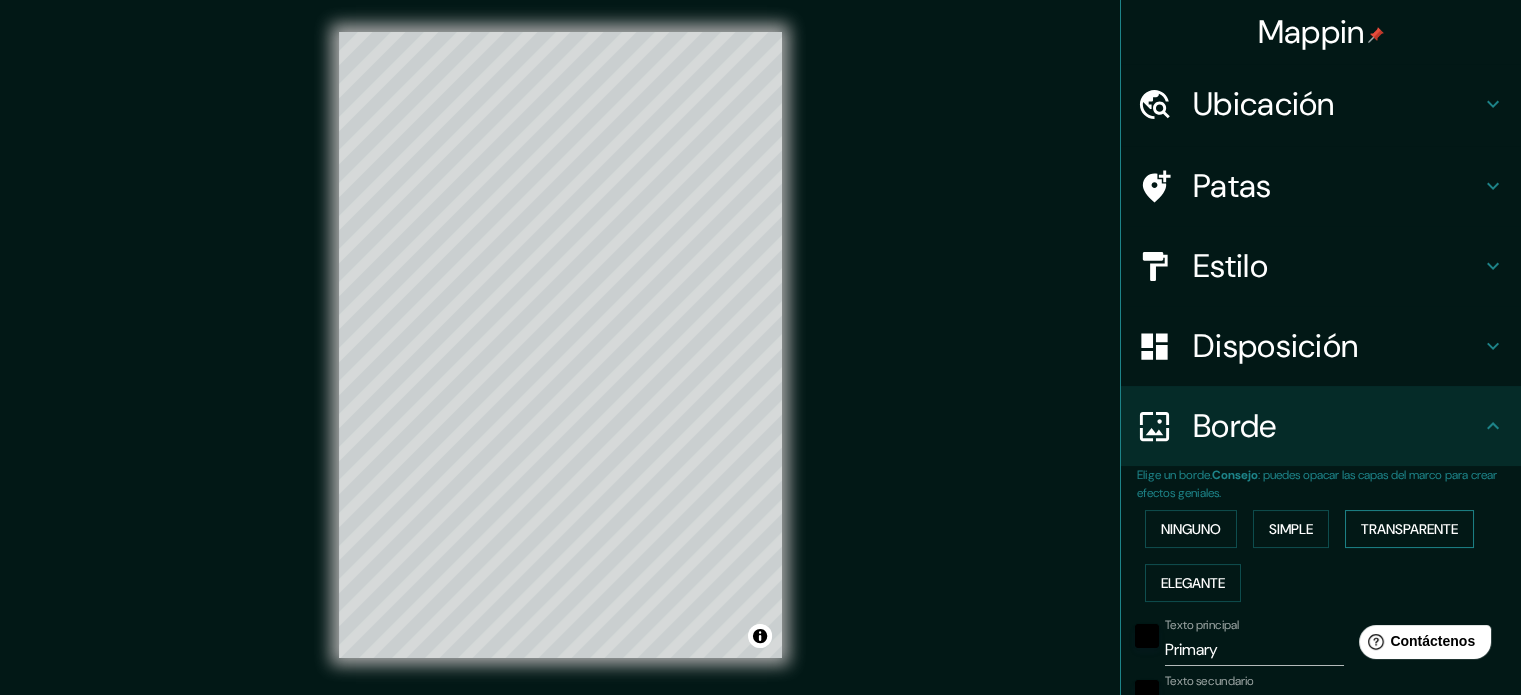 click on "Transparente" at bounding box center [1409, 529] 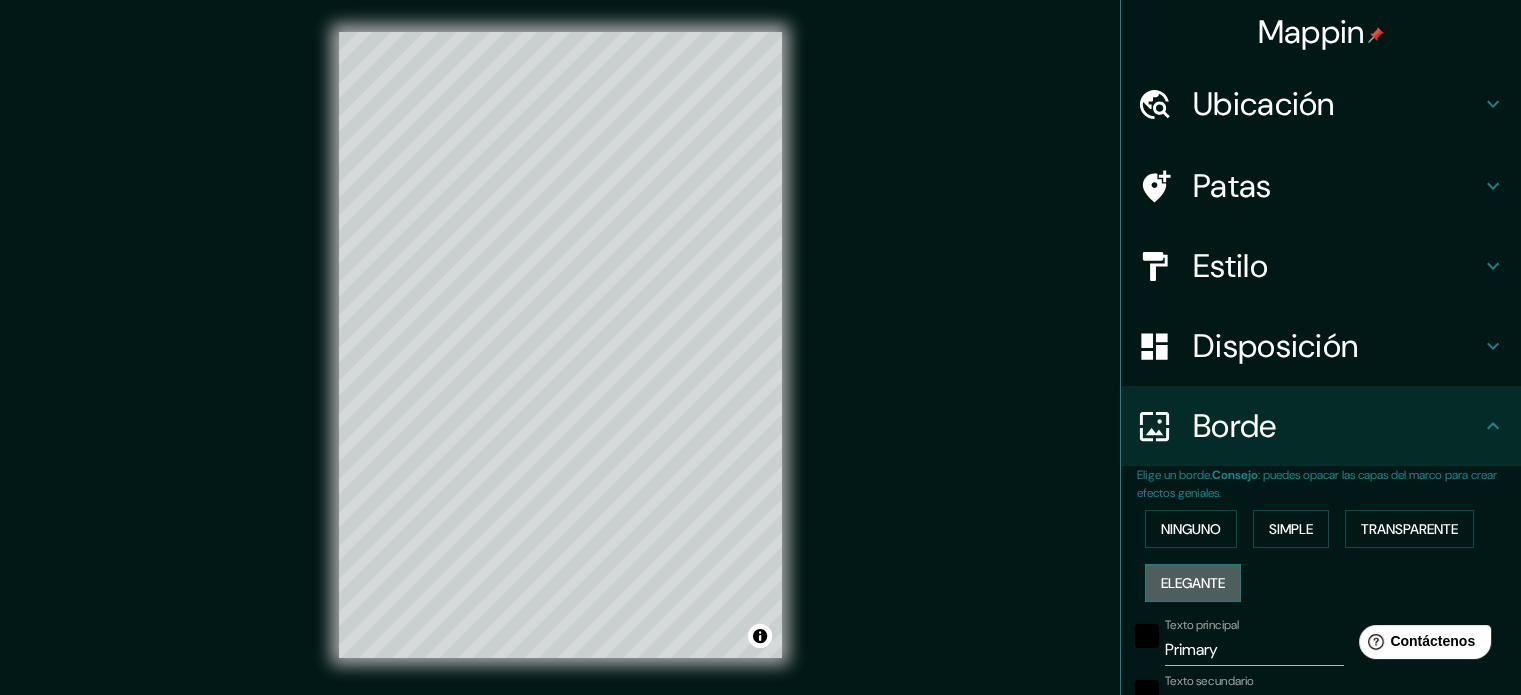 click on "Elegante" at bounding box center (1193, 583) 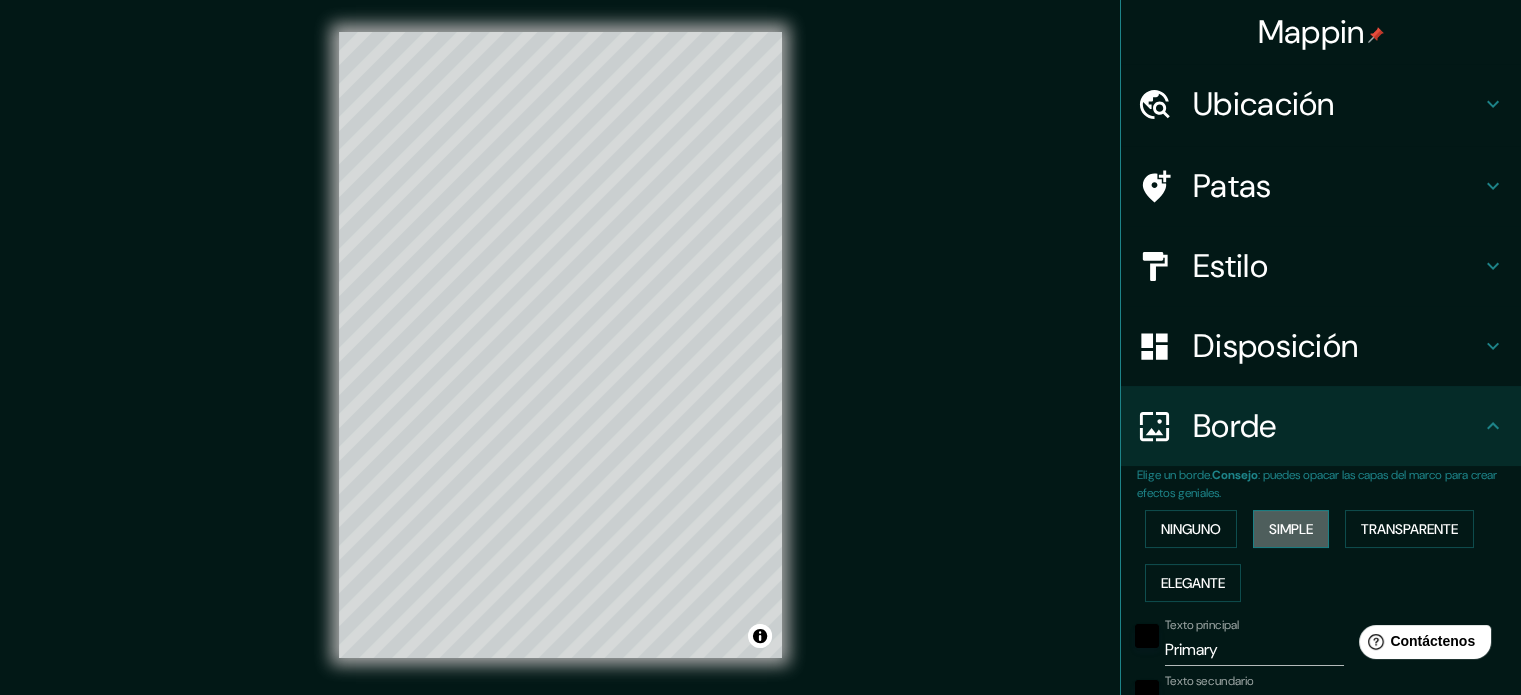 click on "Simple" at bounding box center [1291, 529] 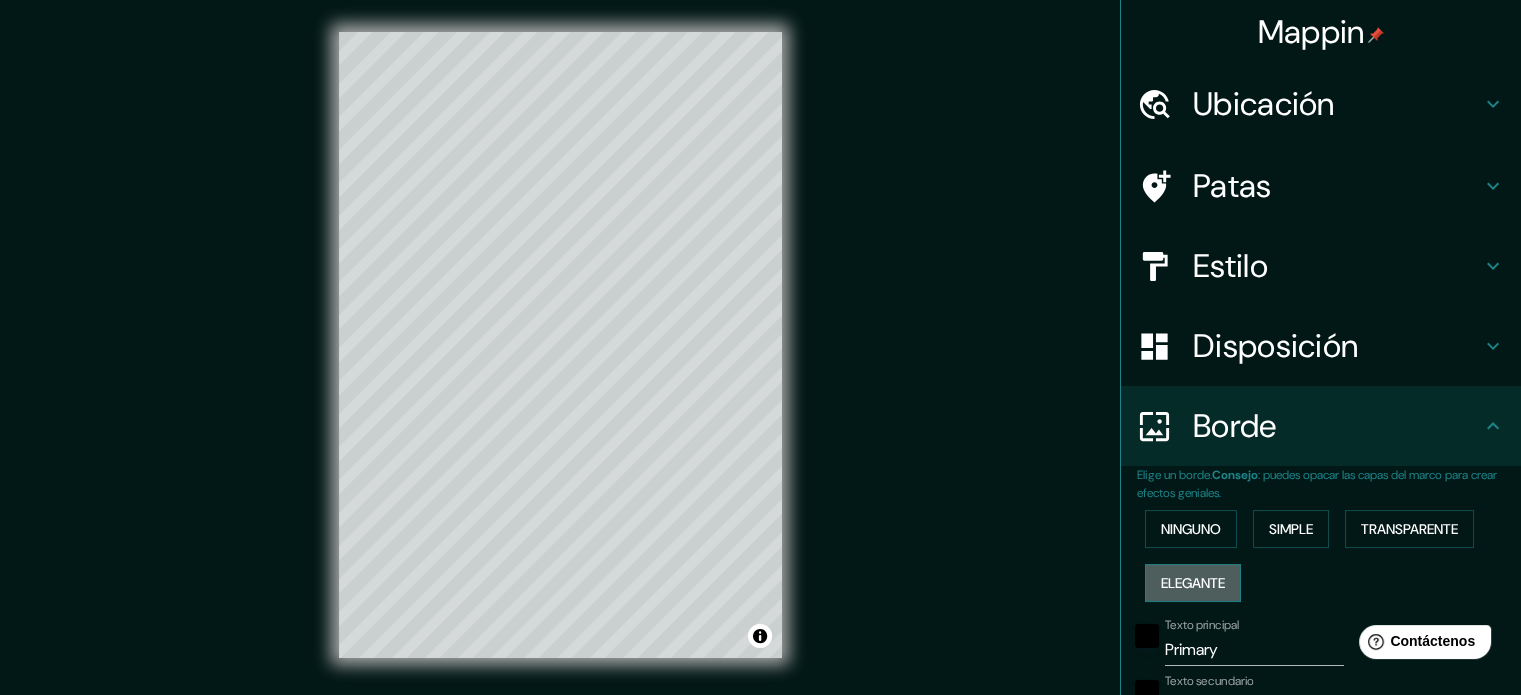 click on "Elegante" at bounding box center [1193, 583] 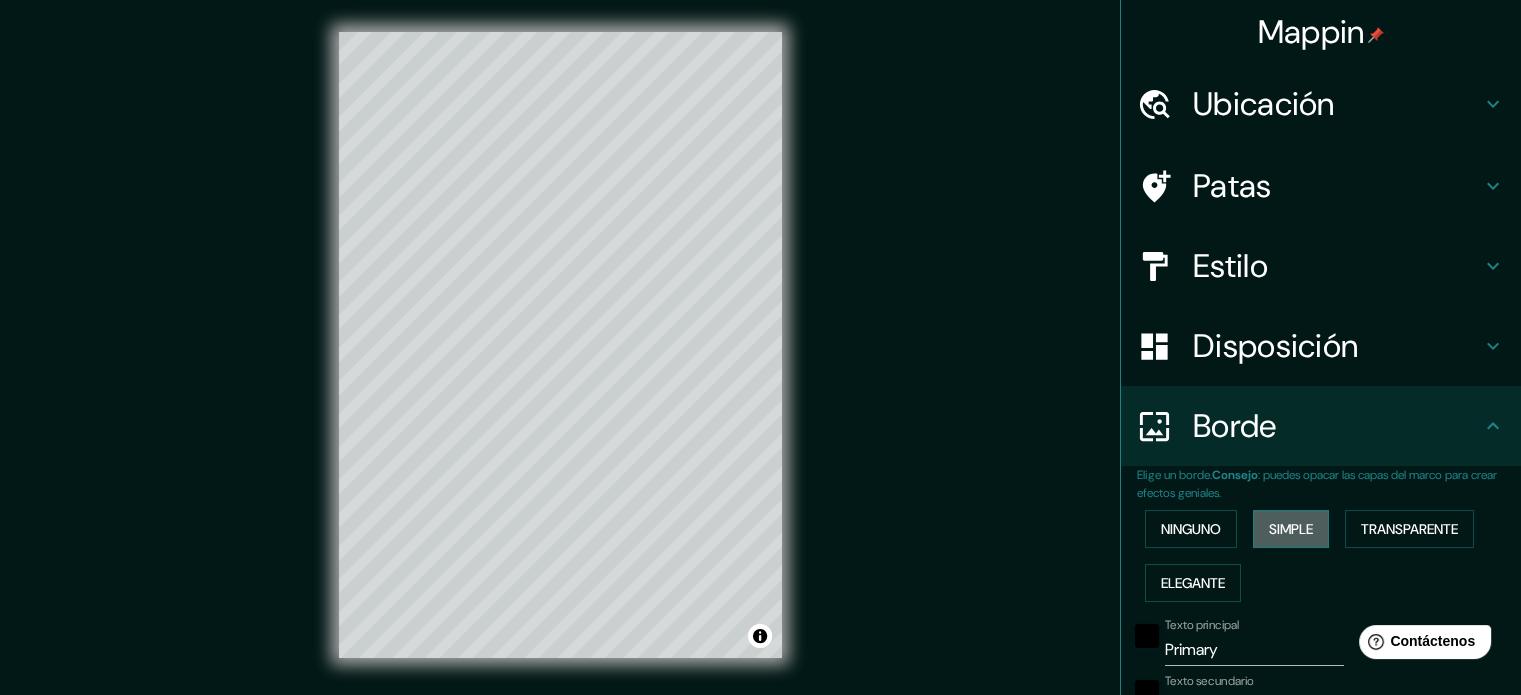click on "Simple" at bounding box center (1291, 529) 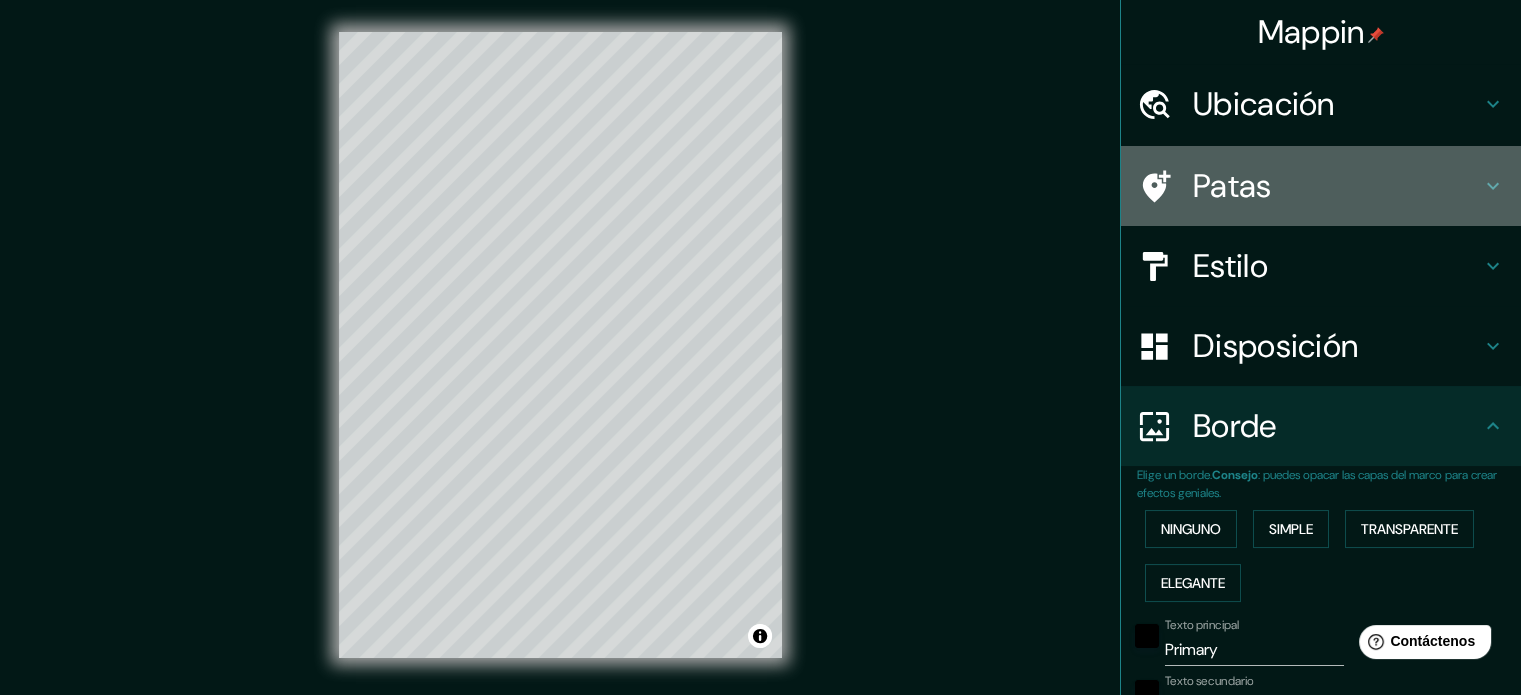 click on "Patas" at bounding box center [1321, 186] 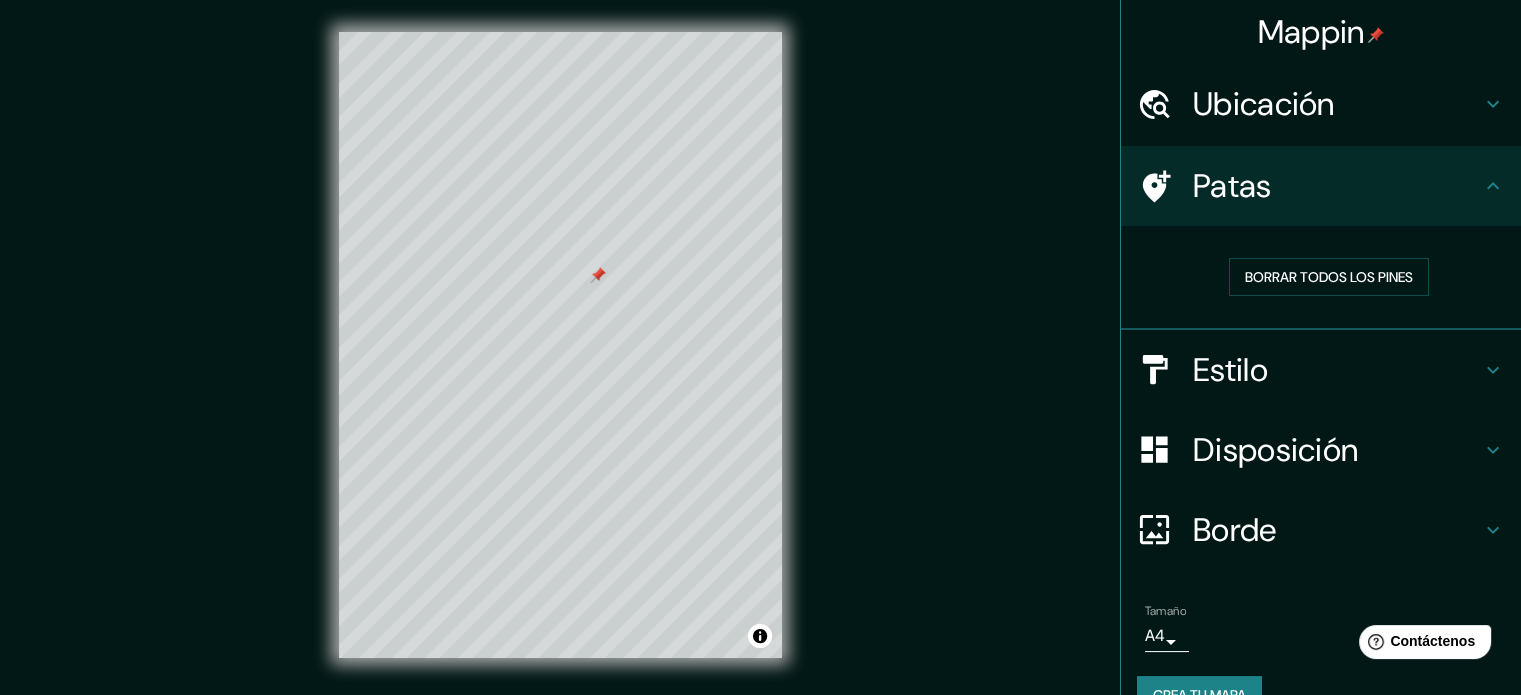 click at bounding box center (1165, 369) 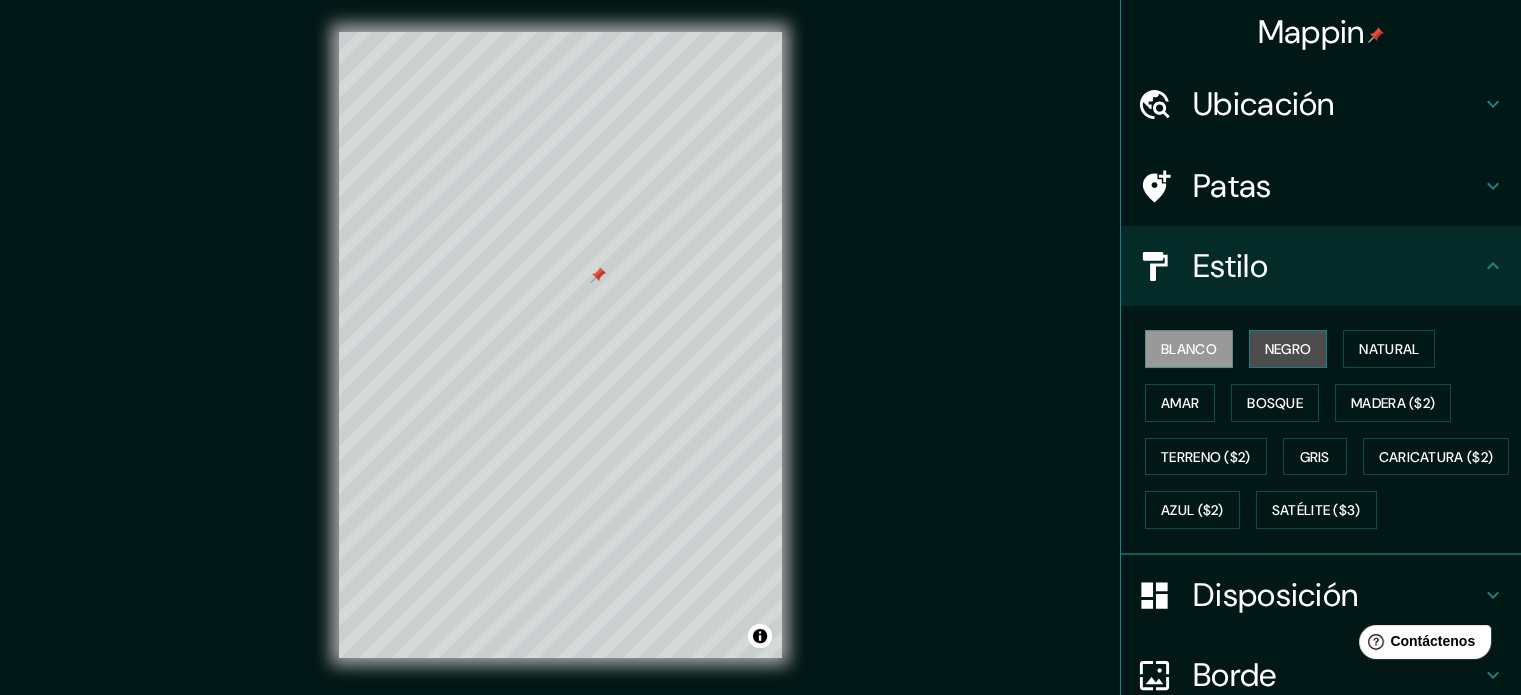 click on "Negro" at bounding box center [1288, 349] 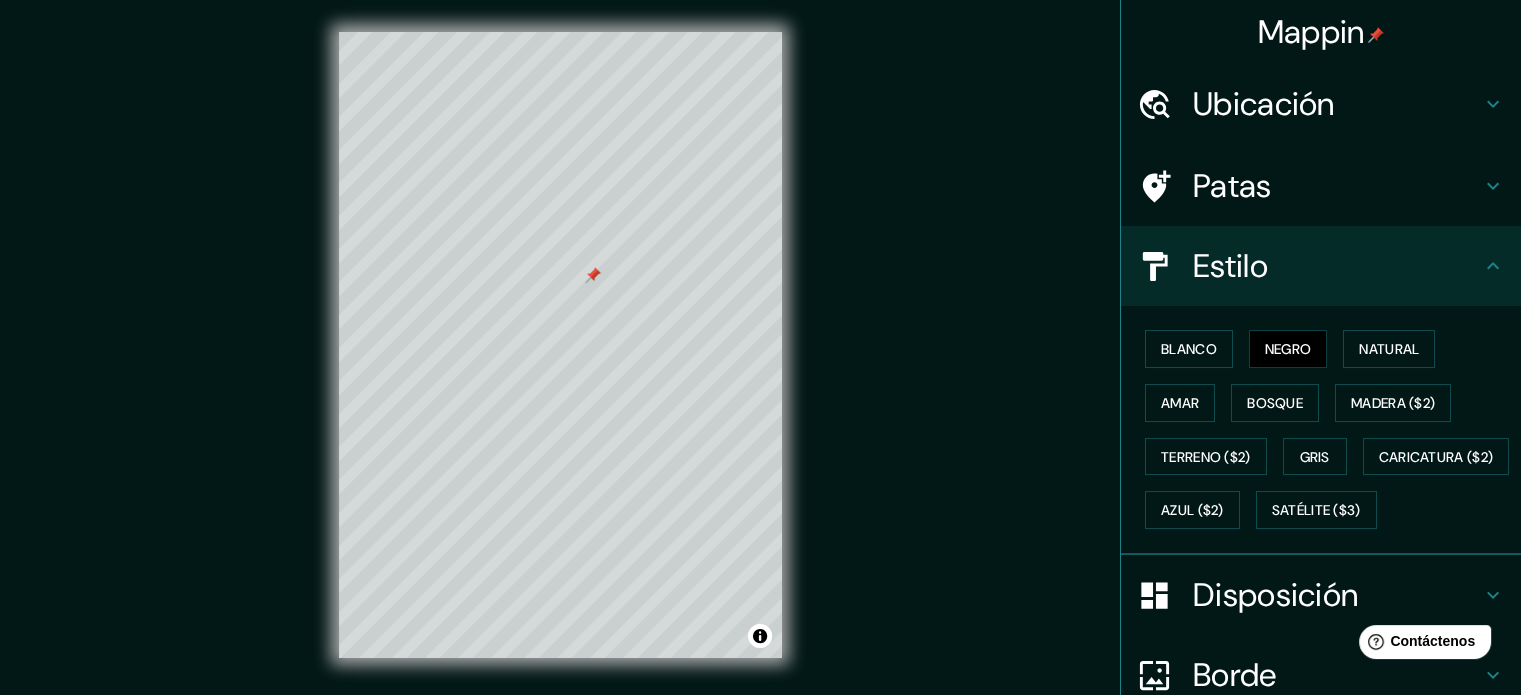 scroll, scrollTop: 236, scrollLeft: 0, axis: vertical 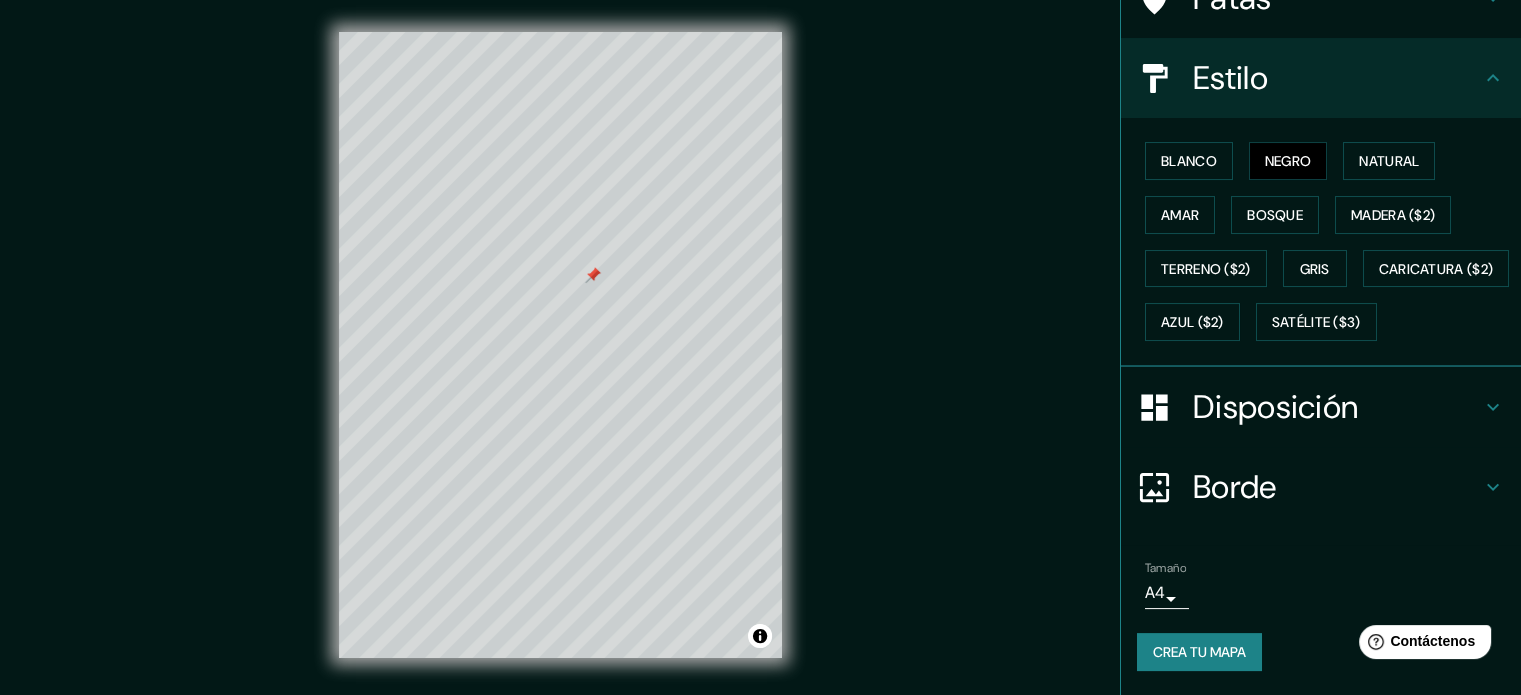 click on "Borde" at bounding box center [1337, 487] 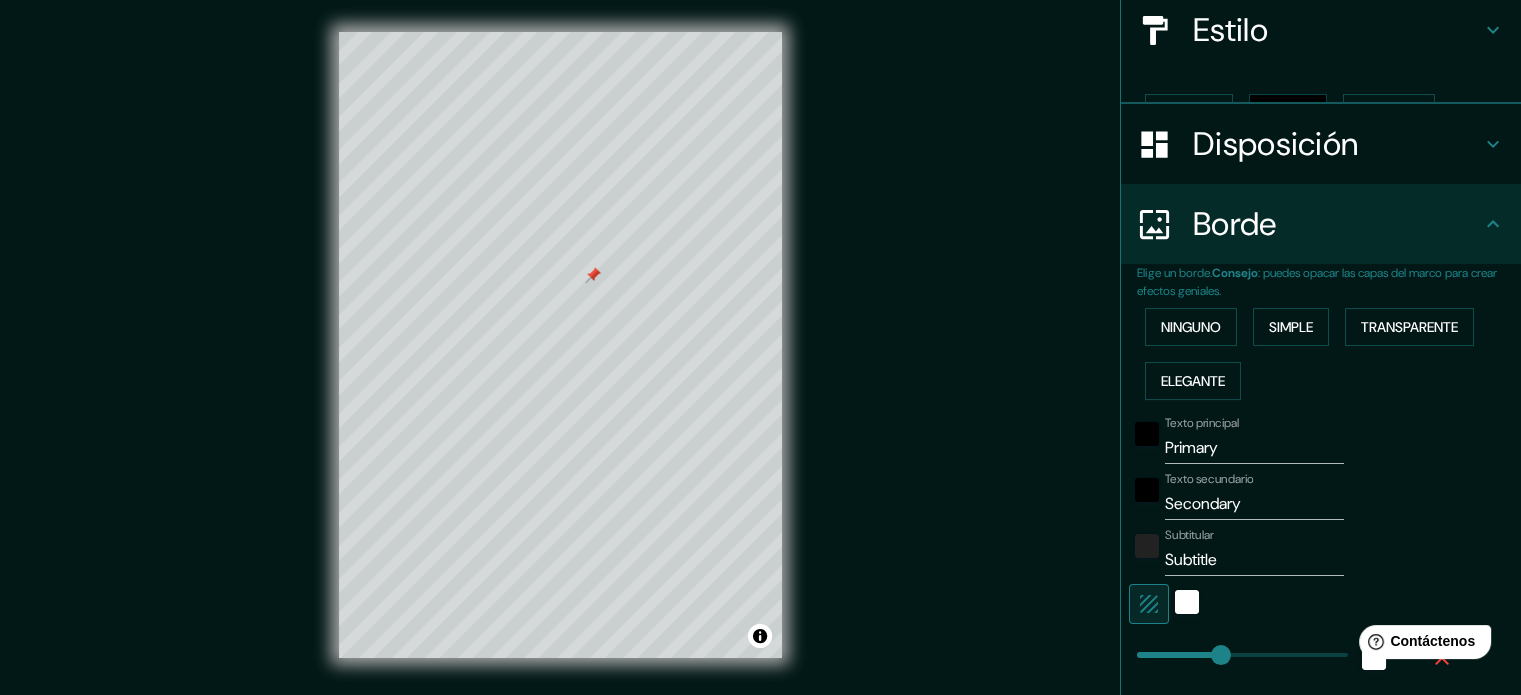 type on "177" 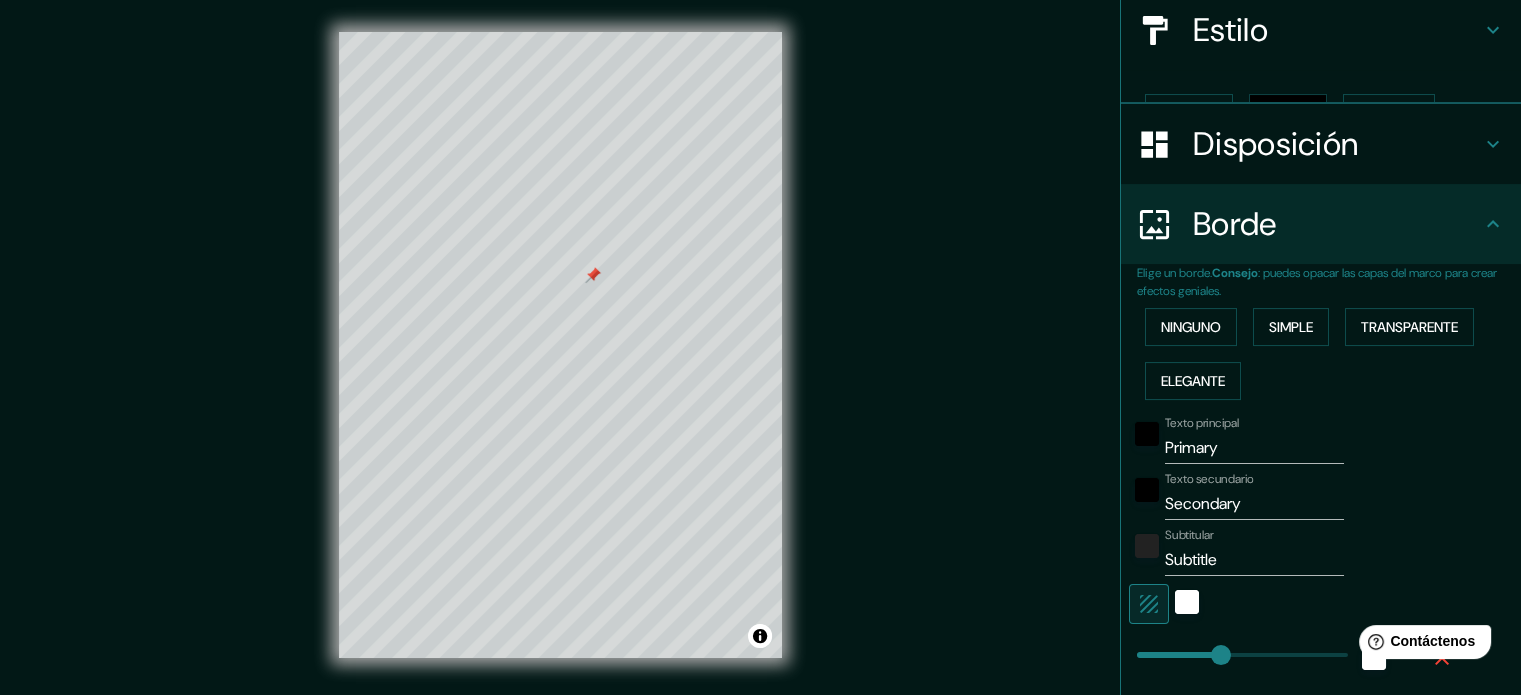 type on "35" 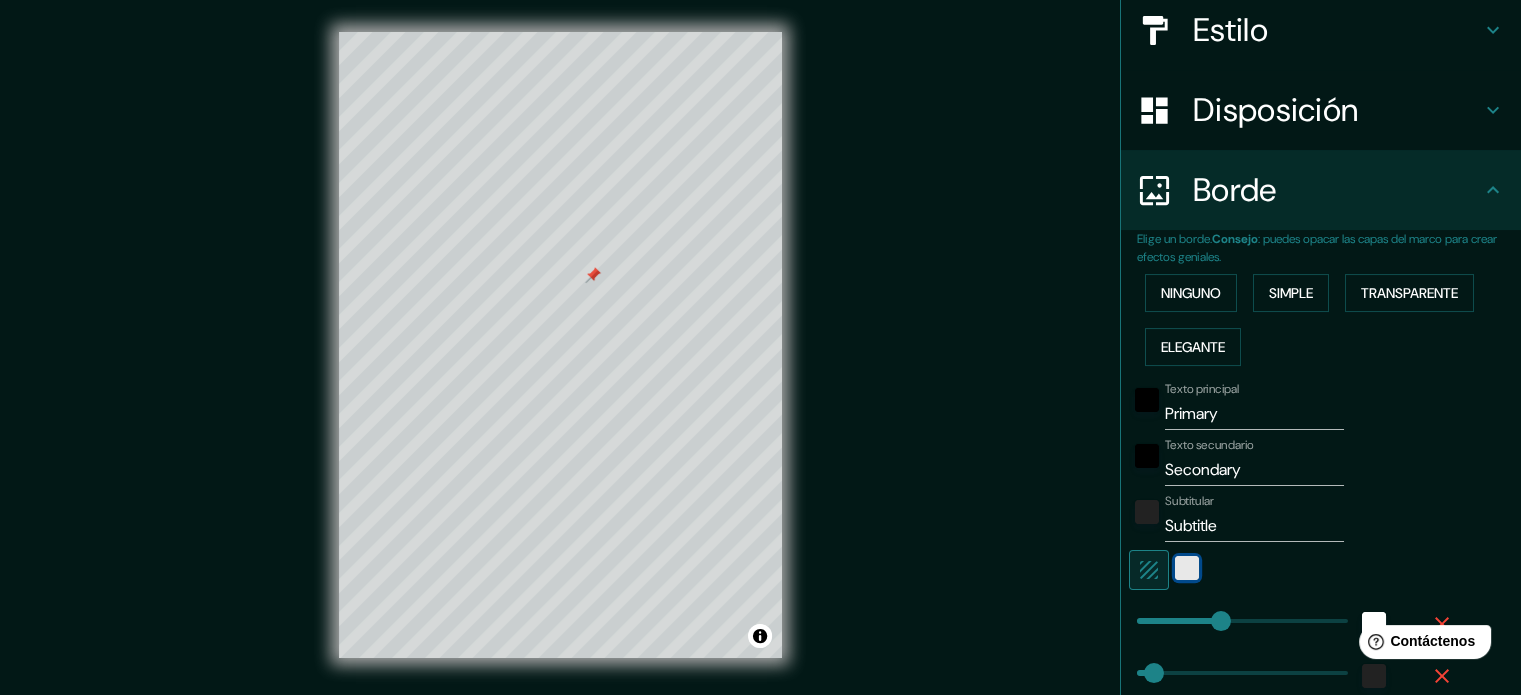 click at bounding box center [1187, 568] 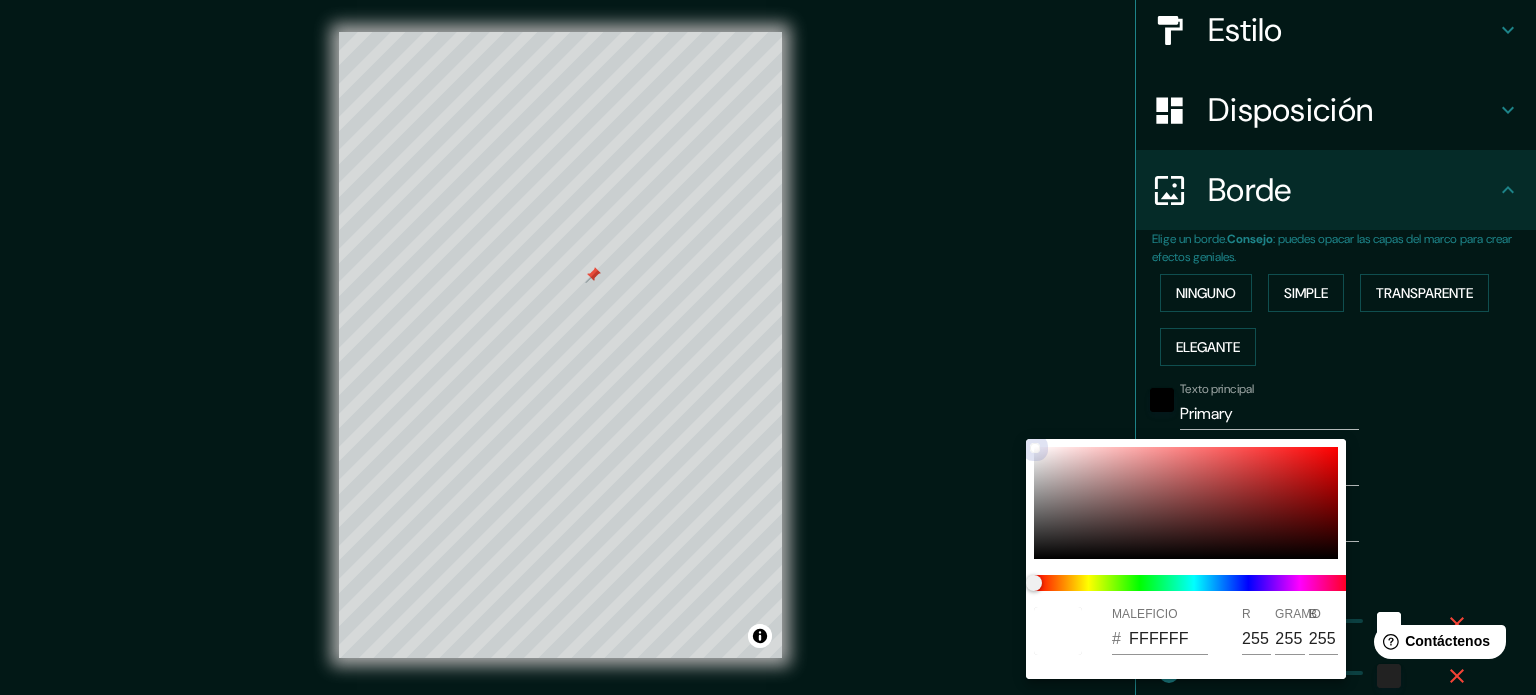 type on "177" 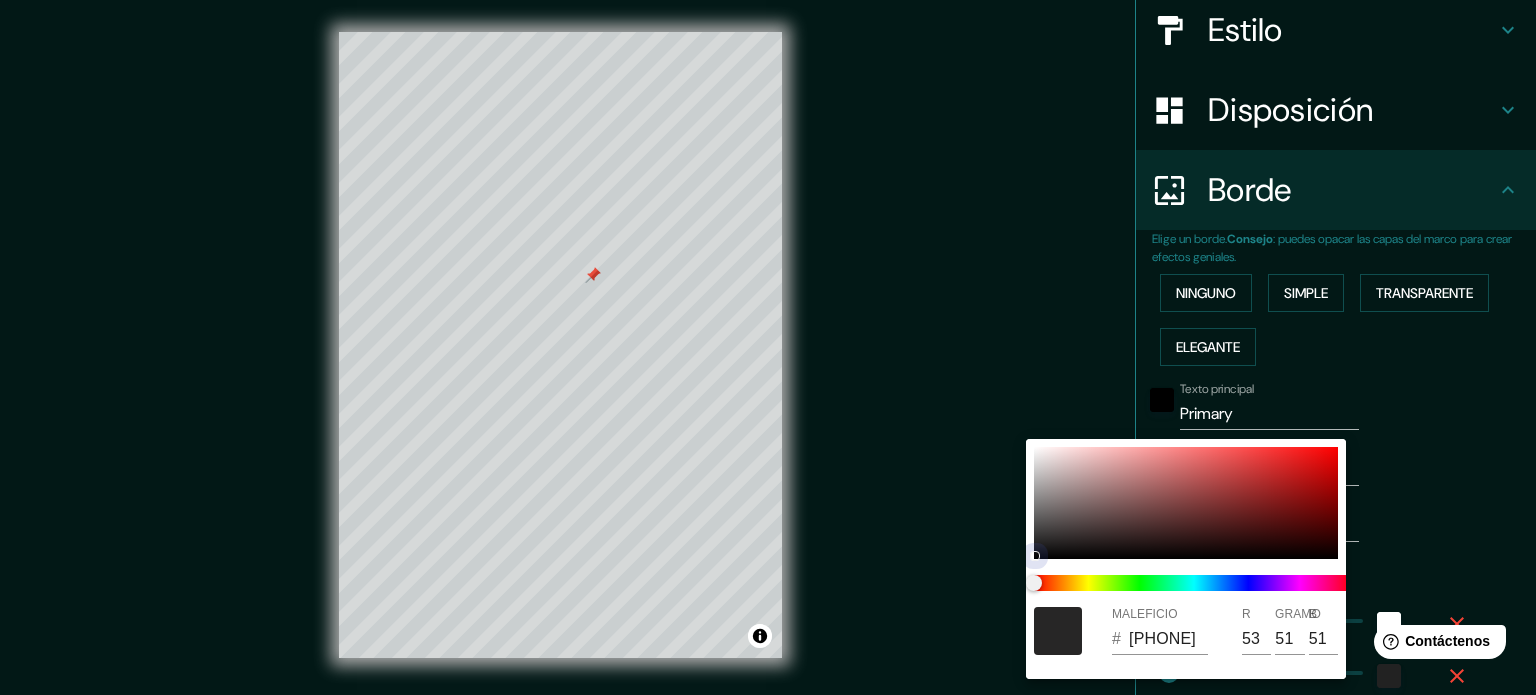 type on "177" 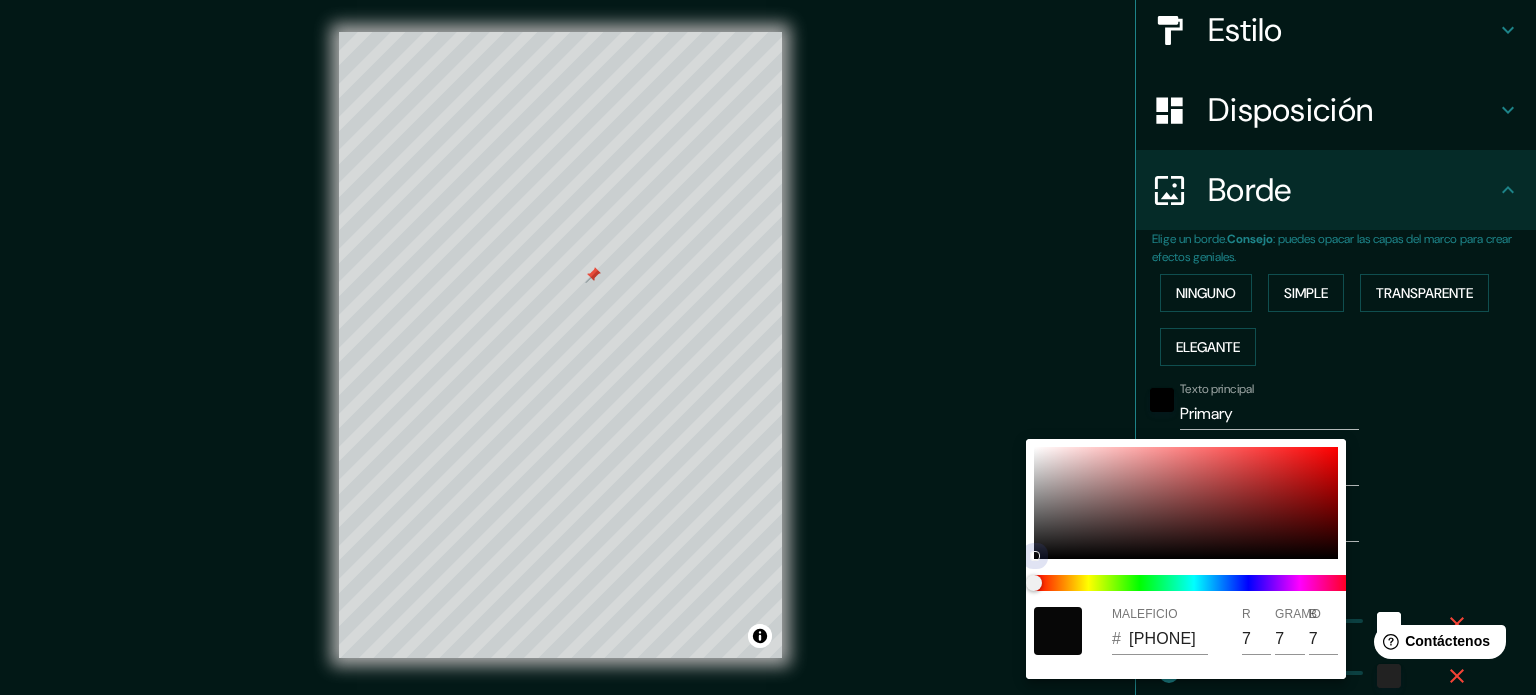 drag, startPoint x: 1036, startPoint y: 548, endPoint x: 1011, endPoint y: 598, distance: 55.9017 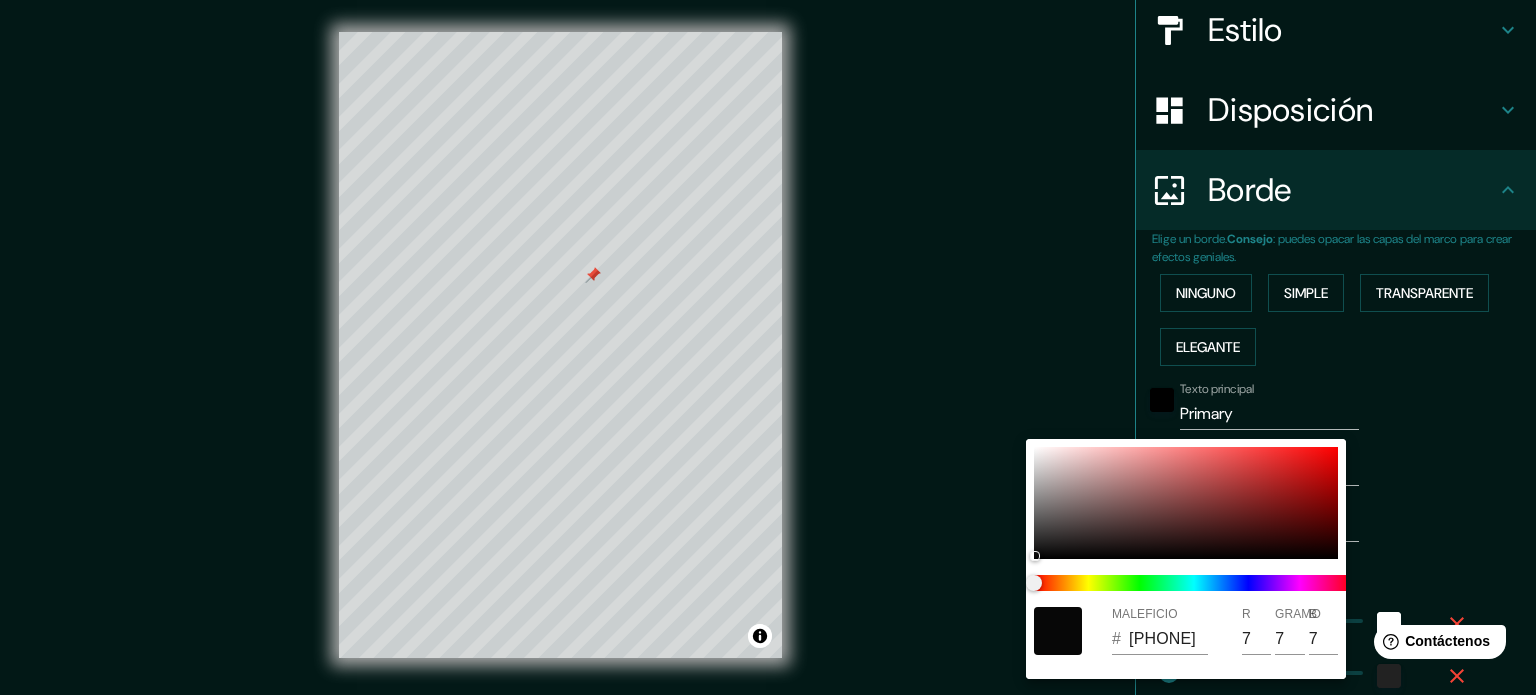 click at bounding box center (768, 347) 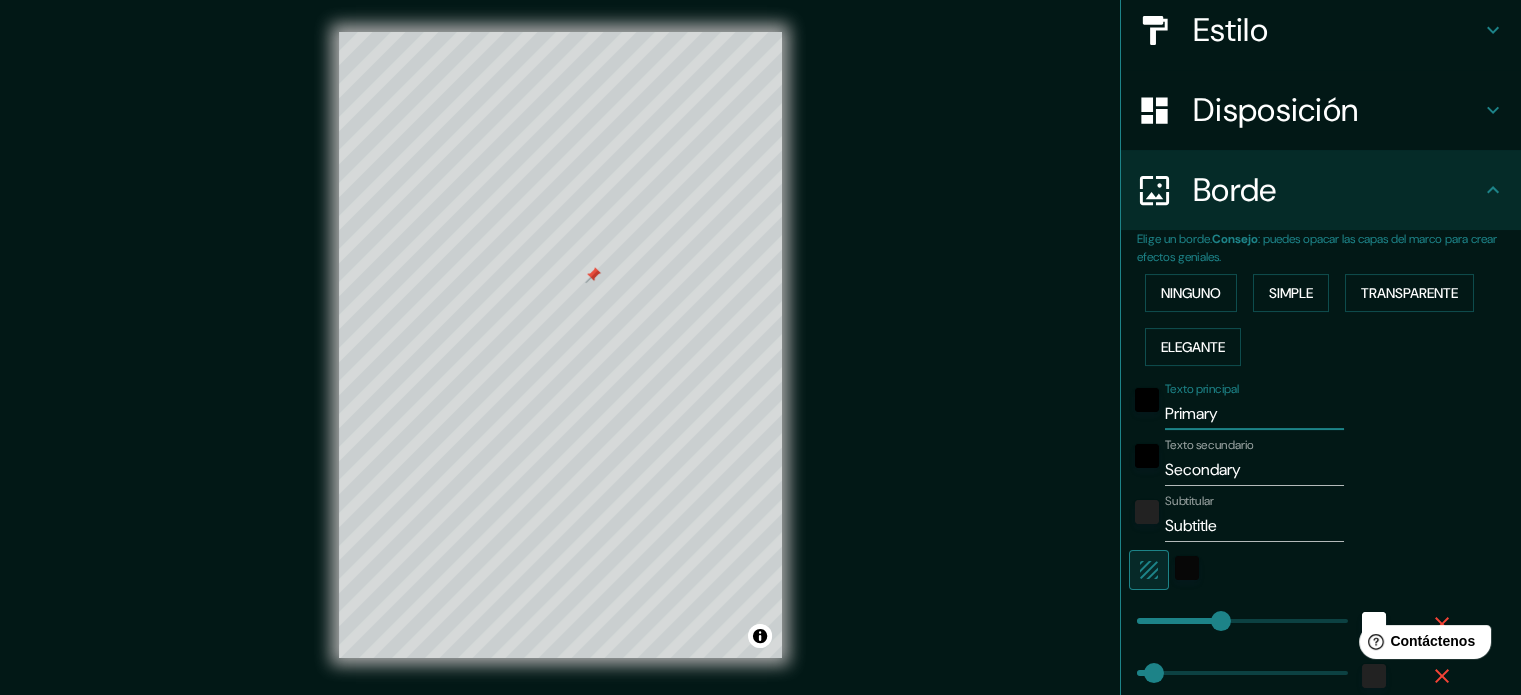 drag, startPoint x: 1241, startPoint y: 422, endPoint x: 798, endPoint y: 436, distance: 443.22116 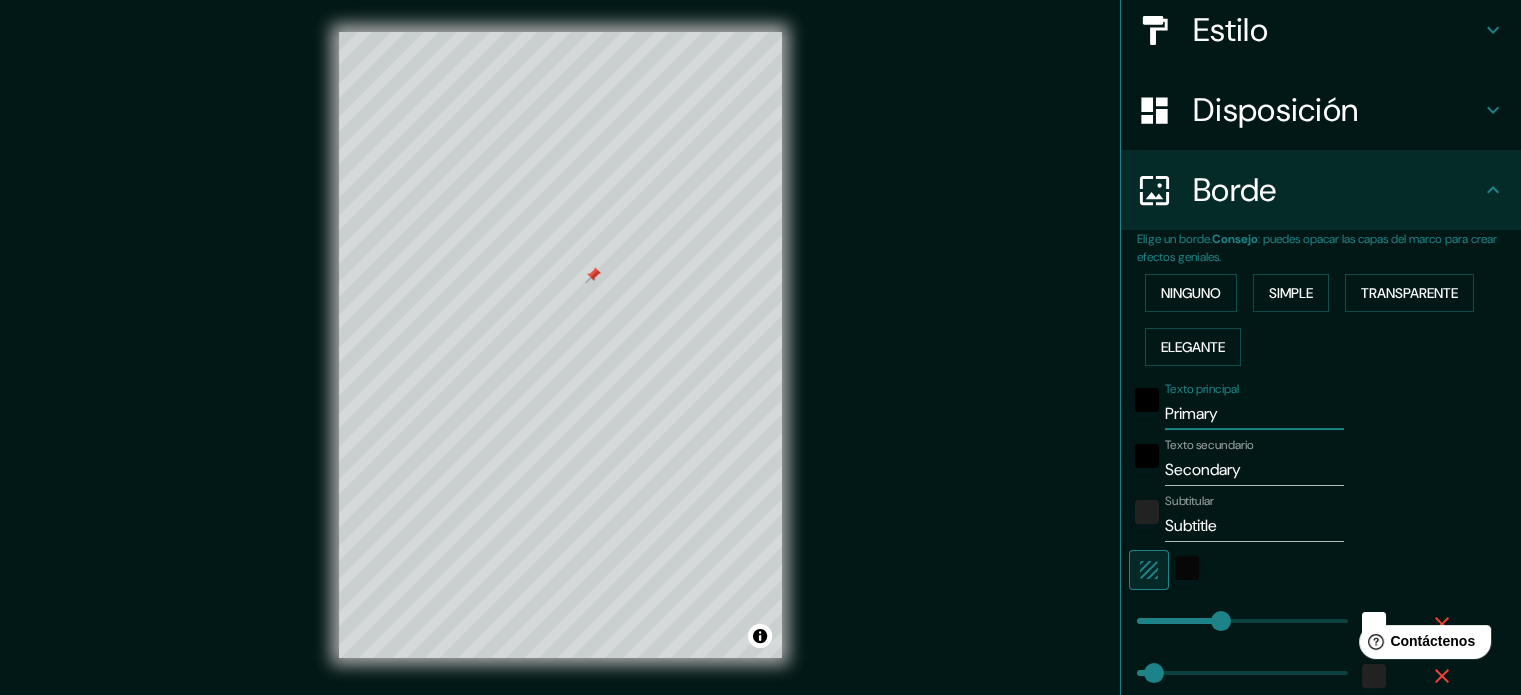 click on "Mappin Ubicación Armenia, Quindío, Colombia Patas Estilo Disposición Borde Elige un borde.  Consejo  : puedes opacar las capas del marco para crear efectos geniales. Ninguno Simple Transparente Elegante Texto principal Primary Texto secundario Secondary Subtitular Subtitle Añadir capa de marco Tamaño A4 single Crea tu mapa © Mapbox   © OpenStreetMap   Improve this map Si tiene algún problema, sugerencia o inquietud, envíe un correo electrónico a  help@mappin.pro  .   . ." at bounding box center (760, 361) 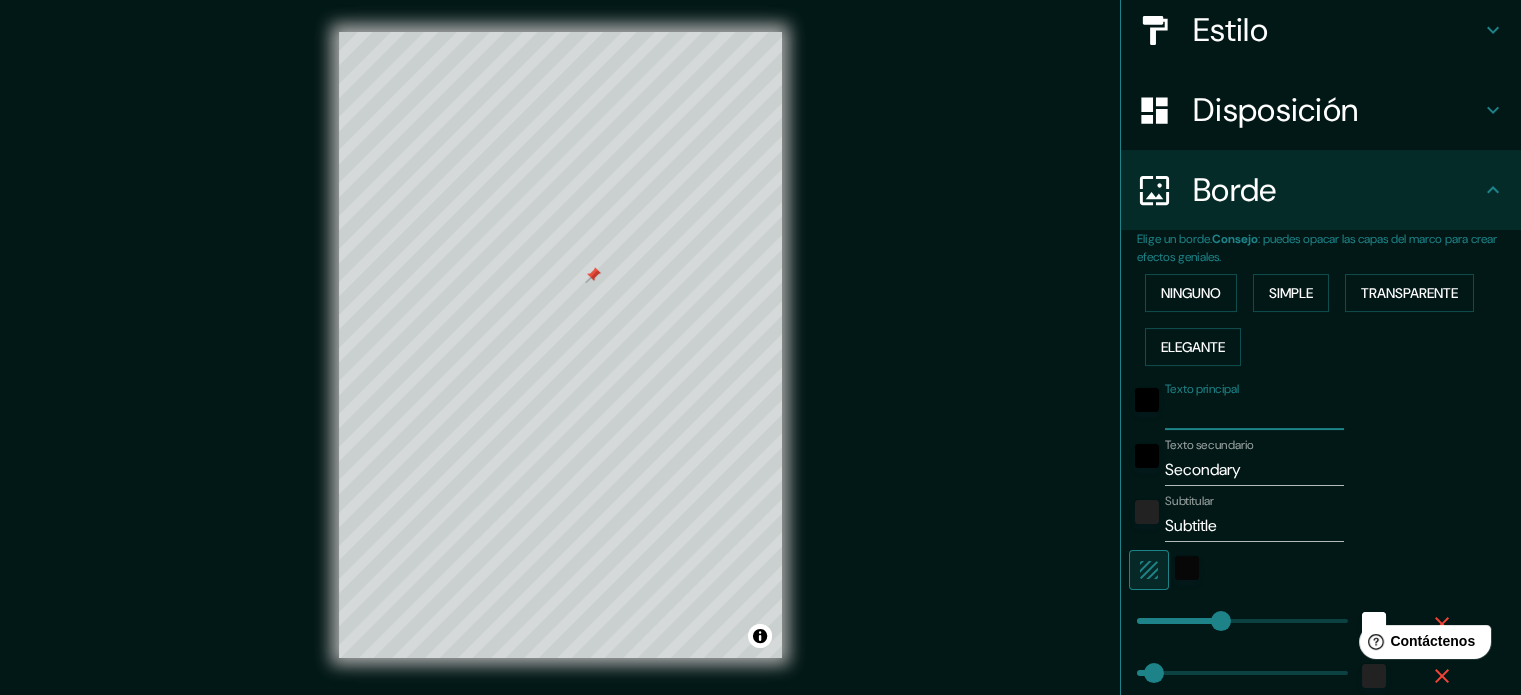 type 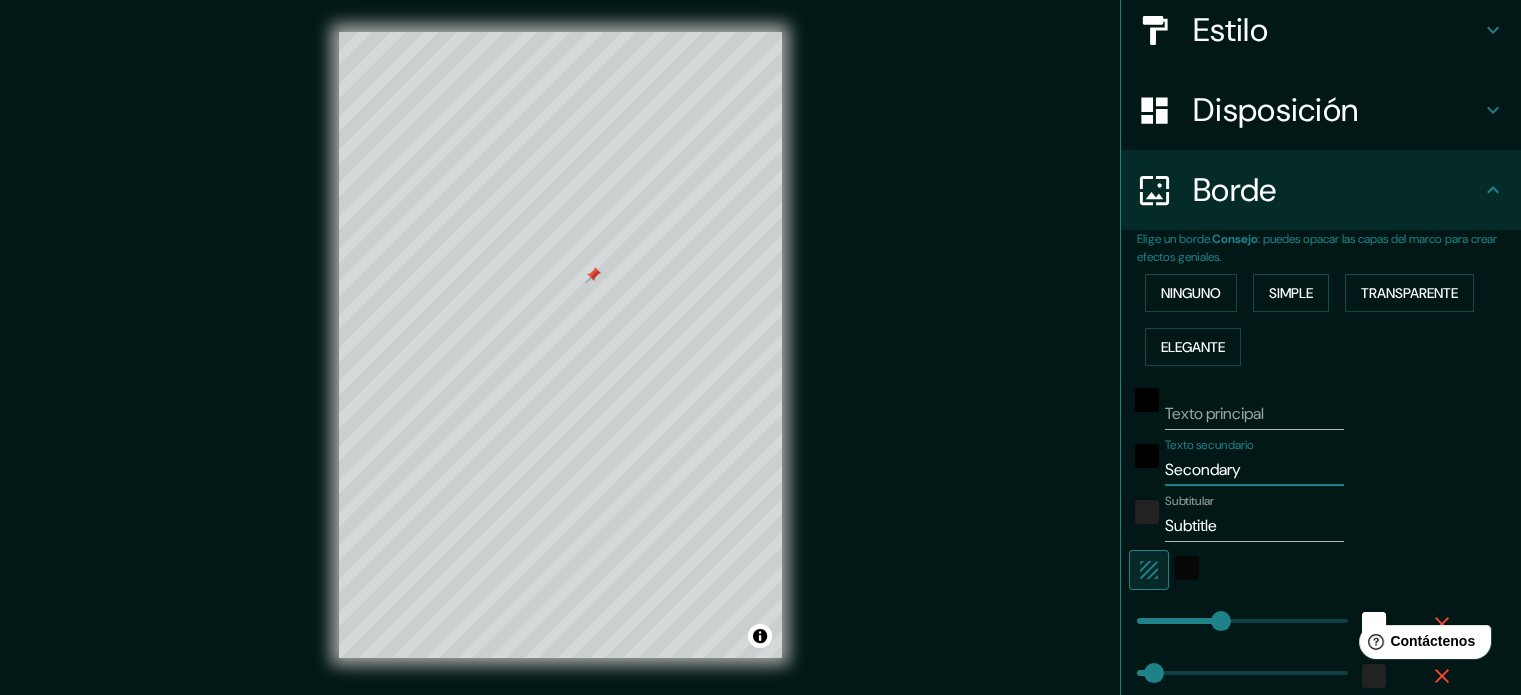 click on "Mappin Ubicación Armenia, Quindío, Colombia Patas Estilo Disposición Borde Elige un borde.  Consejo  : puedes opacar las capas del marco para crear efectos geniales. Ninguno Simple Transparente Elegante Texto principal Texto secundario Secondary Subtitular Subtitle Añadir capa de marco Tamaño A4 single Crea tu mapa © Mapbox   © OpenStreetMap   Improve this map Si tiene algún problema, sugerencia o inquietud, envíe un correo electrónico a  help@mappin.pro  .   . ." at bounding box center (760, 361) 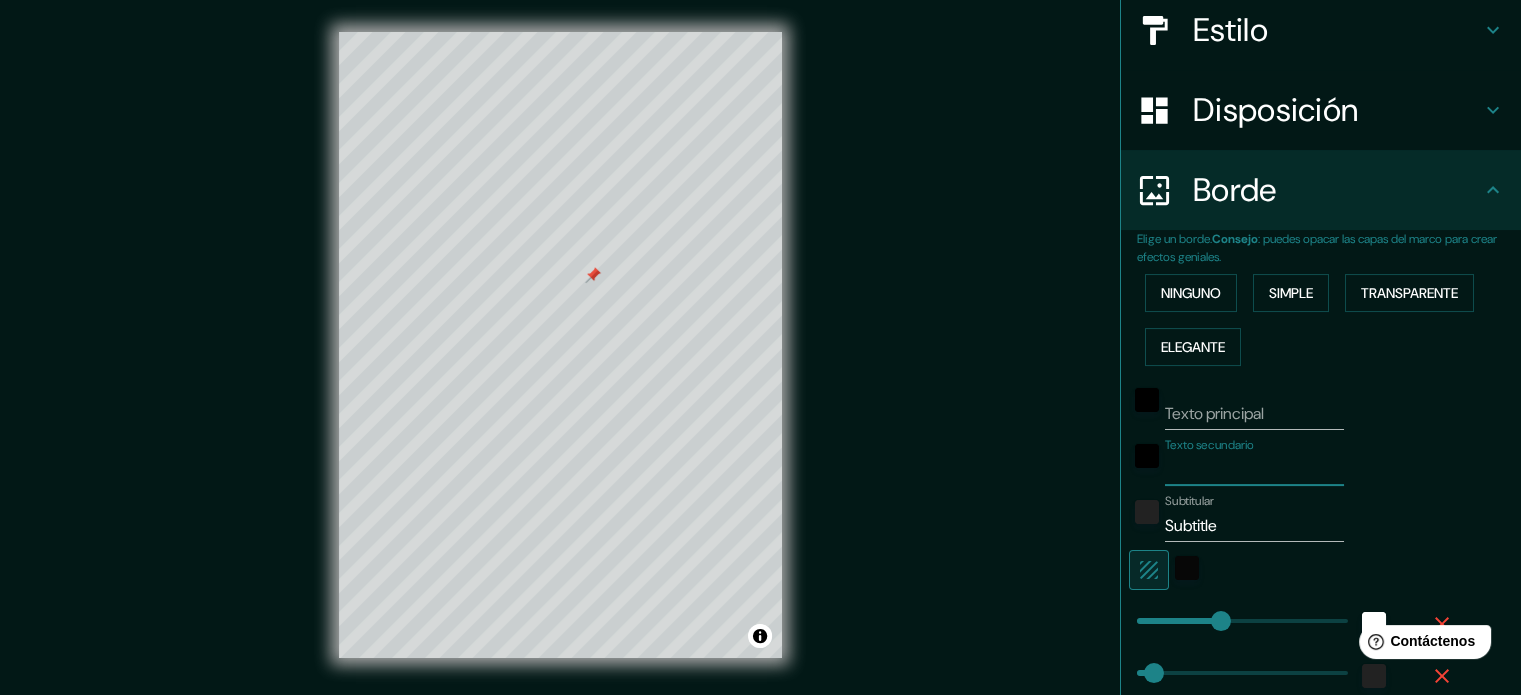type 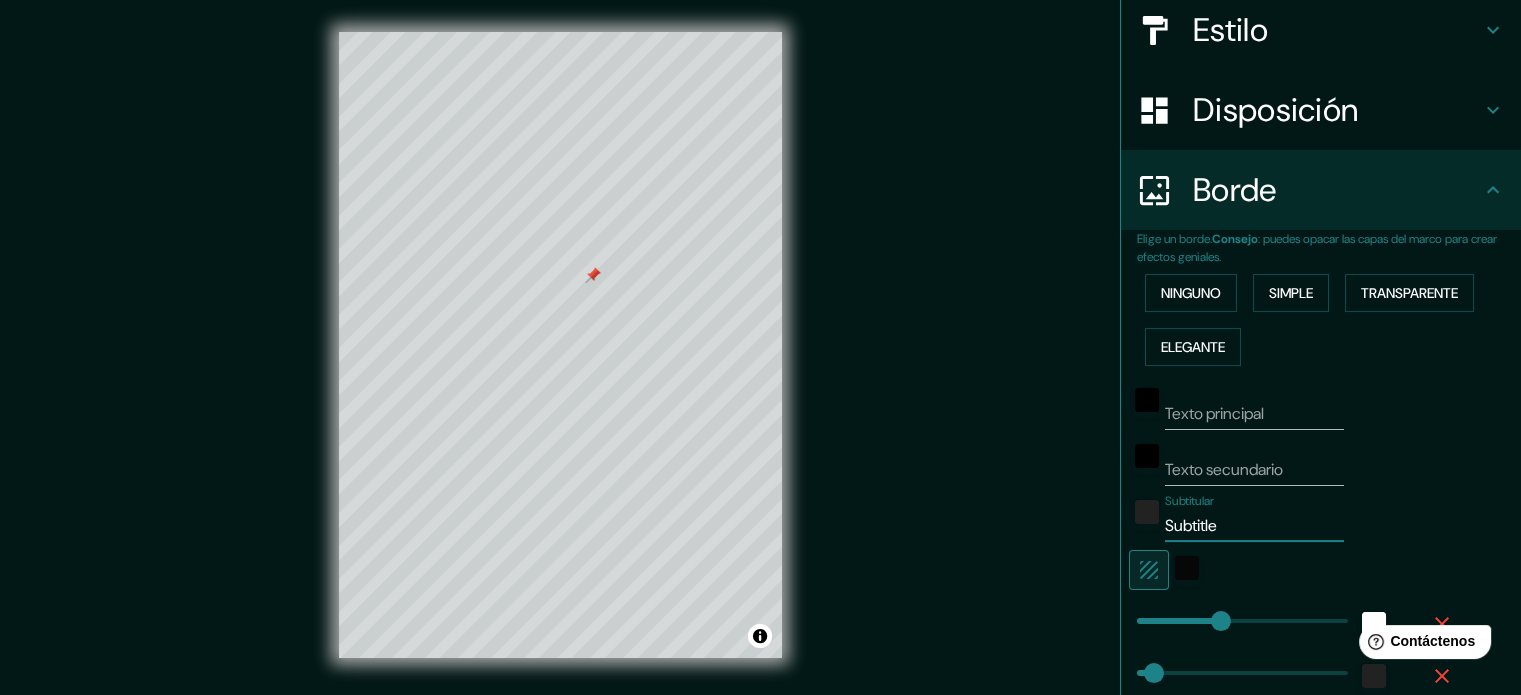 click on "Mappin Ubicación Armenia, Quindío, Colombia Patas Estilo Disposición Borde Elige un borde.  Consejo  : puedes opacar las capas del marco para crear efectos geniales. Ninguno Simple Transparente Elegante Texto principal Texto secundario Subtitular Subtitle Añadir capa de marco Tamaño A4 single Crea tu mapa © Mapbox   © OpenStreetMap   Improve this map Si tiene algún problema, sugerencia o inquietud, envíe un correo electrónico a  help@mappin.pro  .   . ." at bounding box center (760, 361) 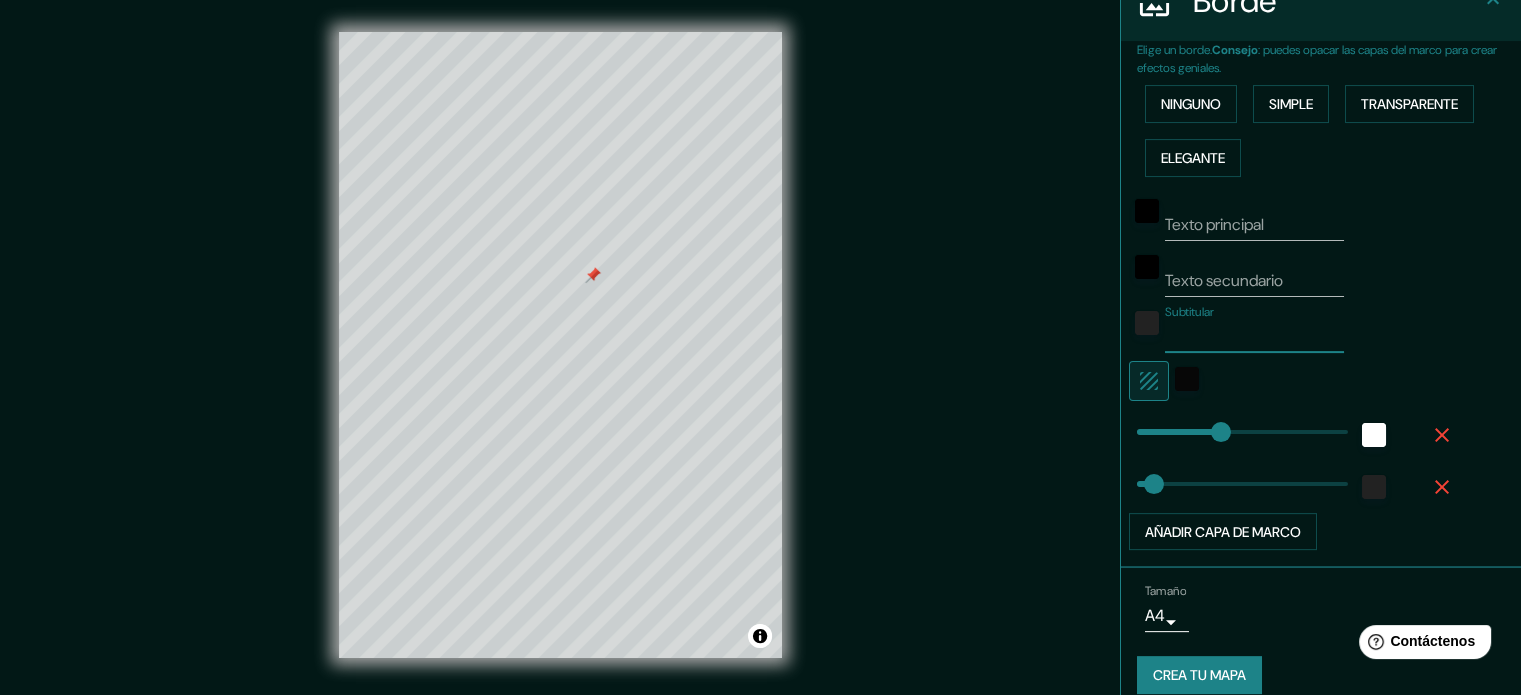 scroll, scrollTop: 444, scrollLeft: 0, axis: vertical 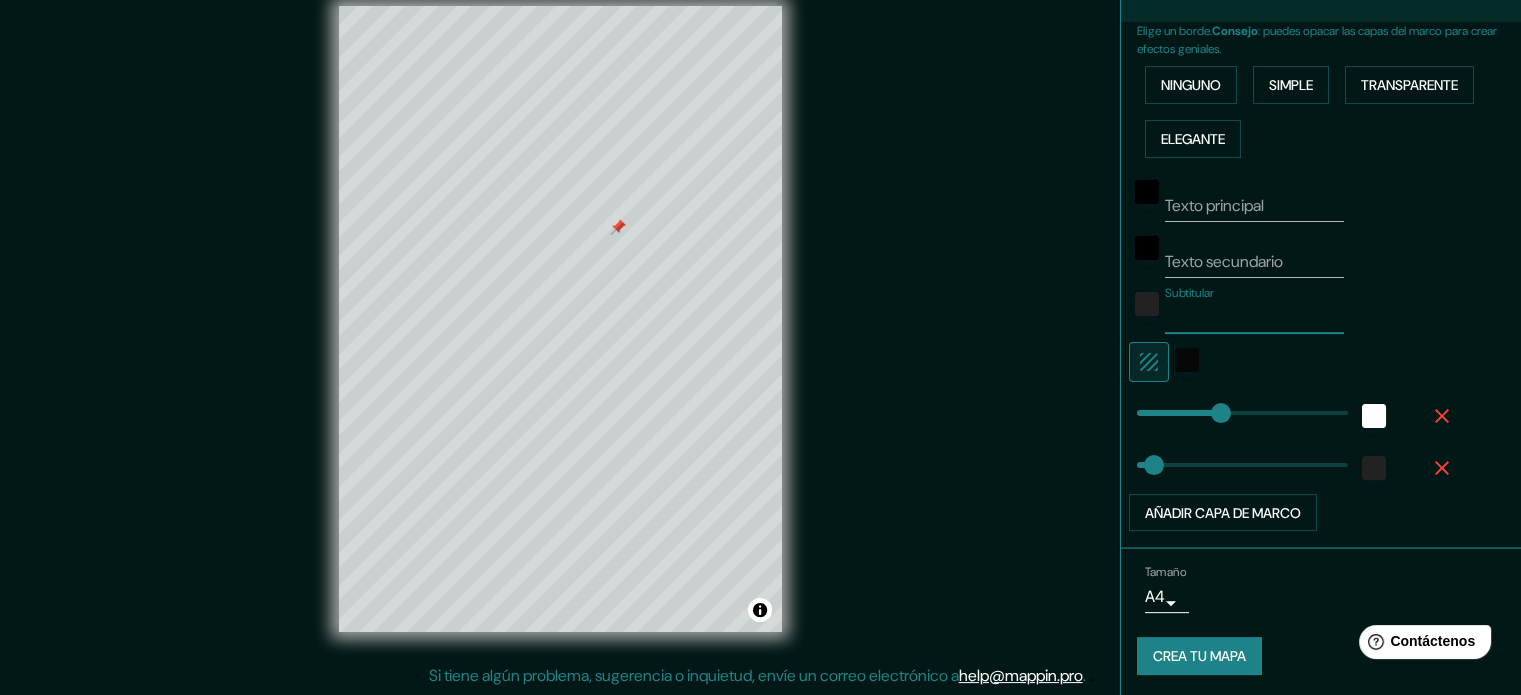 type 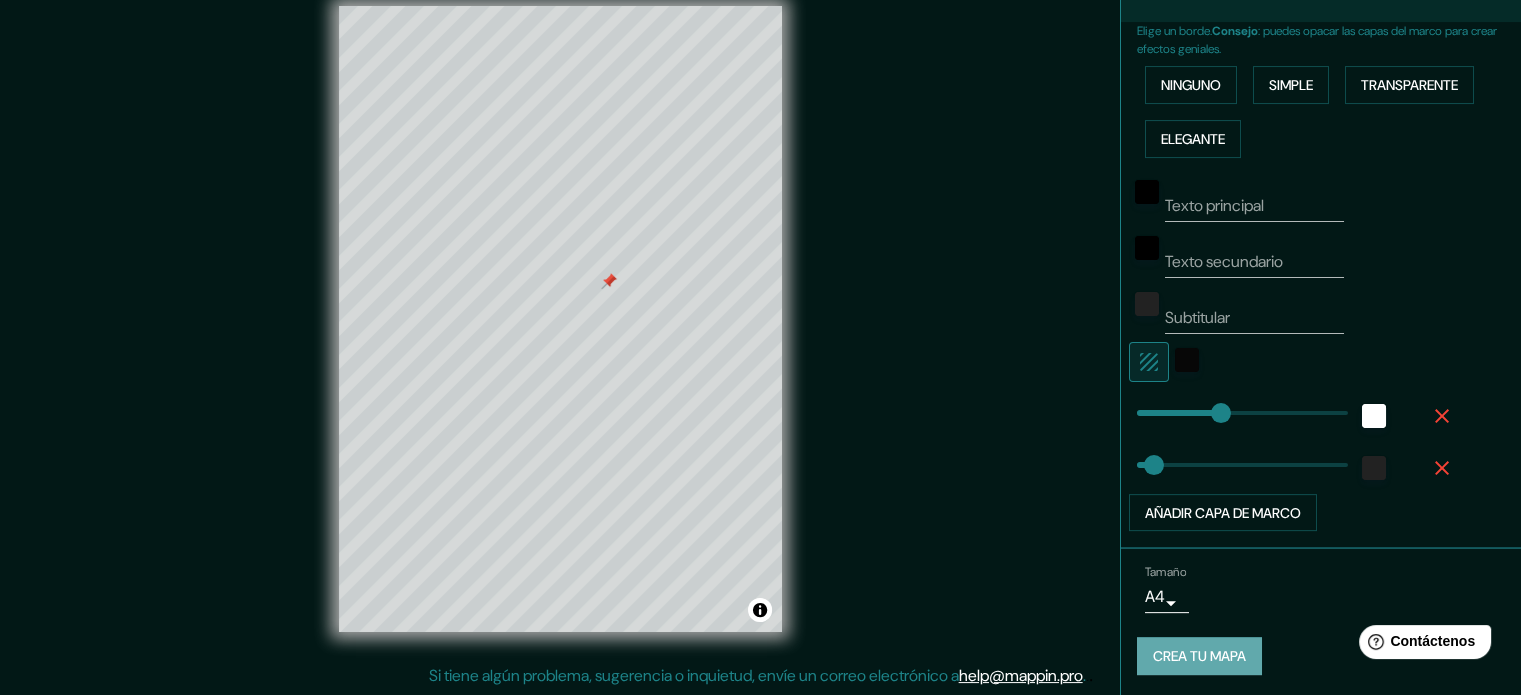 click on "Crea tu mapa" at bounding box center [1199, 657] 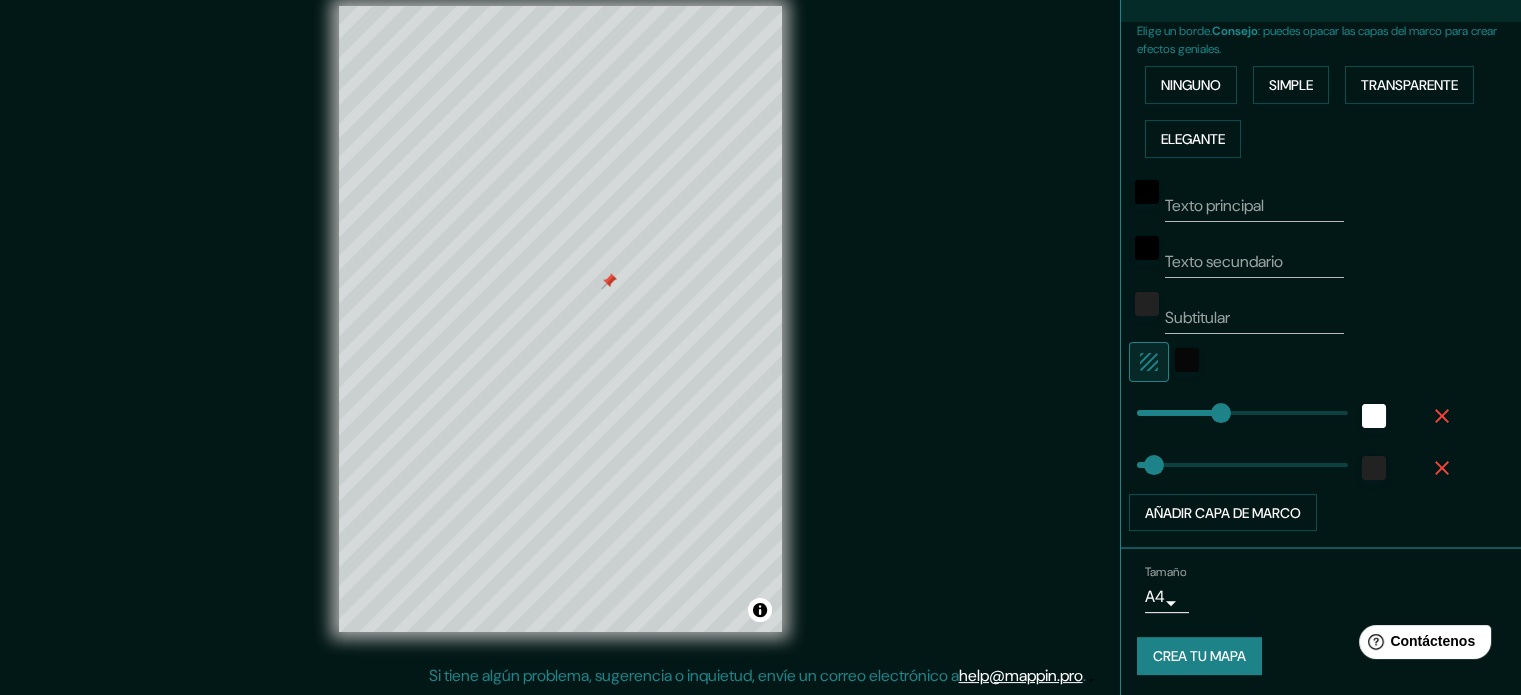 click at bounding box center (1293, 362) 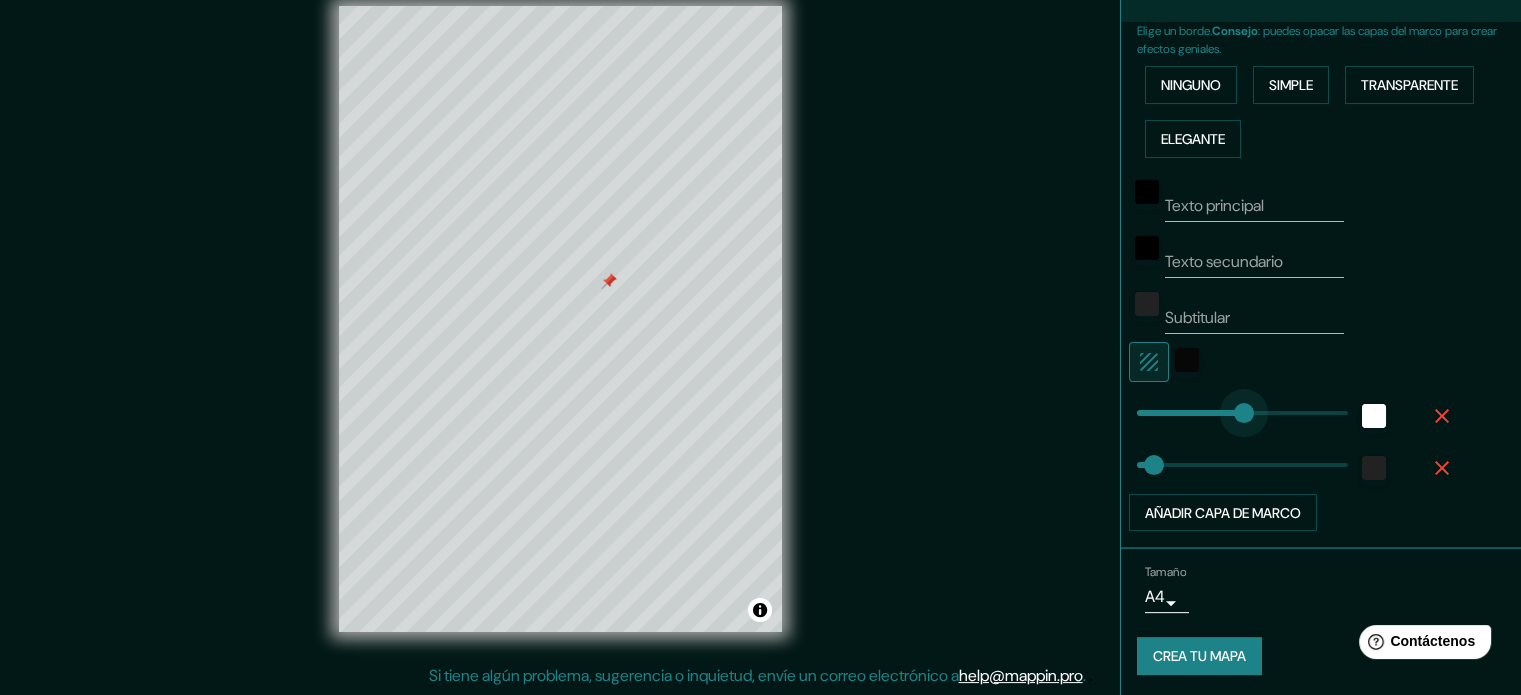 click at bounding box center [1244, 413] 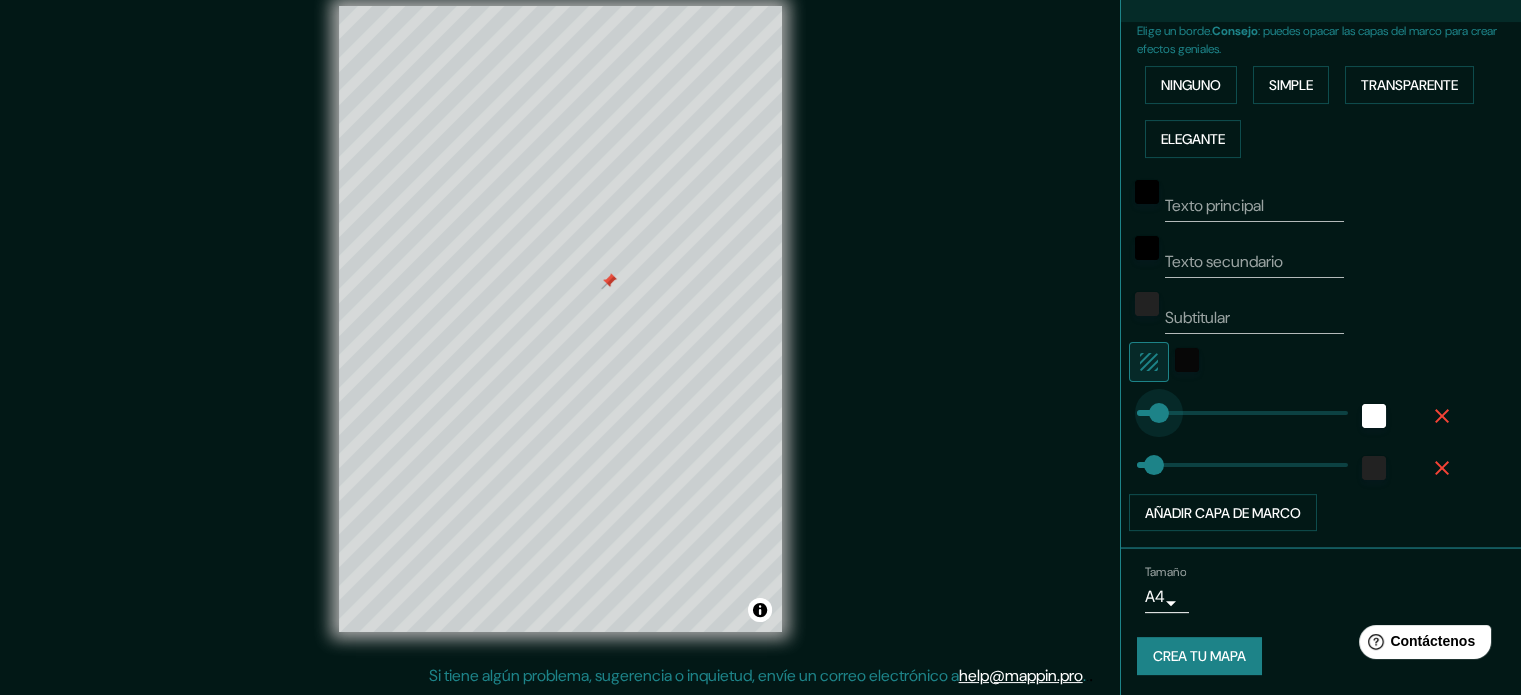 type on "0" 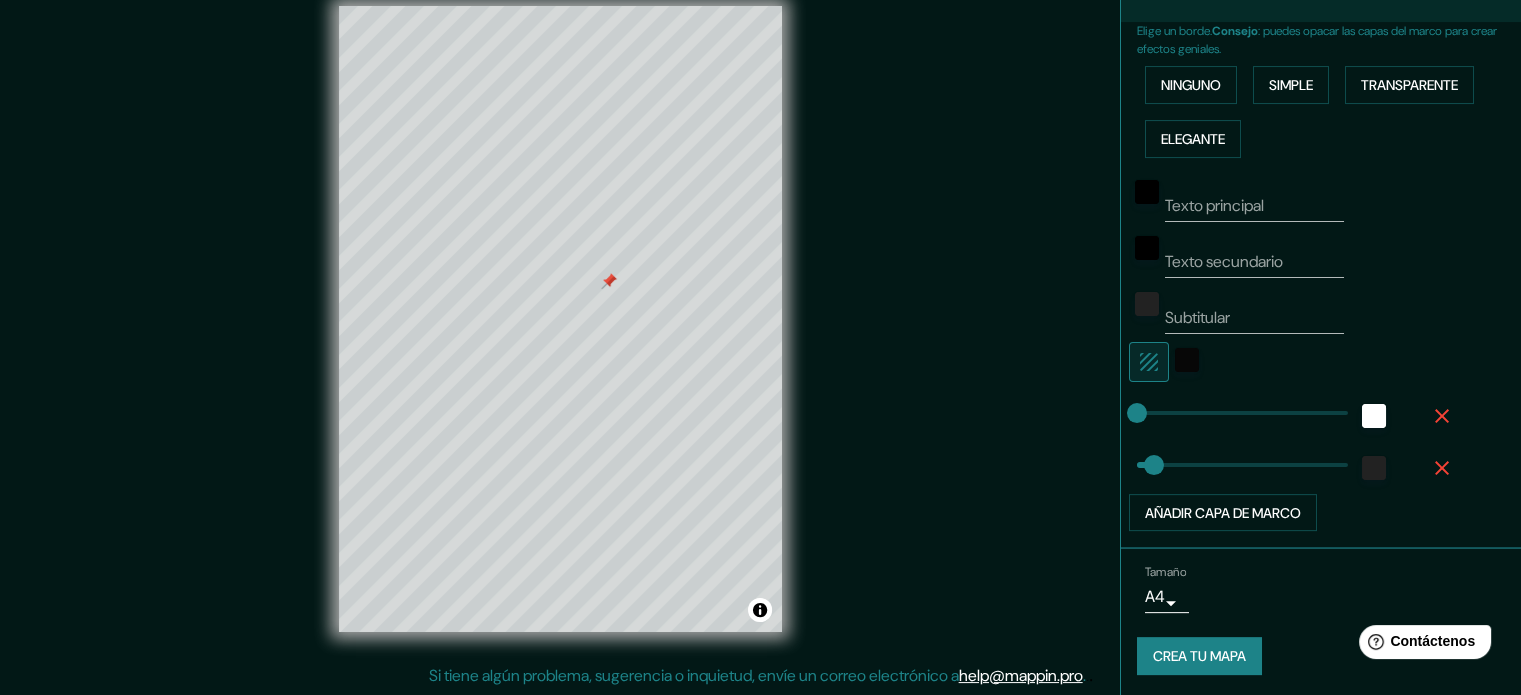 drag, startPoint x: 1264, startPoint y: 634, endPoint x: 1252, endPoint y: 638, distance: 12.649111 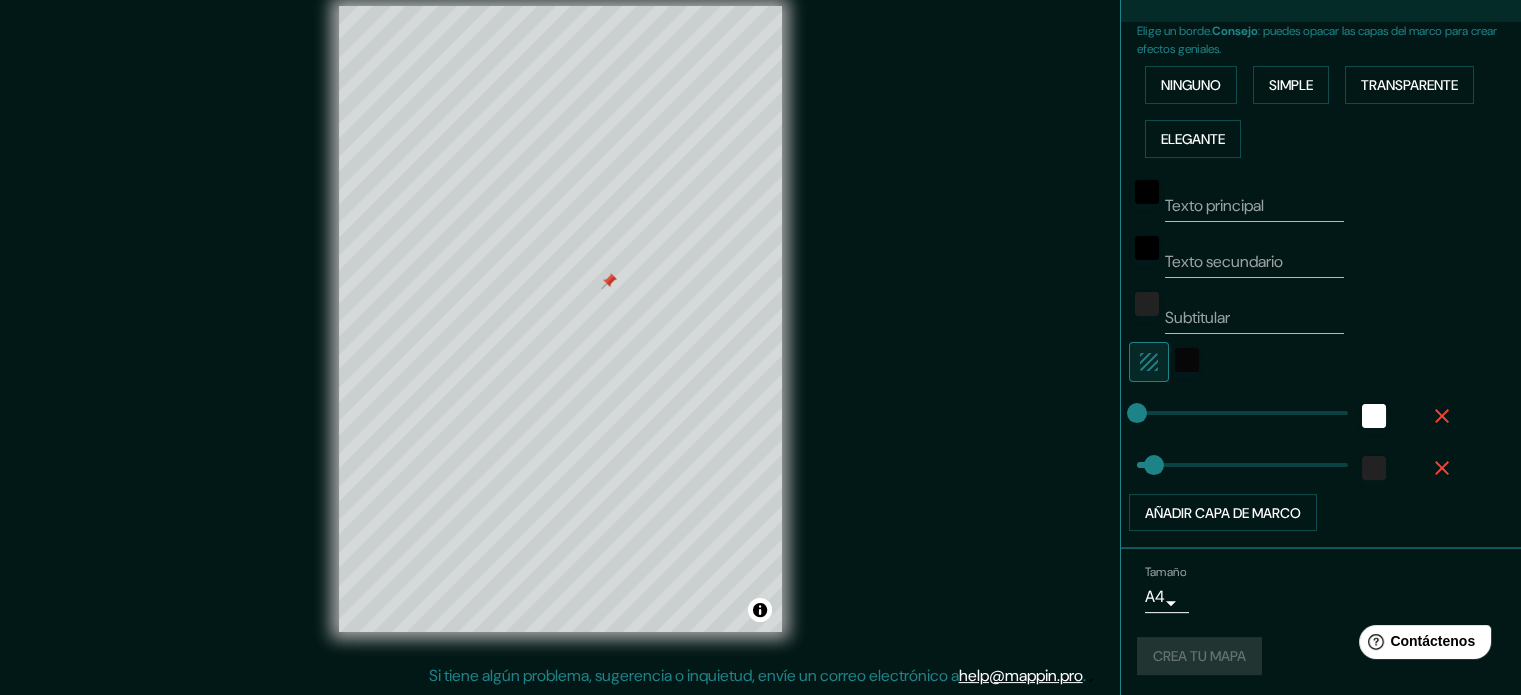 type on "35" 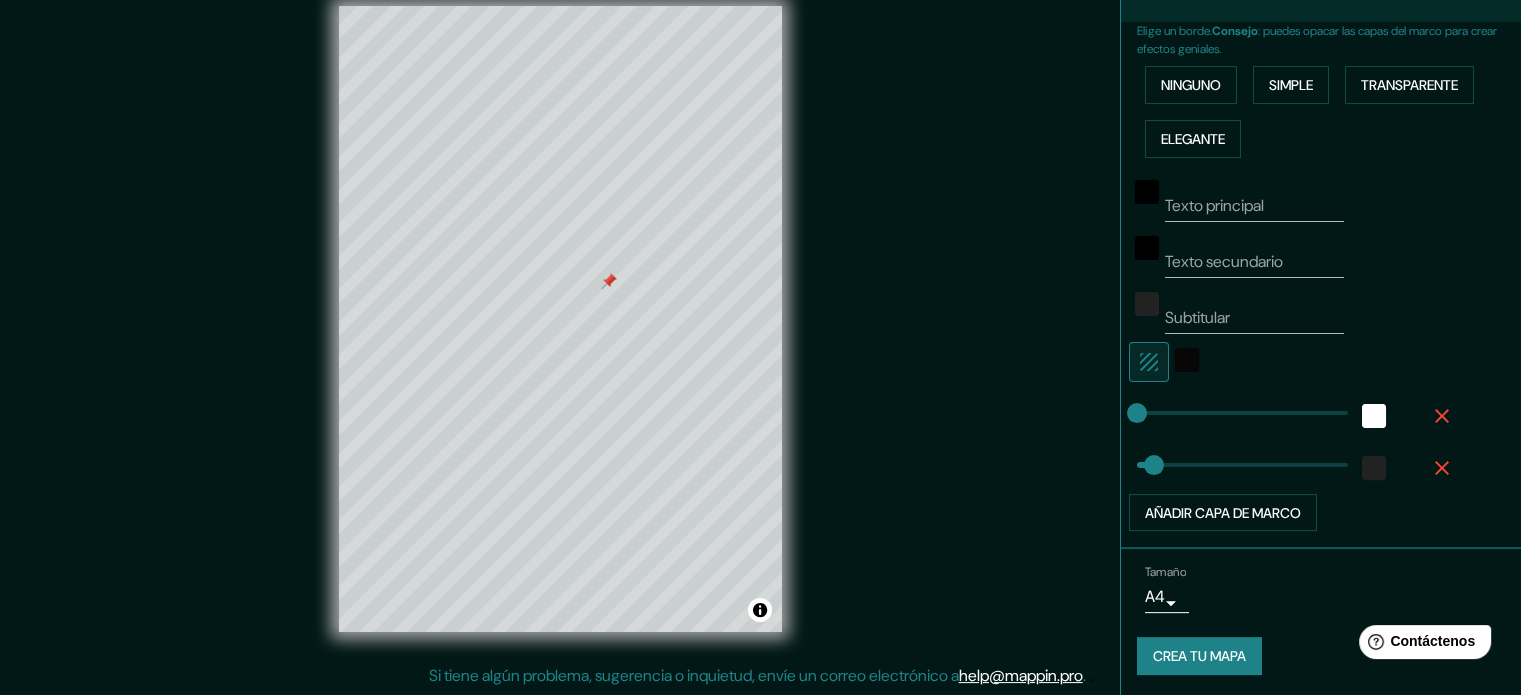 click on "Tamaño A4 single Crea tu mapa" at bounding box center (1321, 624) 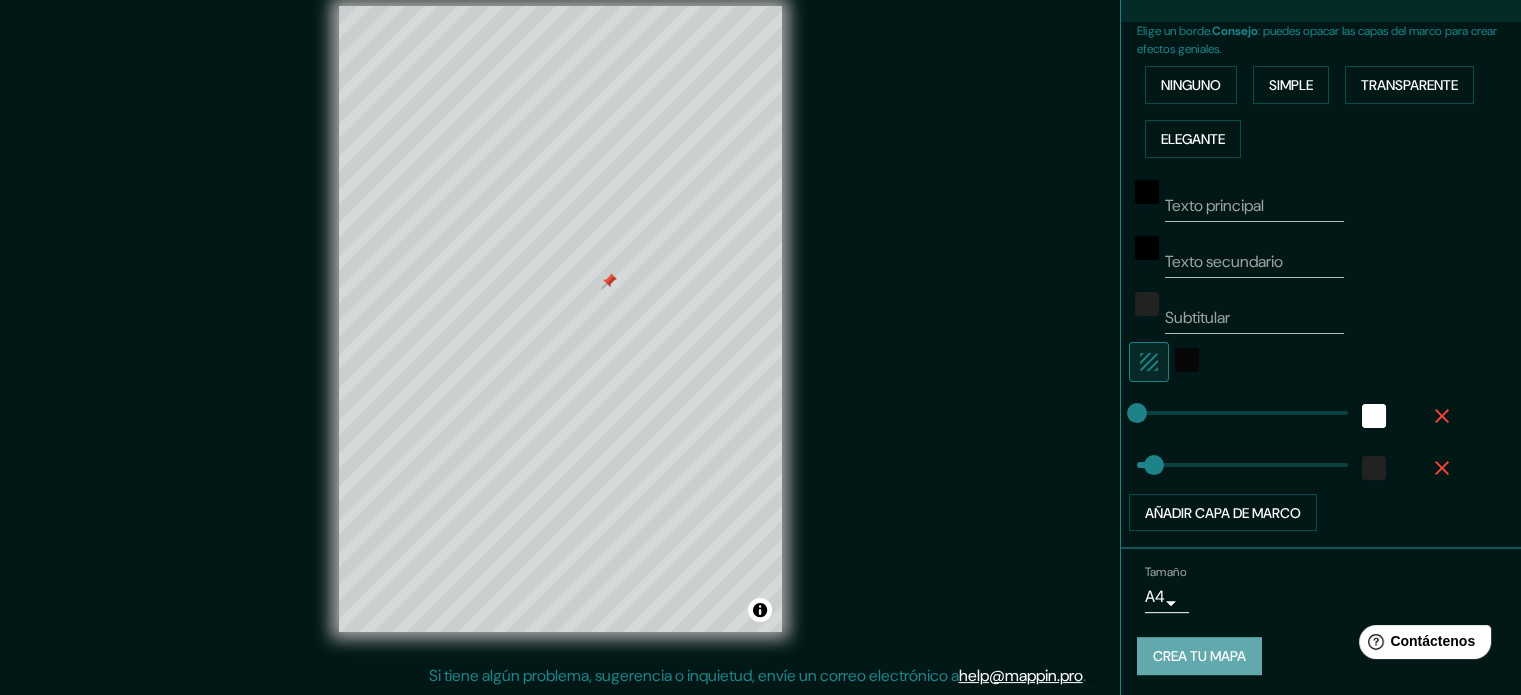 click on "Crea tu mapa" at bounding box center [1199, 657] 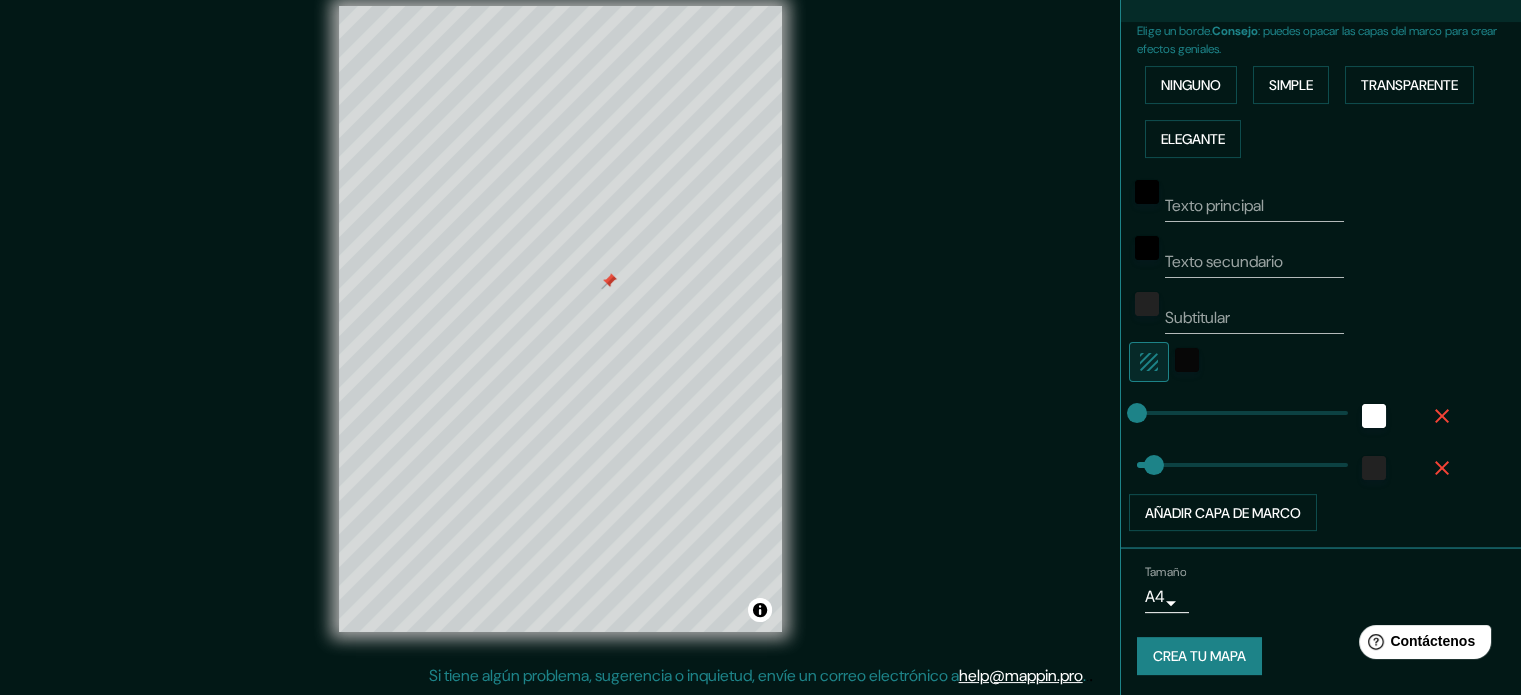 click on "Crea tu mapa" at bounding box center (1199, 657) 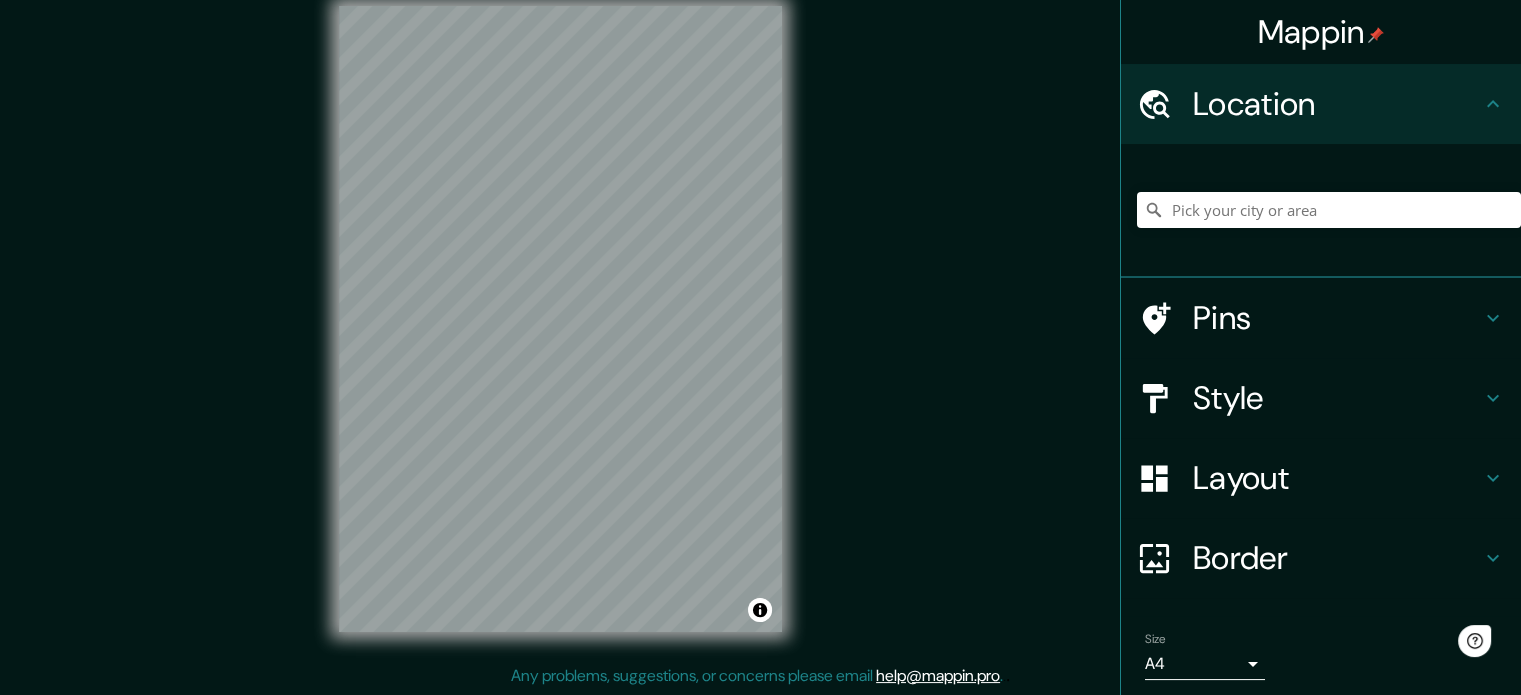 scroll, scrollTop: 0, scrollLeft: 0, axis: both 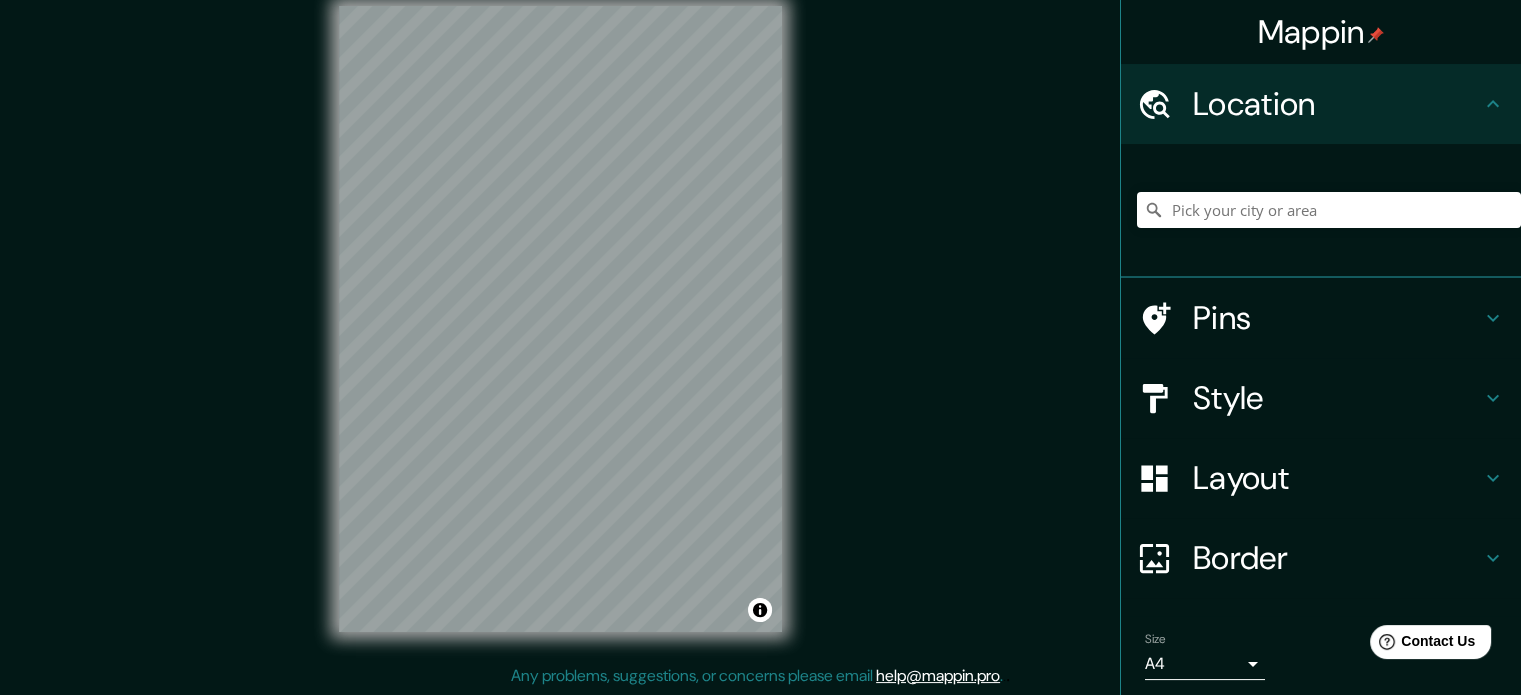 click at bounding box center [1329, 210] 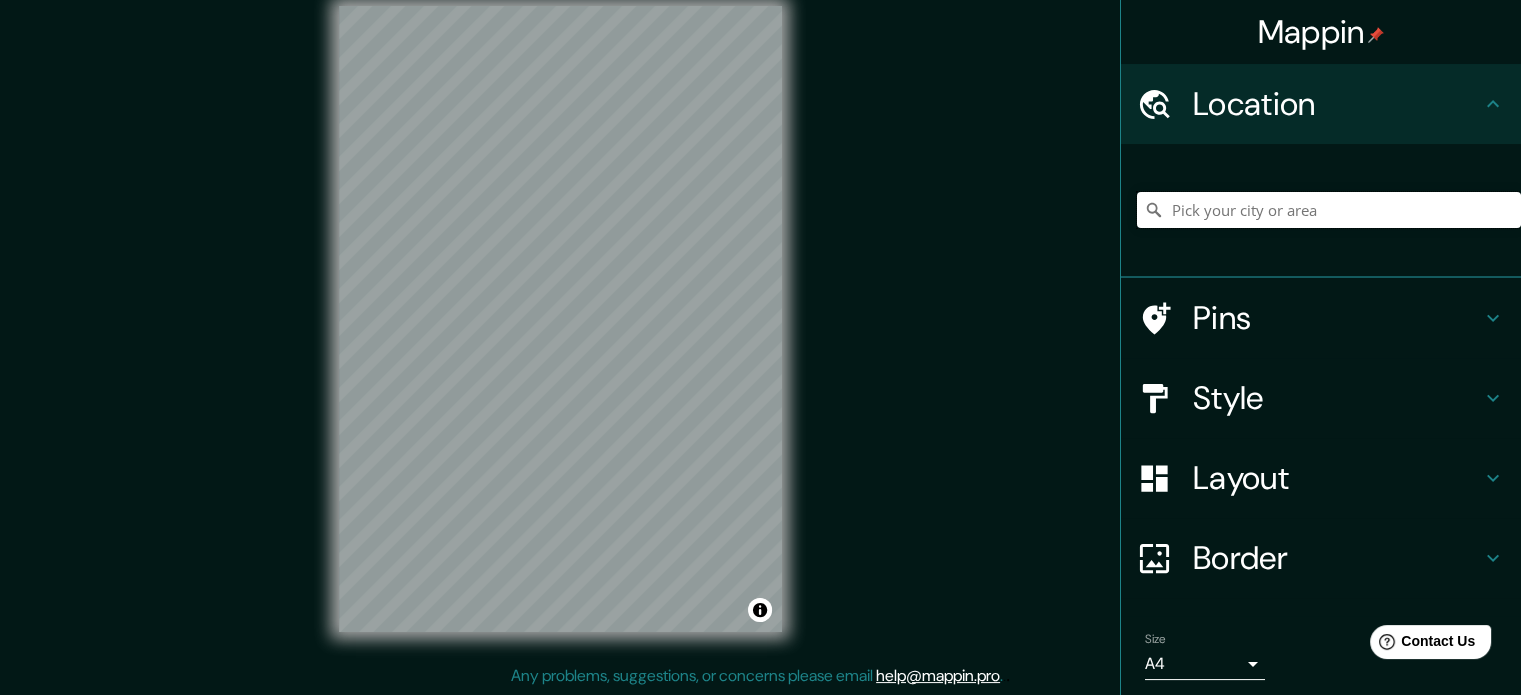 click at bounding box center (1329, 210) 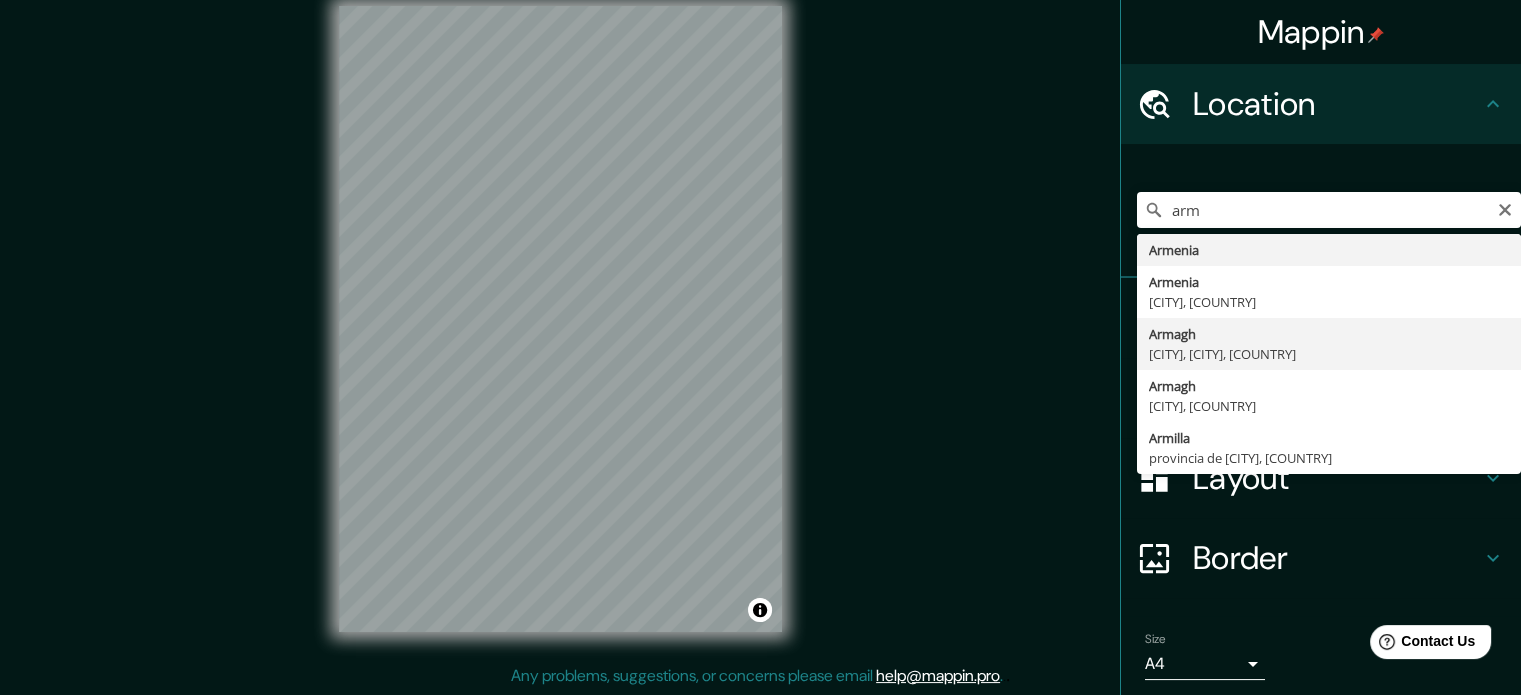 type on "[CITY], [CITY], [CITY], [COUNTRY]" 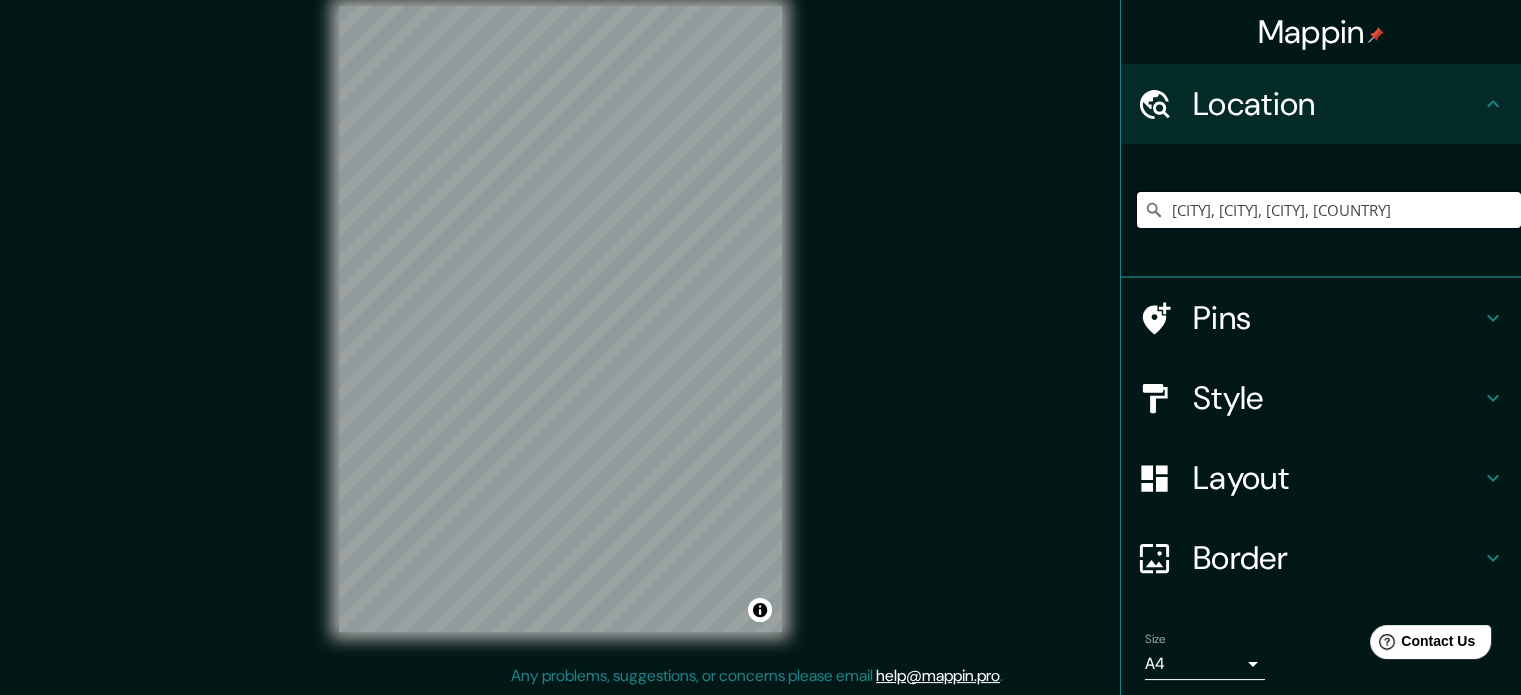 scroll, scrollTop: 0, scrollLeft: 0, axis: both 